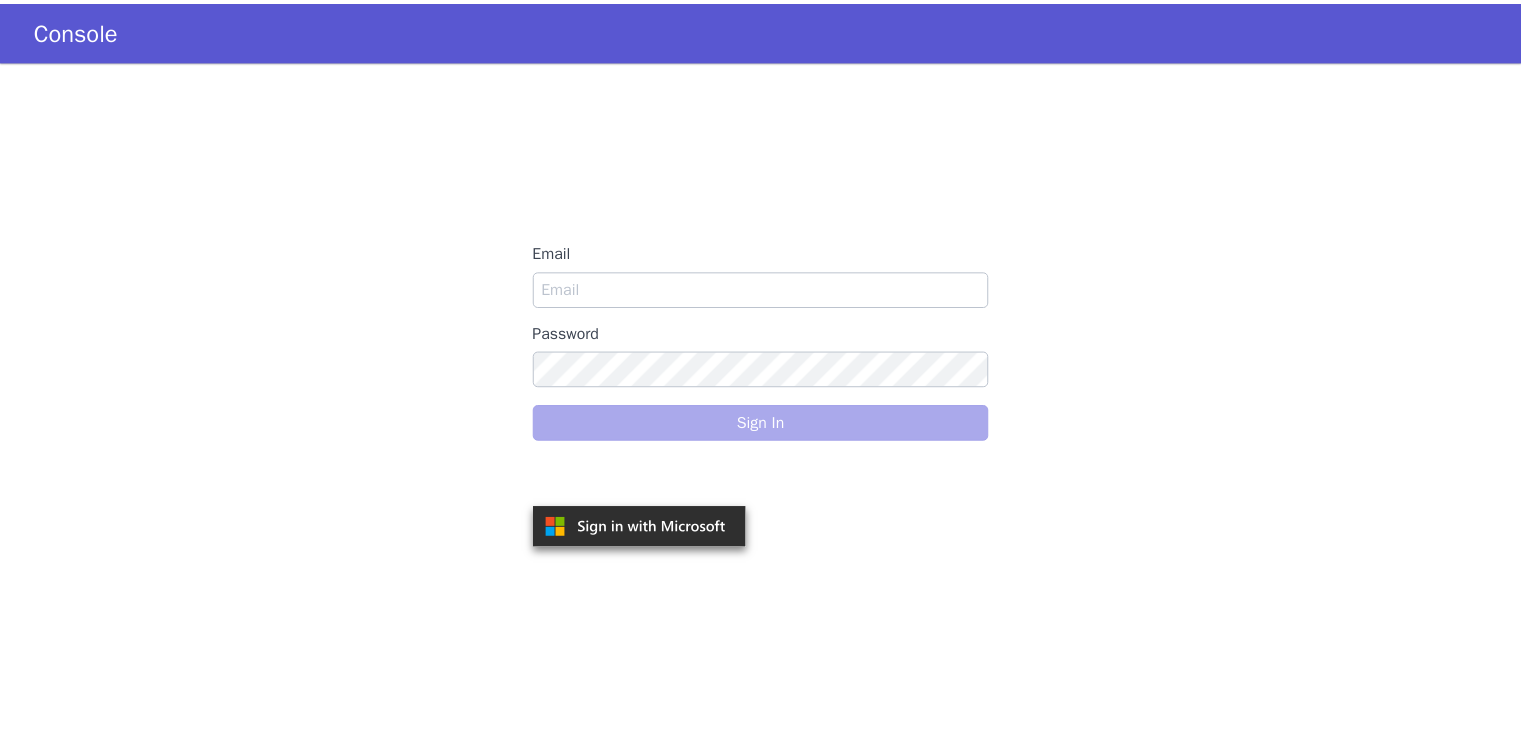 scroll, scrollTop: 0, scrollLeft: 0, axis: both 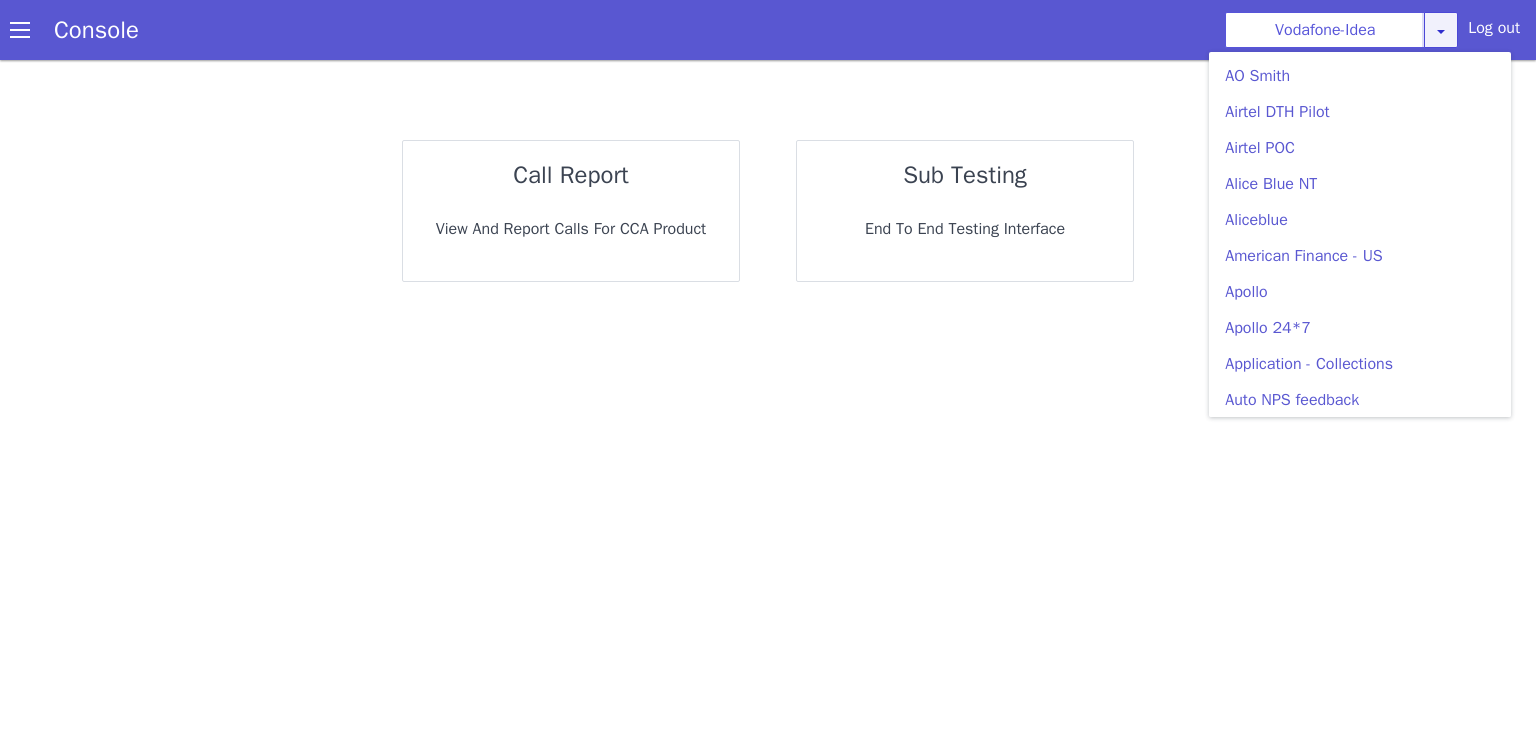 click at bounding box center (1441, 30) 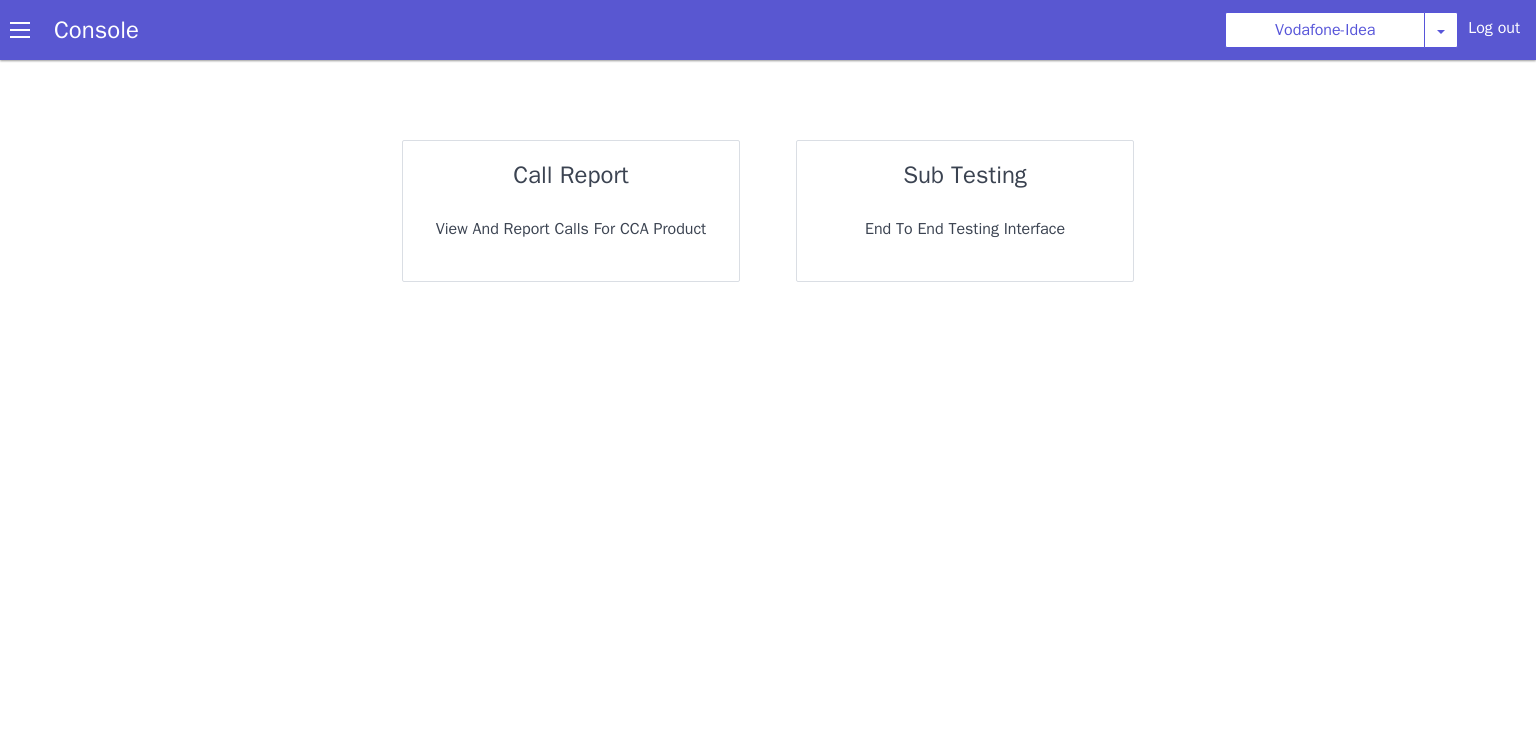 click on "call report View and report calls for CCA Product sub testing End to End Testing Interface home call report sub testing" at bounding box center [768, 395] 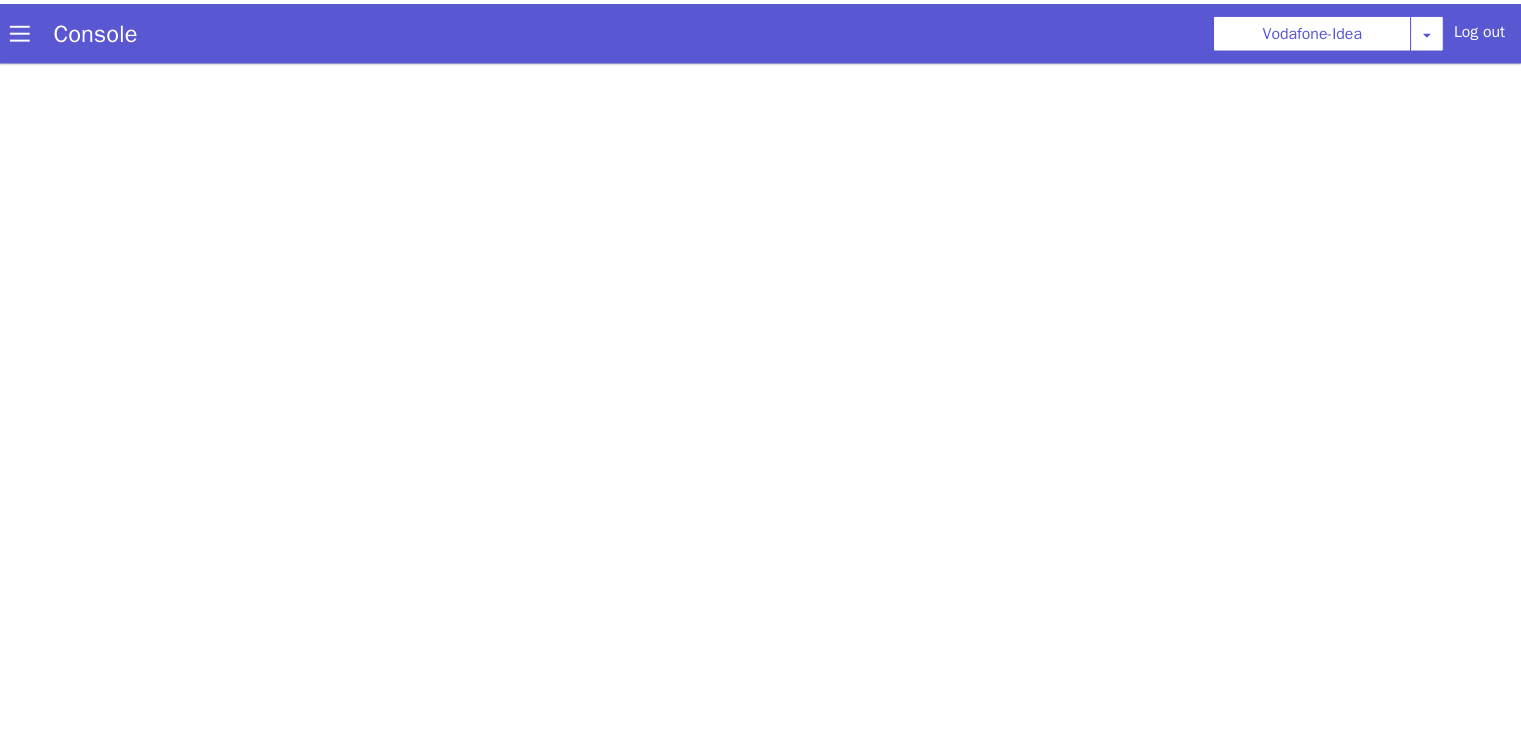 scroll, scrollTop: 0, scrollLeft: 0, axis: both 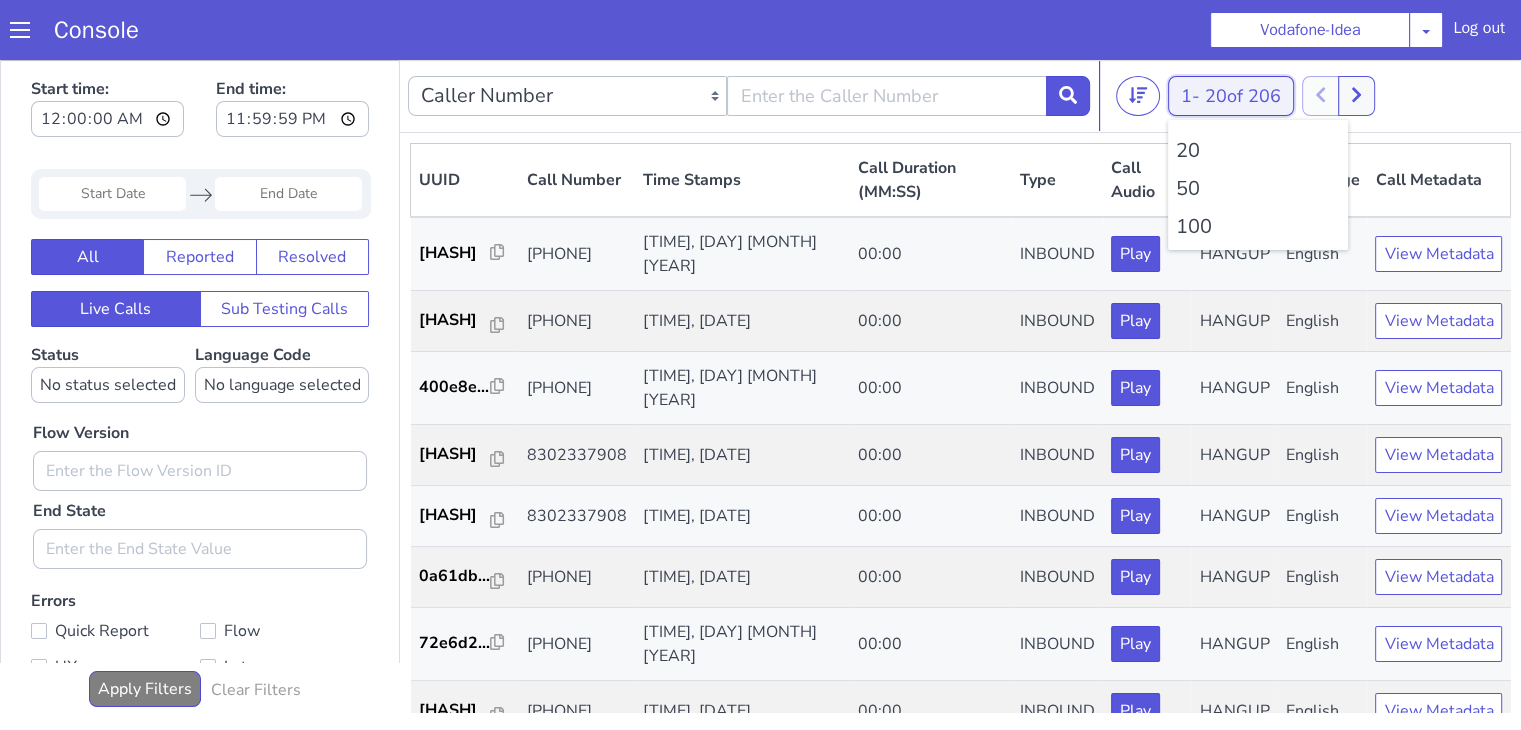 click on "20  of   206" at bounding box center [1243, 96] 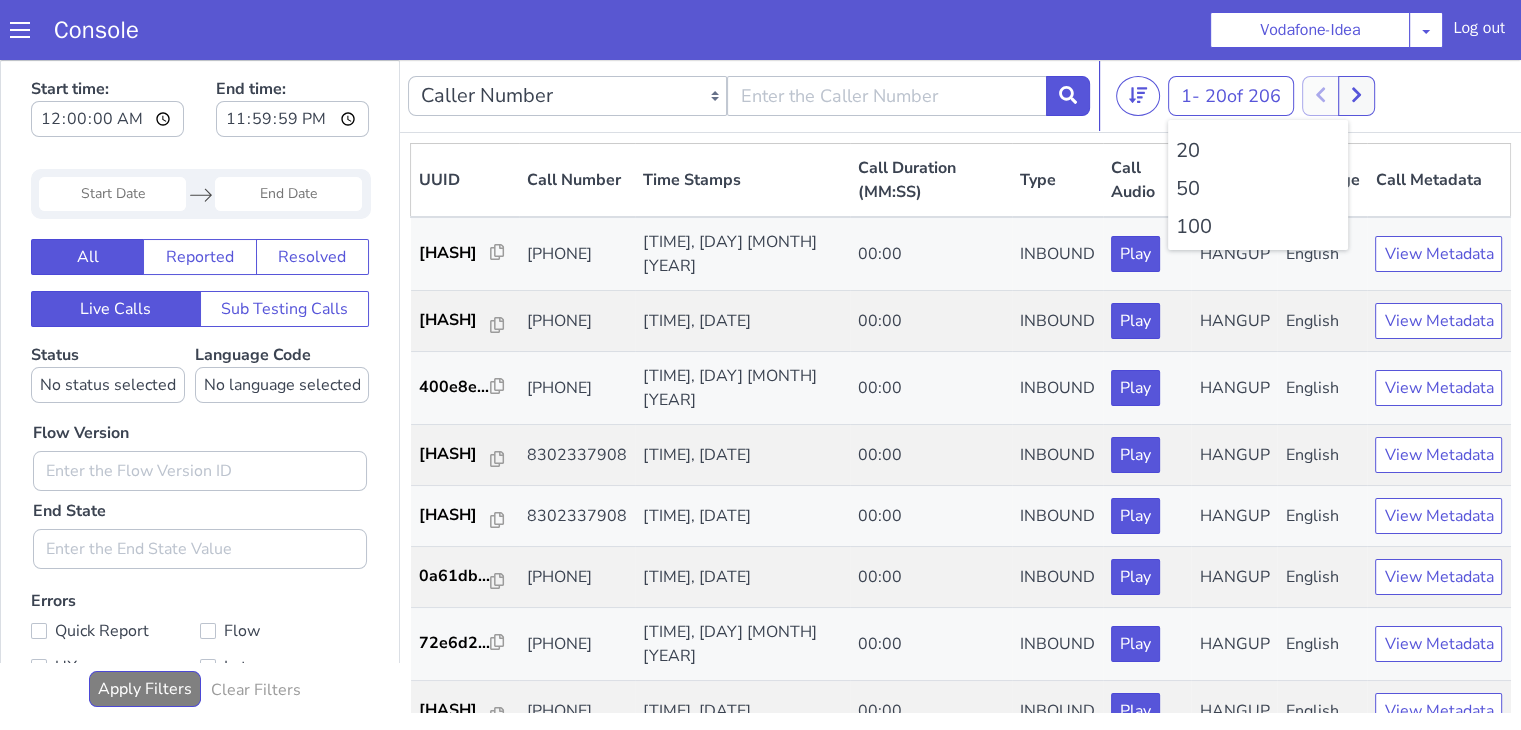click on "100" at bounding box center (1258, 227) 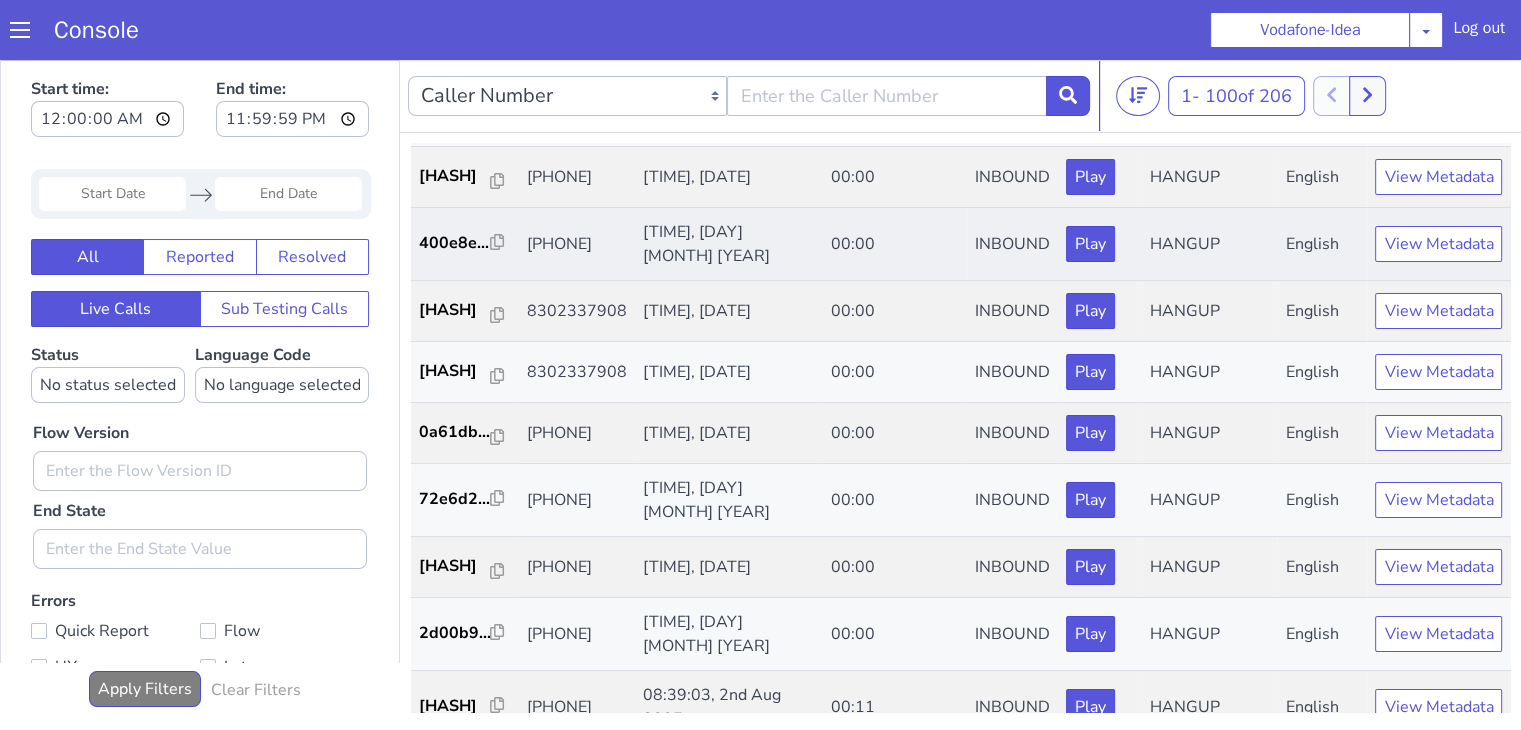scroll, scrollTop: 500, scrollLeft: 0, axis: vertical 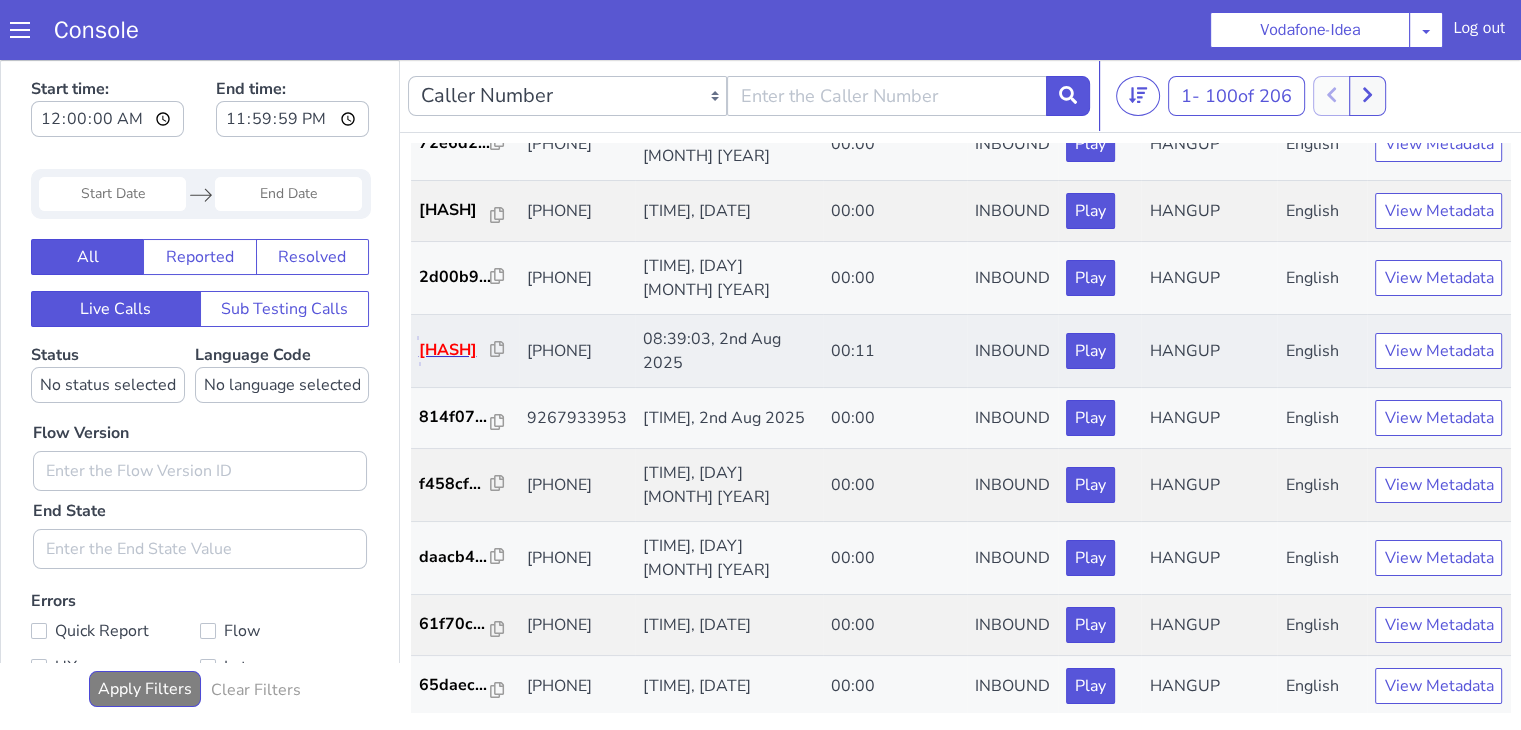 click on "866859..." at bounding box center [455, 350] 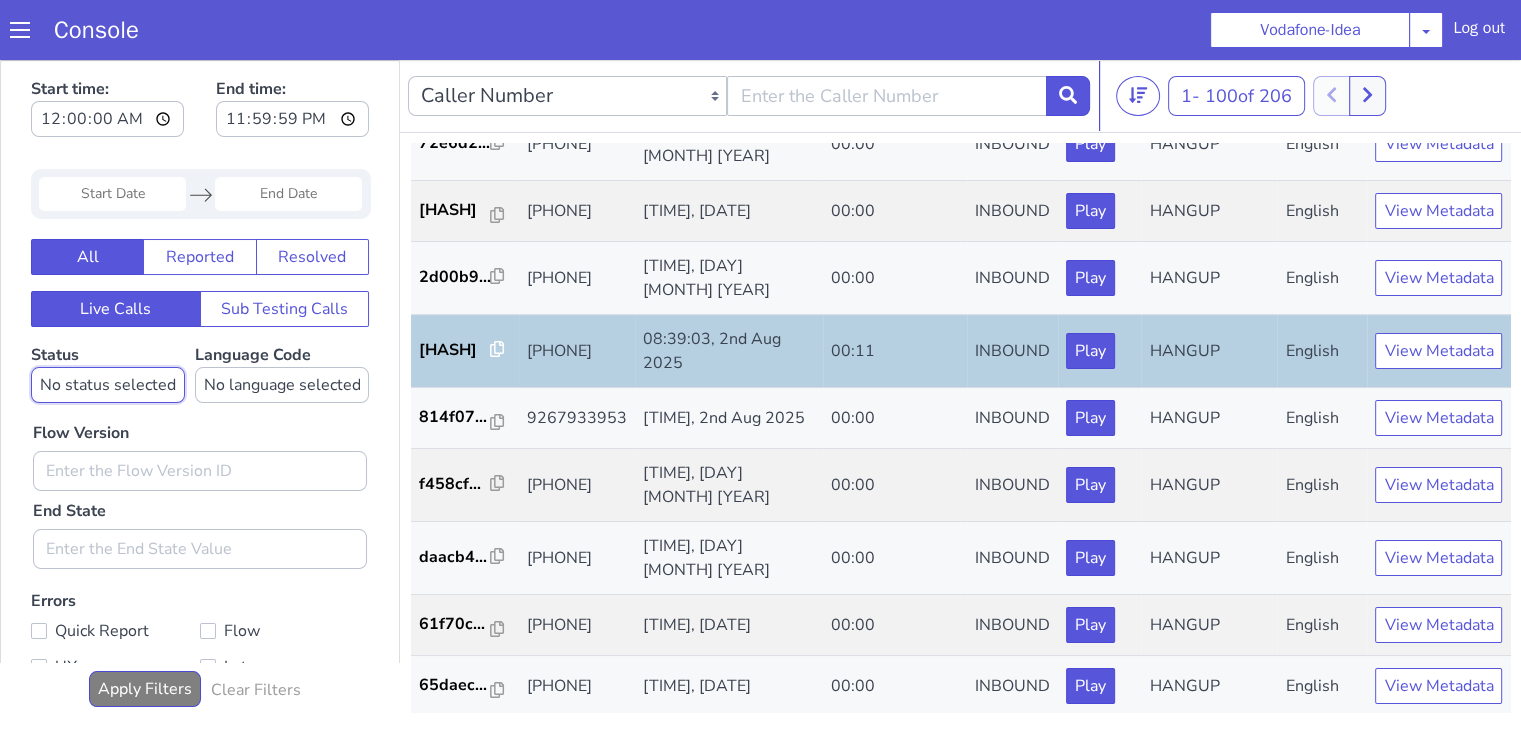 click on "No status selected HANGUP USER_HANGUP TRANSFER UNKNOWN" at bounding box center (108, 385) 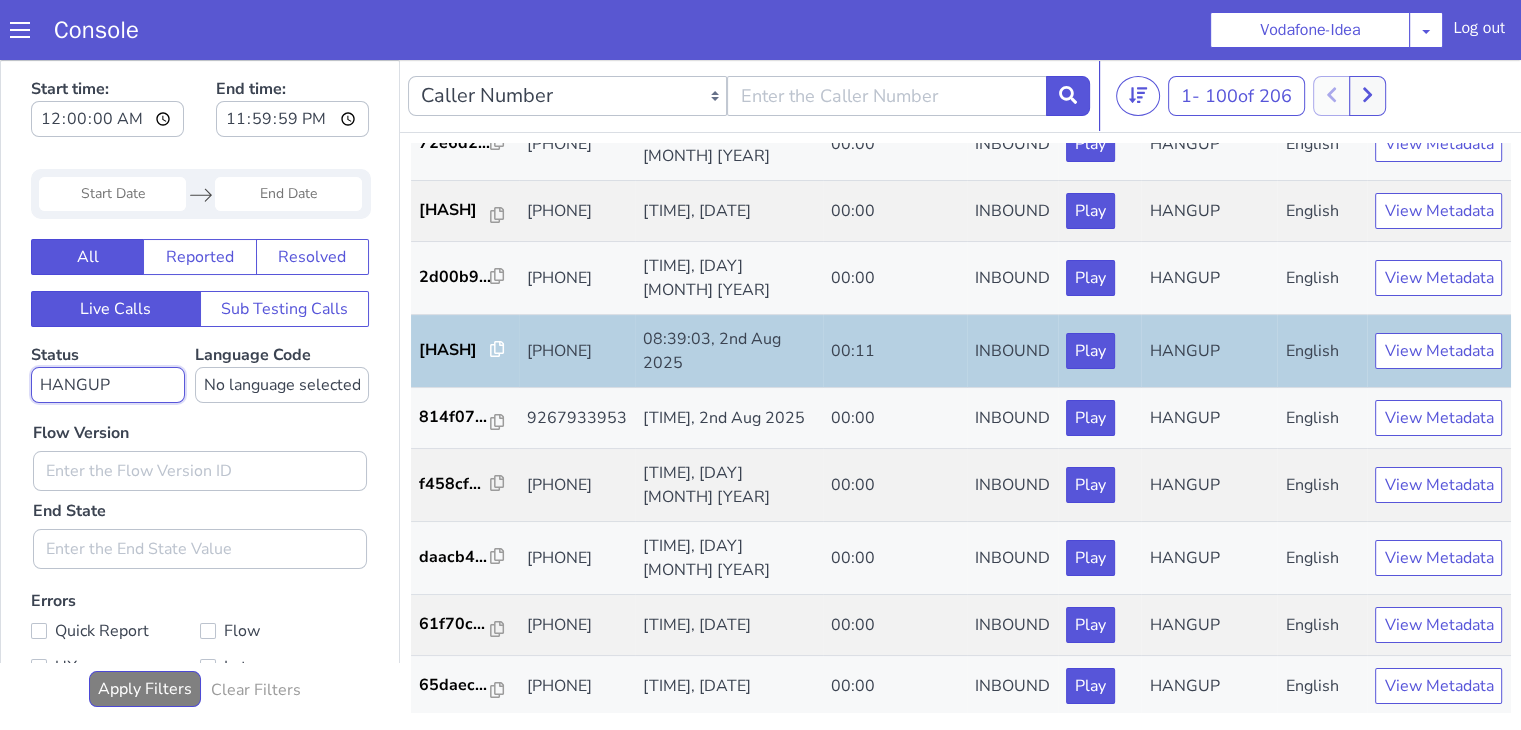 click on "No status selected HANGUP USER_HANGUP TRANSFER UNKNOWN" at bounding box center [108, 385] 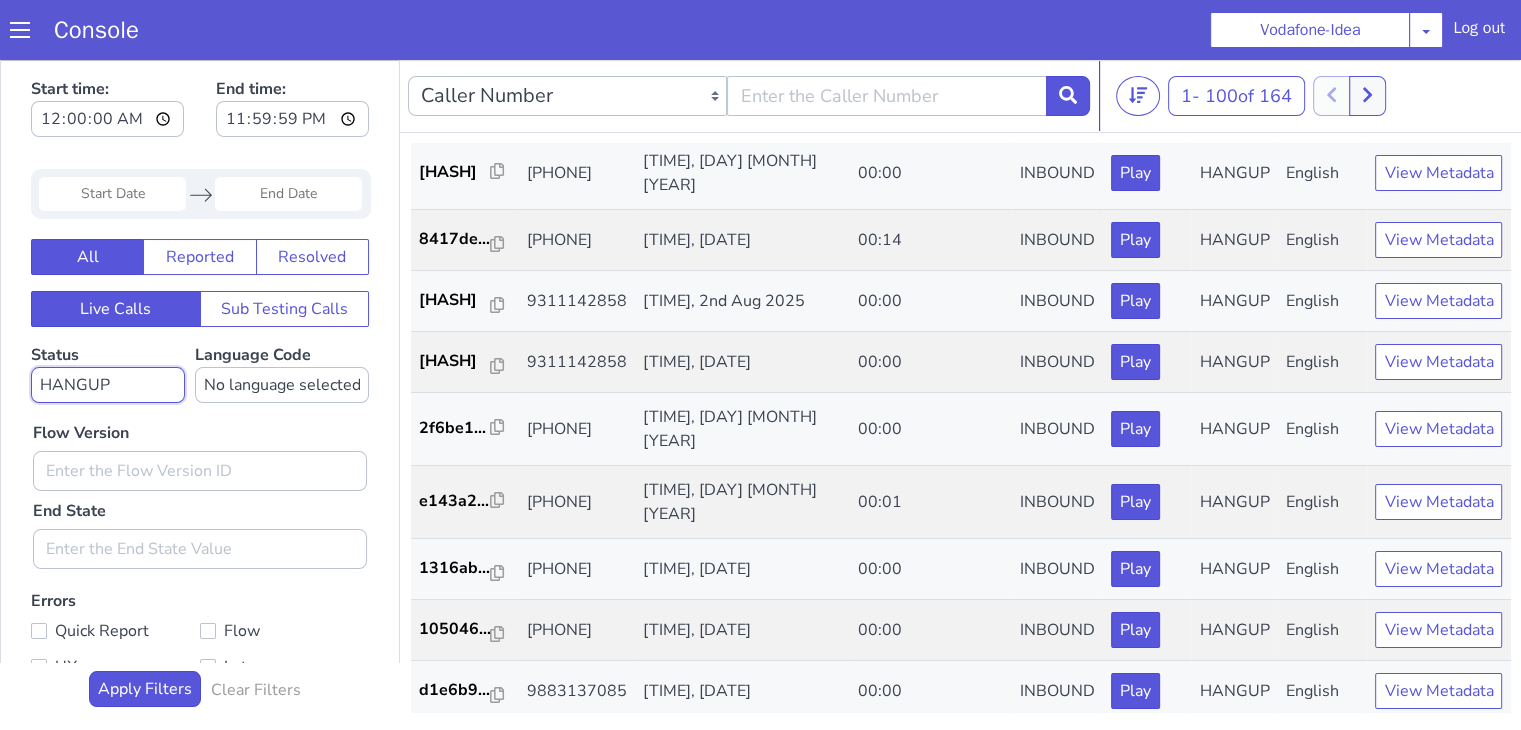 scroll, scrollTop: 1400, scrollLeft: 0, axis: vertical 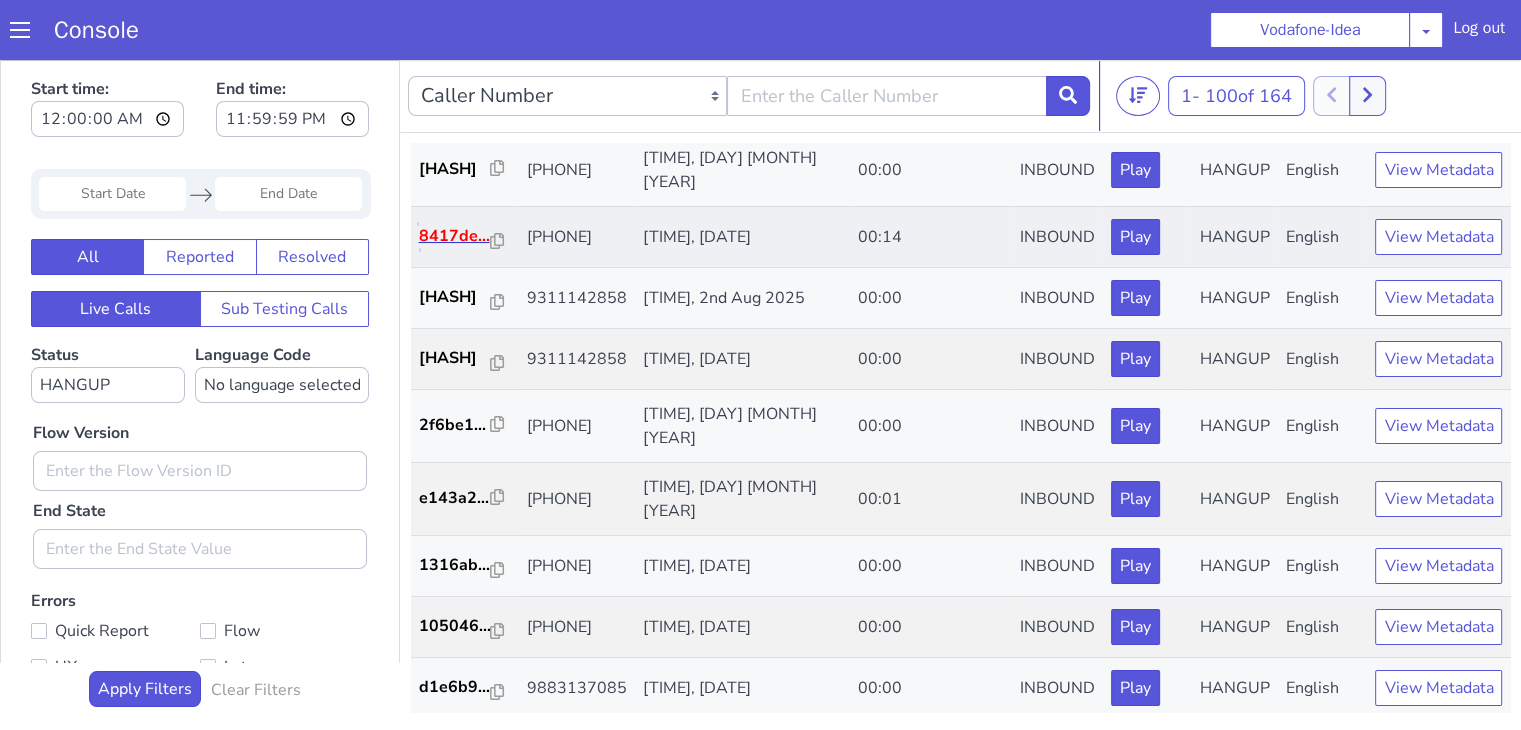 click on "8417de..." at bounding box center [455, 236] 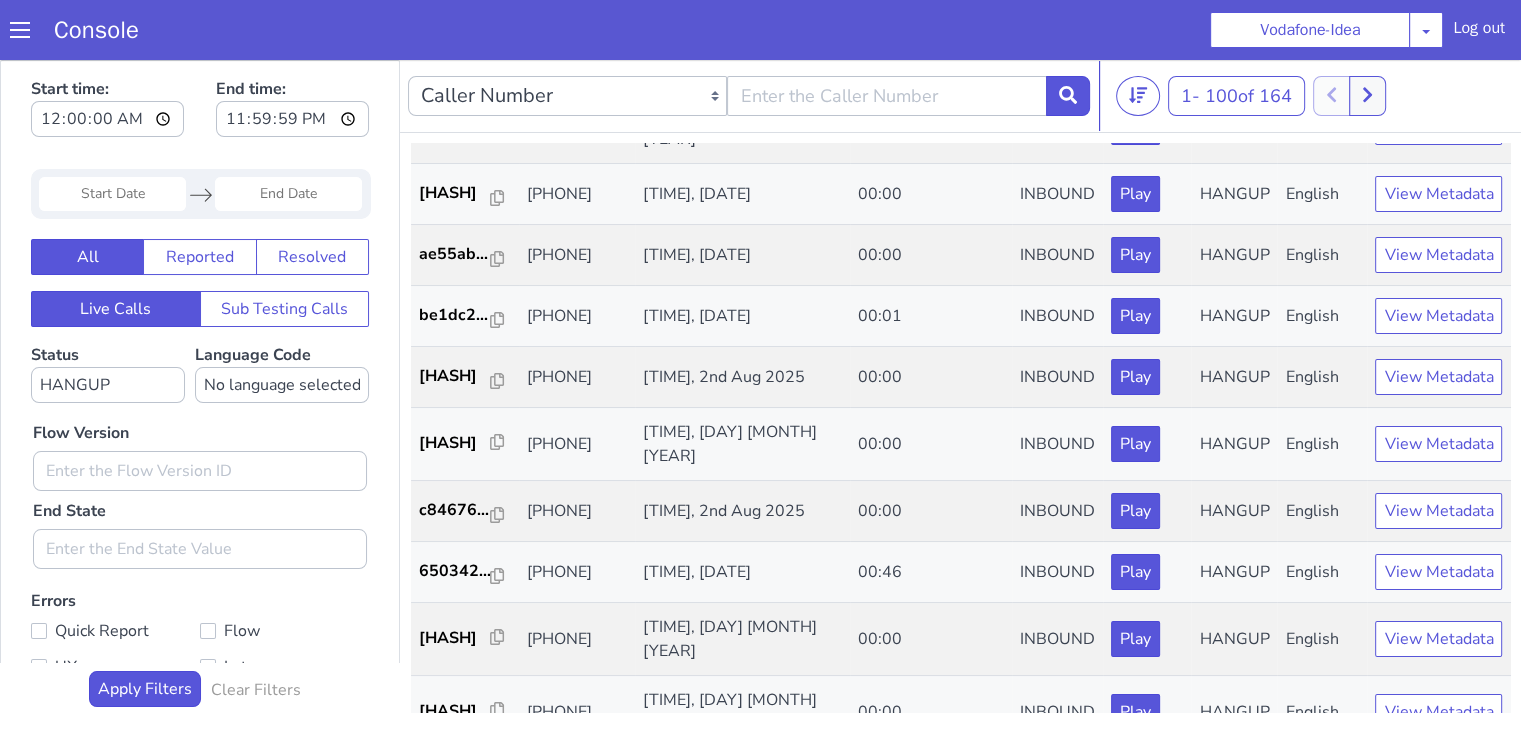 scroll, scrollTop: 3100, scrollLeft: 0, axis: vertical 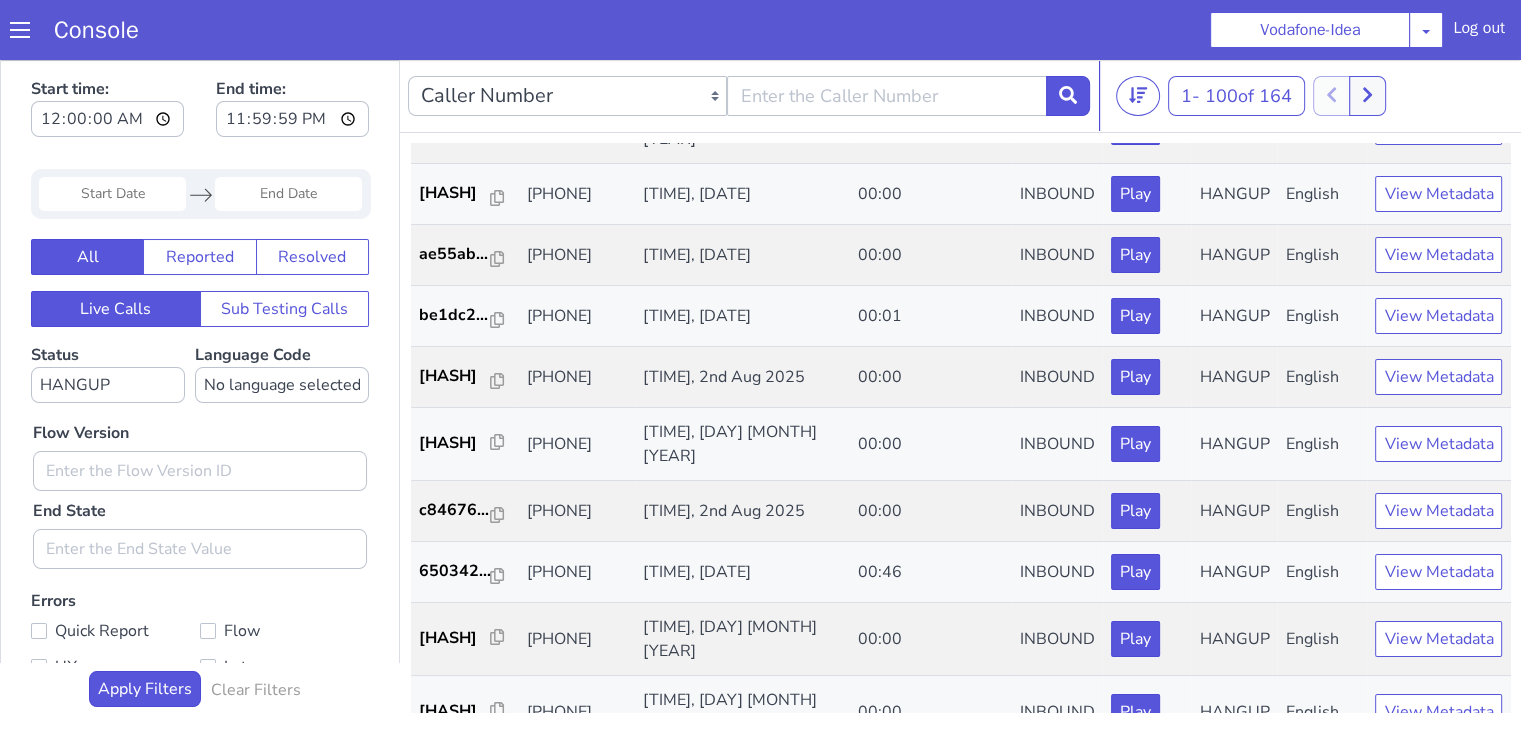 click on "cc3270..." at bounding box center (455, -75) 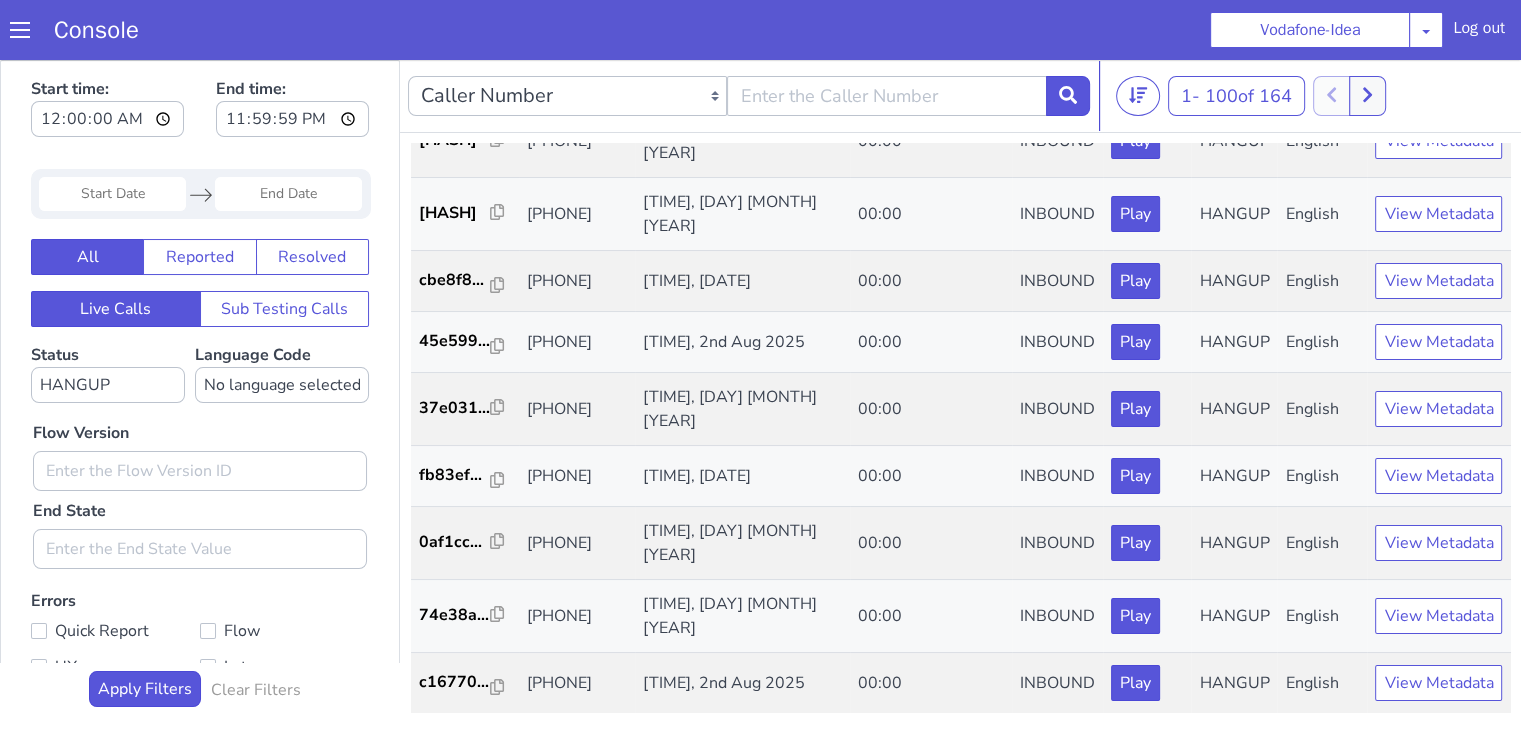 scroll, scrollTop: 3700, scrollLeft: 0, axis: vertical 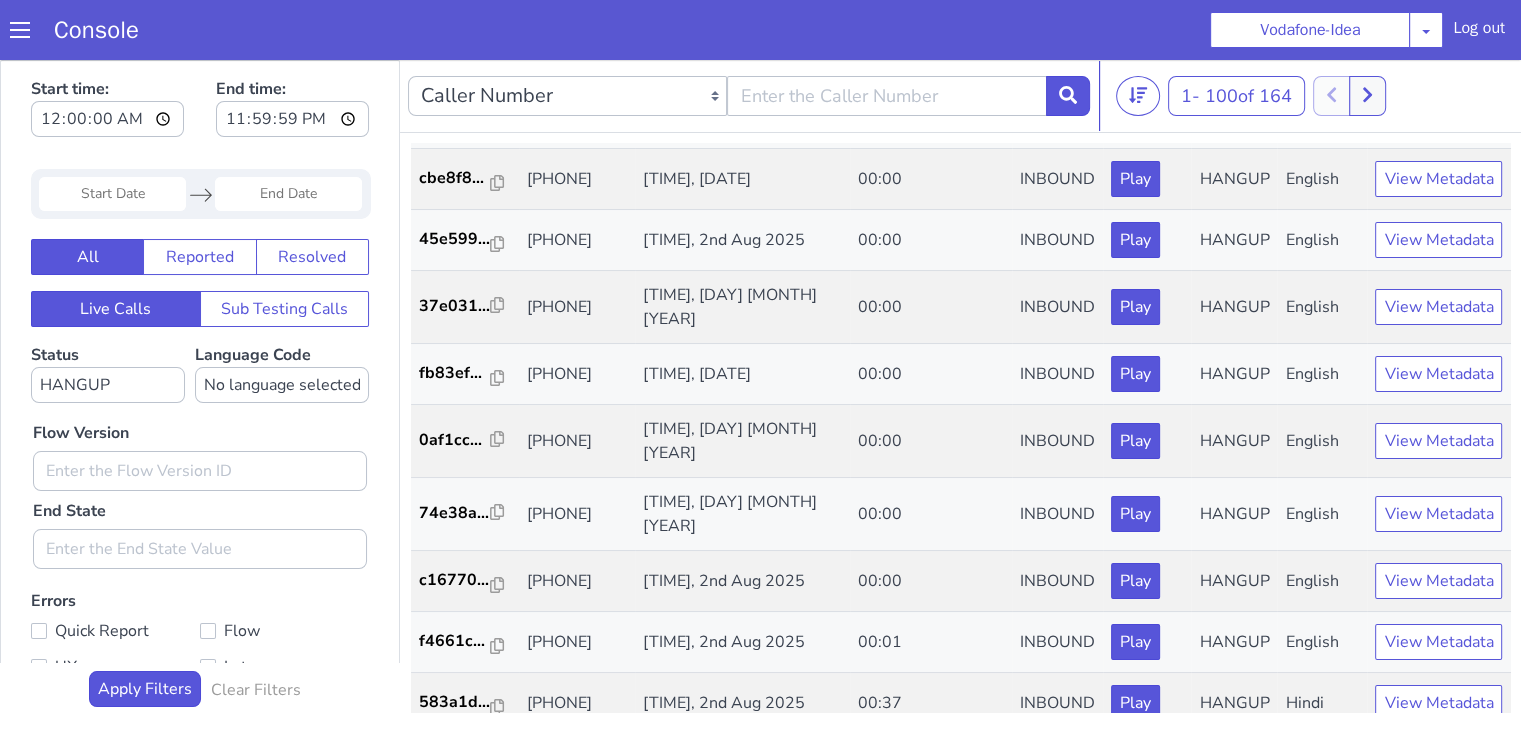 click on "650342..." at bounding box center (455, -29) 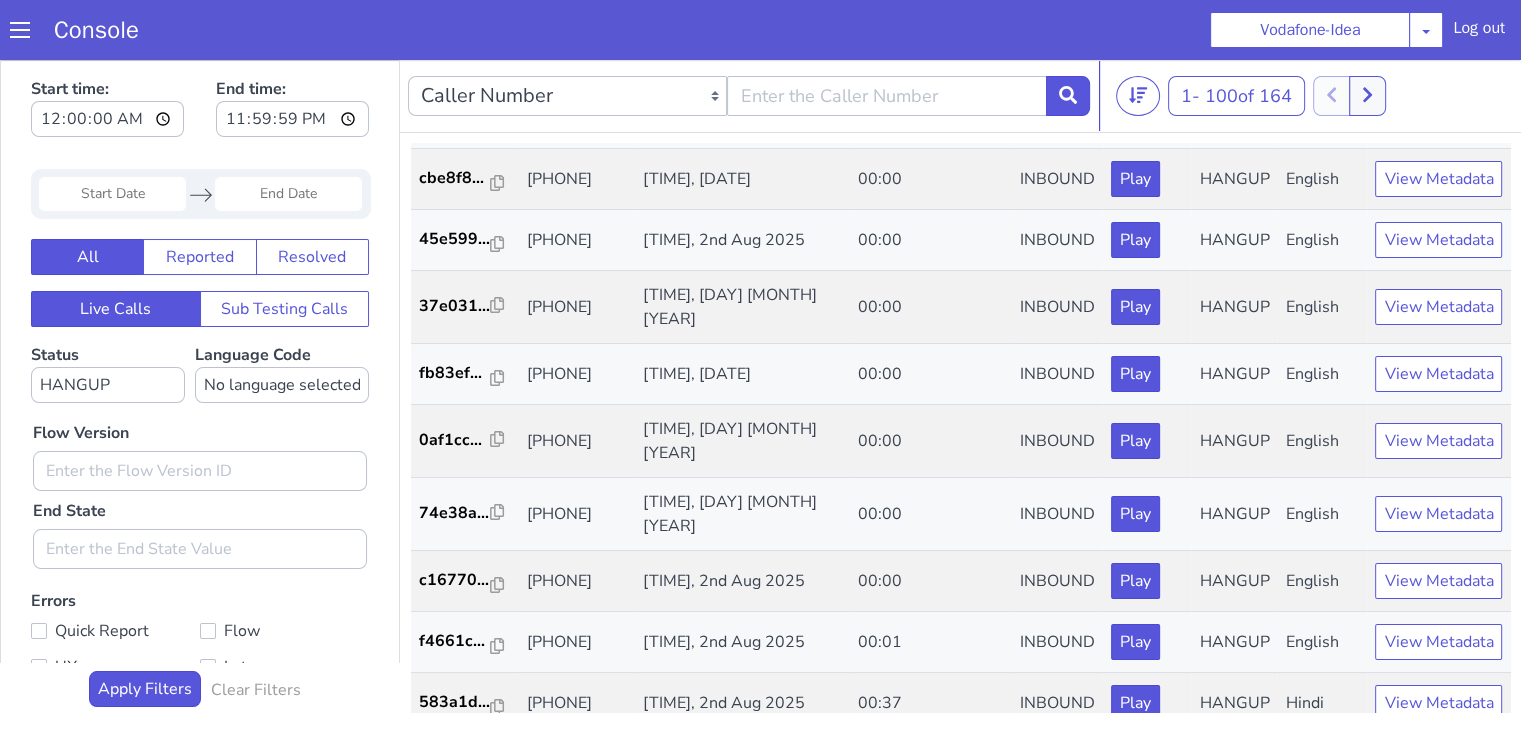 click on "Status No status selected HANGUP USER_HANGUP TRANSFER UNKNOWN" at bounding box center (108, 373) 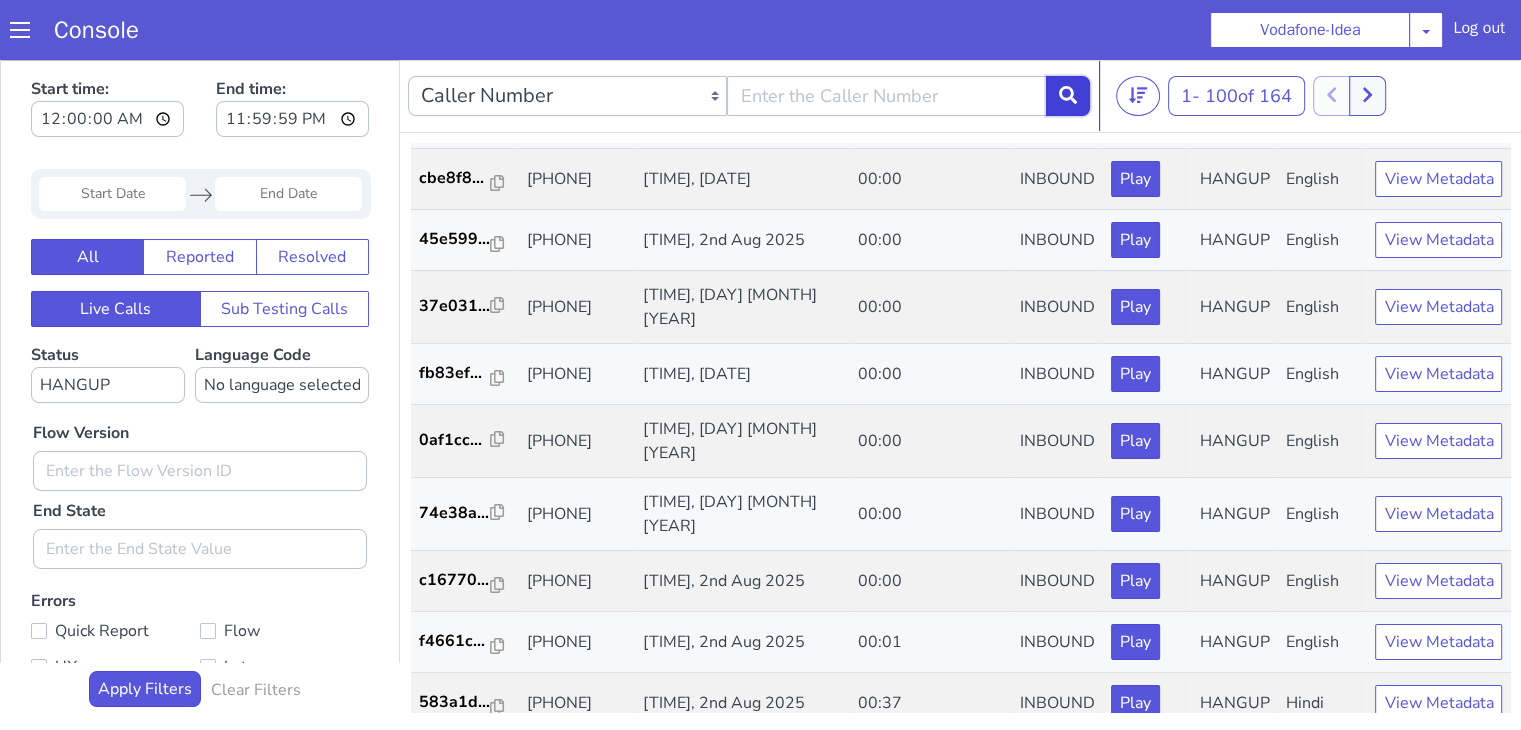 click at bounding box center [1068, 96] 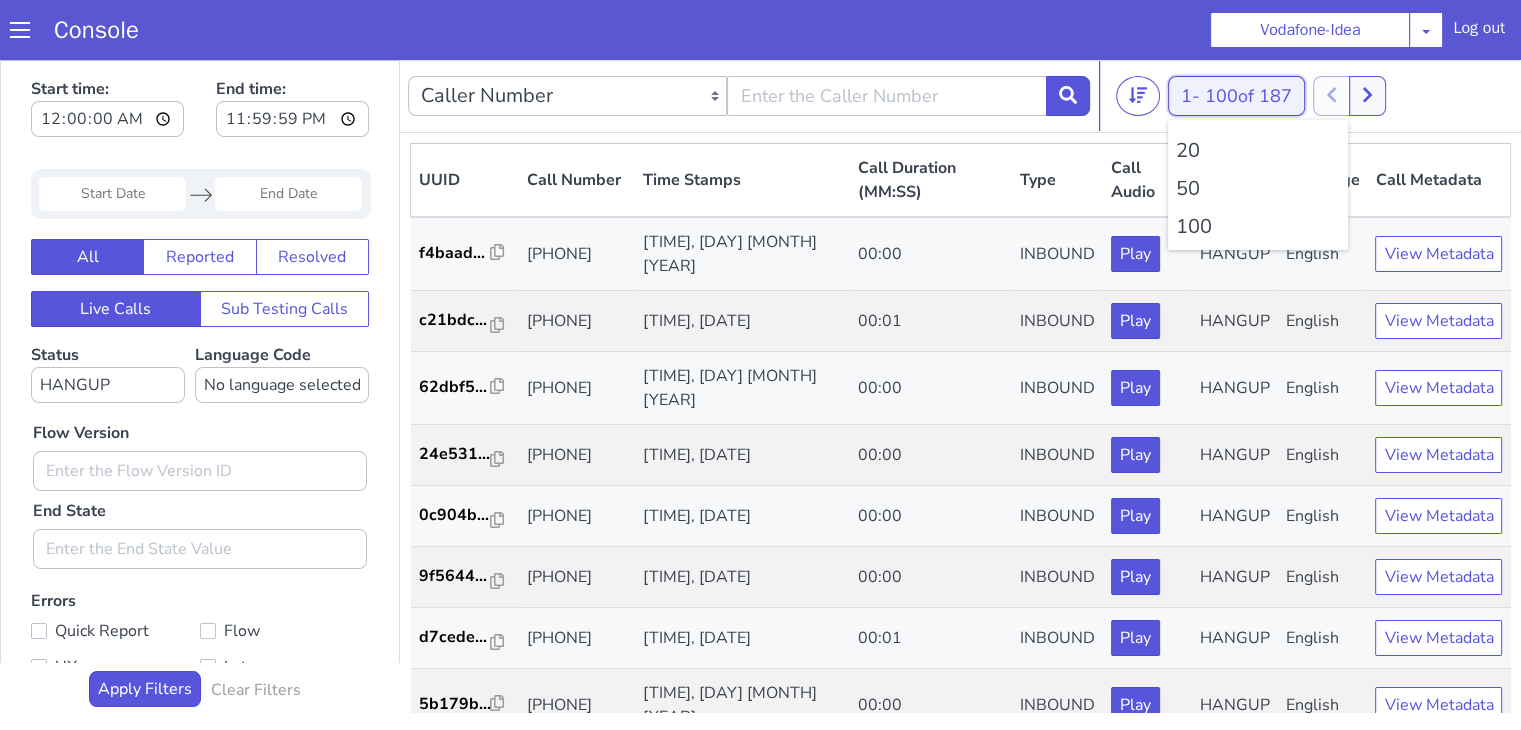 click on "100  of   187" at bounding box center [1248, 96] 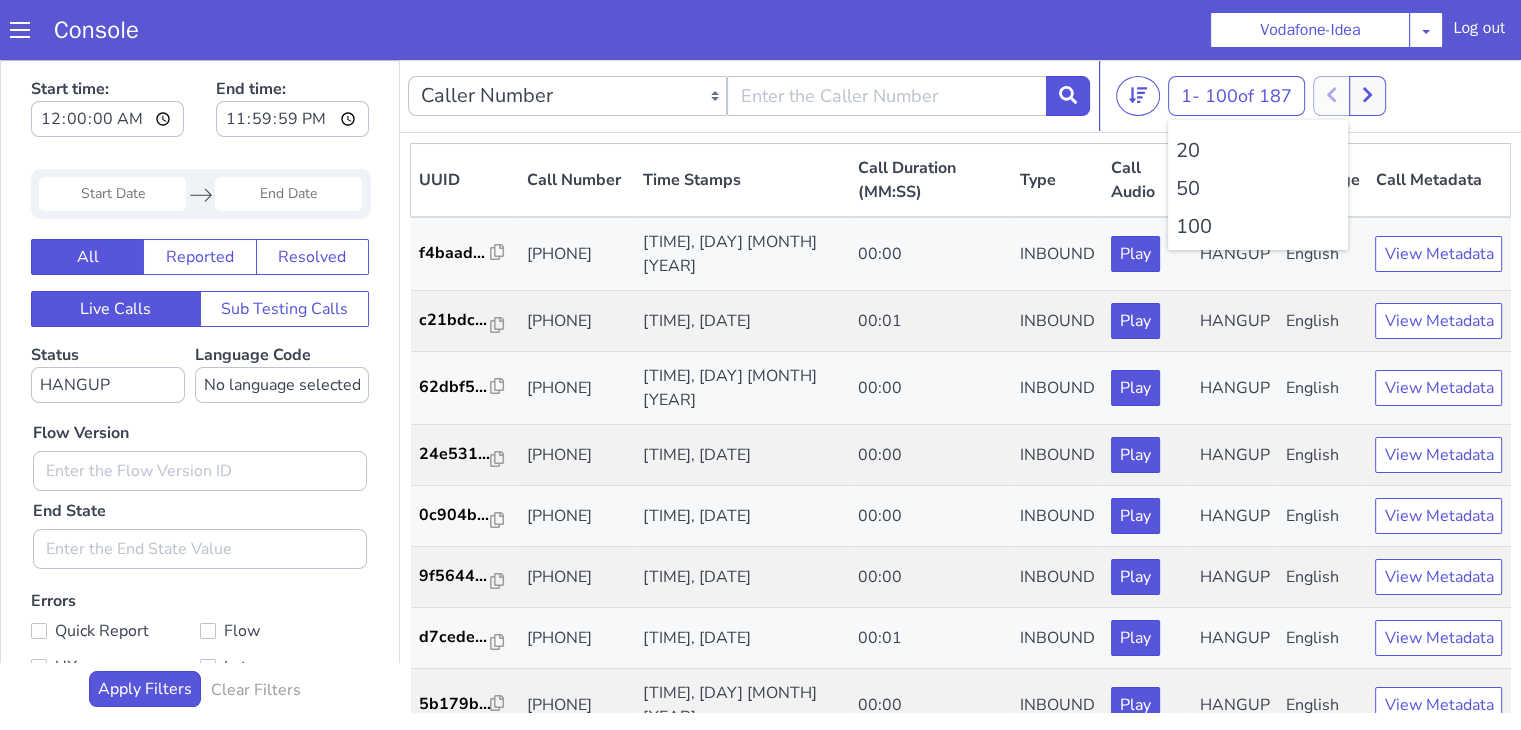 click on "100" at bounding box center [1258, 227] 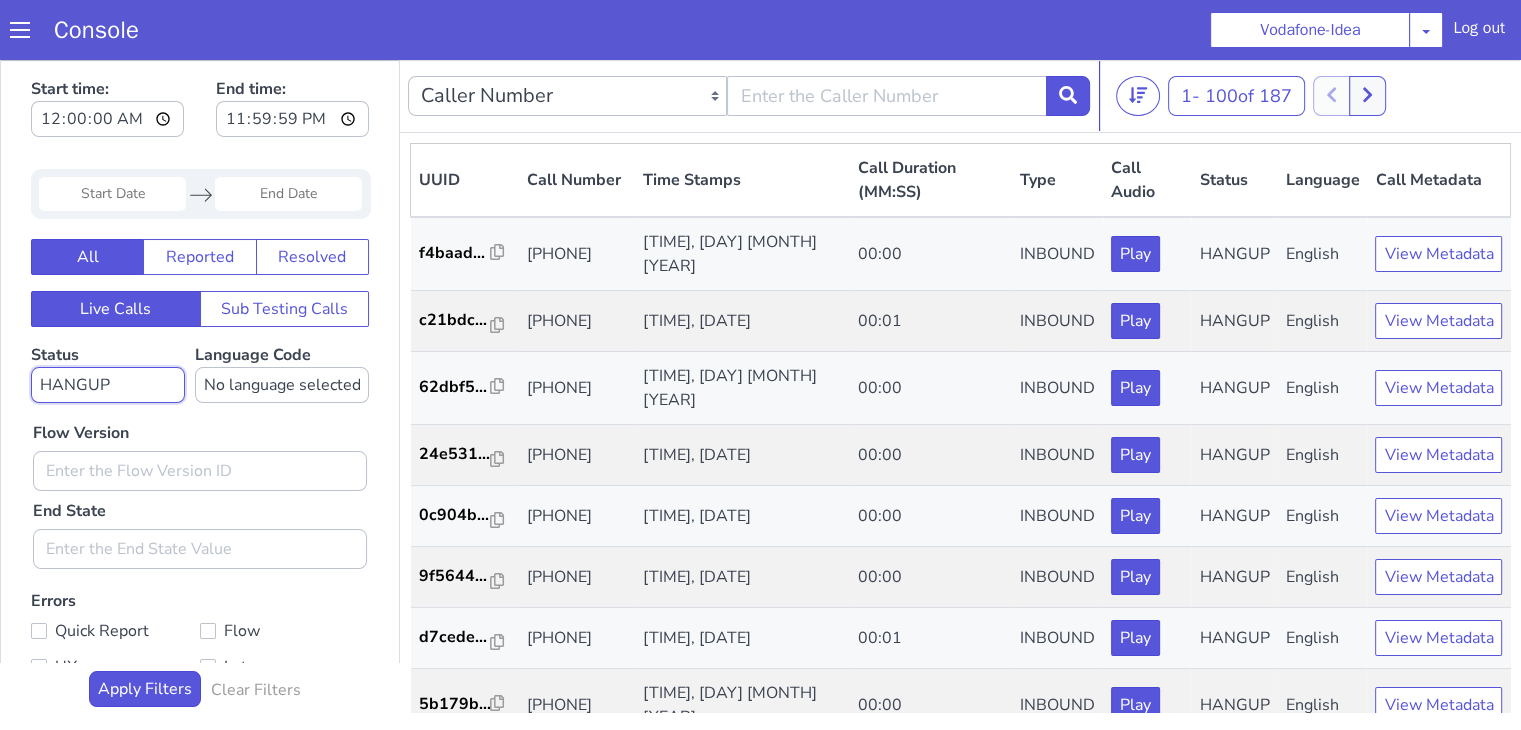 click on "No status selected HANGUP USER_HANGUP TRANSFER UNKNOWN" at bounding box center (108, 385) 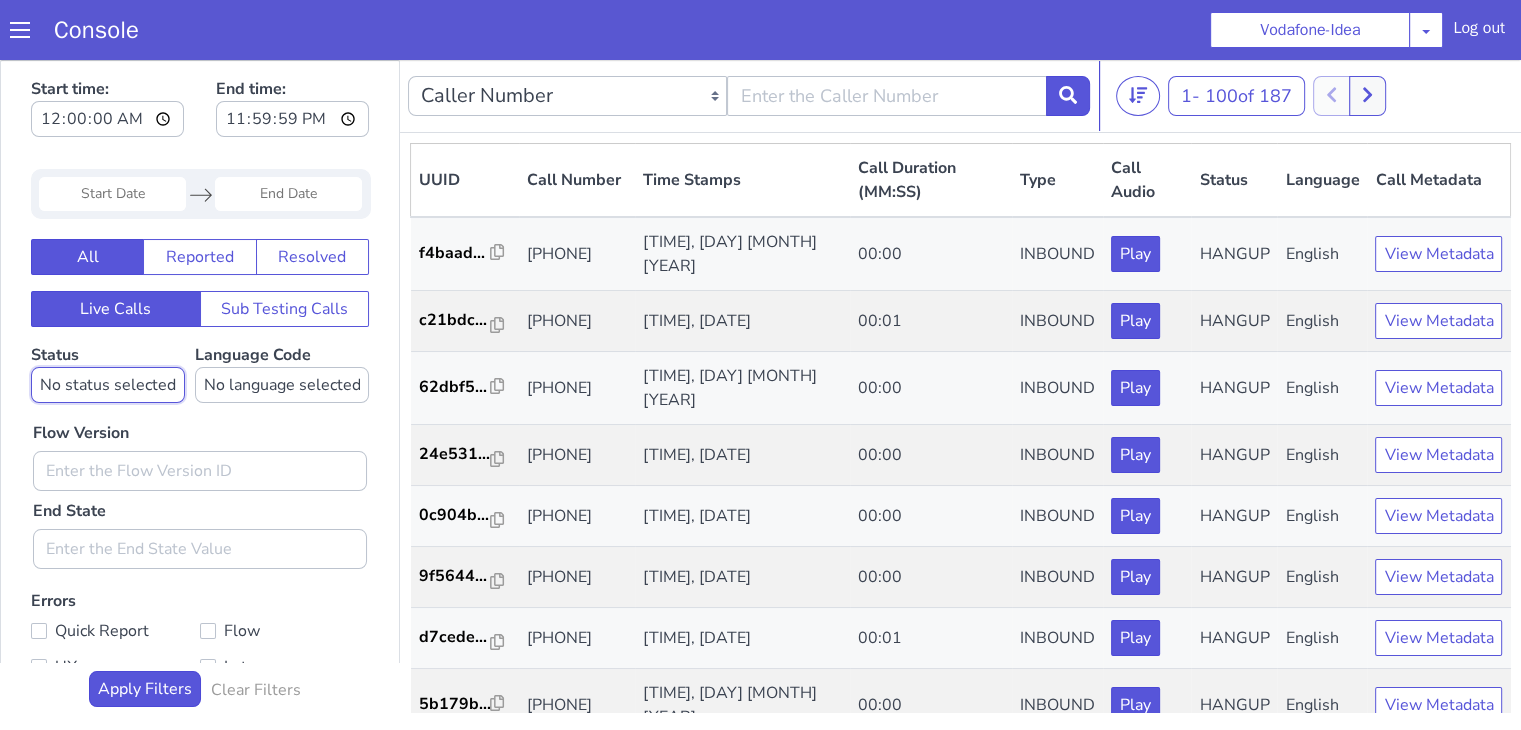 click on "No status selected HANGUP USER_HANGUP TRANSFER UNKNOWN" at bounding box center [108, 385] 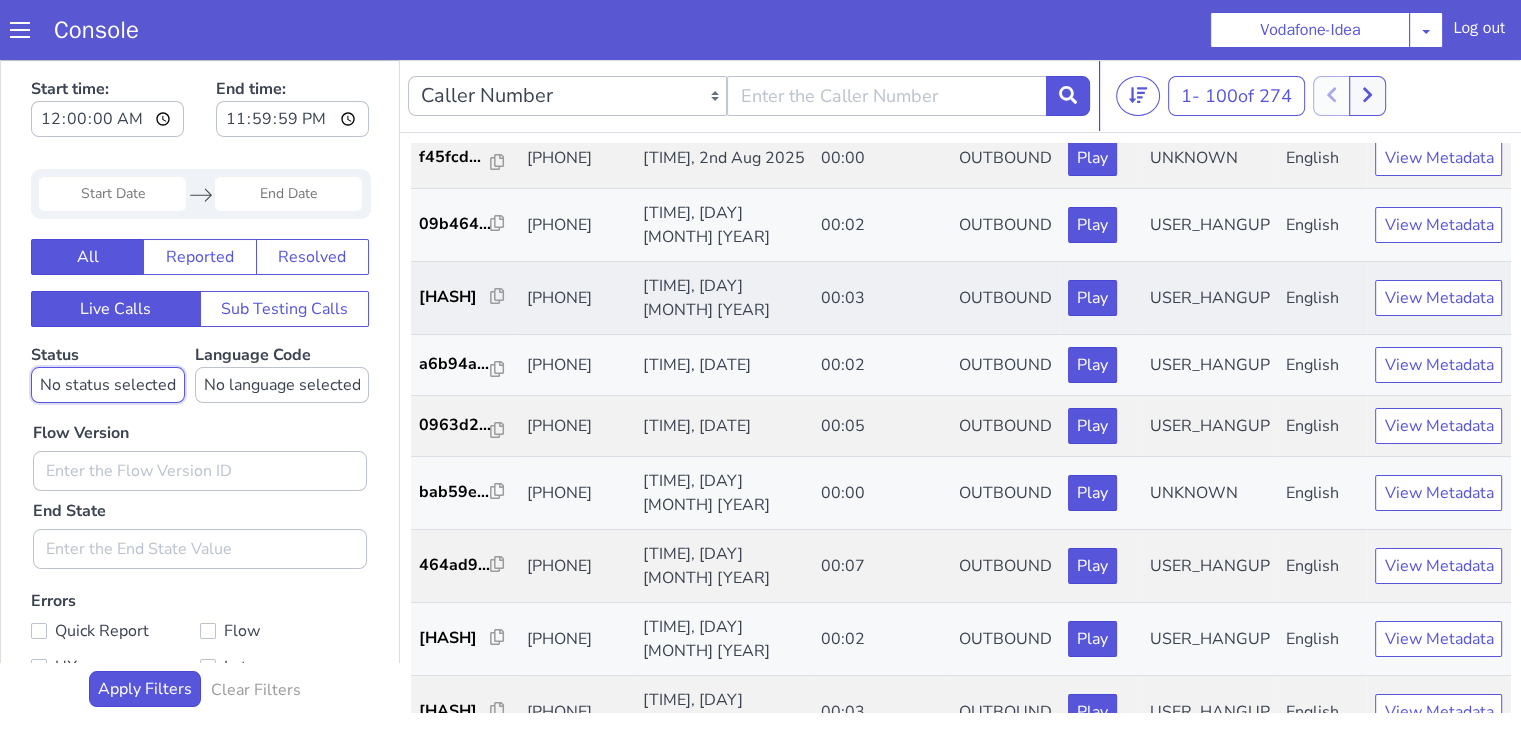 scroll, scrollTop: 400, scrollLeft: 0, axis: vertical 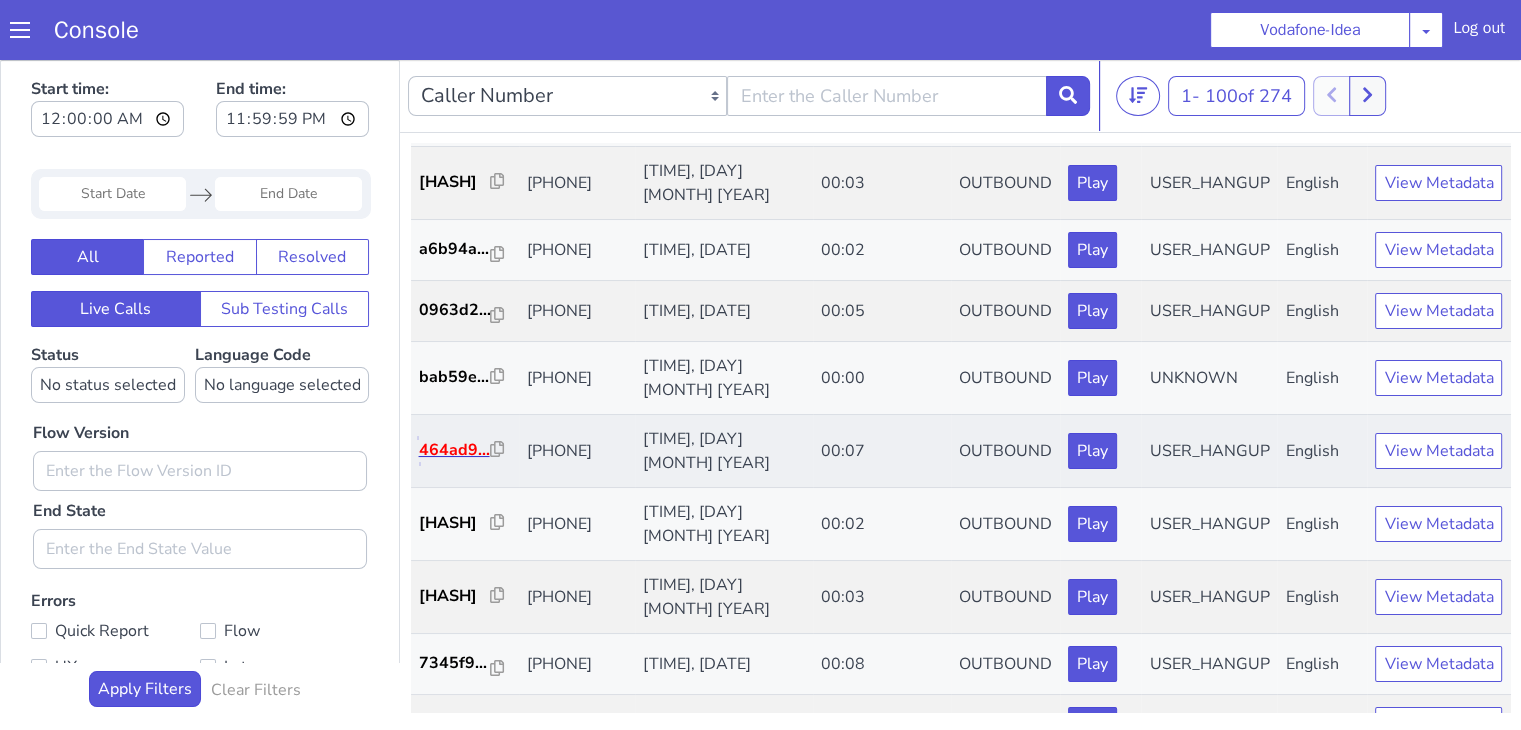 click on "464ad9..." at bounding box center [455, 450] 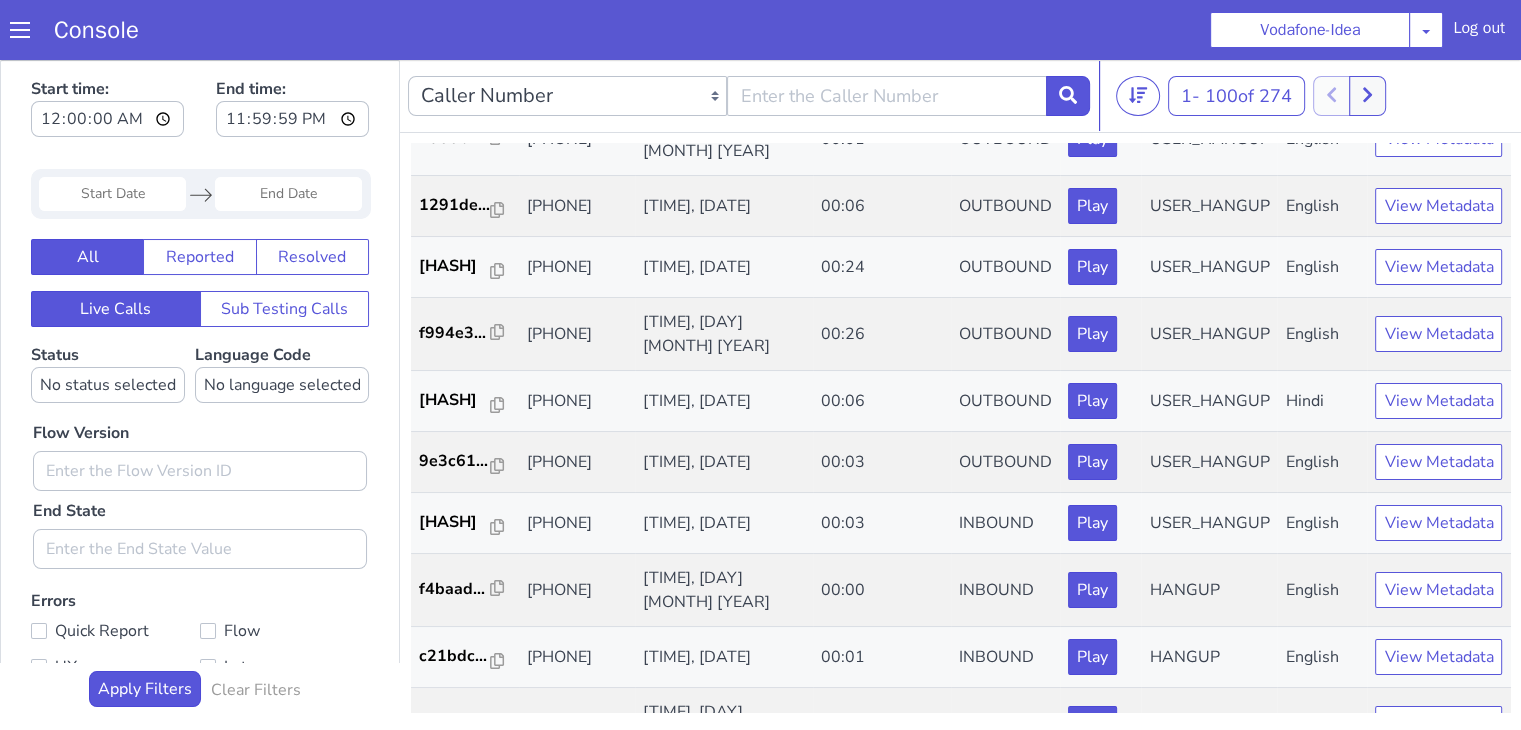 scroll, scrollTop: 2000, scrollLeft: 0, axis: vertical 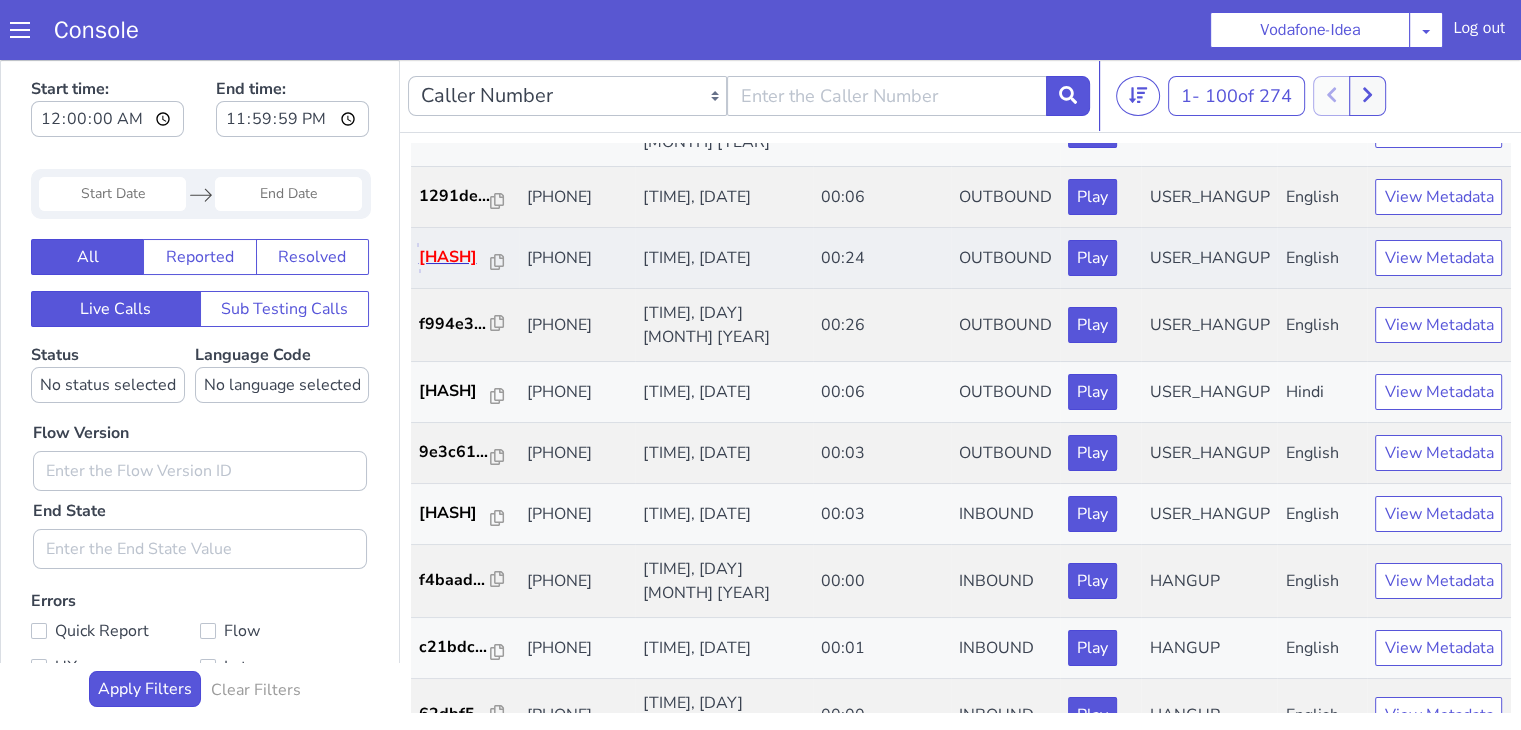 click on "a8eb93..." at bounding box center [455, 257] 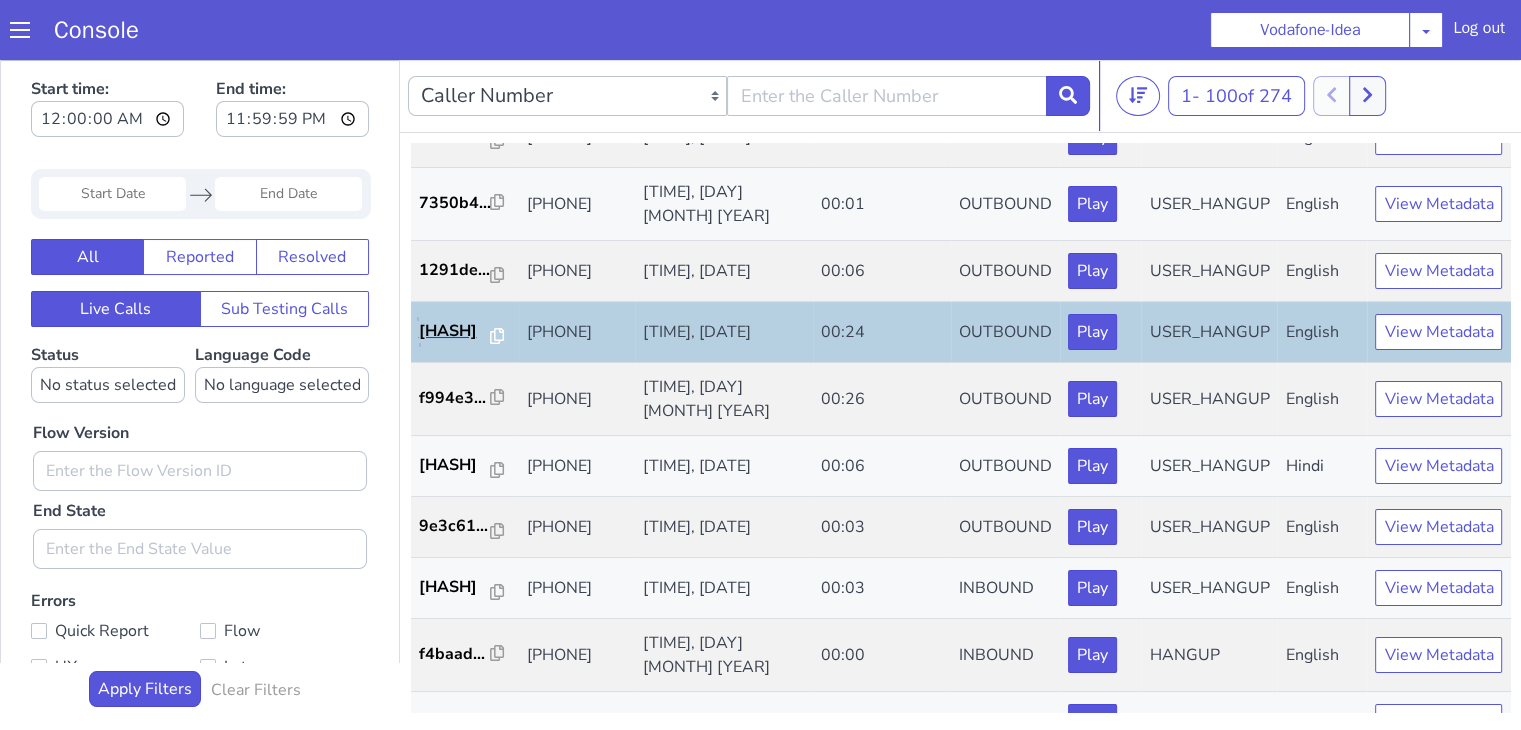 scroll, scrollTop: 1800, scrollLeft: 0, axis: vertical 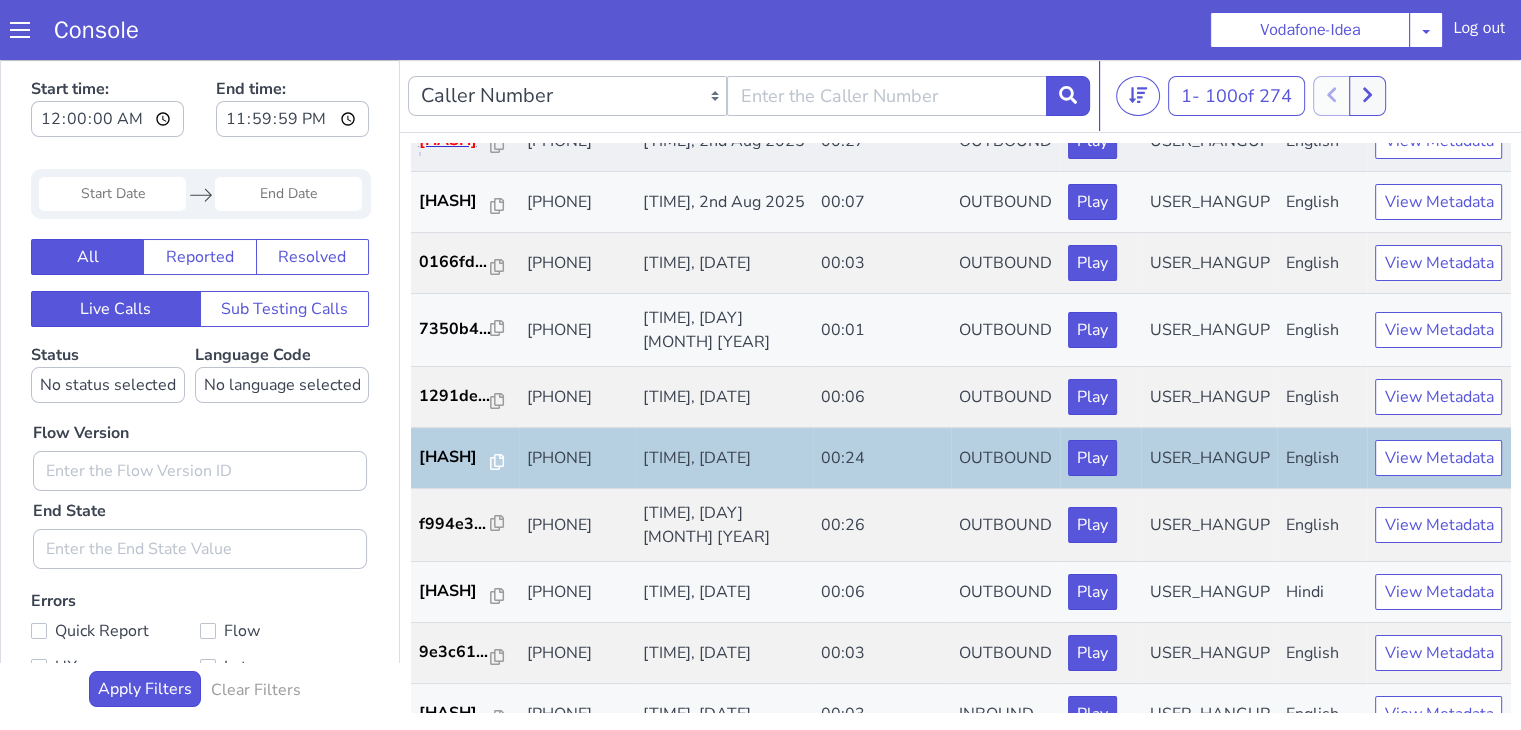 click on "ae39b9..." at bounding box center (455, 140) 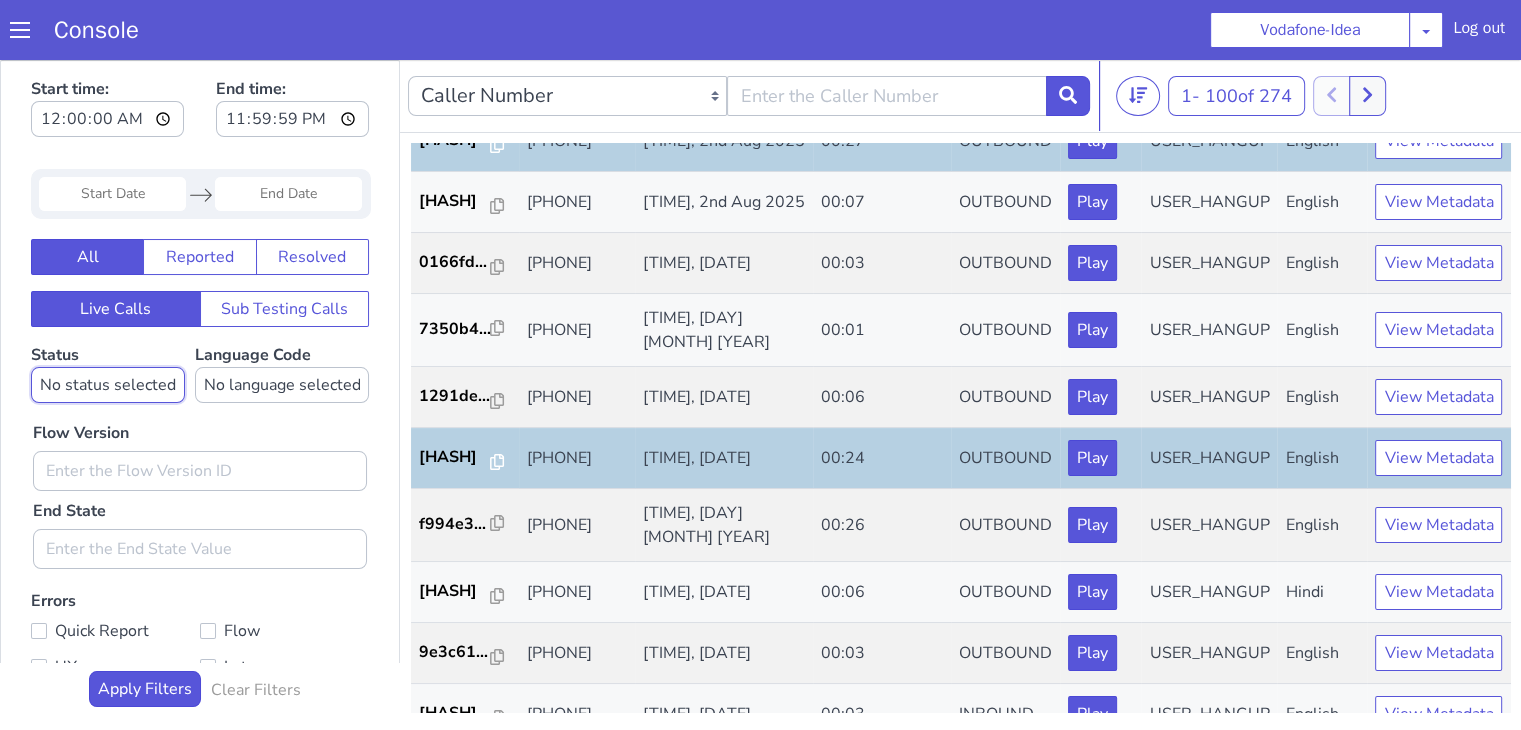 click on "No status selected HANGUP USER_HANGUP TRANSFER UNKNOWN" at bounding box center (108, 385) 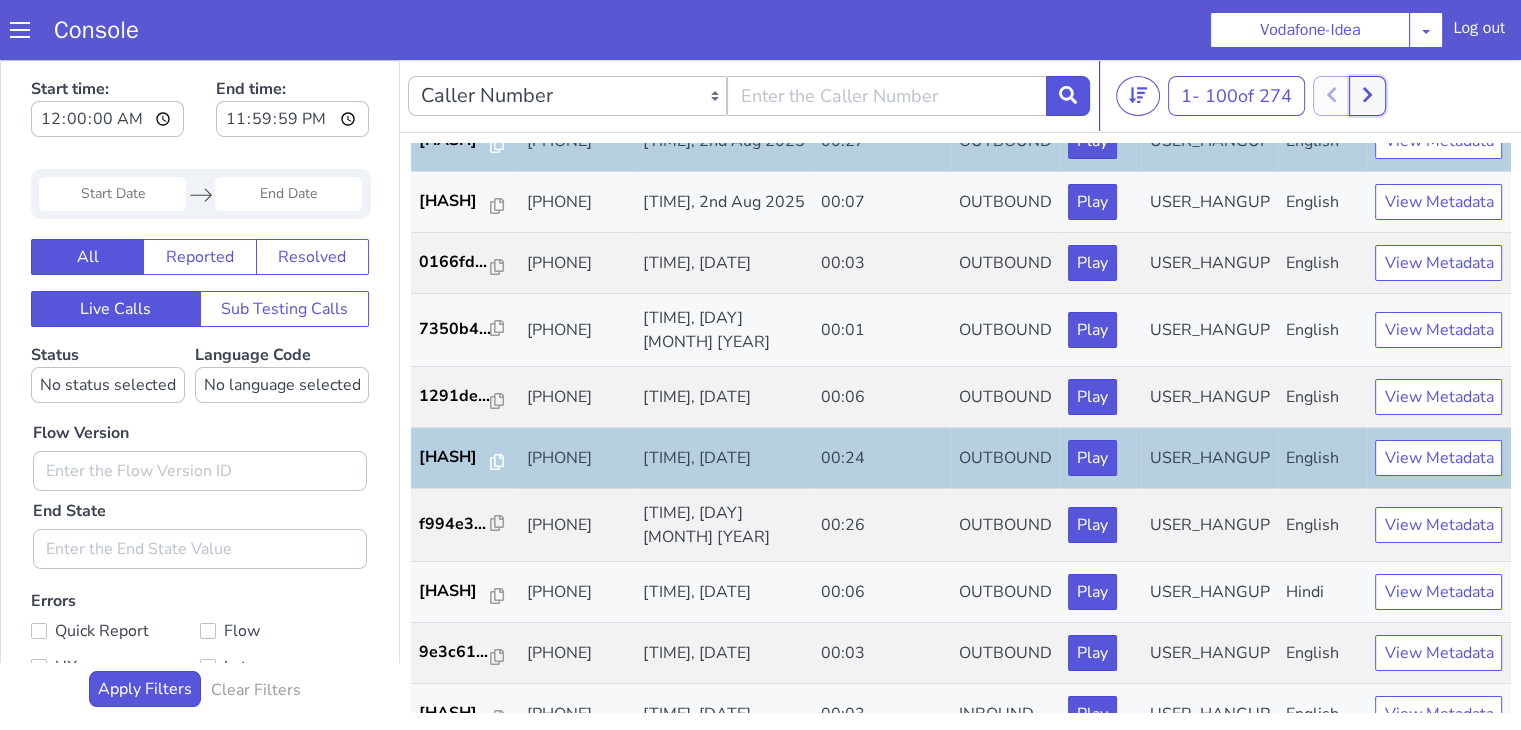 click at bounding box center [1367, 96] 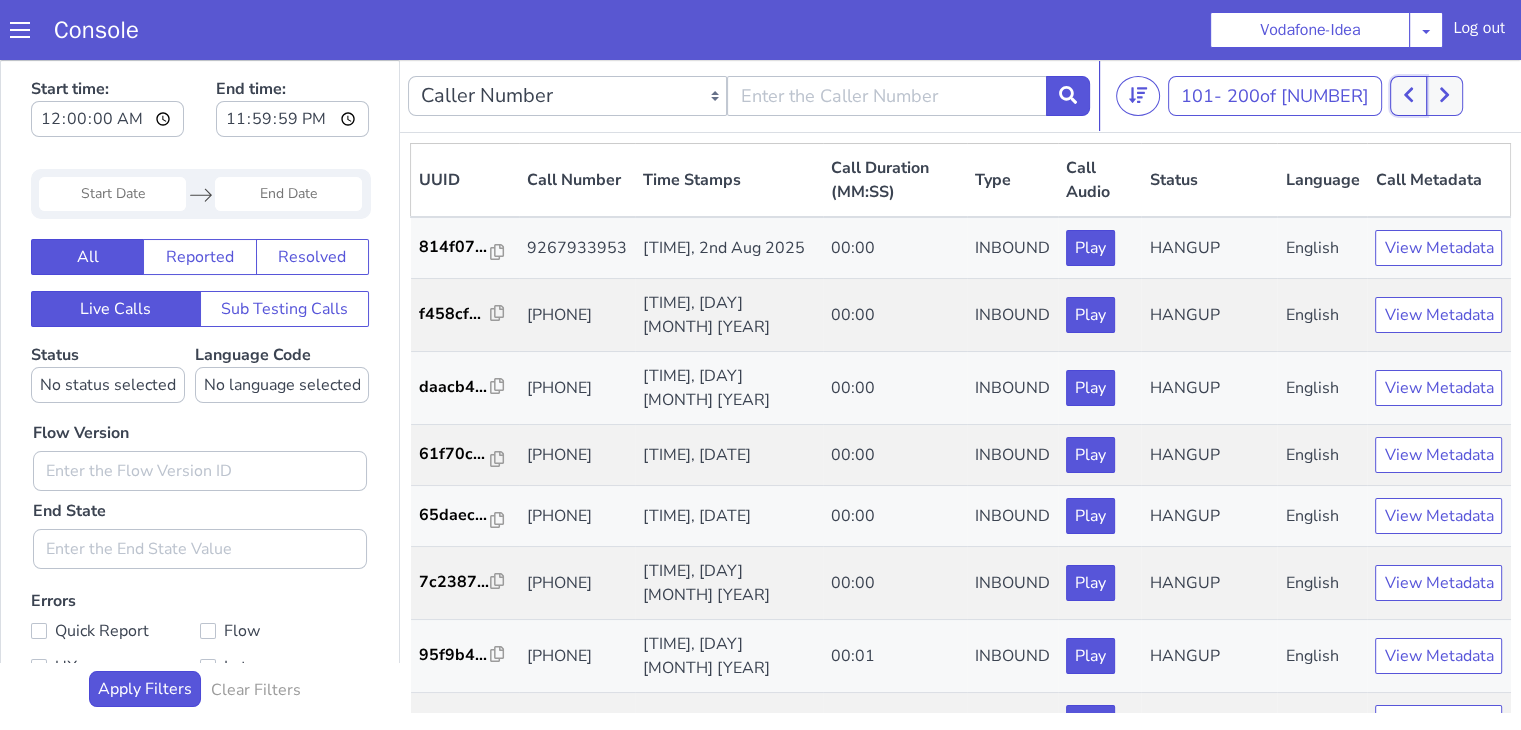 click at bounding box center [1408, 96] 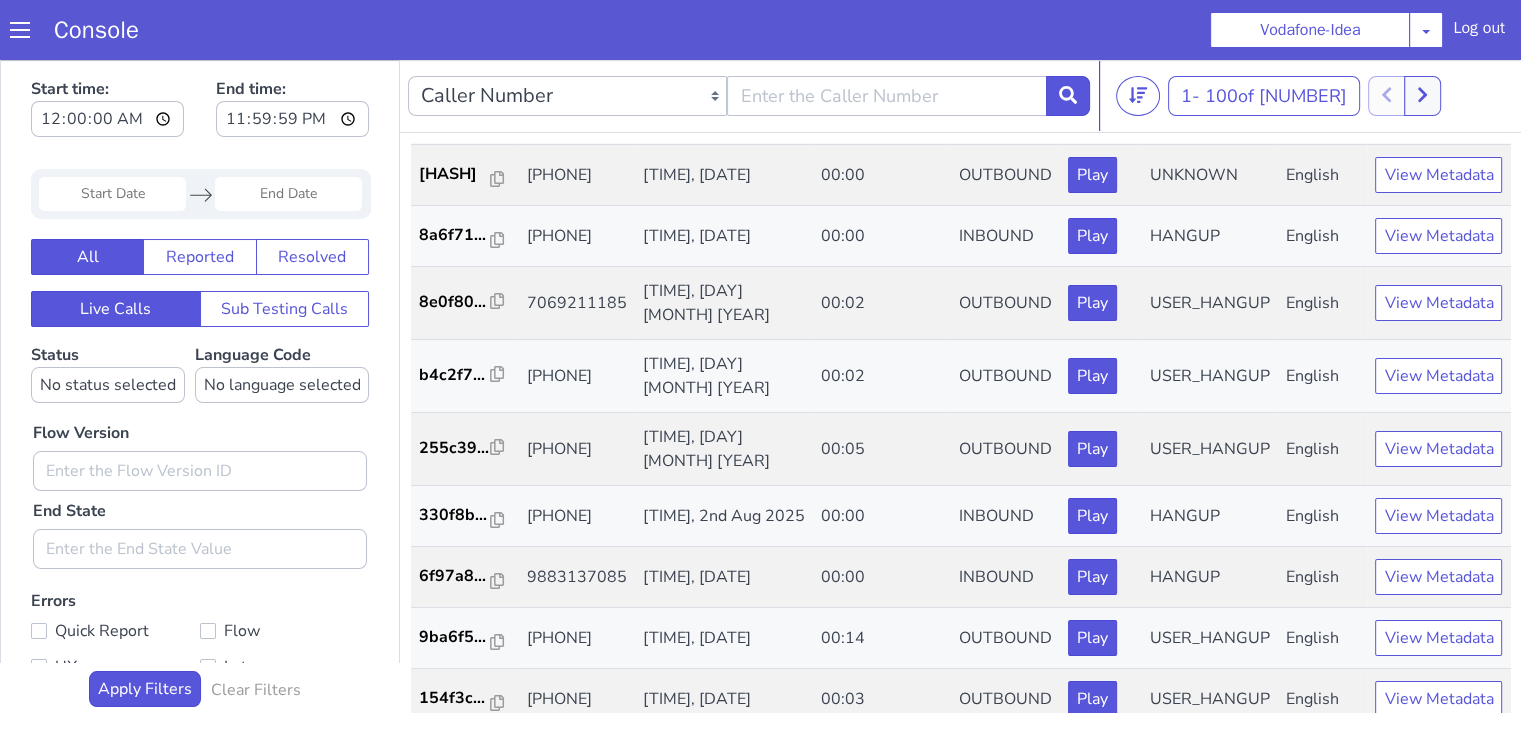 scroll, scrollTop: 600, scrollLeft: 0, axis: vertical 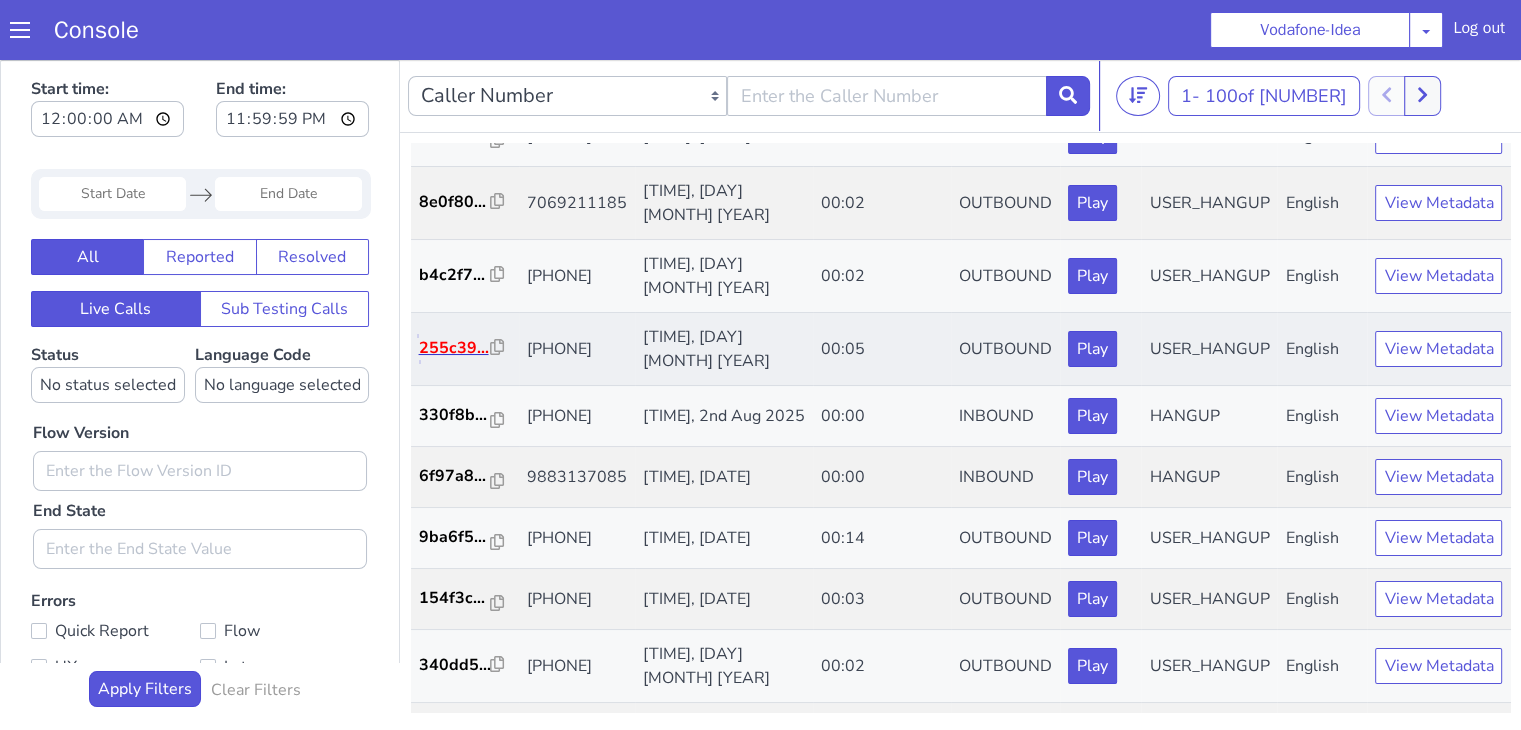 click on "255c39..." at bounding box center [455, 348] 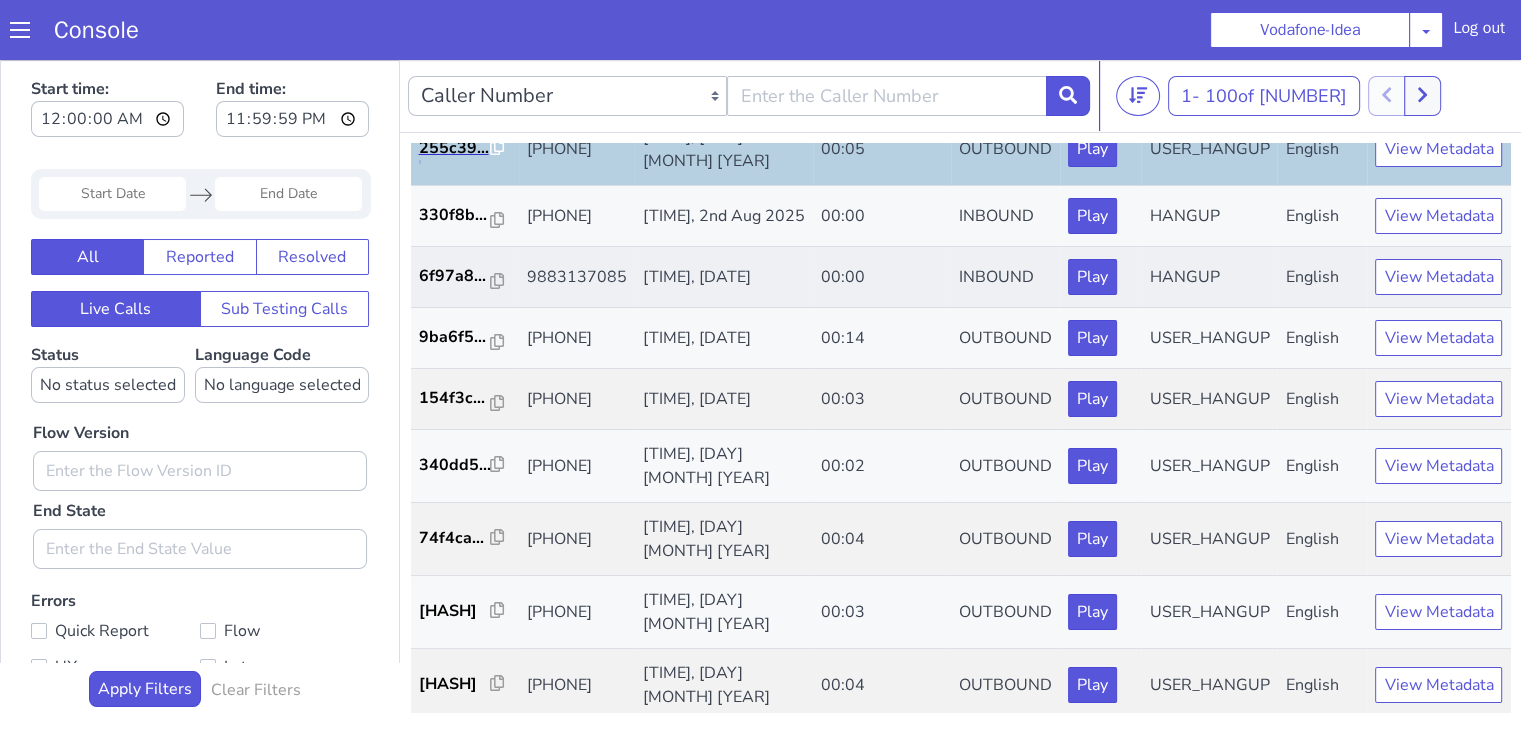 scroll, scrollTop: 900, scrollLeft: 0, axis: vertical 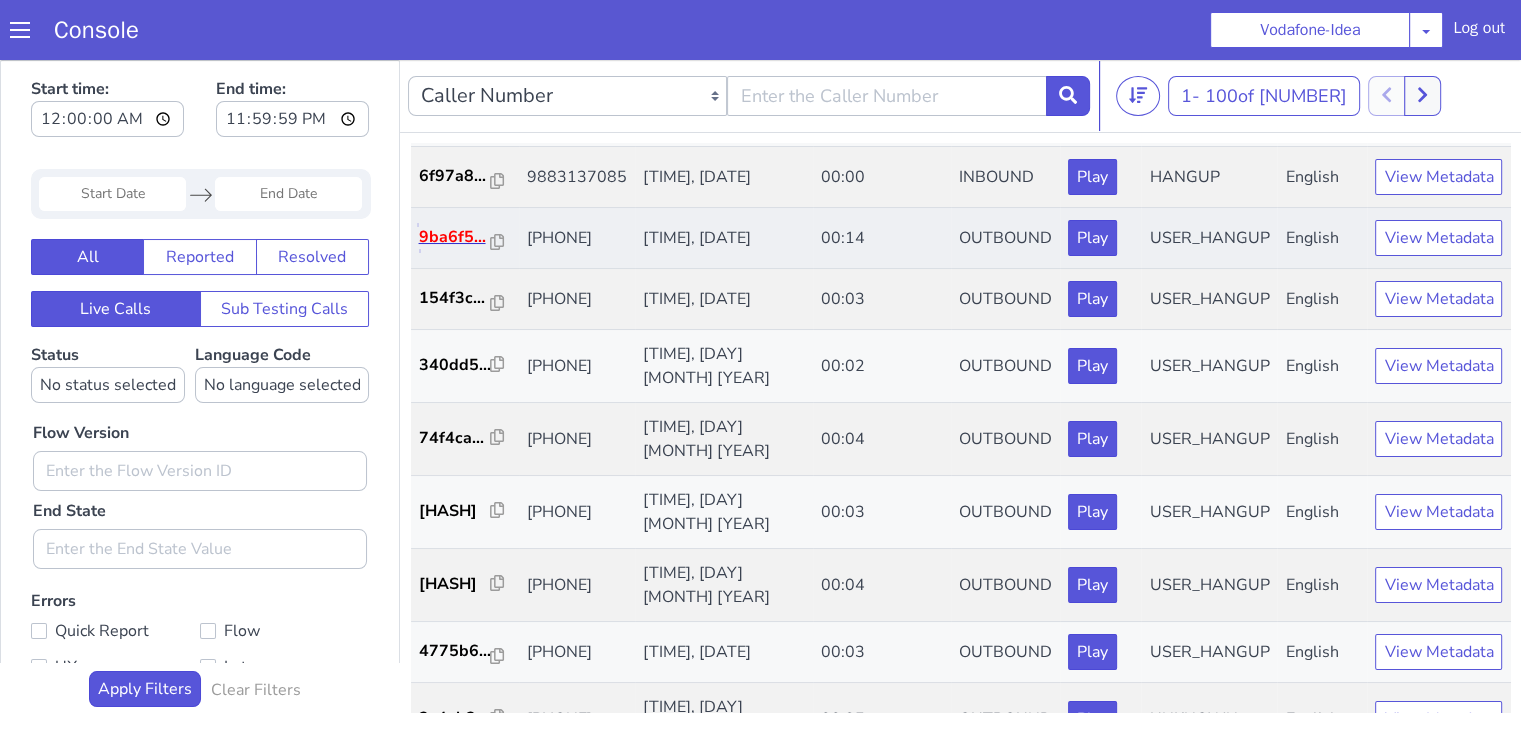 click on "9ba6f5..." at bounding box center (455, 237) 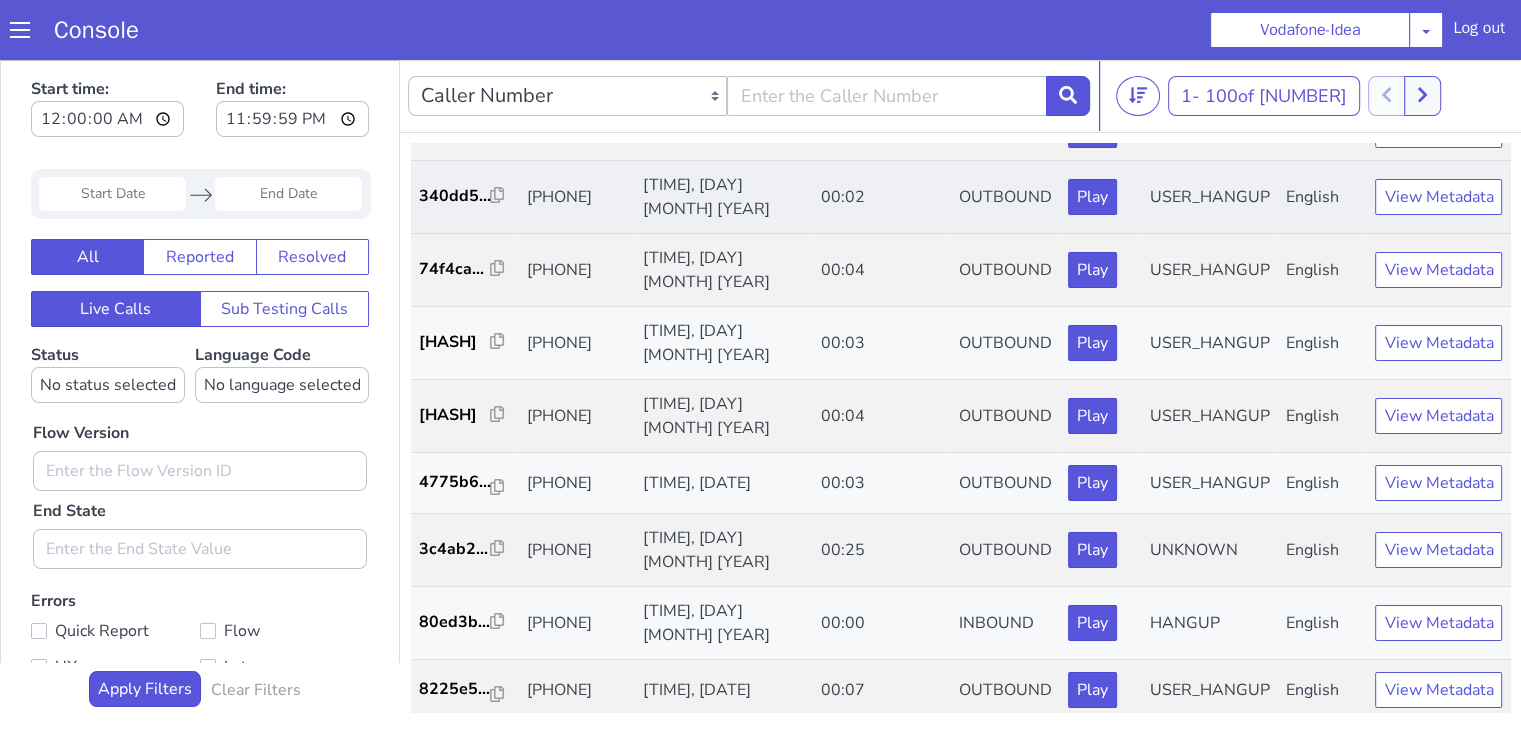 scroll, scrollTop: 1100, scrollLeft: 0, axis: vertical 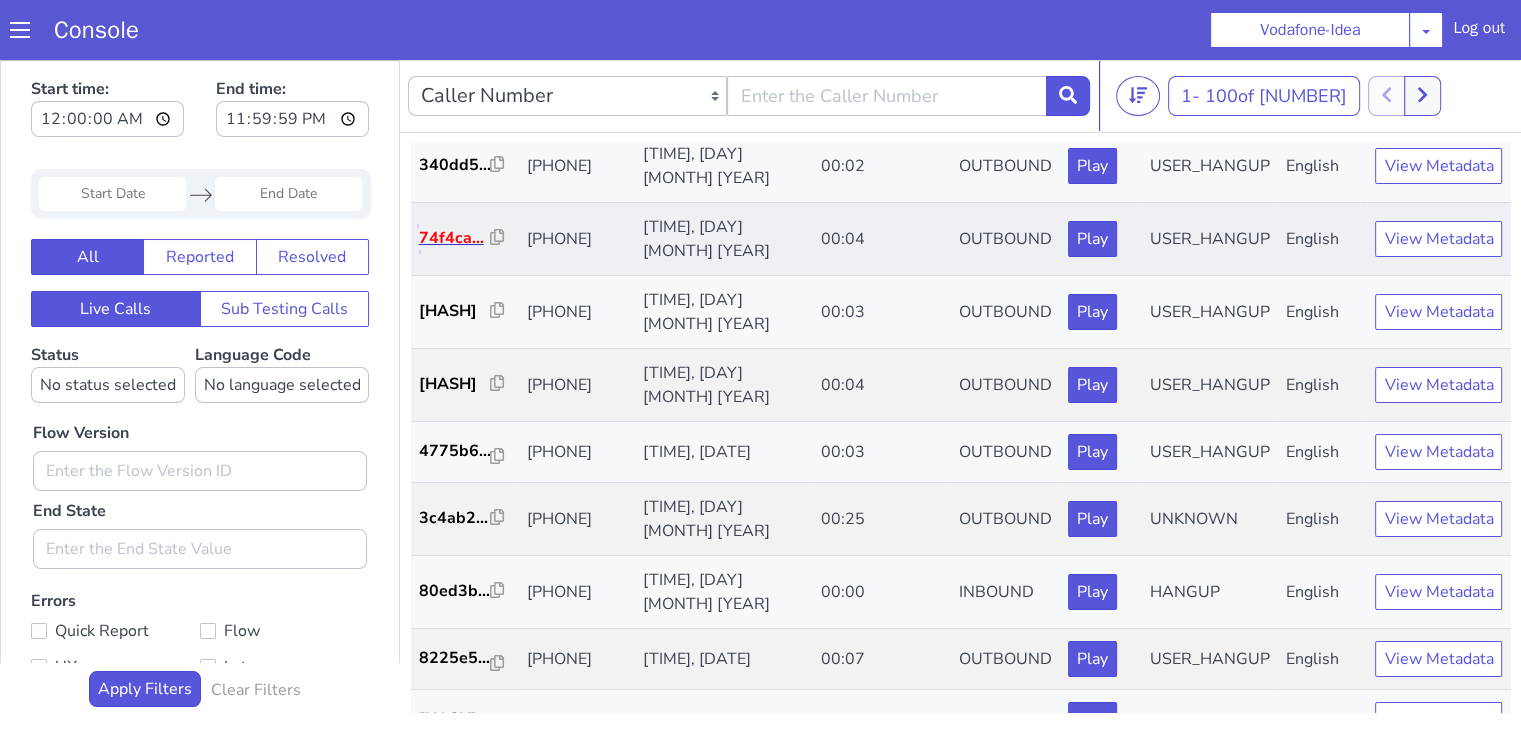 click on "74f4ca..." at bounding box center (455, 238) 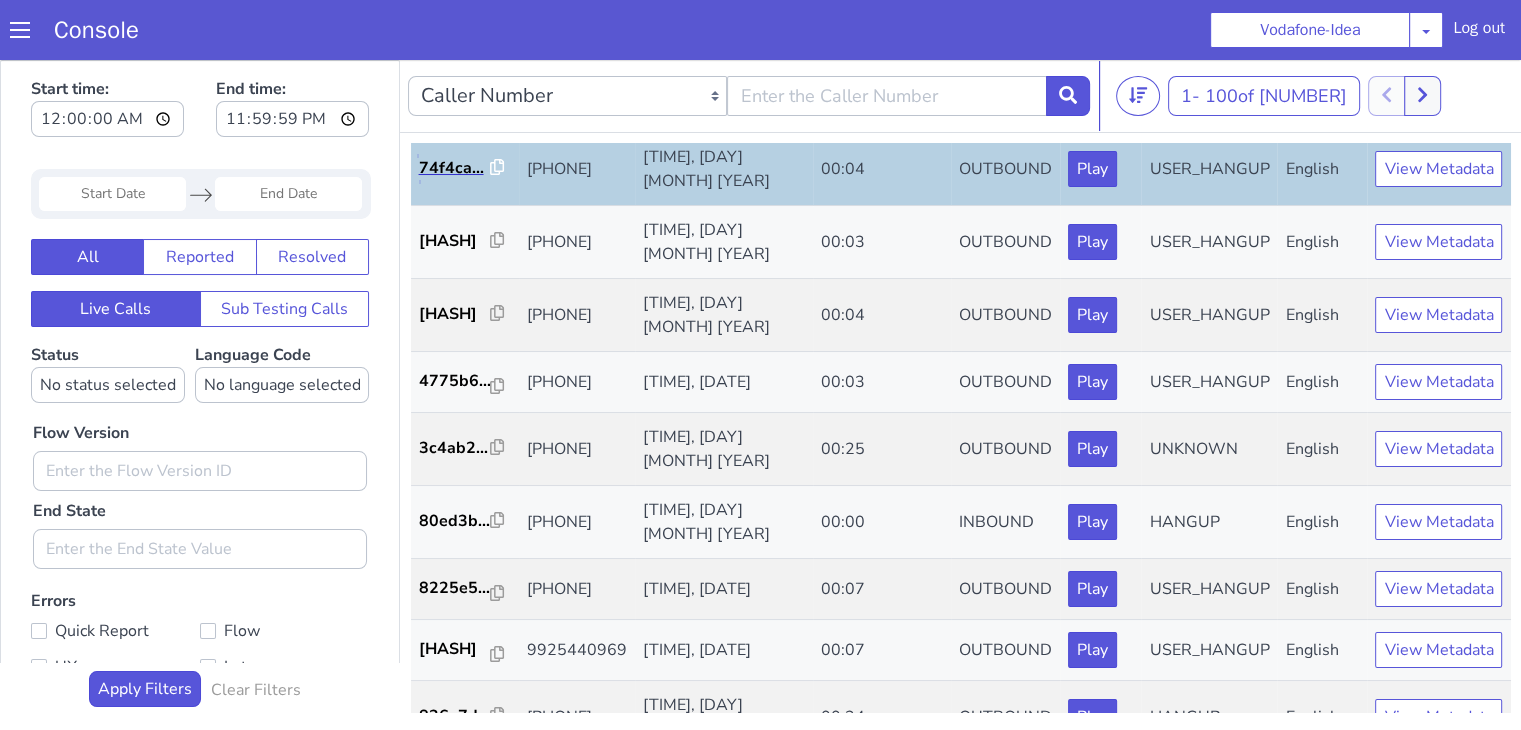 scroll, scrollTop: 1200, scrollLeft: 0, axis: vertical 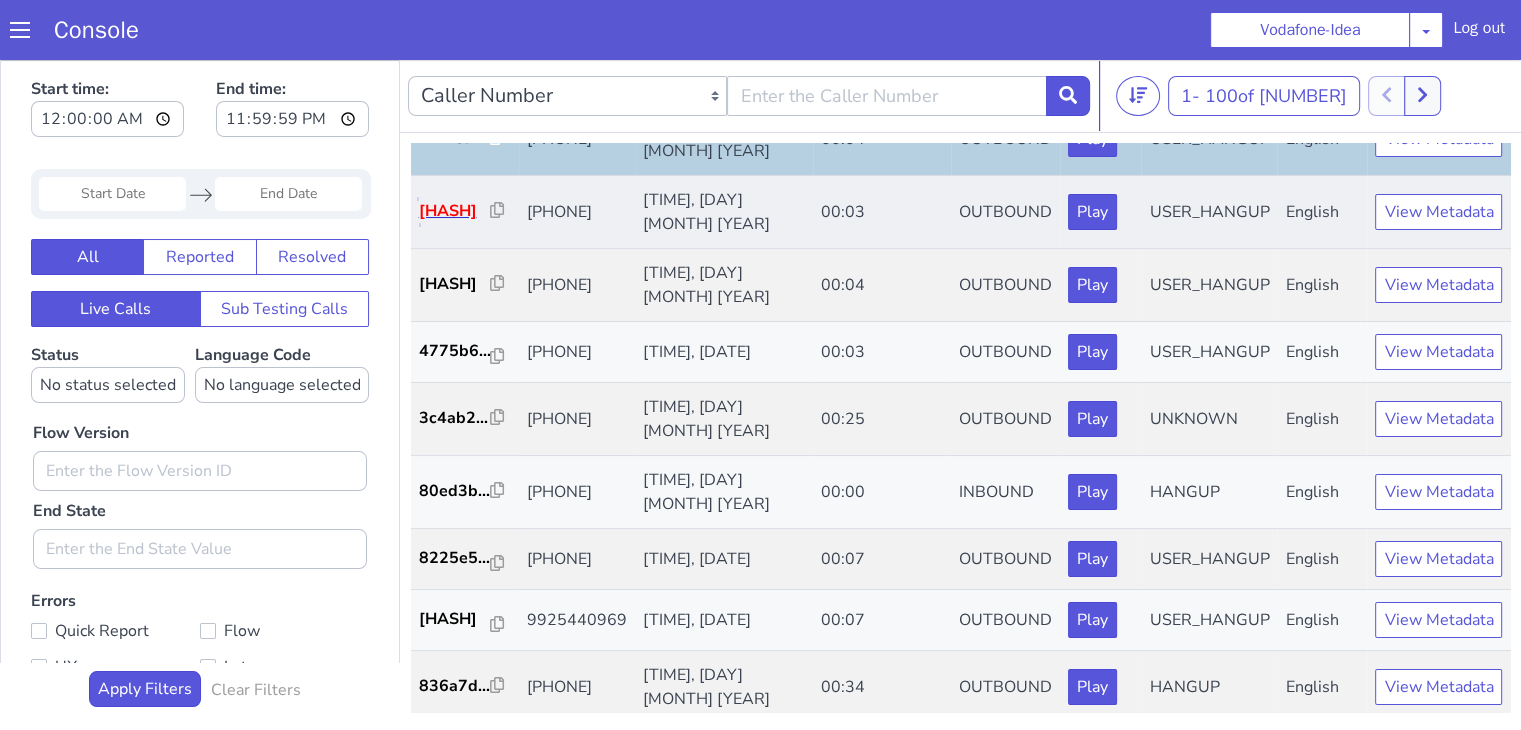 click on "f8ac5c..." at bounding box center (455, 211) 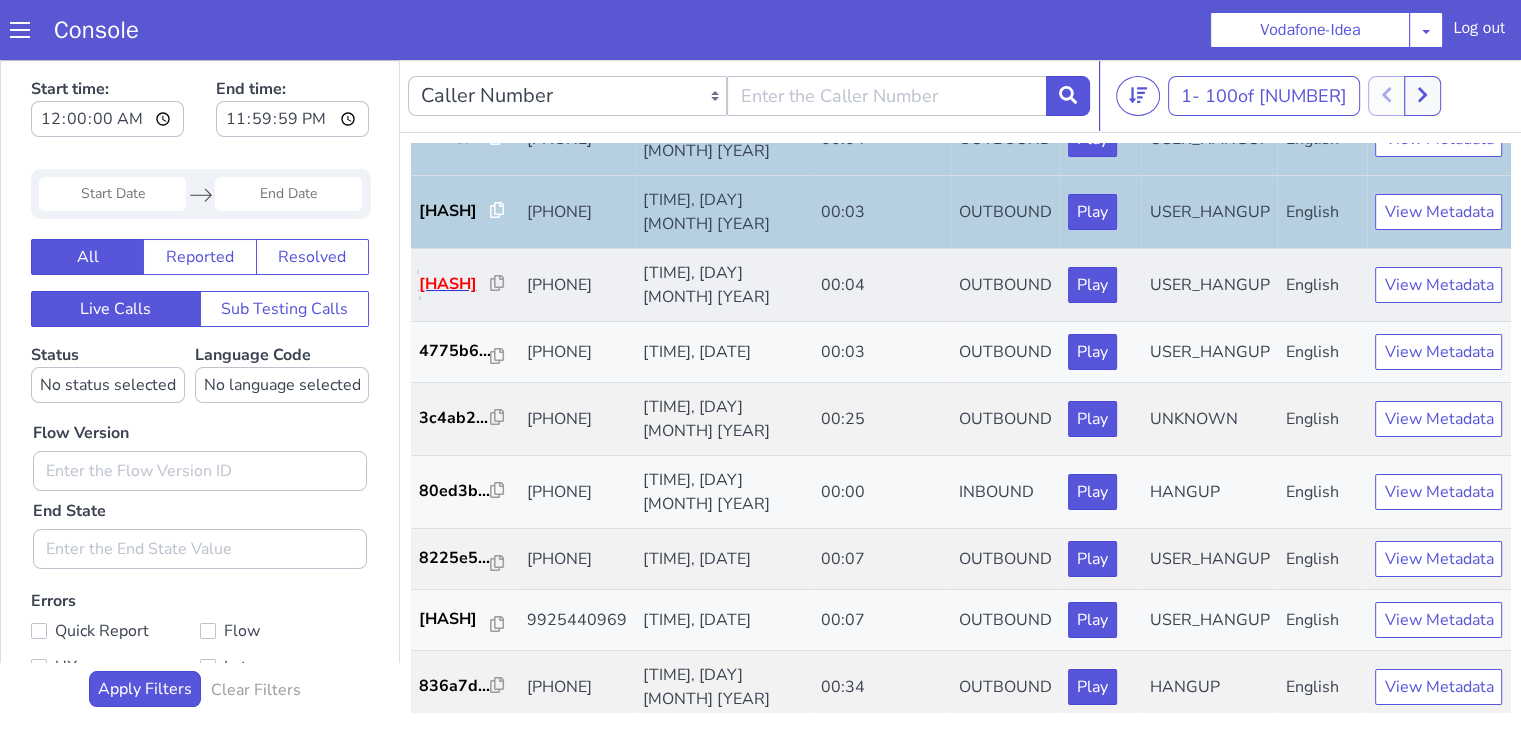 click on "55b082..." at bounding box center (455, 284) 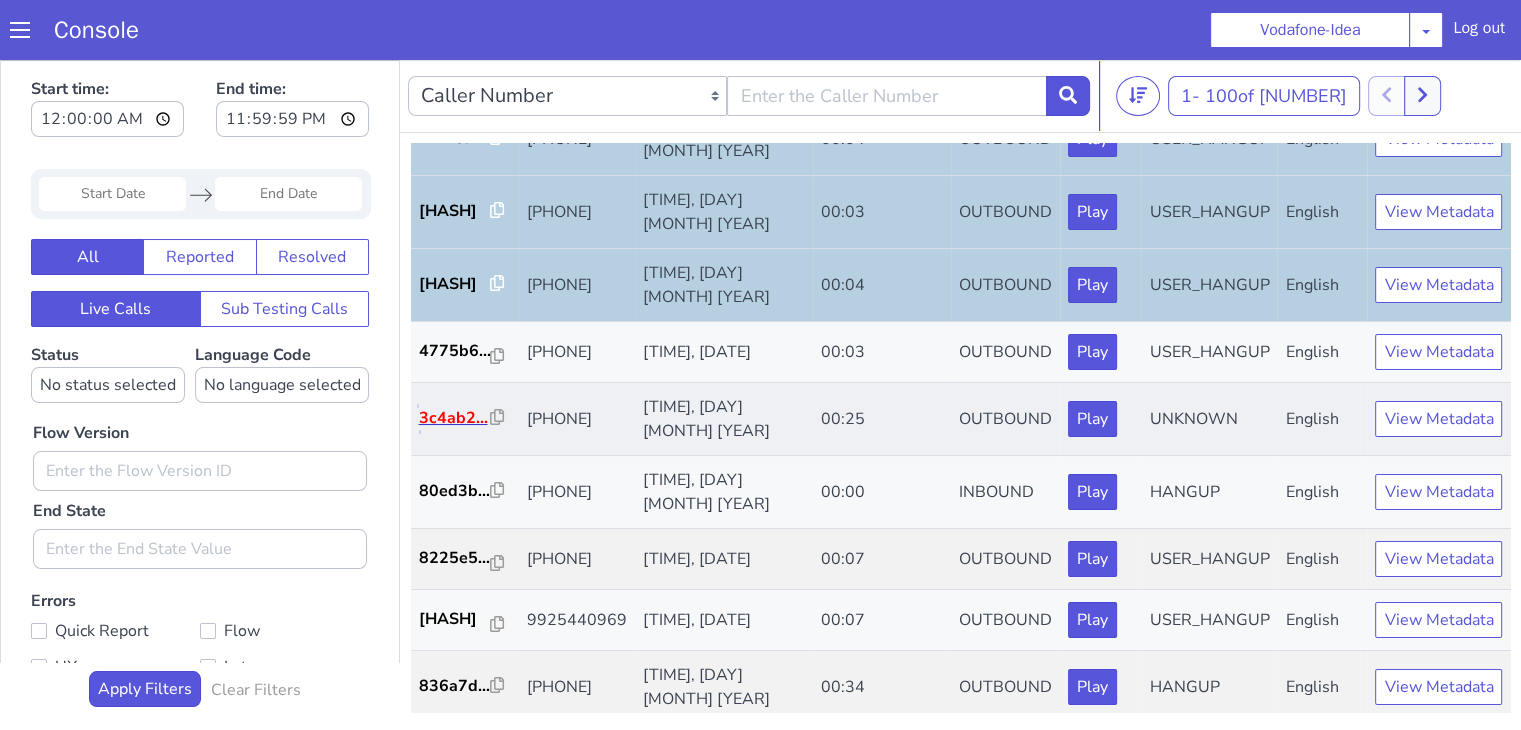 click on "3c4ab2..." at bounding box center (455, 418) 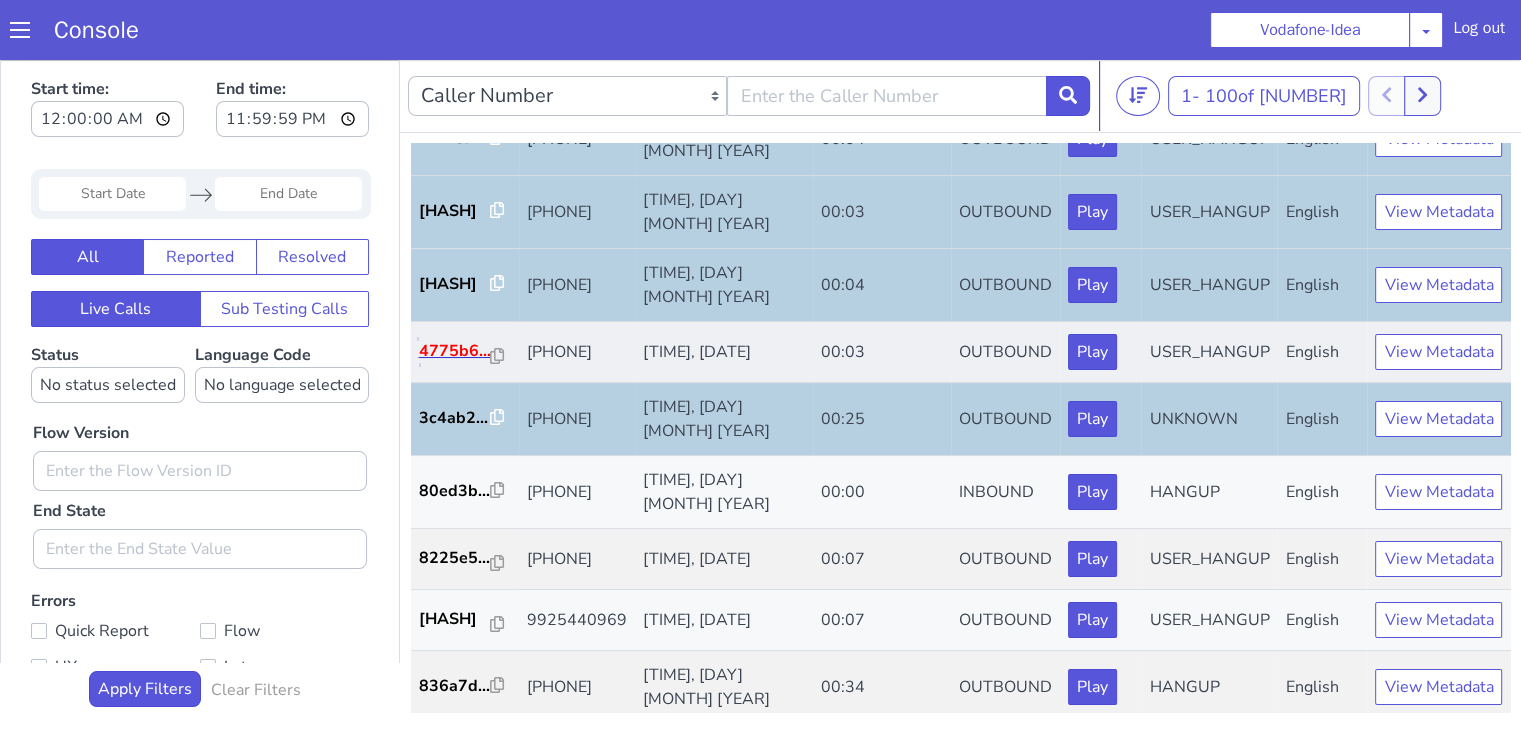 click on "4775b6..." at bounding box center (455, 351) 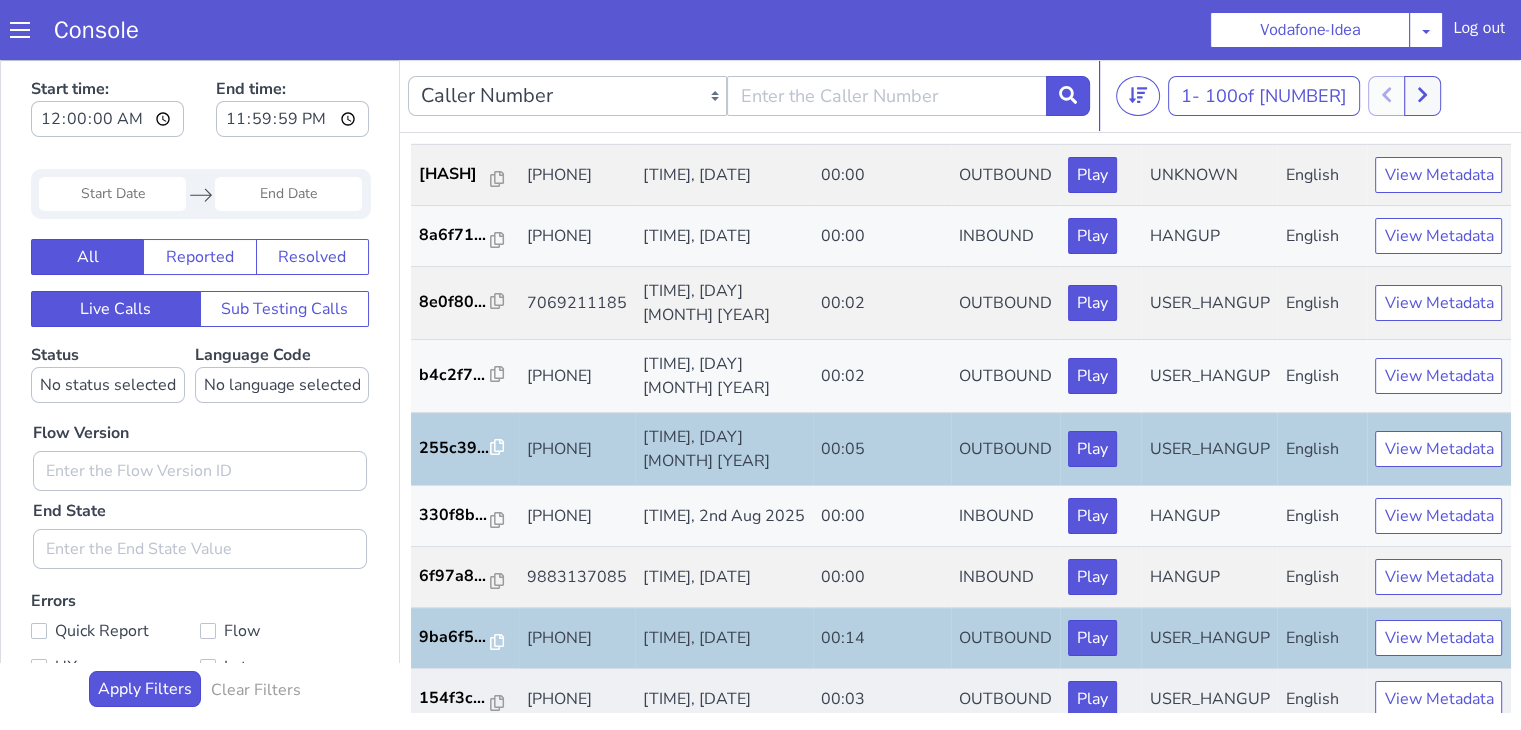 scroll, scrollTop: 0, scrollLeft: 0, axis: both 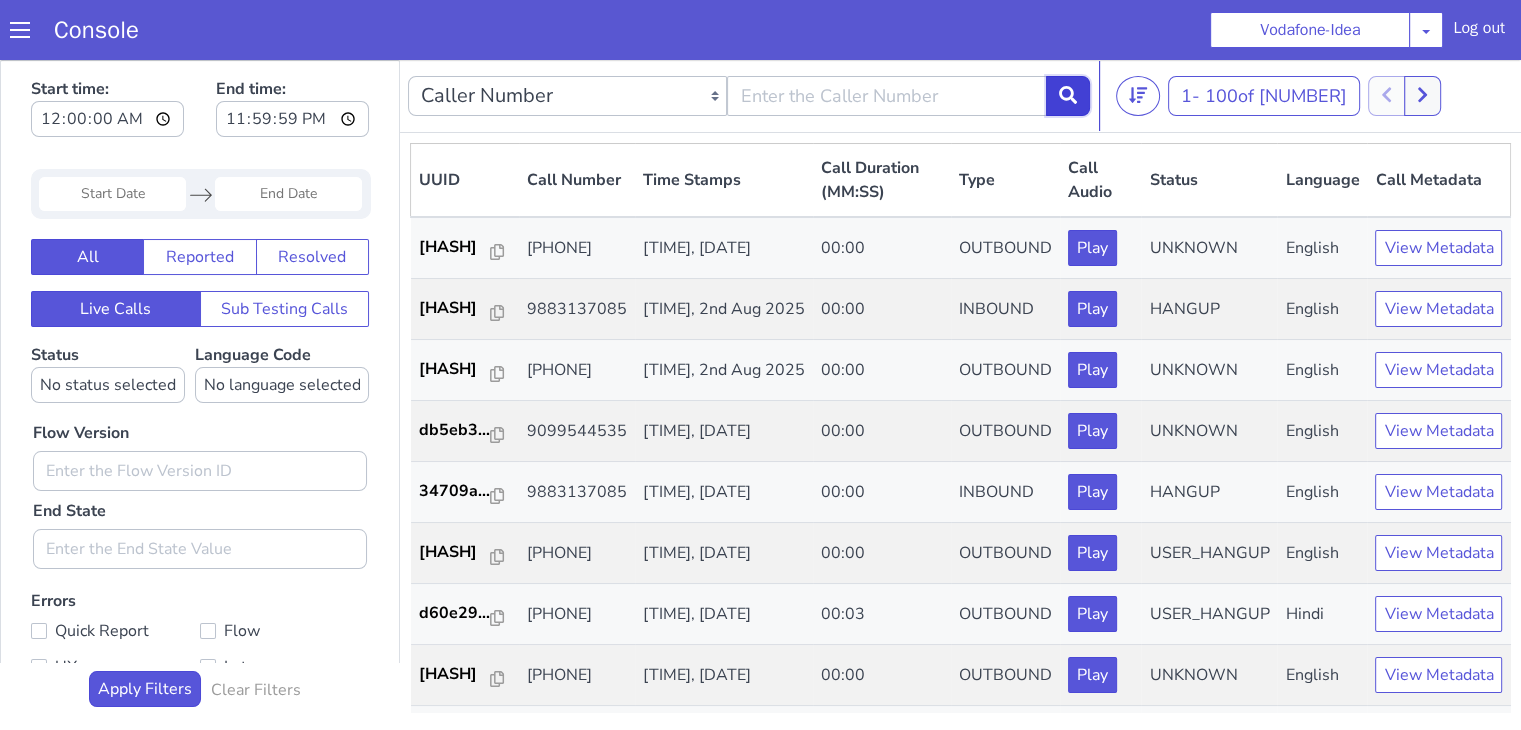 click at bounding box center (1068, 96) 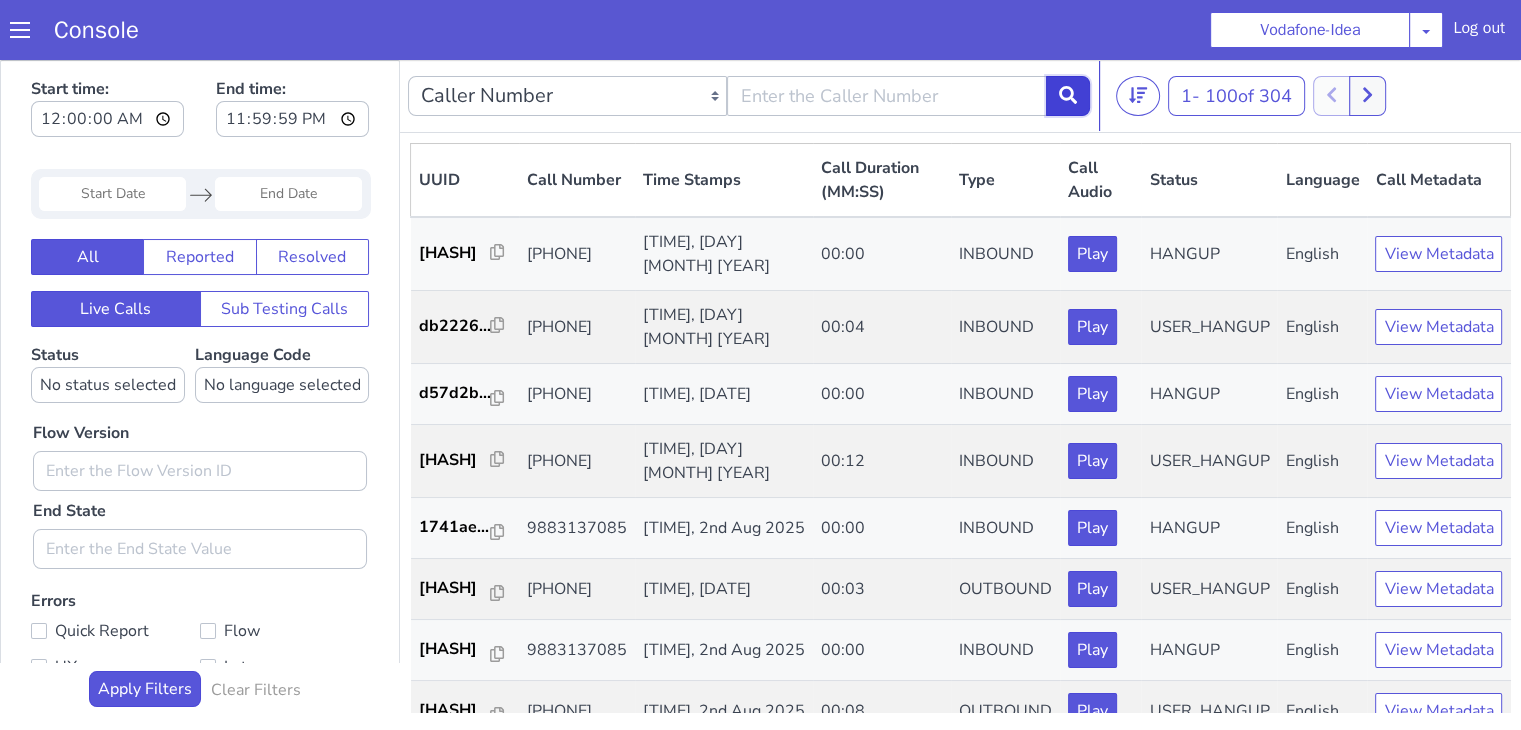 click at bounding box center [1068, 96] 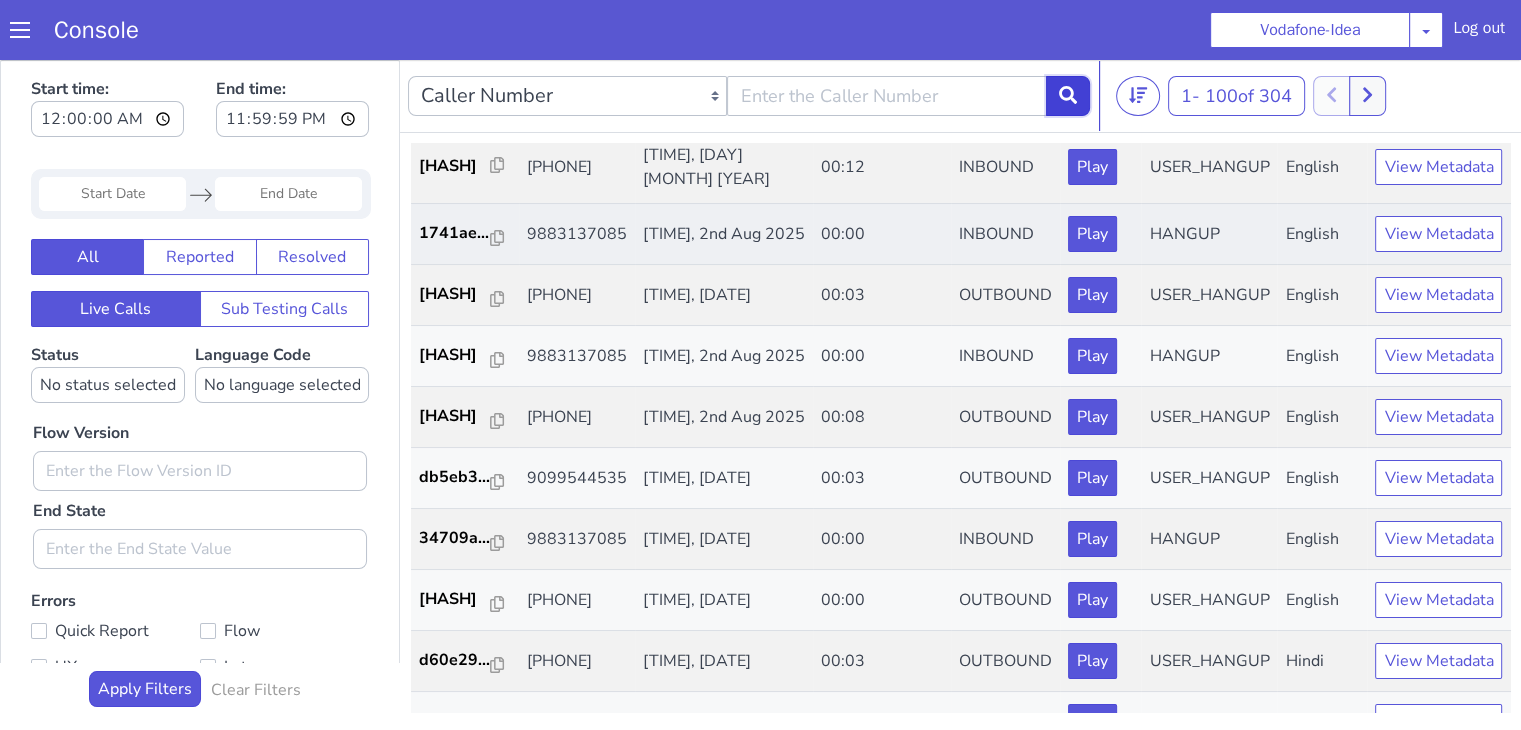 scroll, scrollTop: 300, scrollLeft: 0, axis: vertical 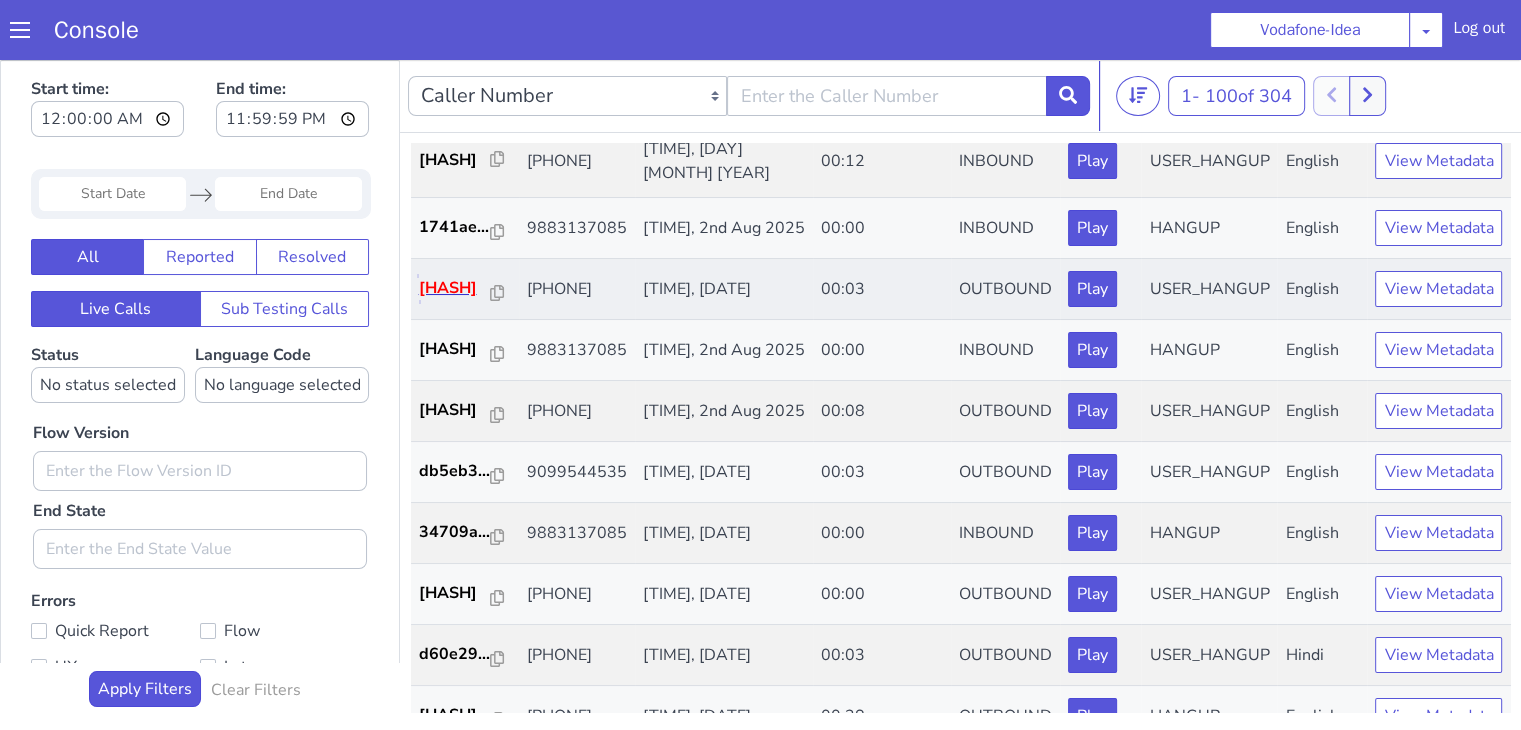click on "c33cef..." at bounding box center (455, 288) 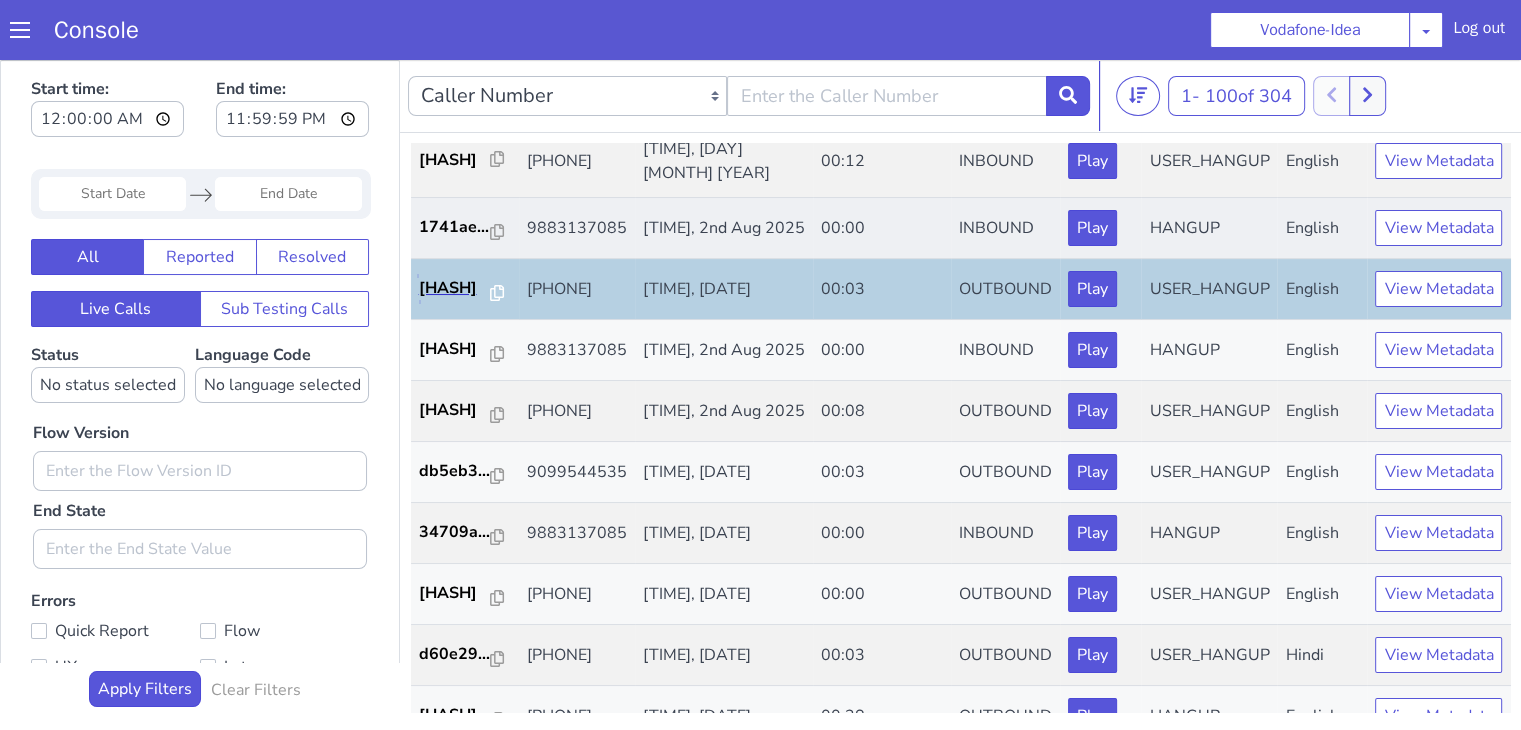 scroll, scrollTop: 400, scrollLeft: 0, axis: vertical 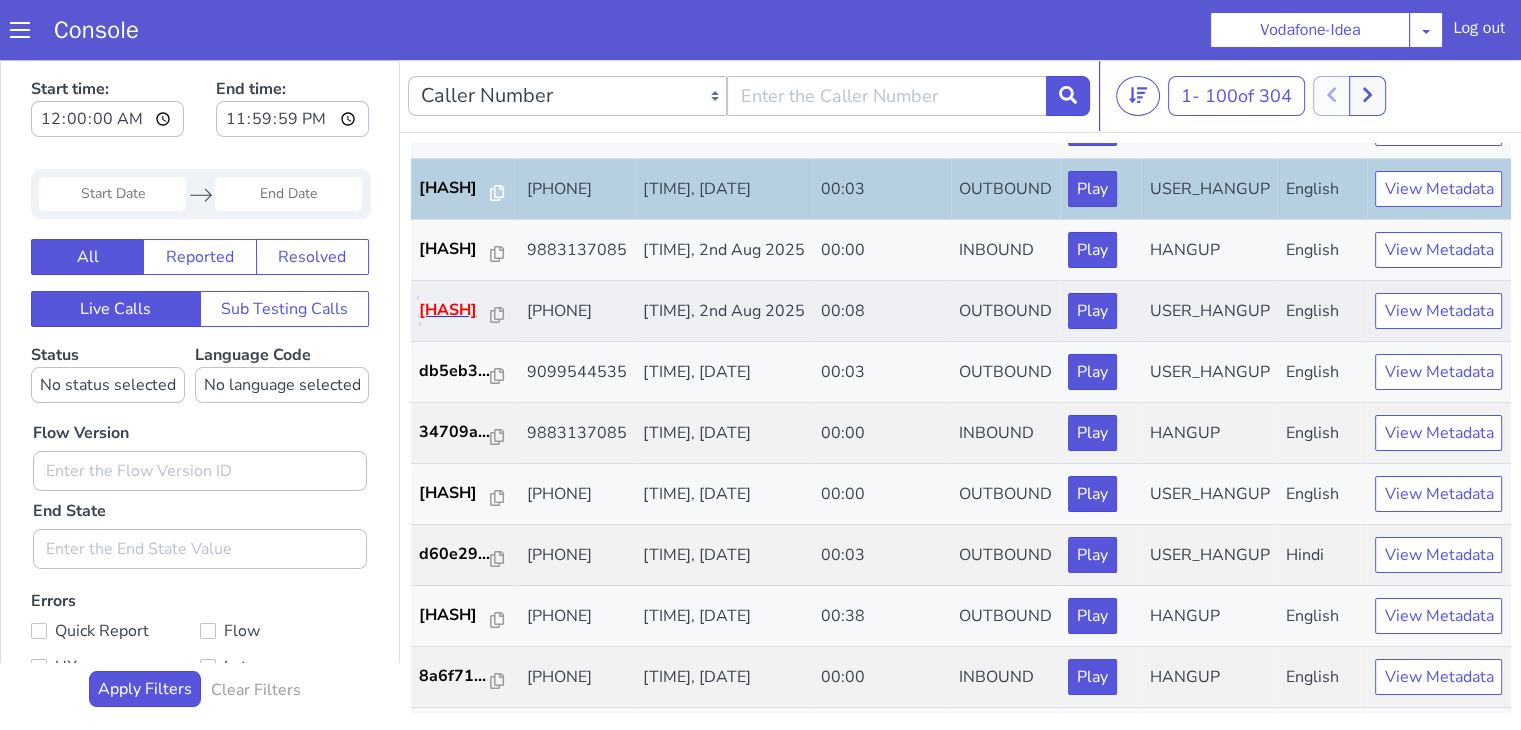 click on "70f537..." at bounding box center (455, 310) 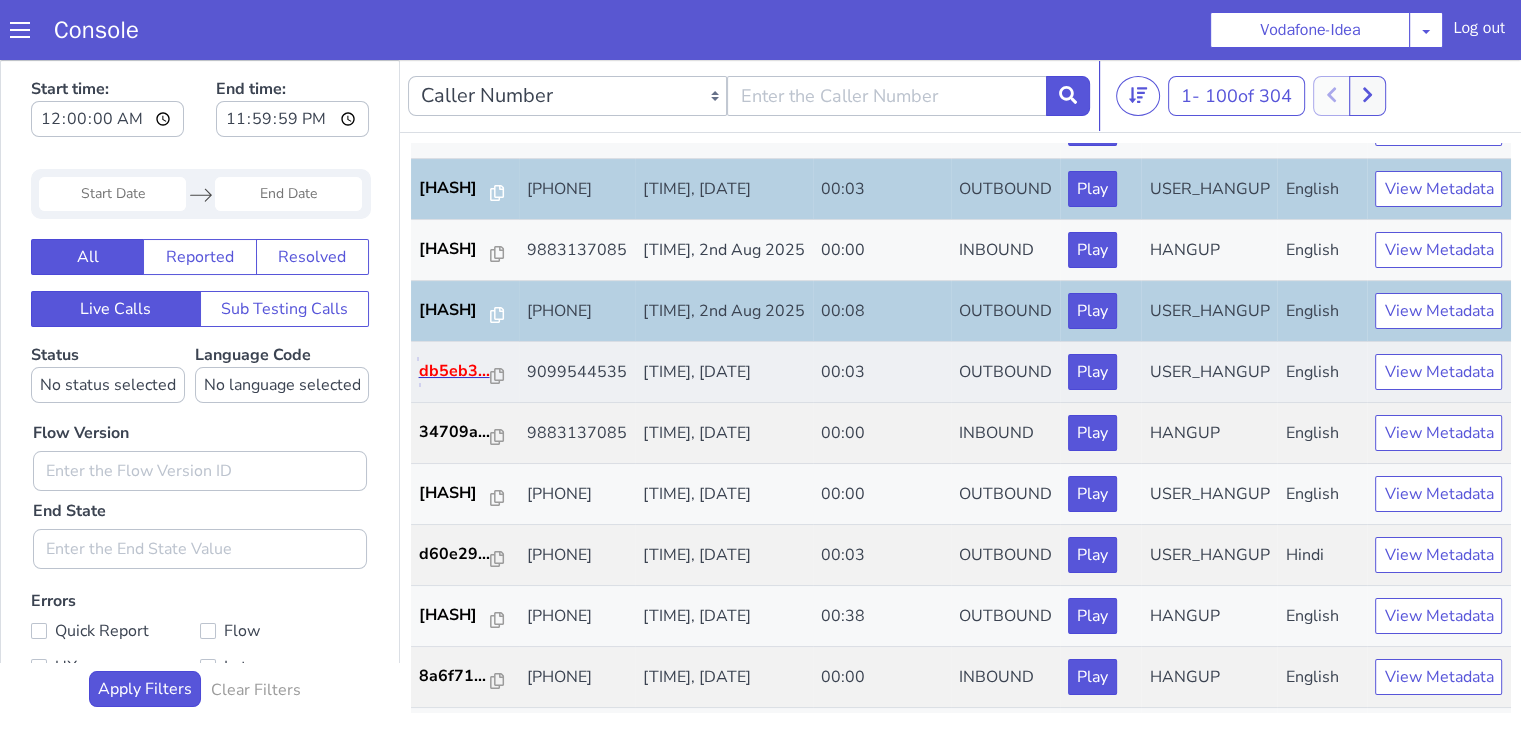 click on "db5eb3..." at bounding box center (455, 371) 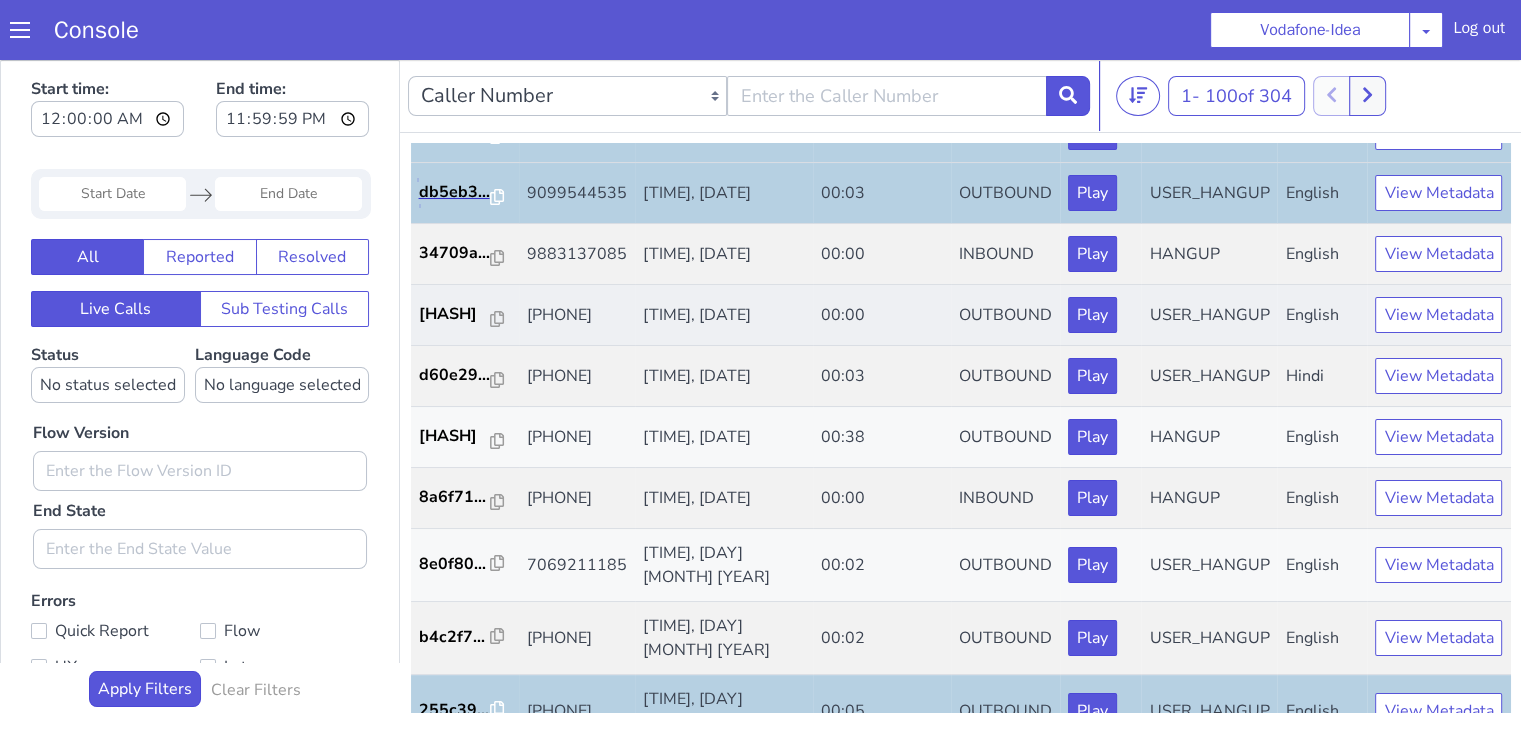 scroll, scrollTop: 700, scrollLeft: 0, axis: vertical 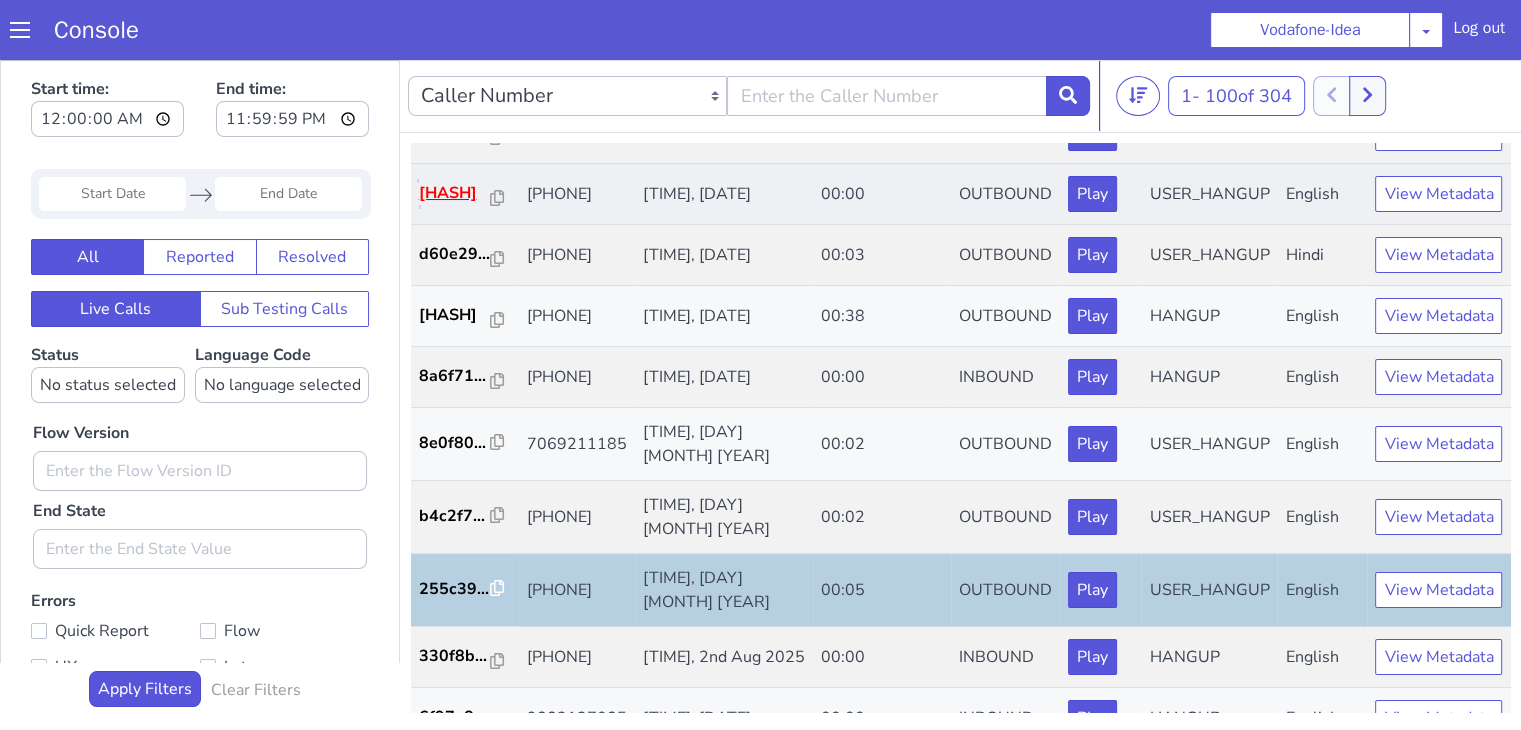 click on "e77926..." at bounding box center (455, 193) 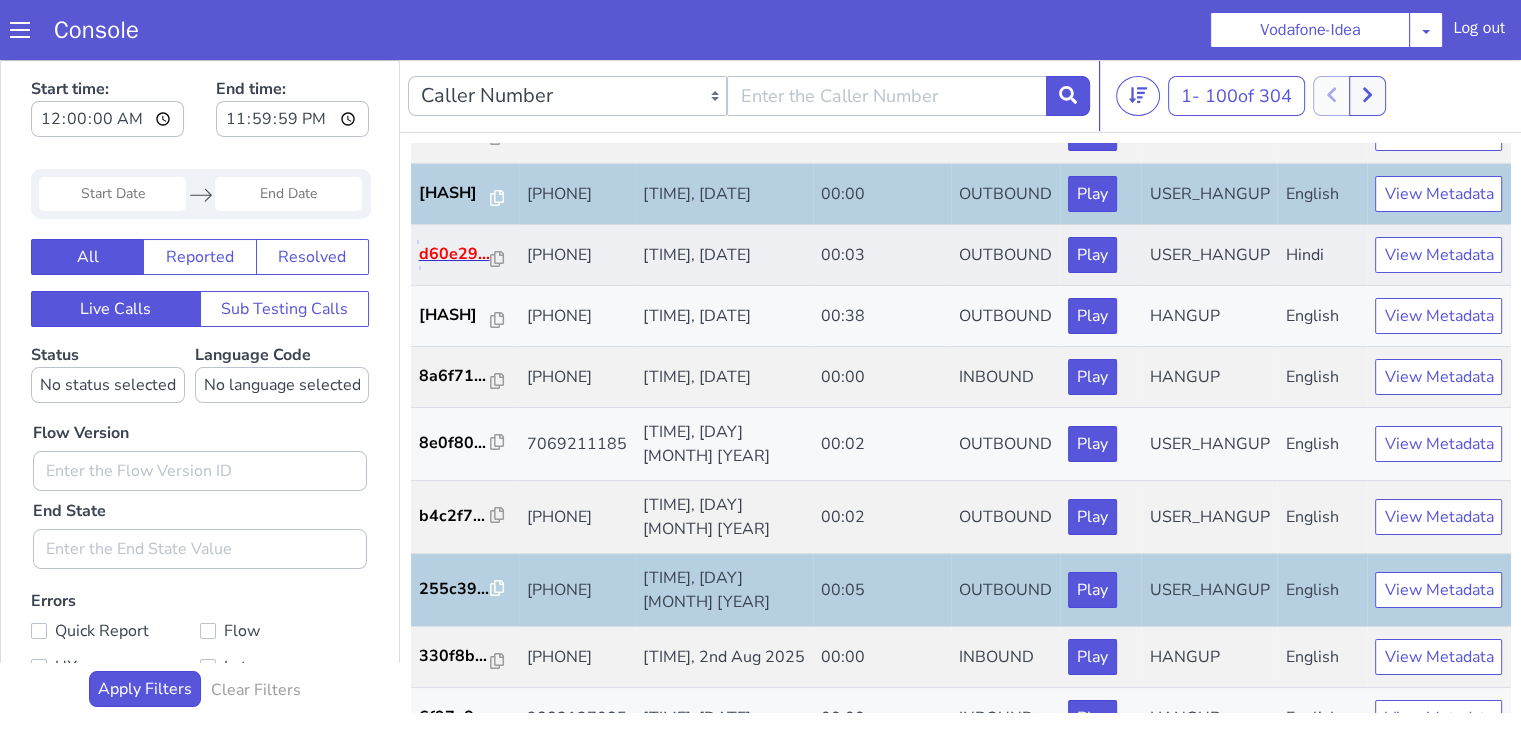 click on "d60e29..." at bounding box center (455, 254) 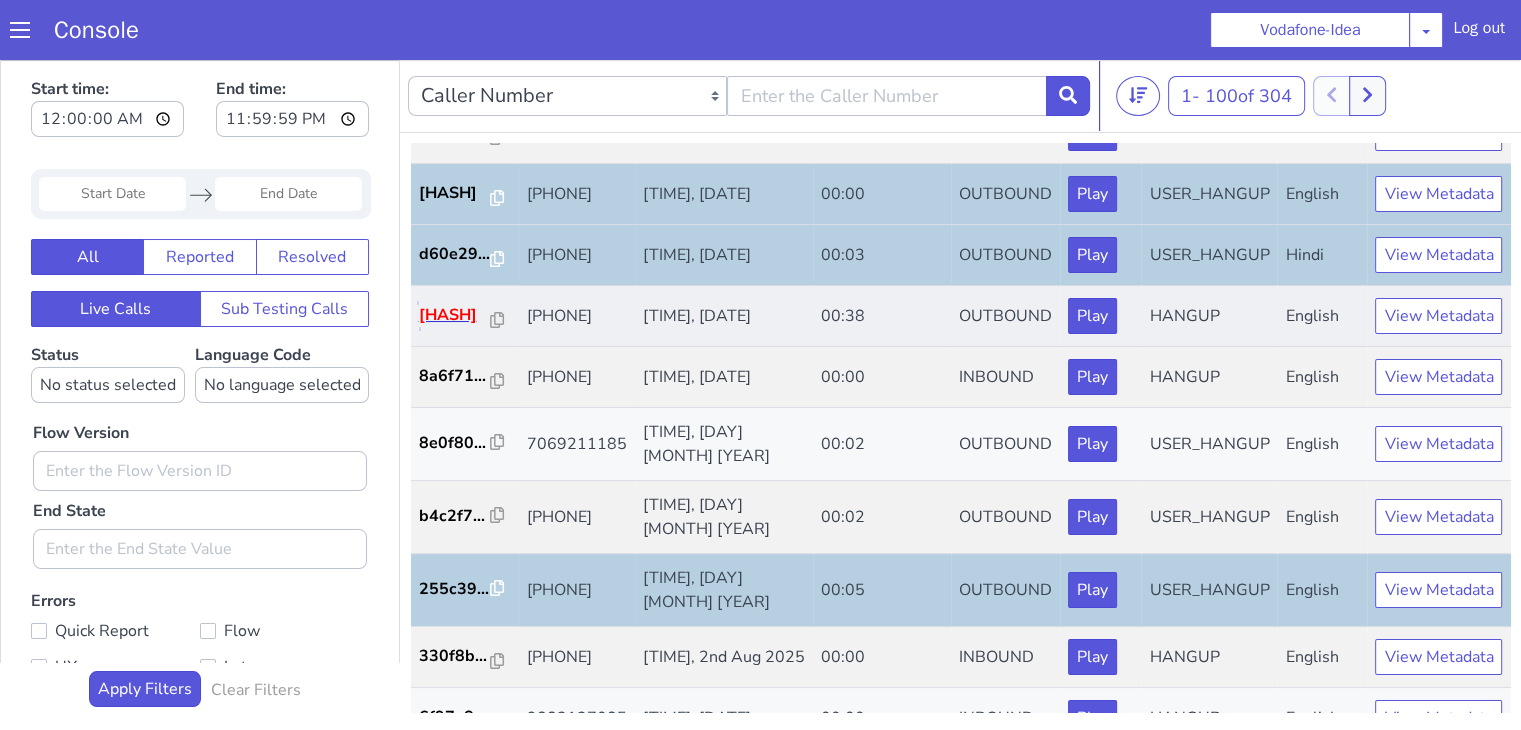 click on "62def5..." at bounding box center (455, 315) 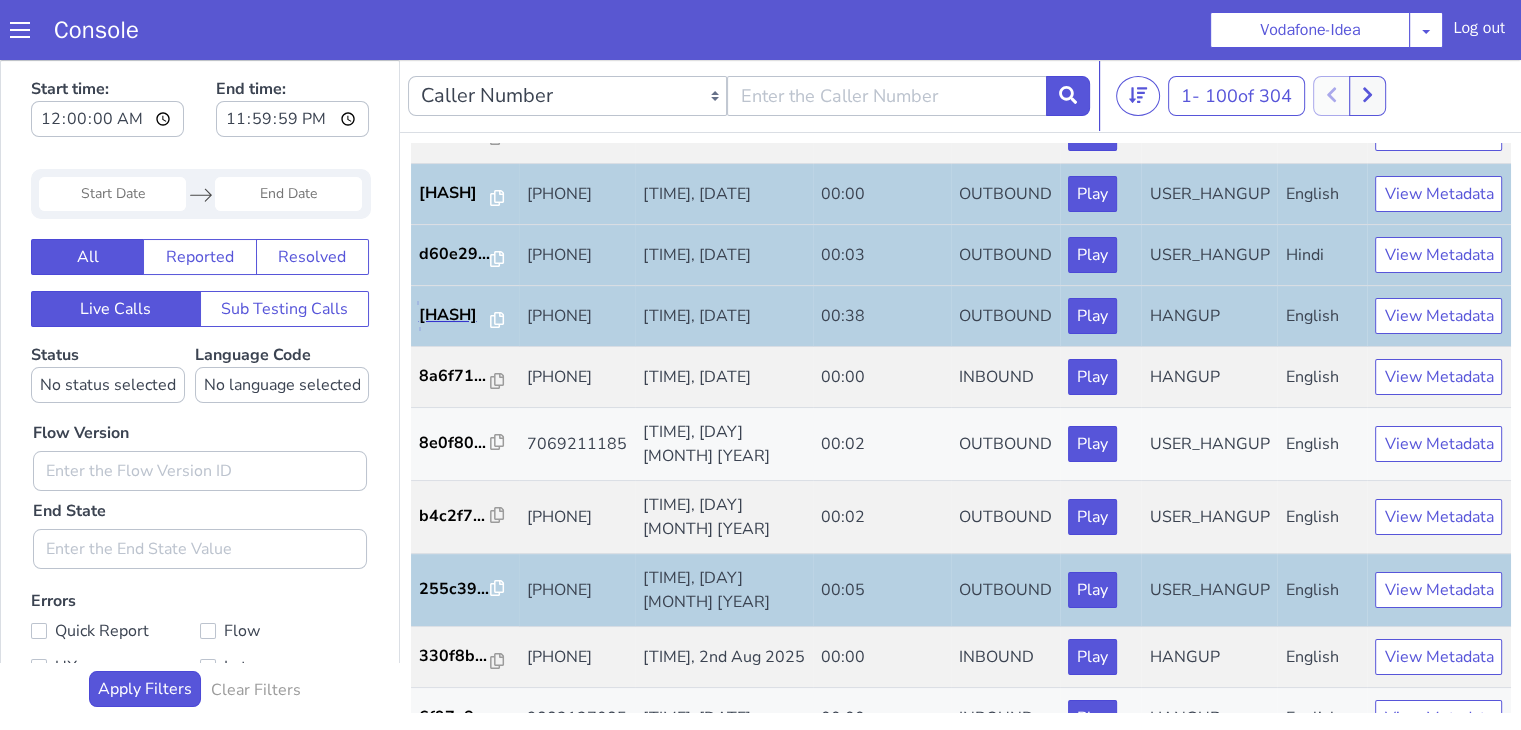 scroll, scrollTop: 800, scrollLeft: 0, axis: vertical 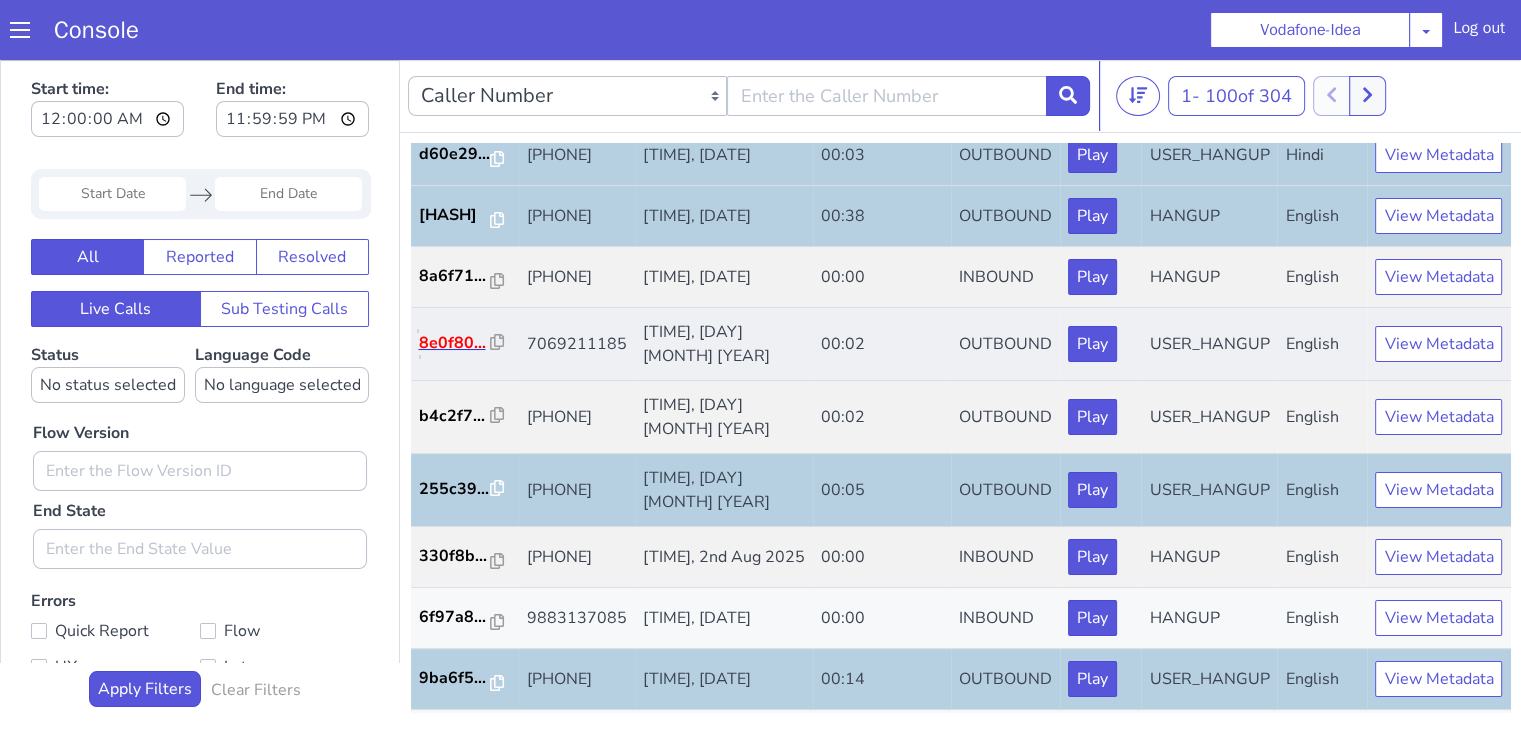 click on "8e0f80..." at bounding box center [455, 343] 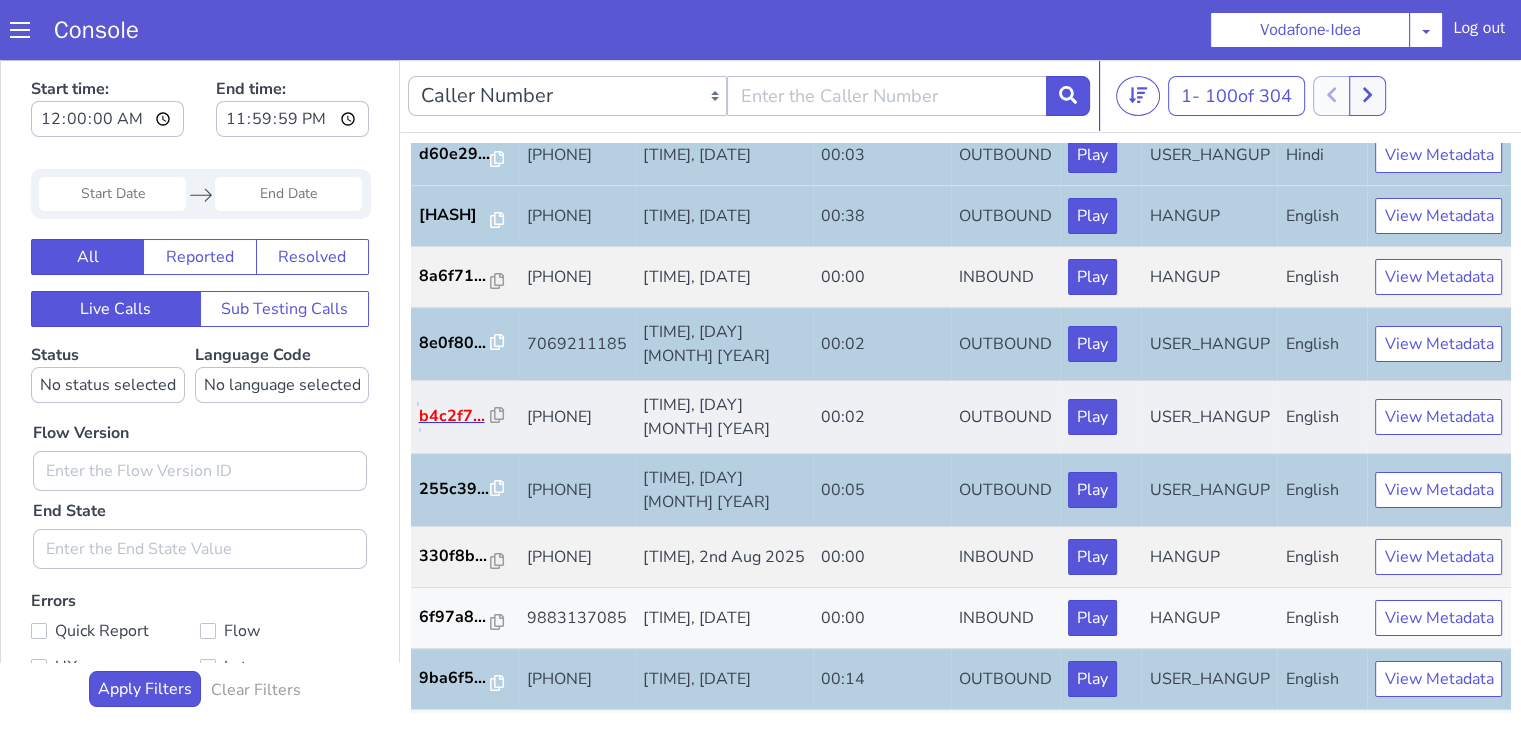 click on "b4c2f7..." at bounding box center (455, 416) 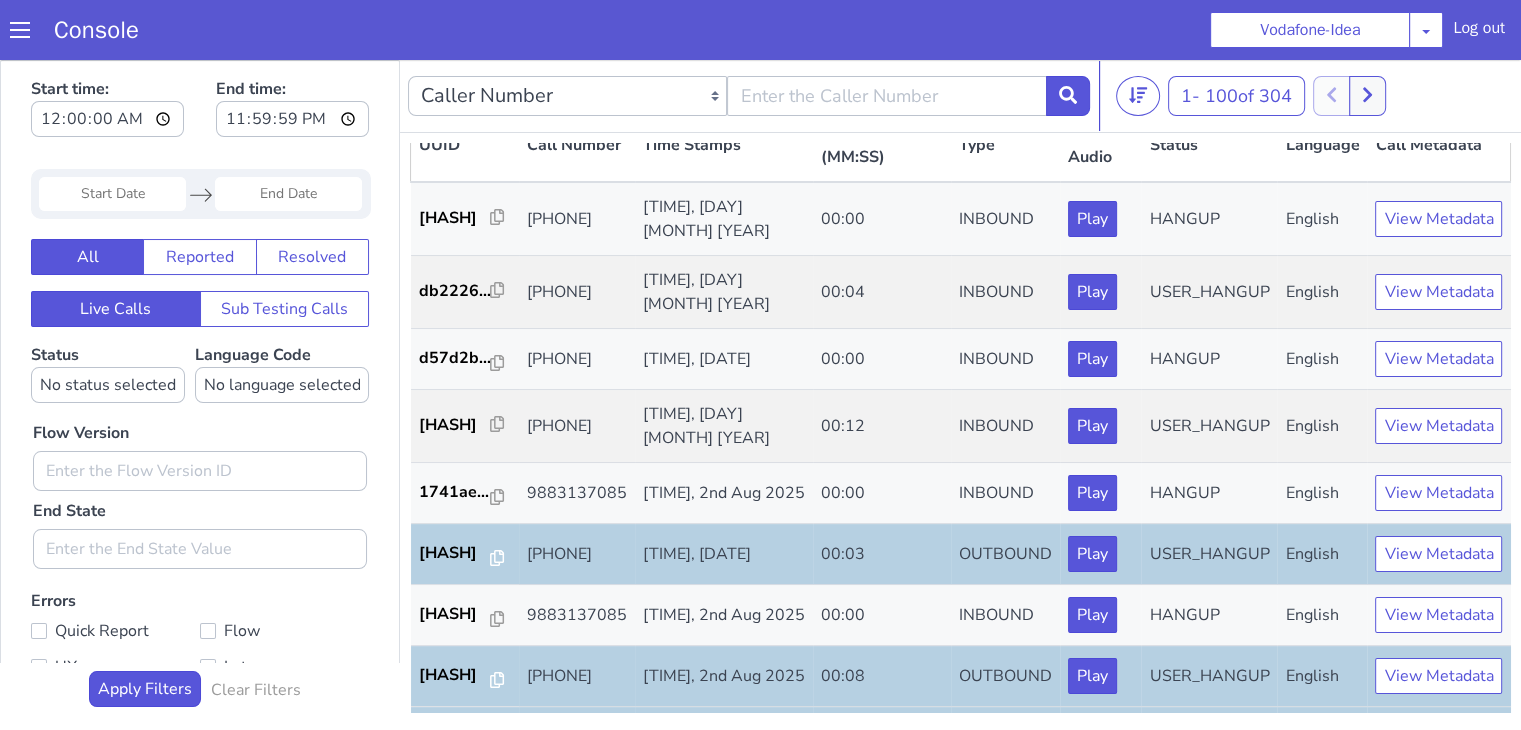scroll, scrollTop: 0, scrollLeft: 0, axis: both 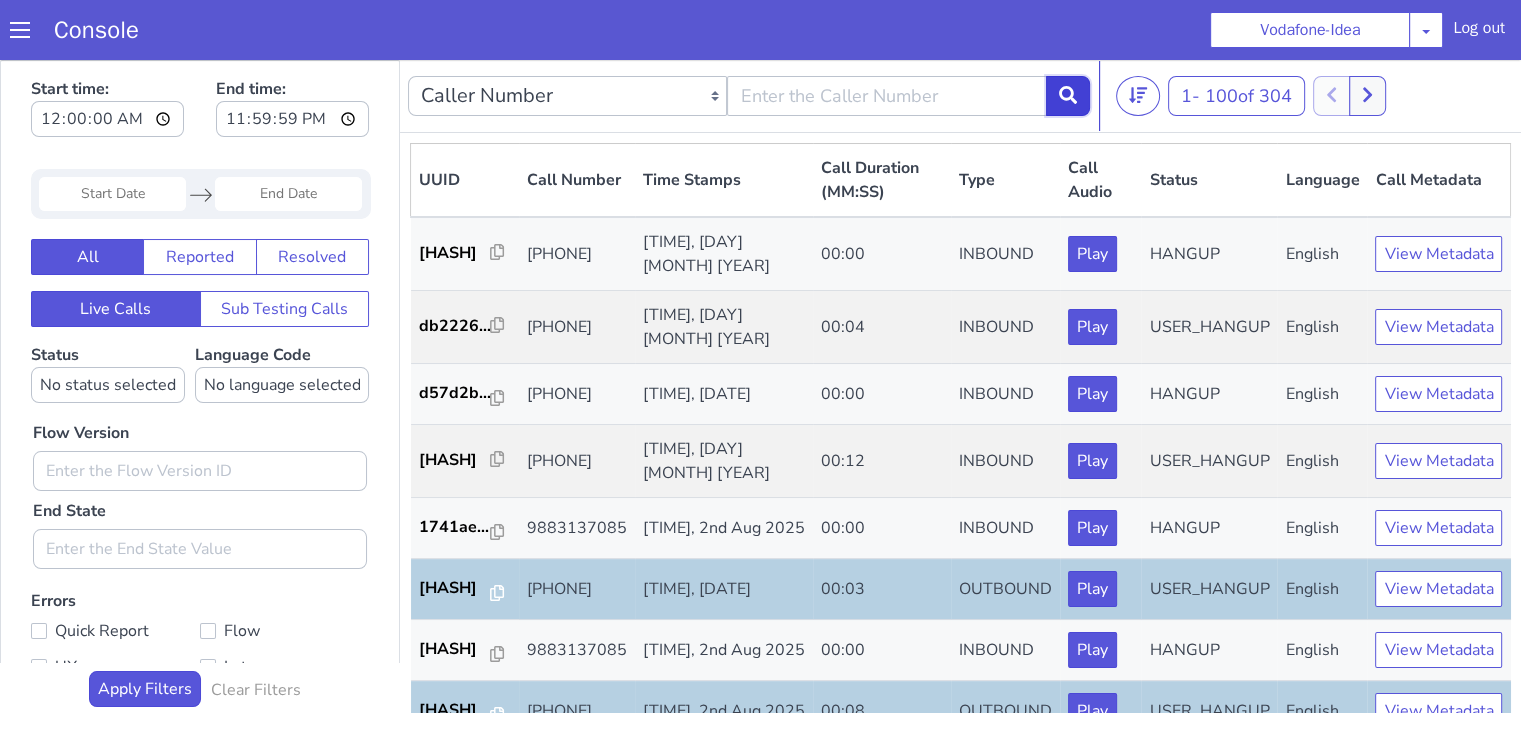 click 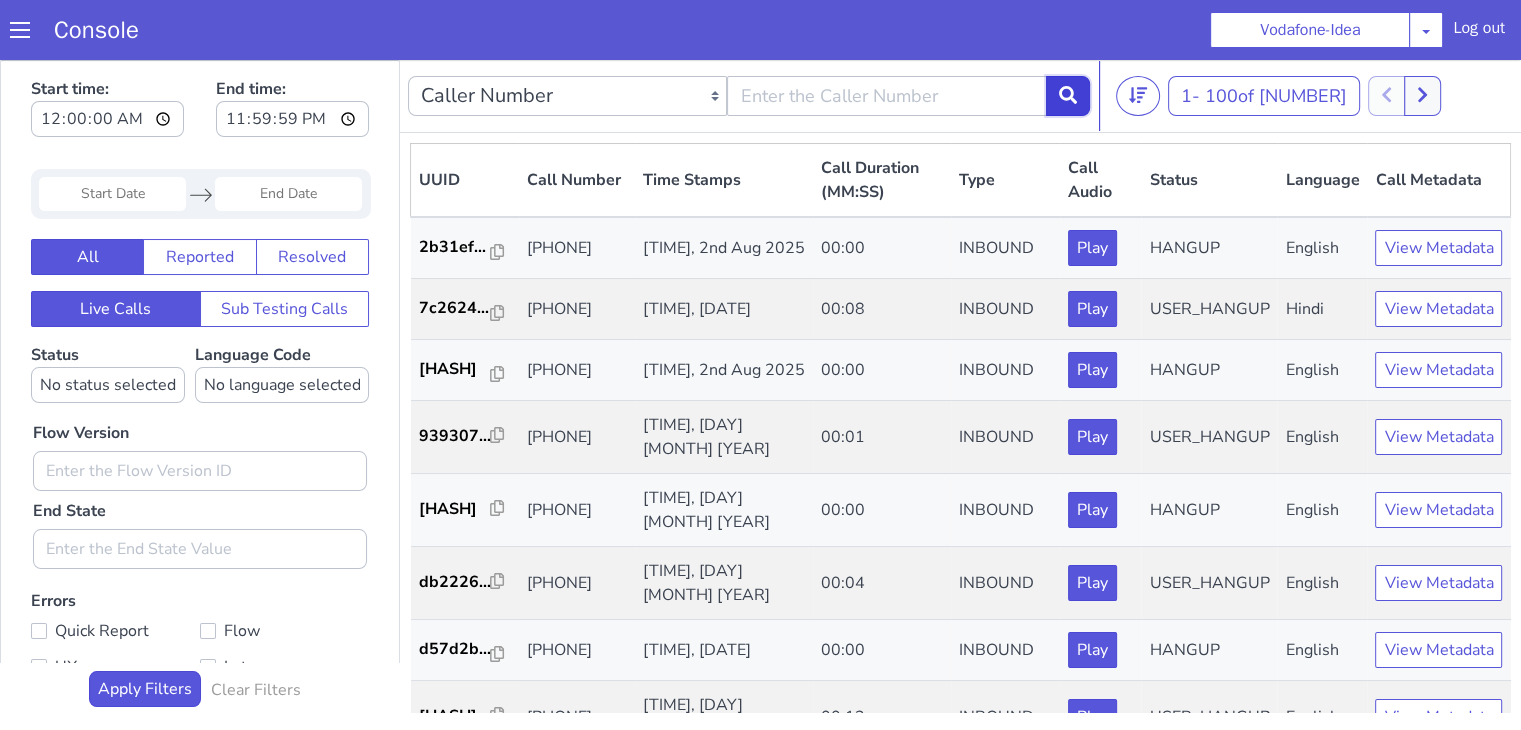 click at bounding box center (1068, 96) 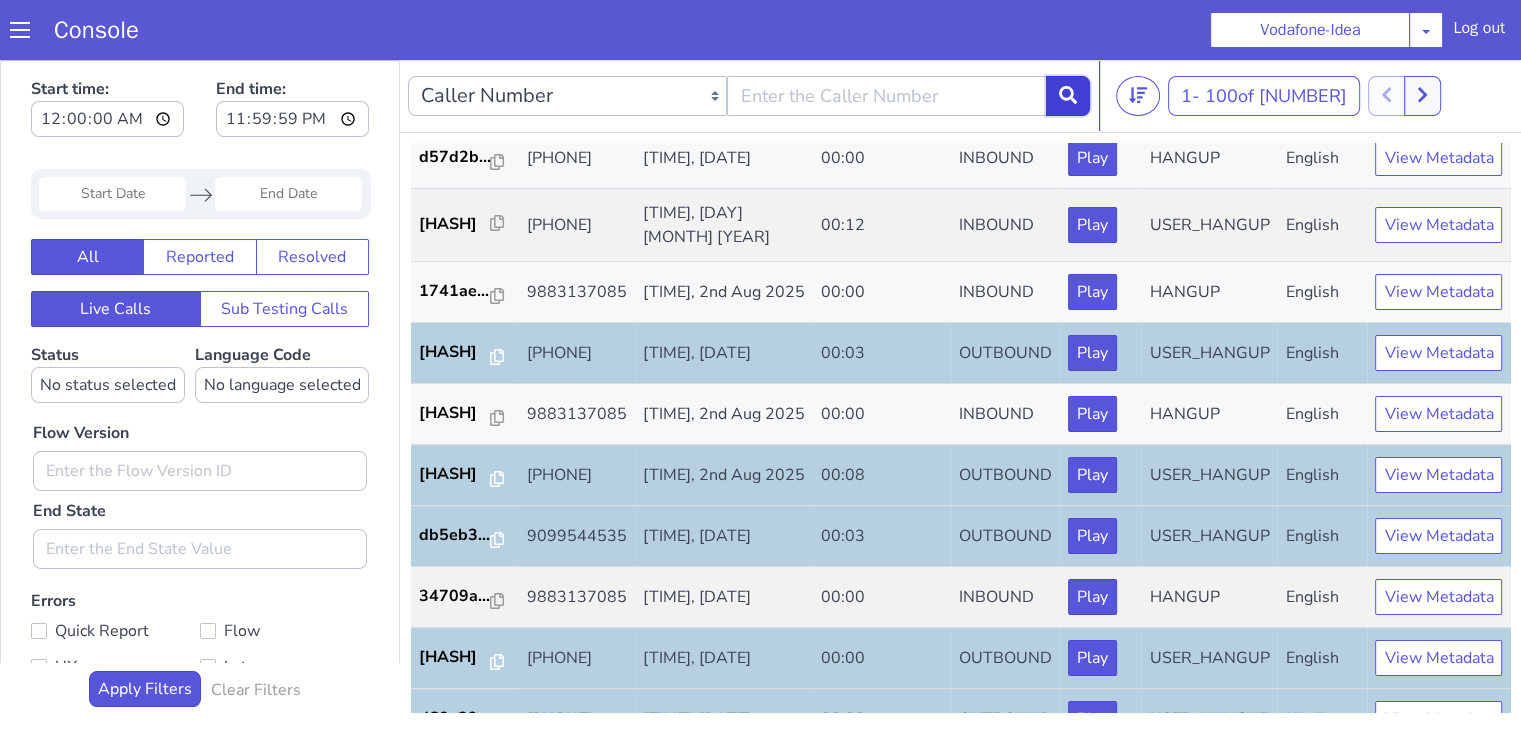 scroll, scrollTop: 600, scrollLeft: 0, axis: vertical 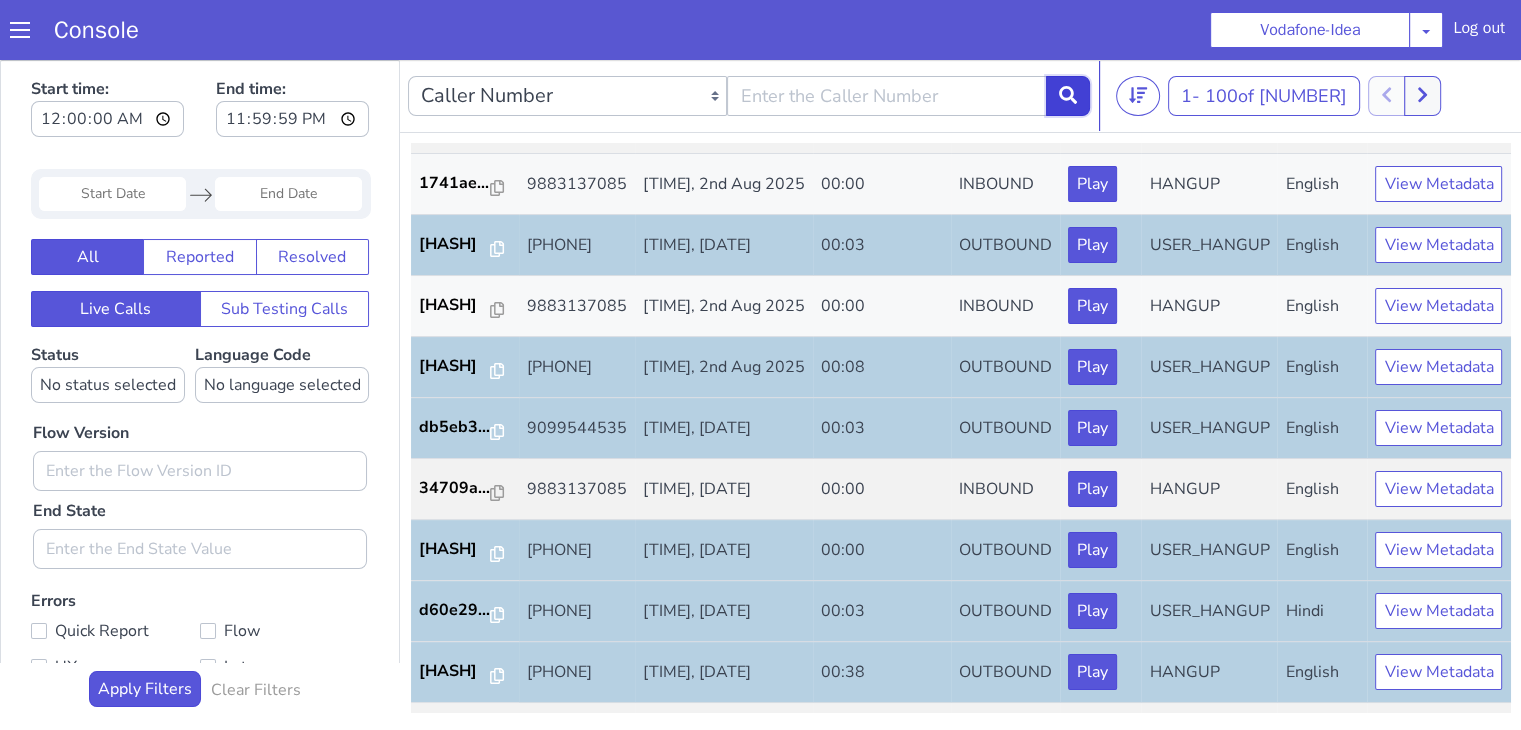 click at bounding box center [1068, 96] 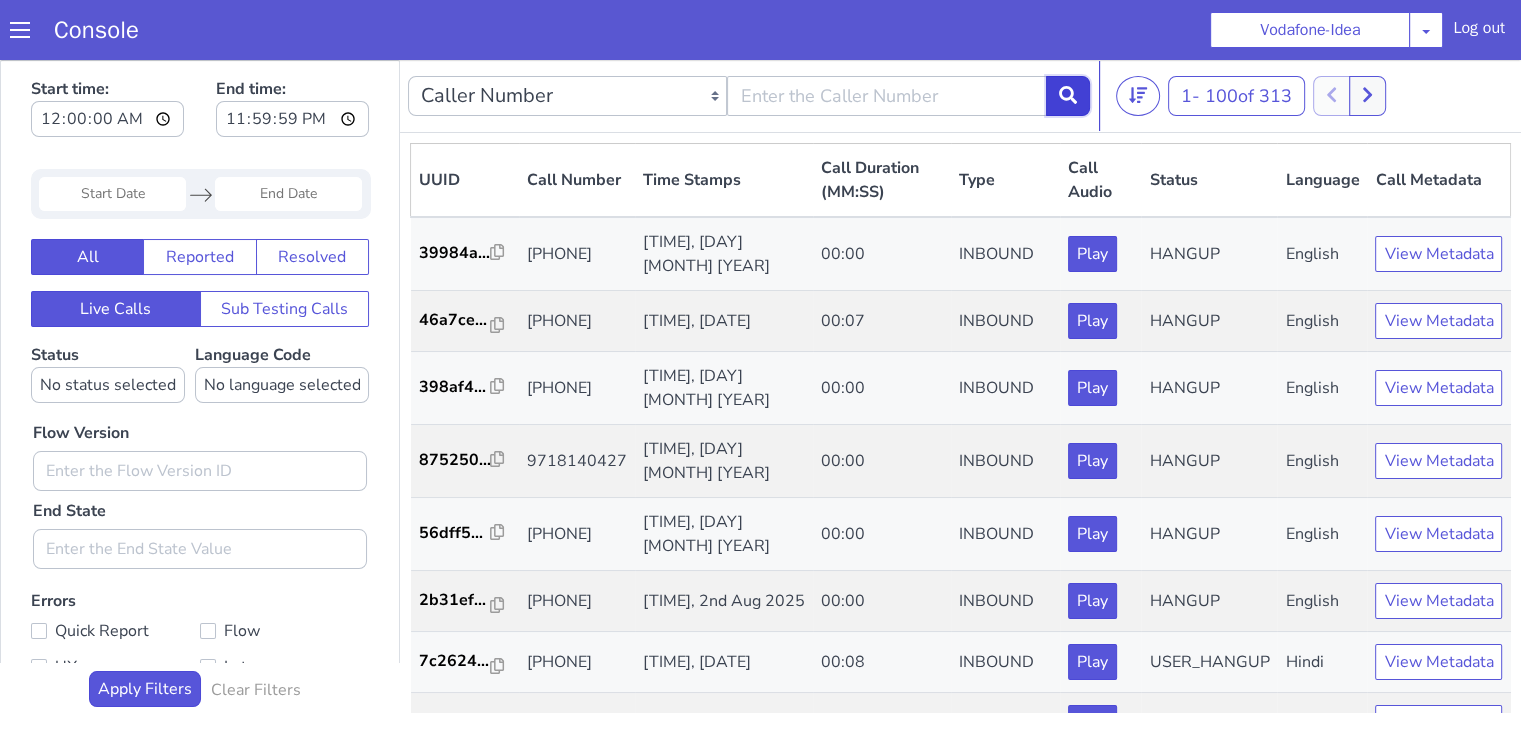 click 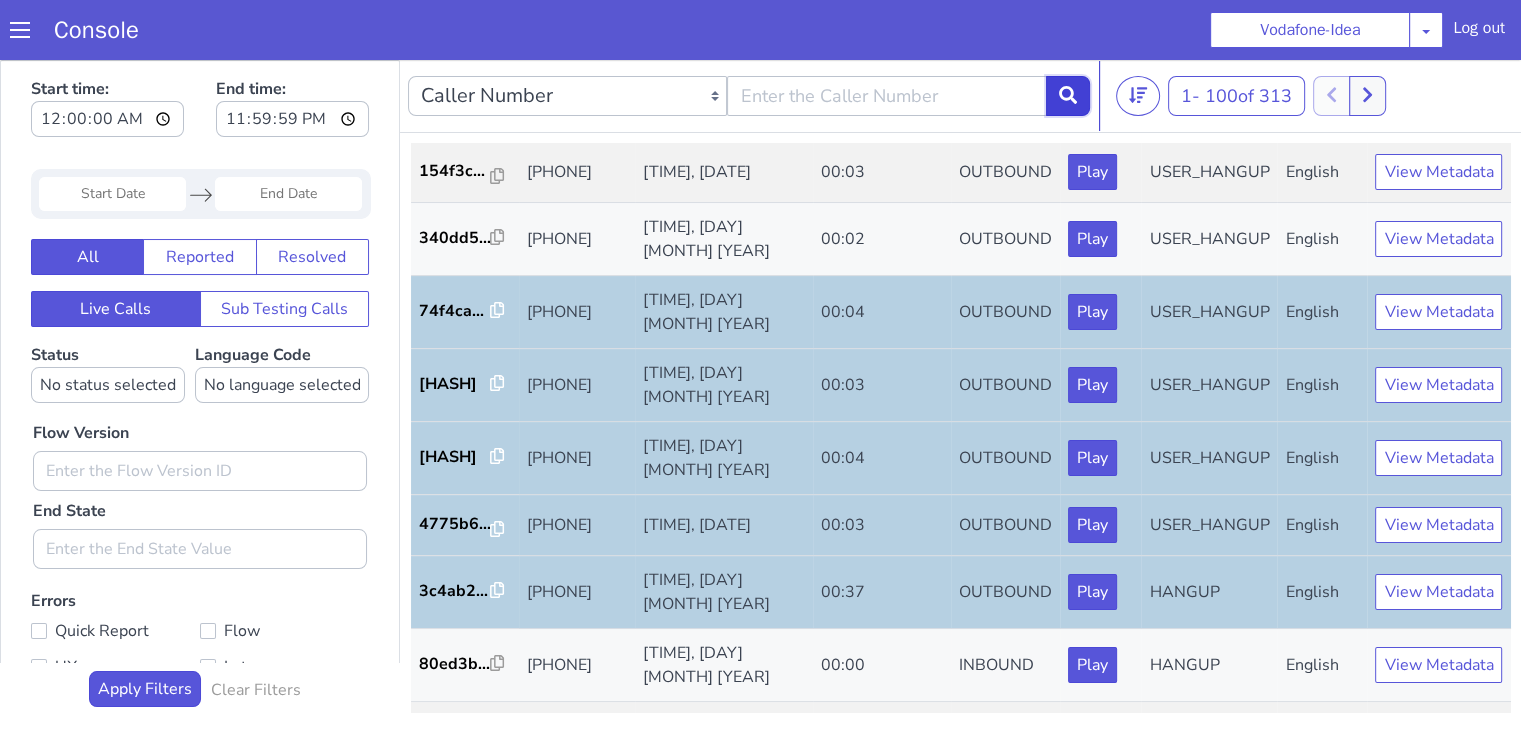 scroll, scrollTop: 2000, scrollLeft: 0, axis: vertical 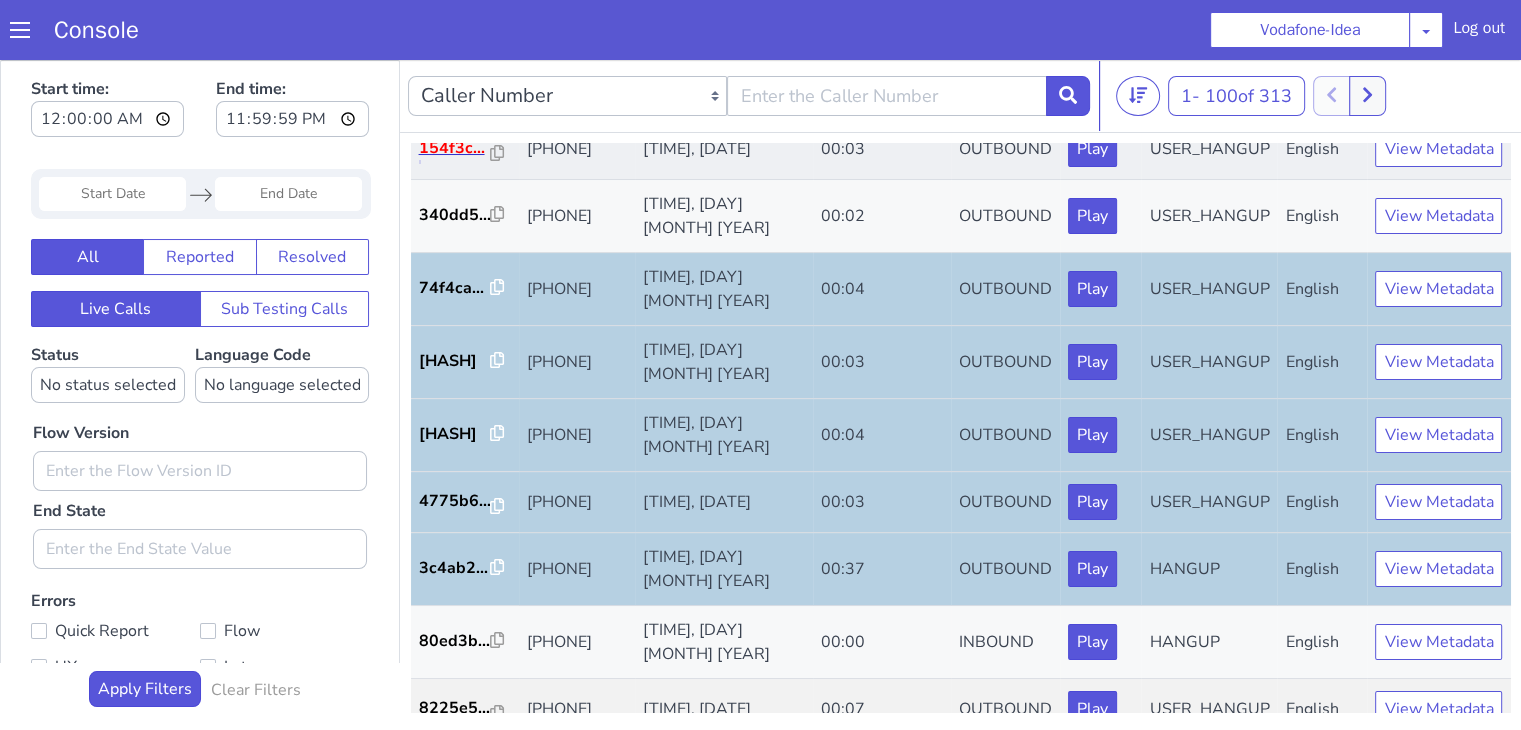 click on "154f3c..." at bounding box center [455, 148] 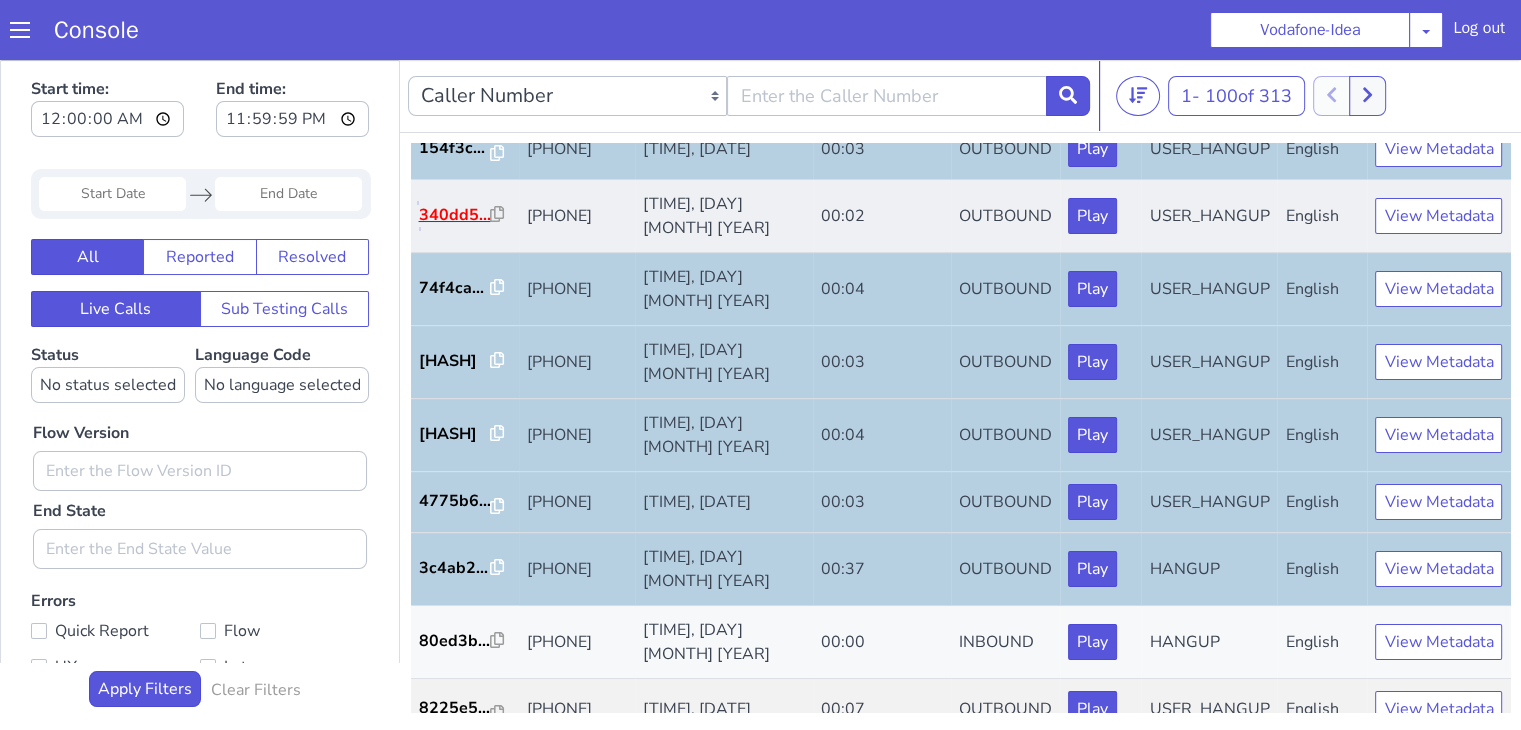 click on "340dd5..." at bounding box center [455, 215] 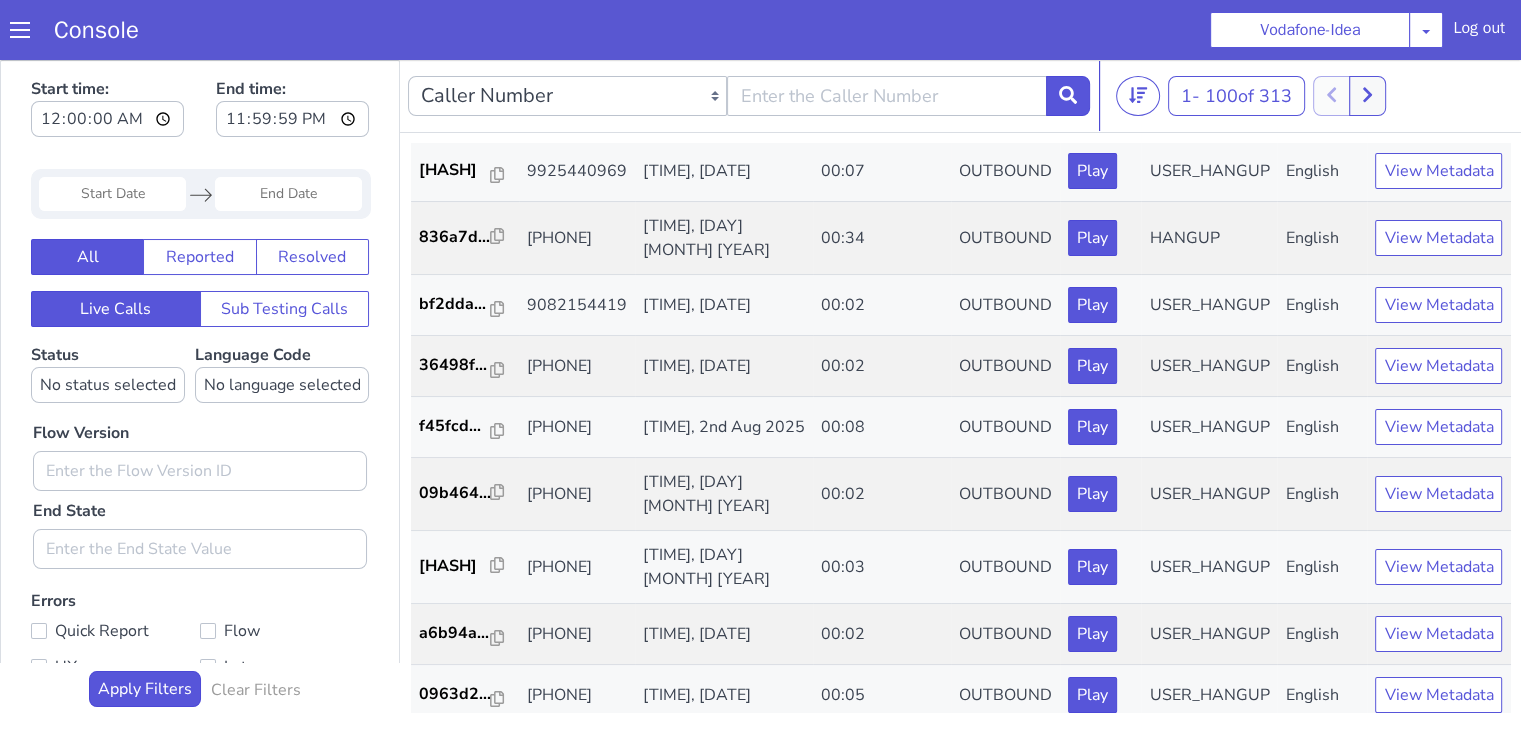 scroll, scrollTop: 2600, scrollLeft: 0, axis: vertical 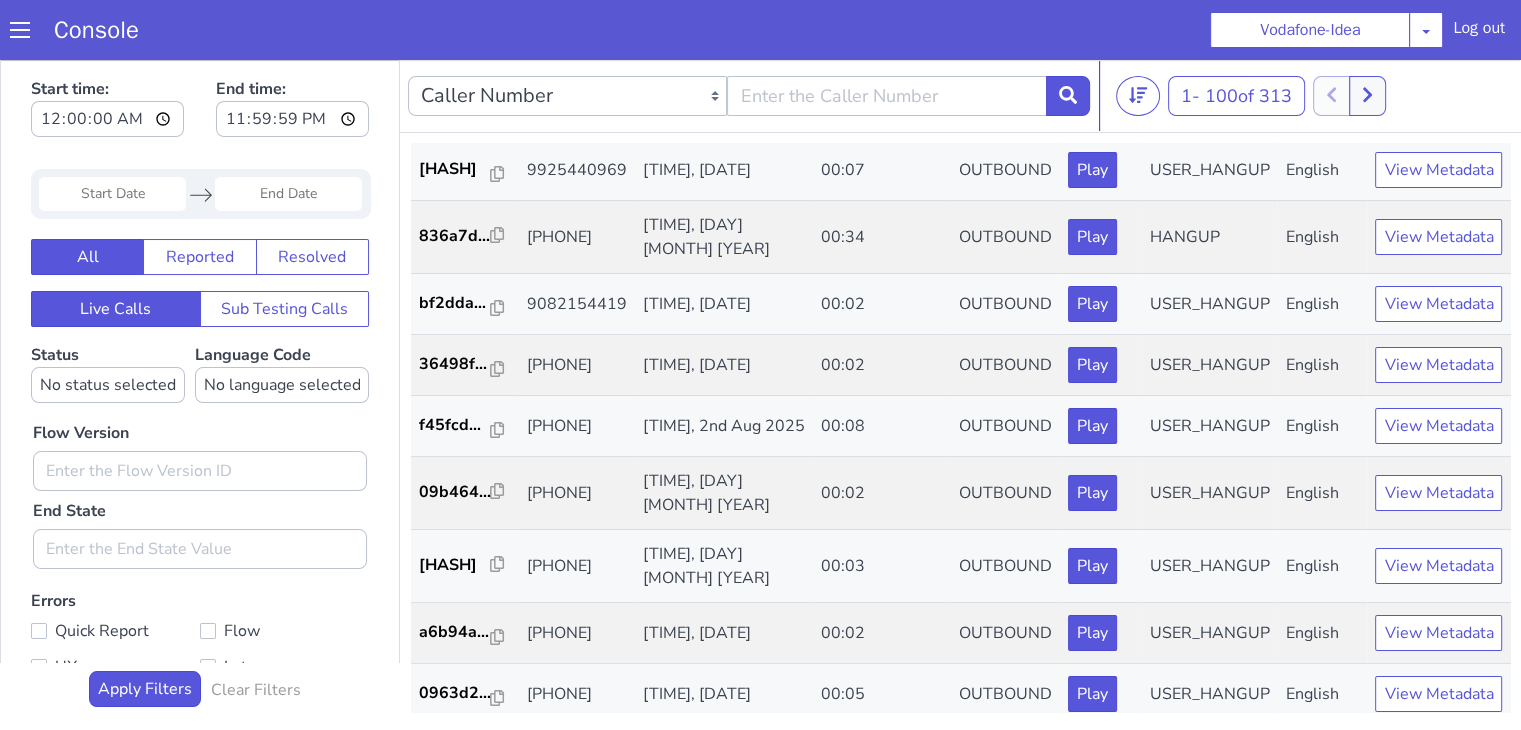 click on "8225e5..." at bounding box center (455, 108) 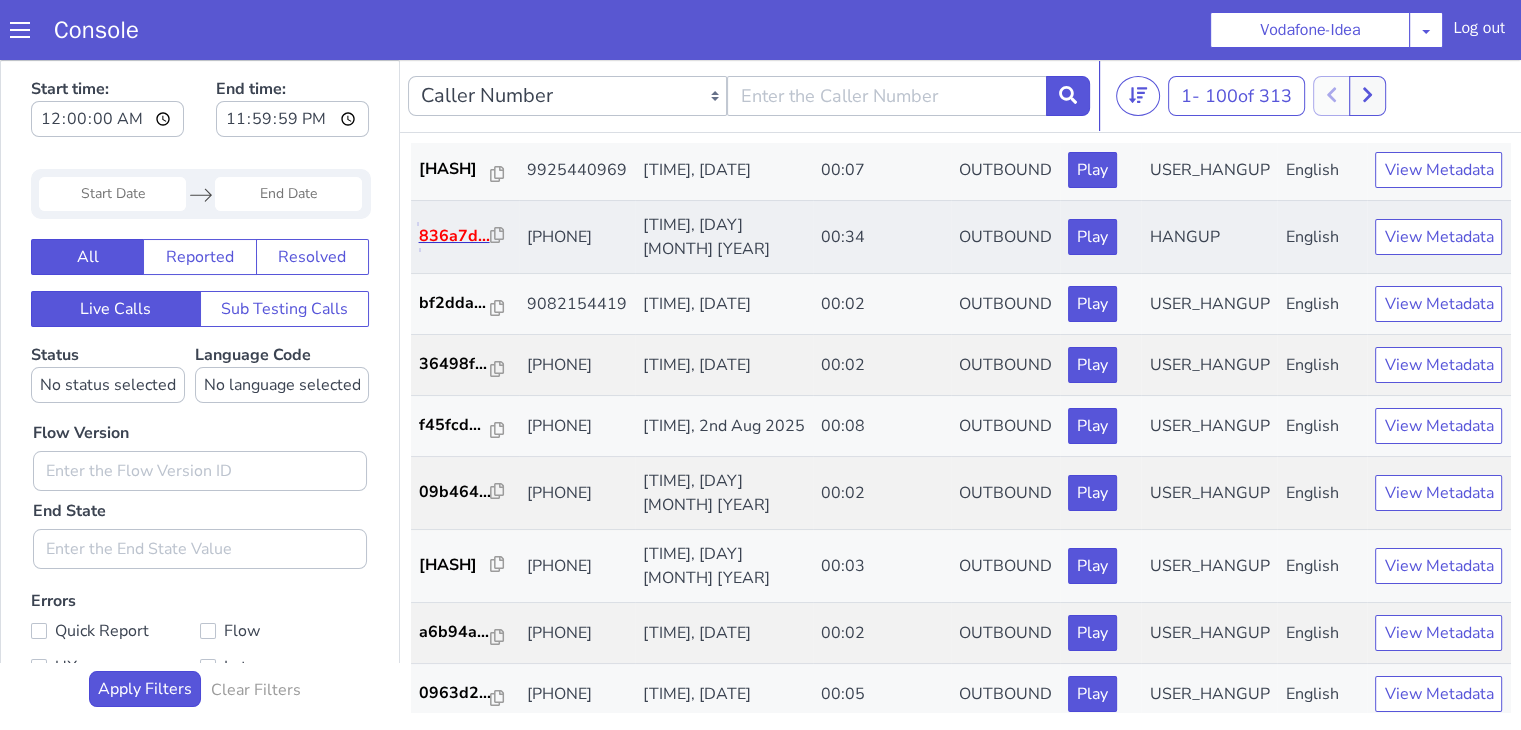 click on "836a7d..." at bounding box center [455, 236] 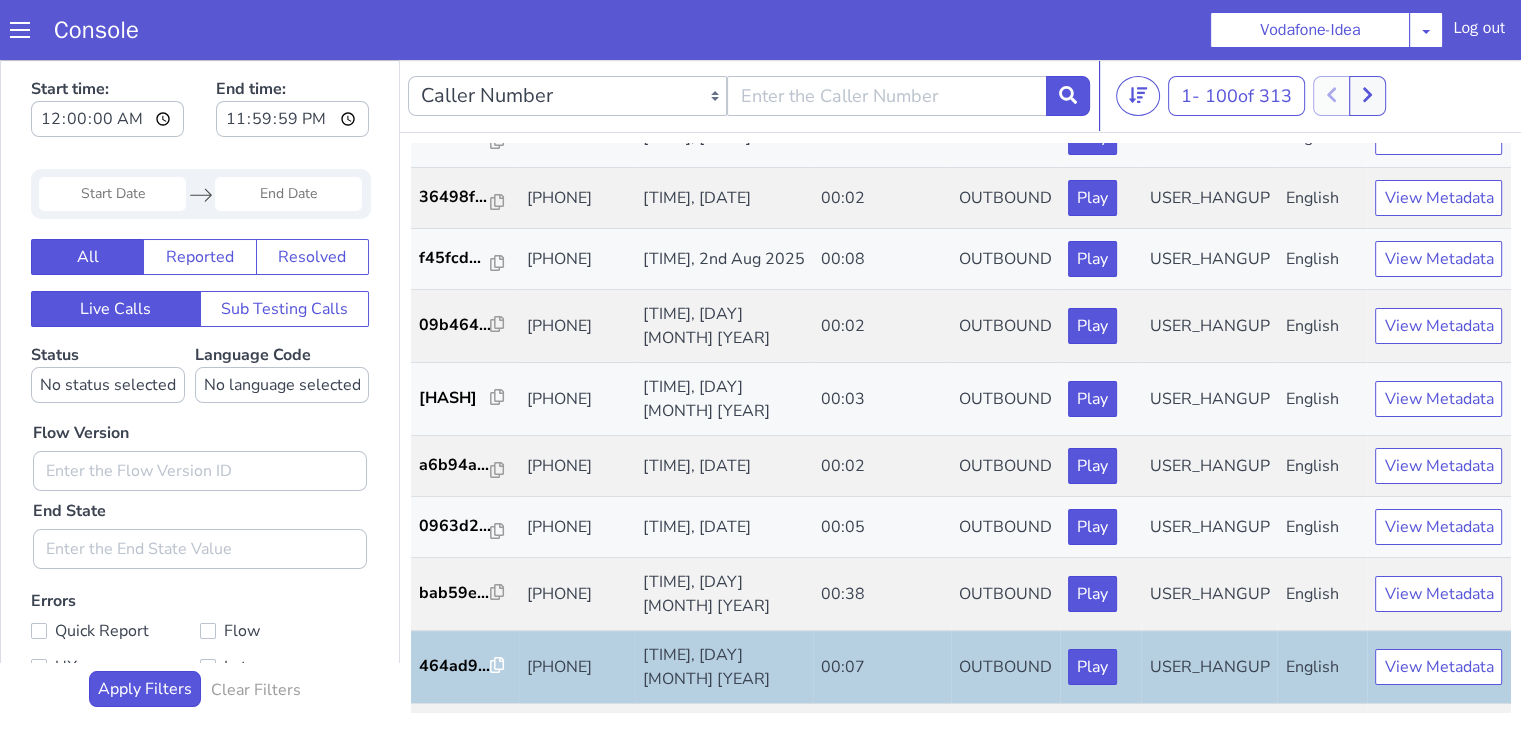 scroll, scrollTop: 2800, scrollLeft: 0, axis: vertical 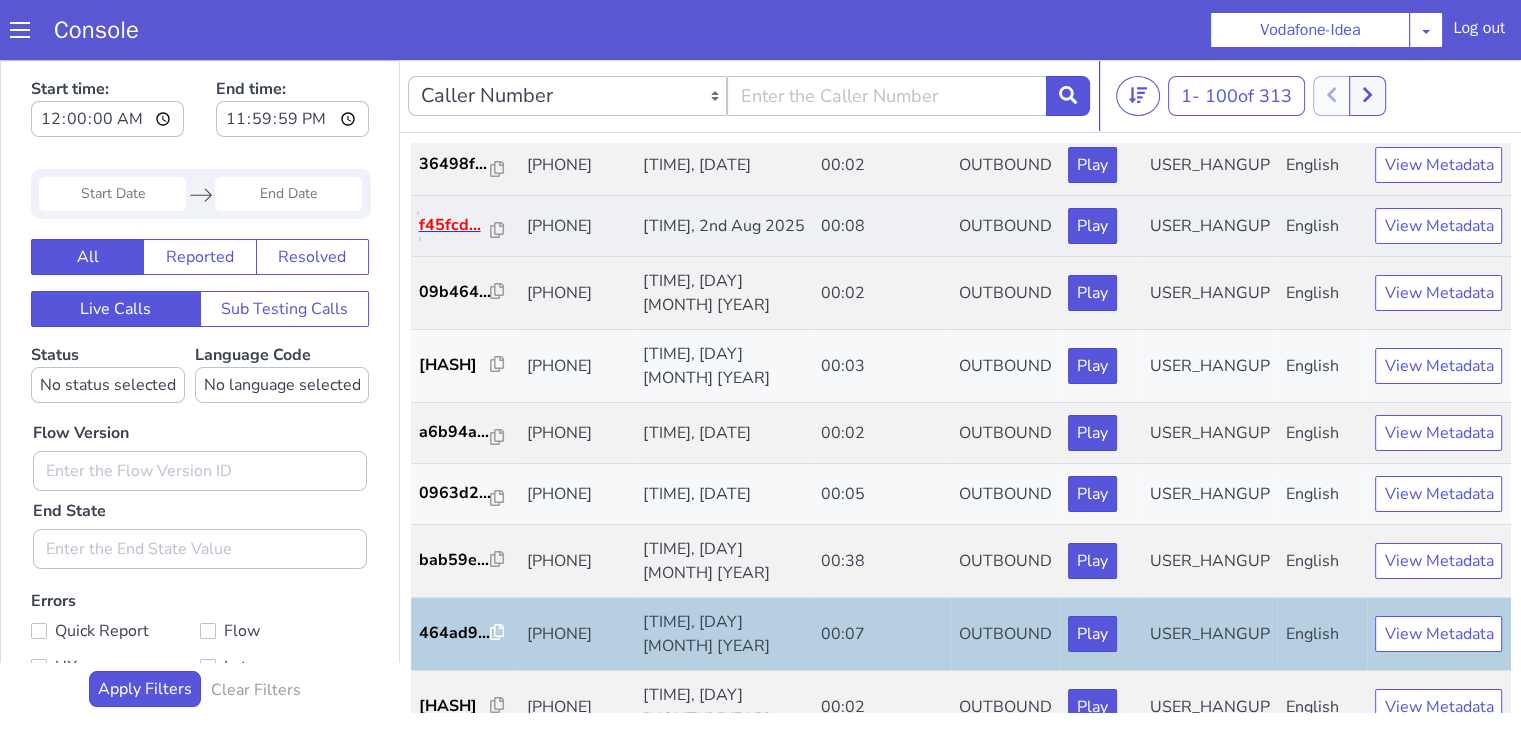 click on "f45fcd..." at bounding box center (455, 225) 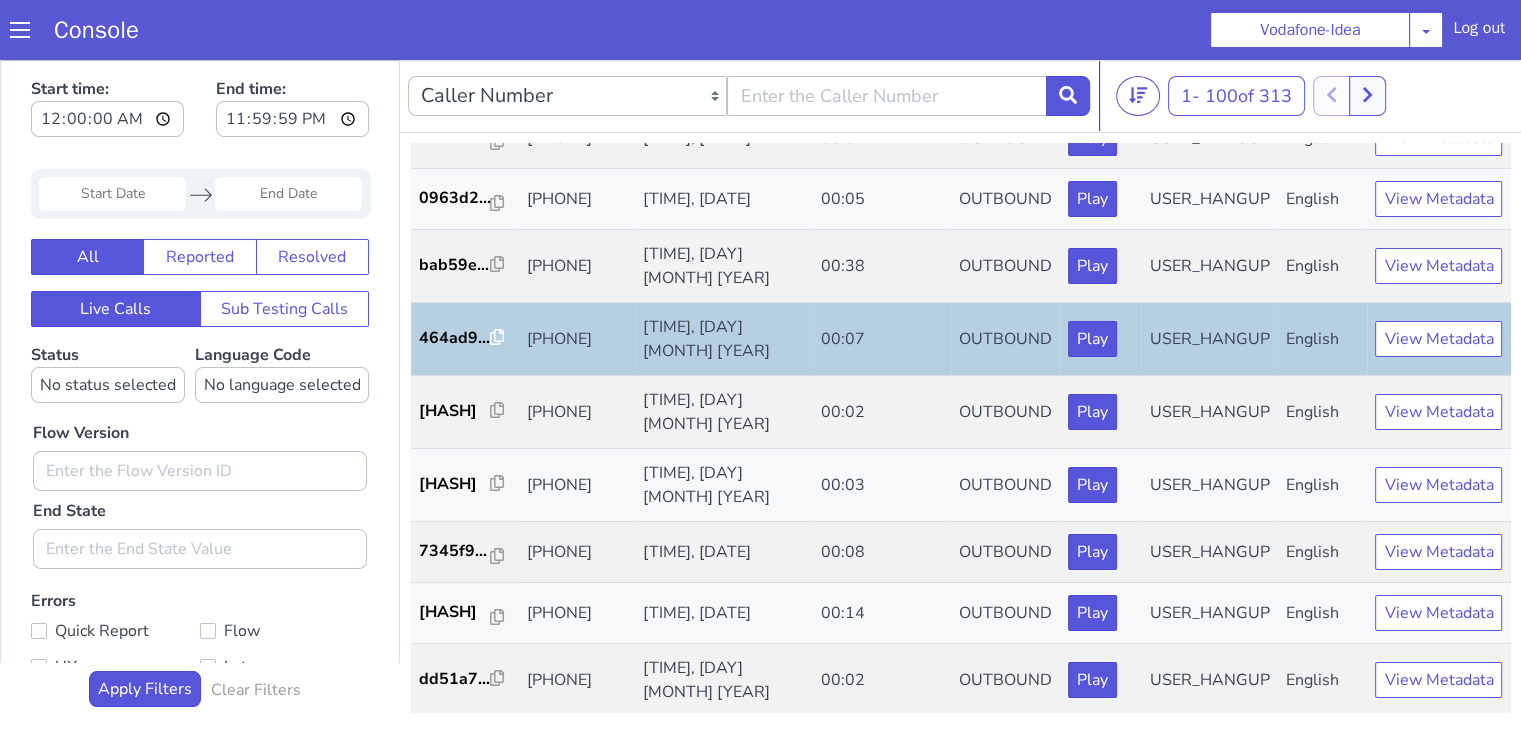 scroll, scrollTop: 3200, scrollLeft: 0, axis: vertical 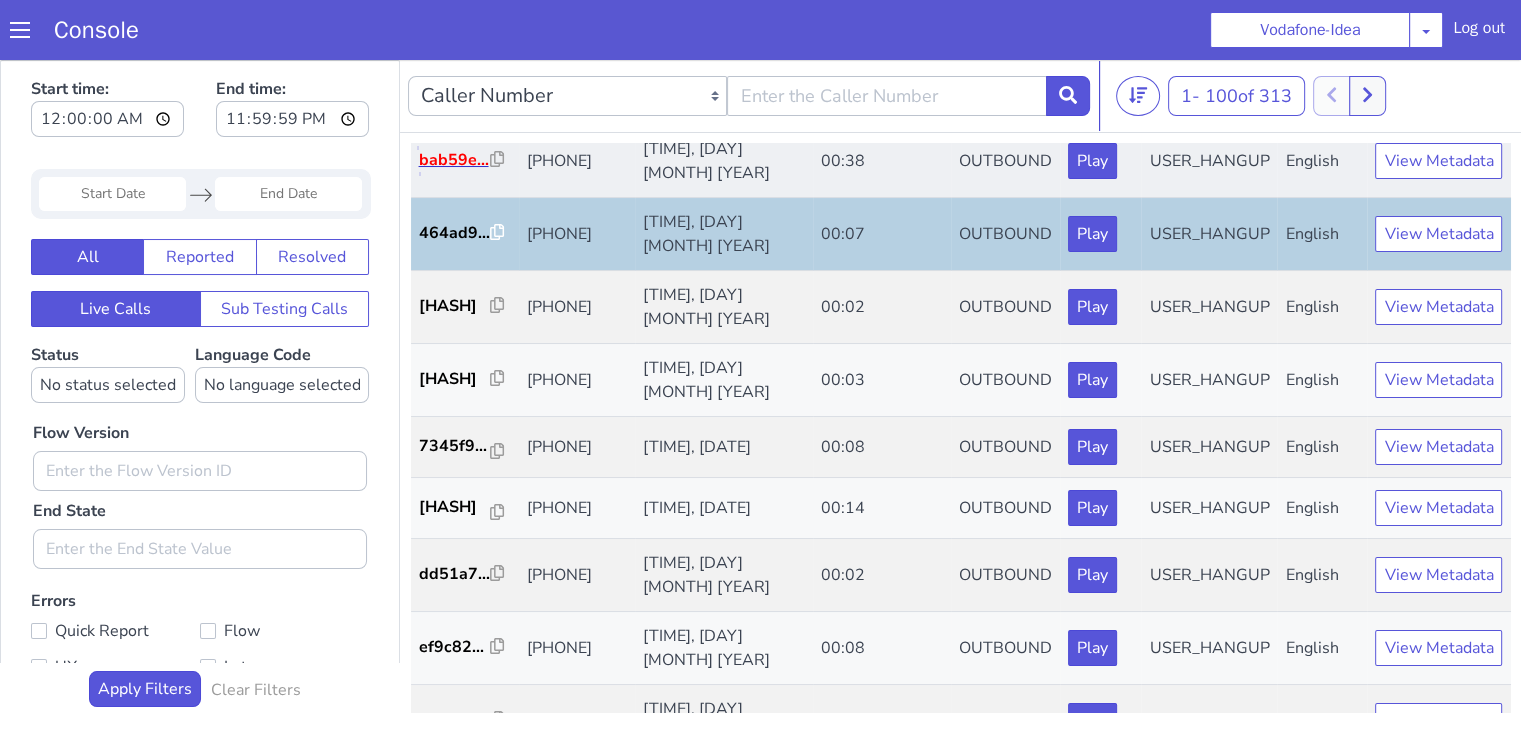 click on "bab59e..." at bounding box center [455, 160] 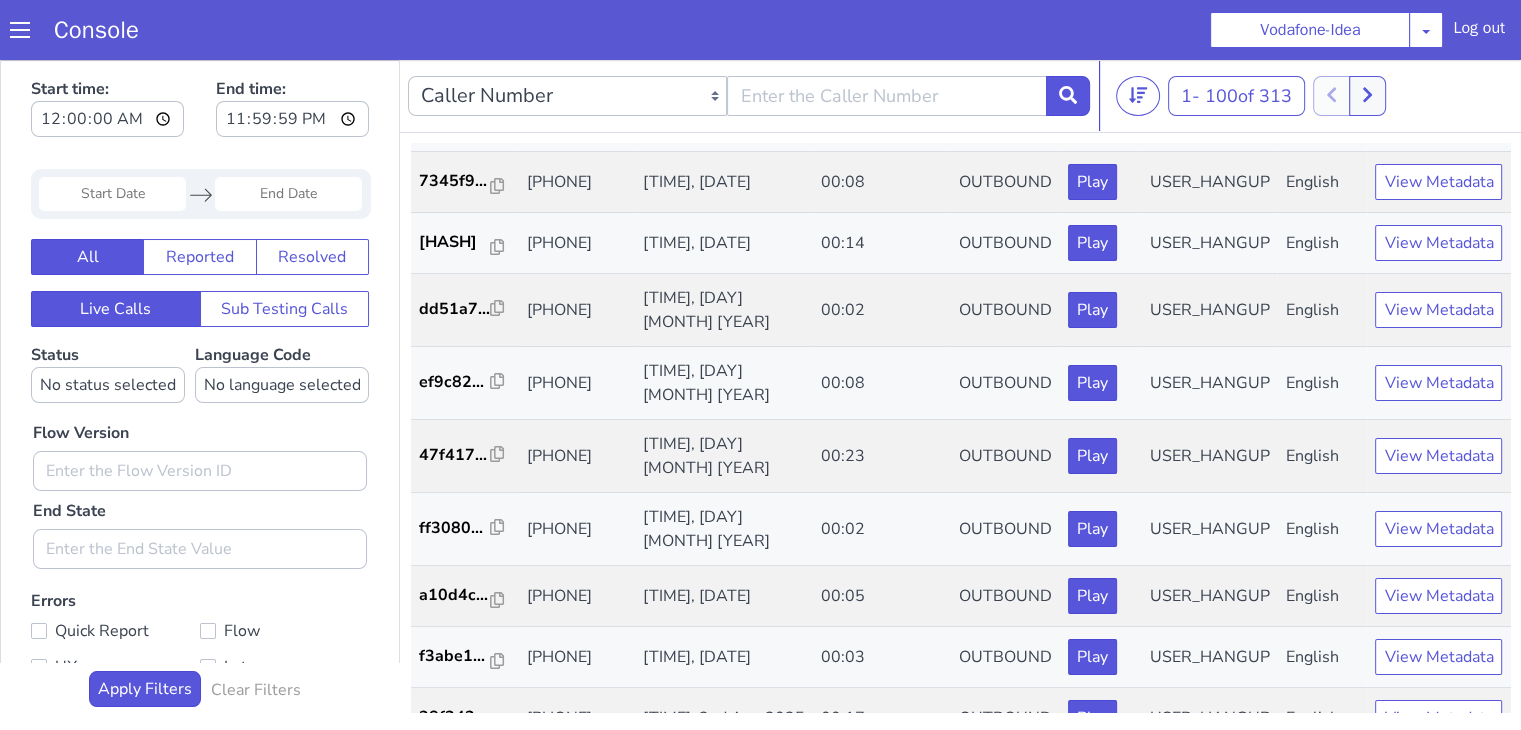 scroll, scrollTop: 3500, scrollLeft: 0, axis: vertical 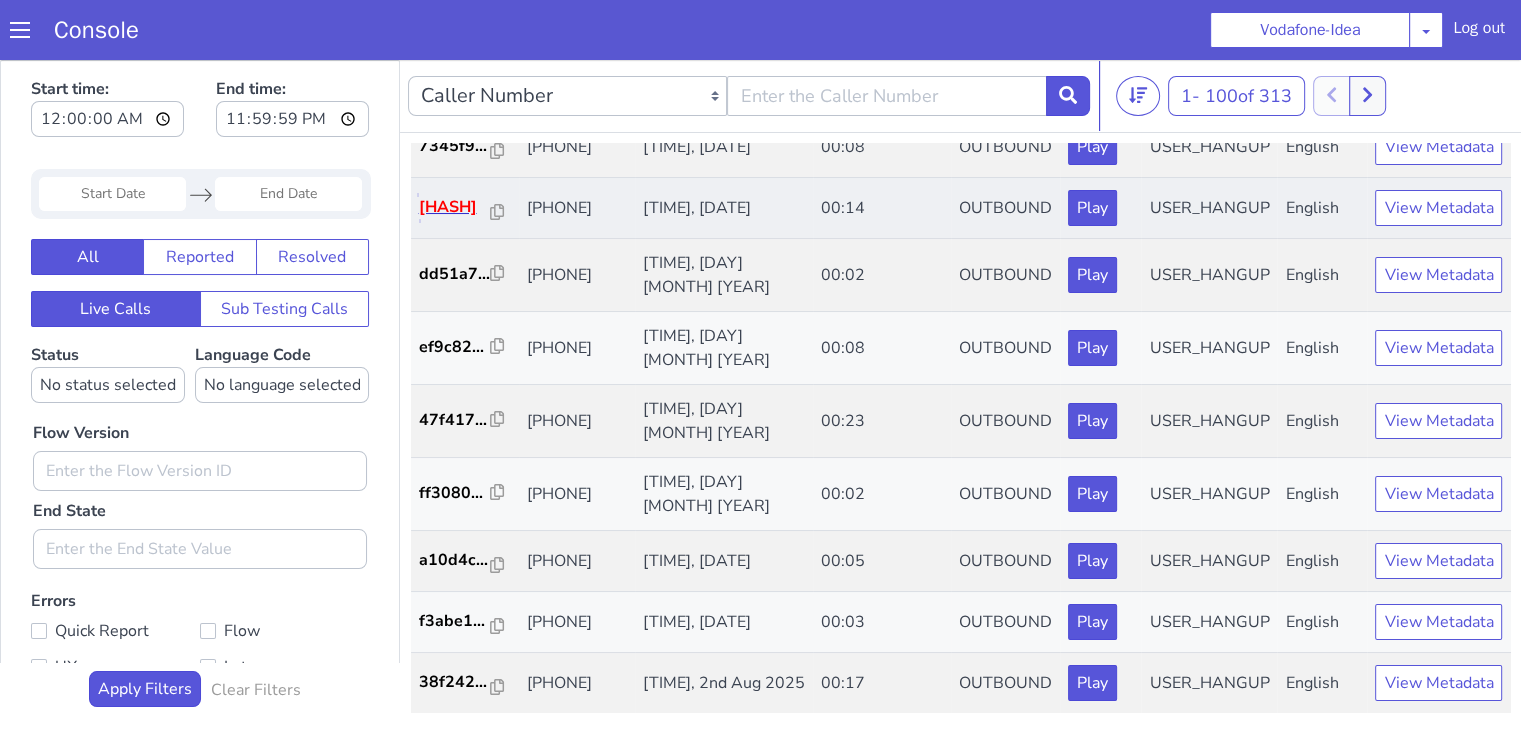 click on "ee0b16..." at bounding box center (455, 207) 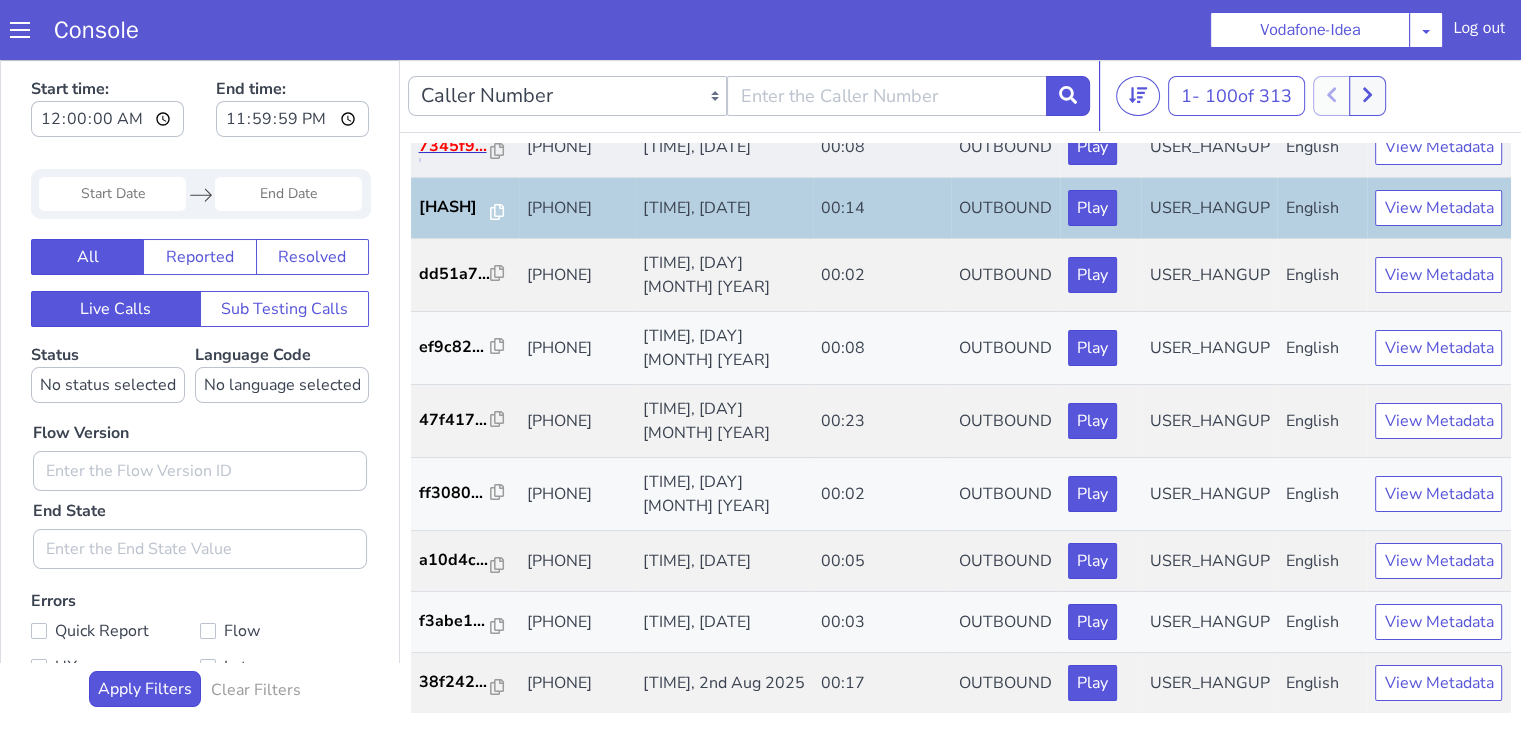 click on "7345f9..." at bounding box center [455, 146] 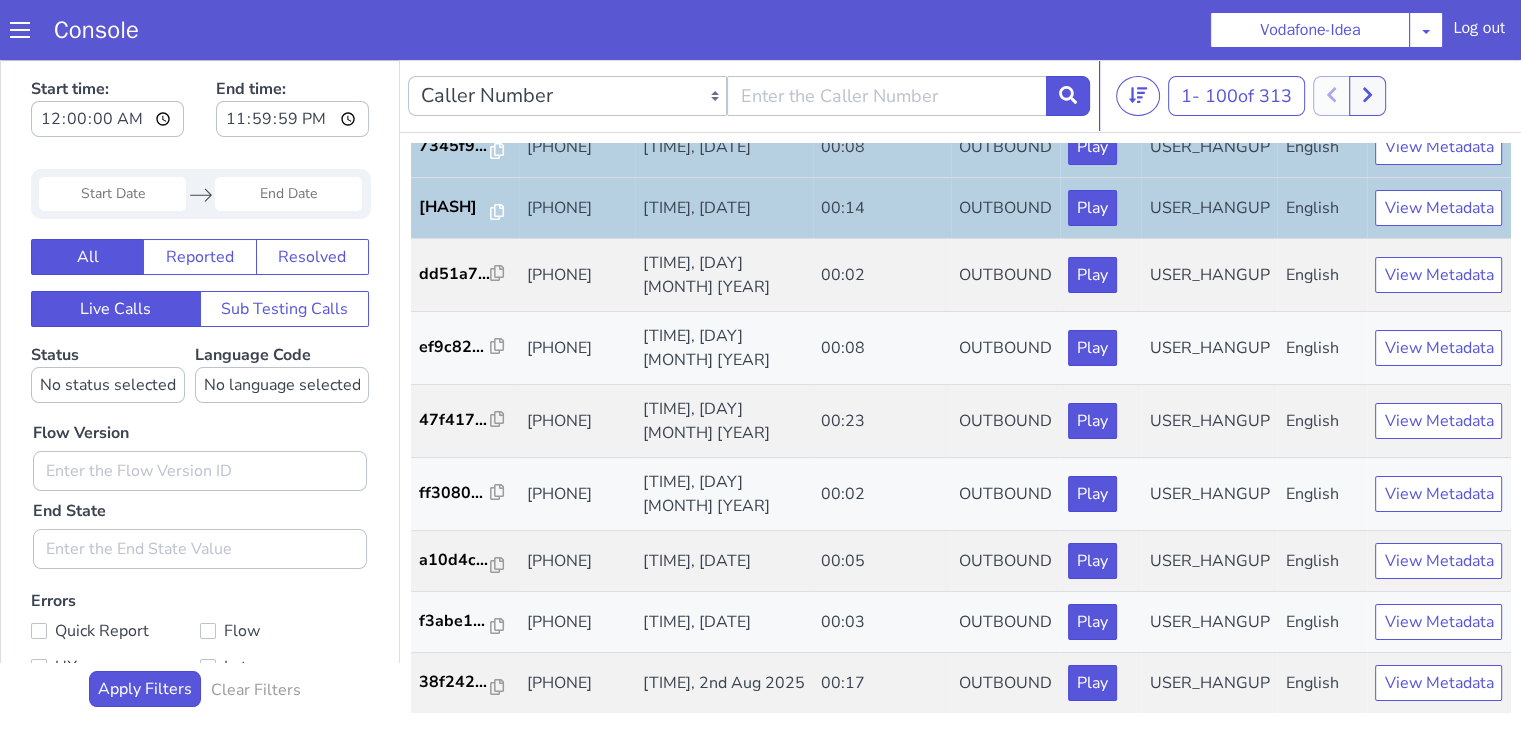 click on "b39154..." at bounding box center (455, 79) 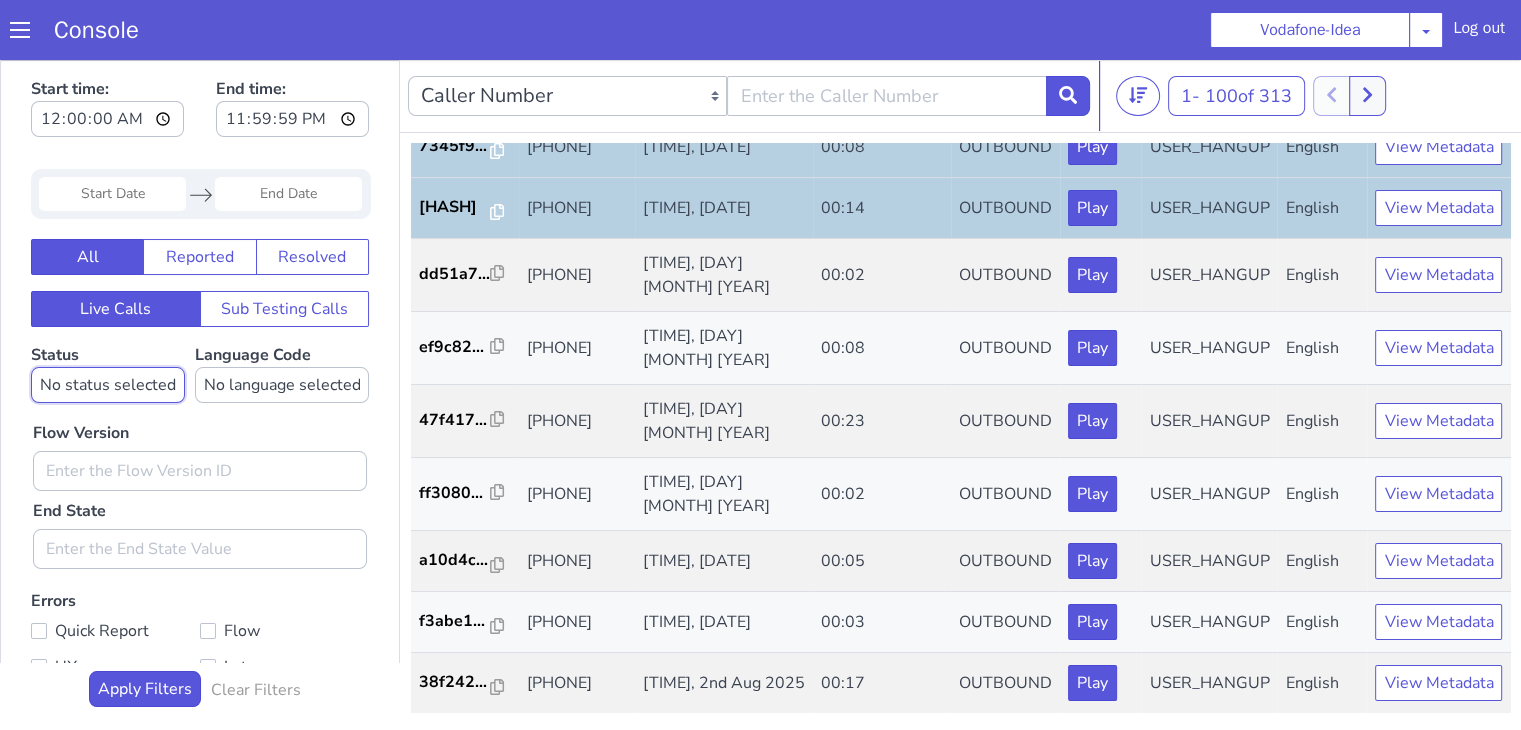 click on "No status selected HANGUP USER_HANGUP TRANSFER UNKNOWN" at bounding box center (108, 385) 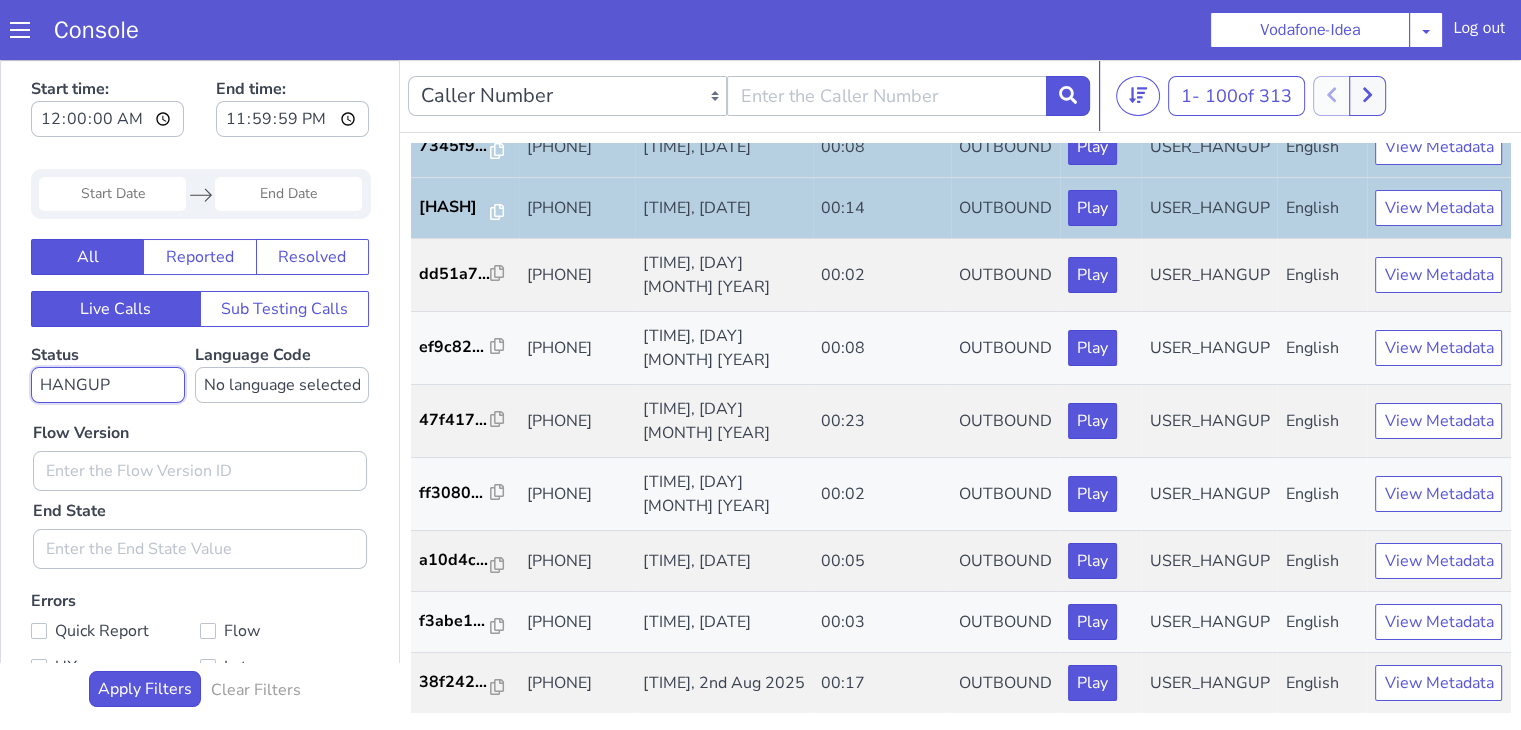 click on "No status selected HANGUP USER_HANGUP TRANSFER UNKNOWN" at bounding box center [108, 385] 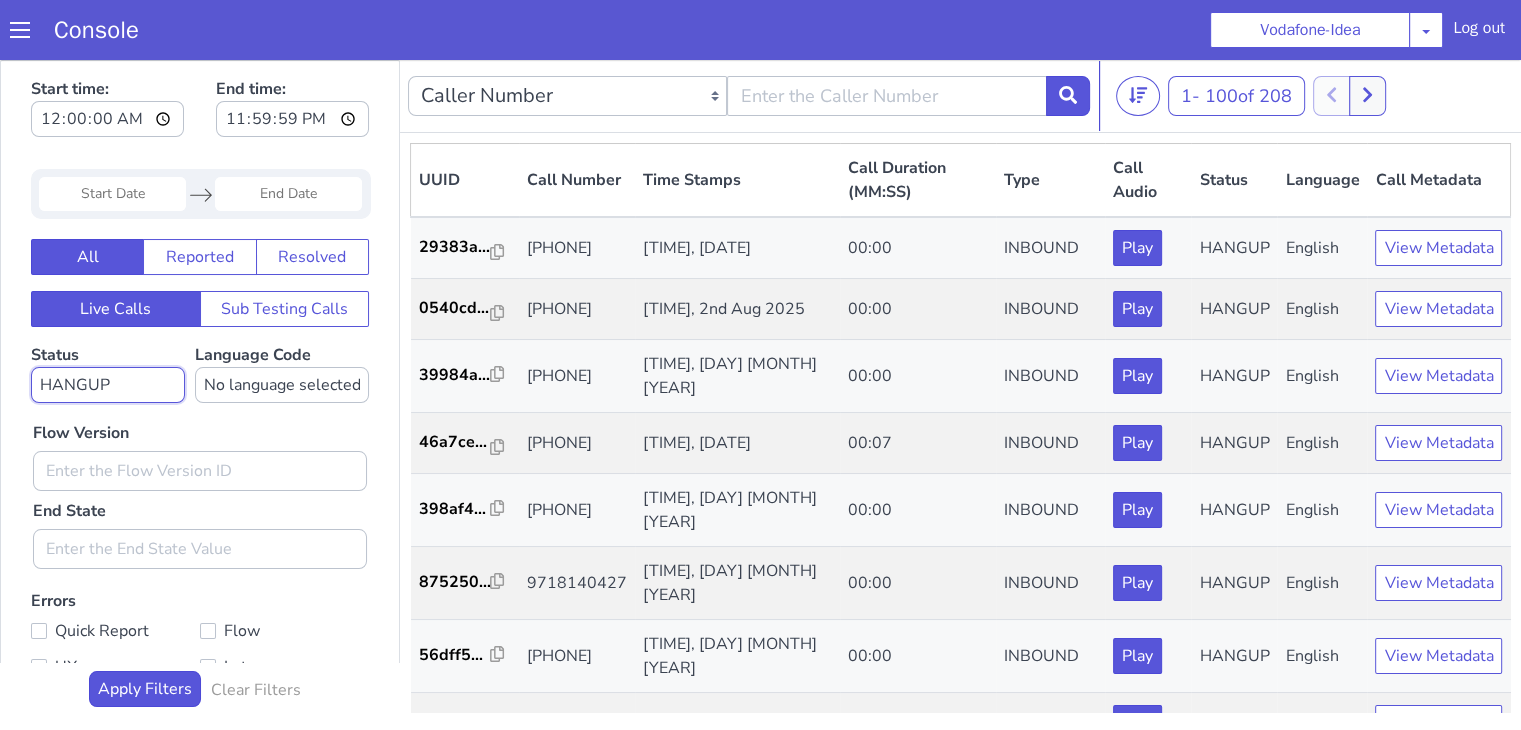 click on "No status selected HANGUP USER_HANGUP TRANSFER UNKNOWN" at bounding box center [108, 385] 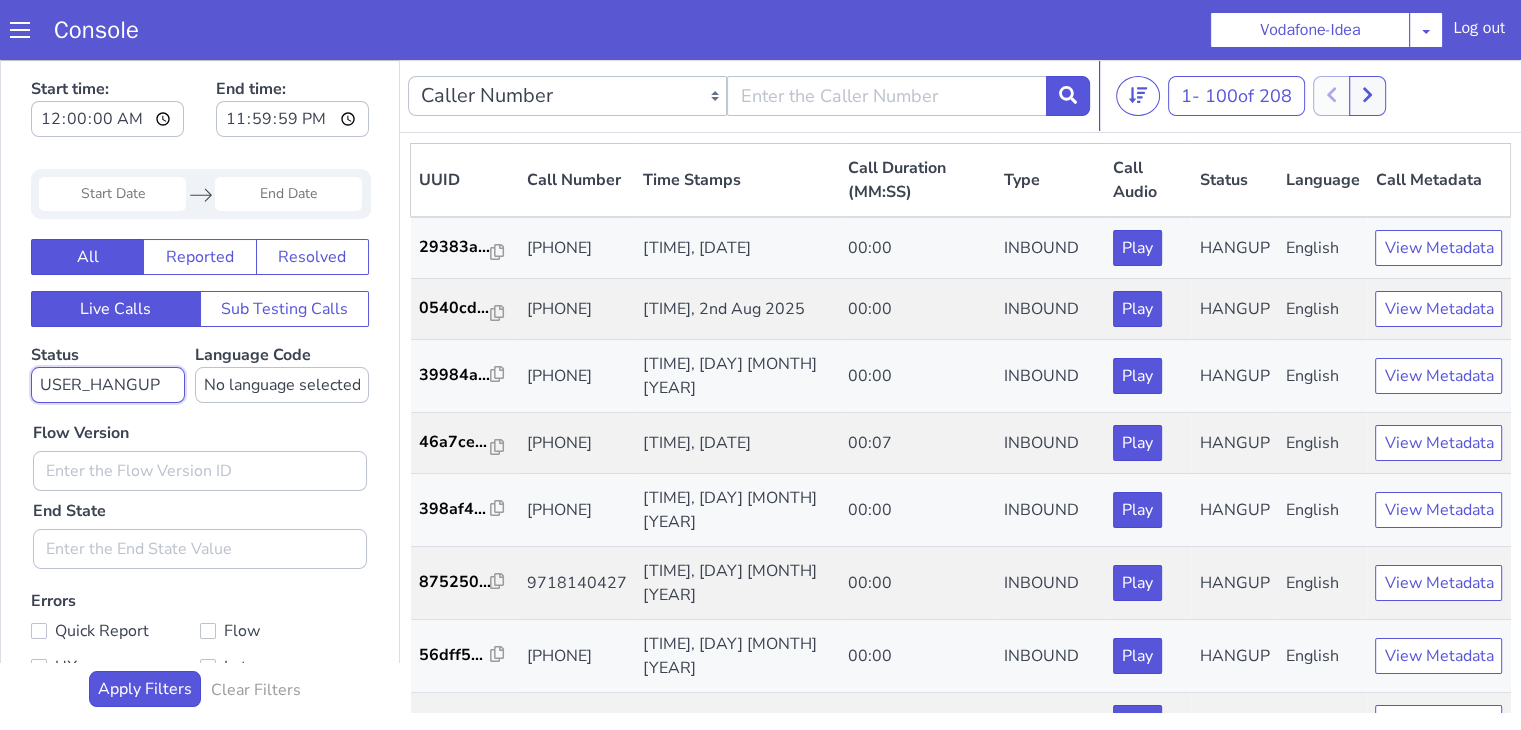 click on "No status selected HANGUP USER_HANGUP TRANSFER UNKNOWN" at bounding box center [108, 385] 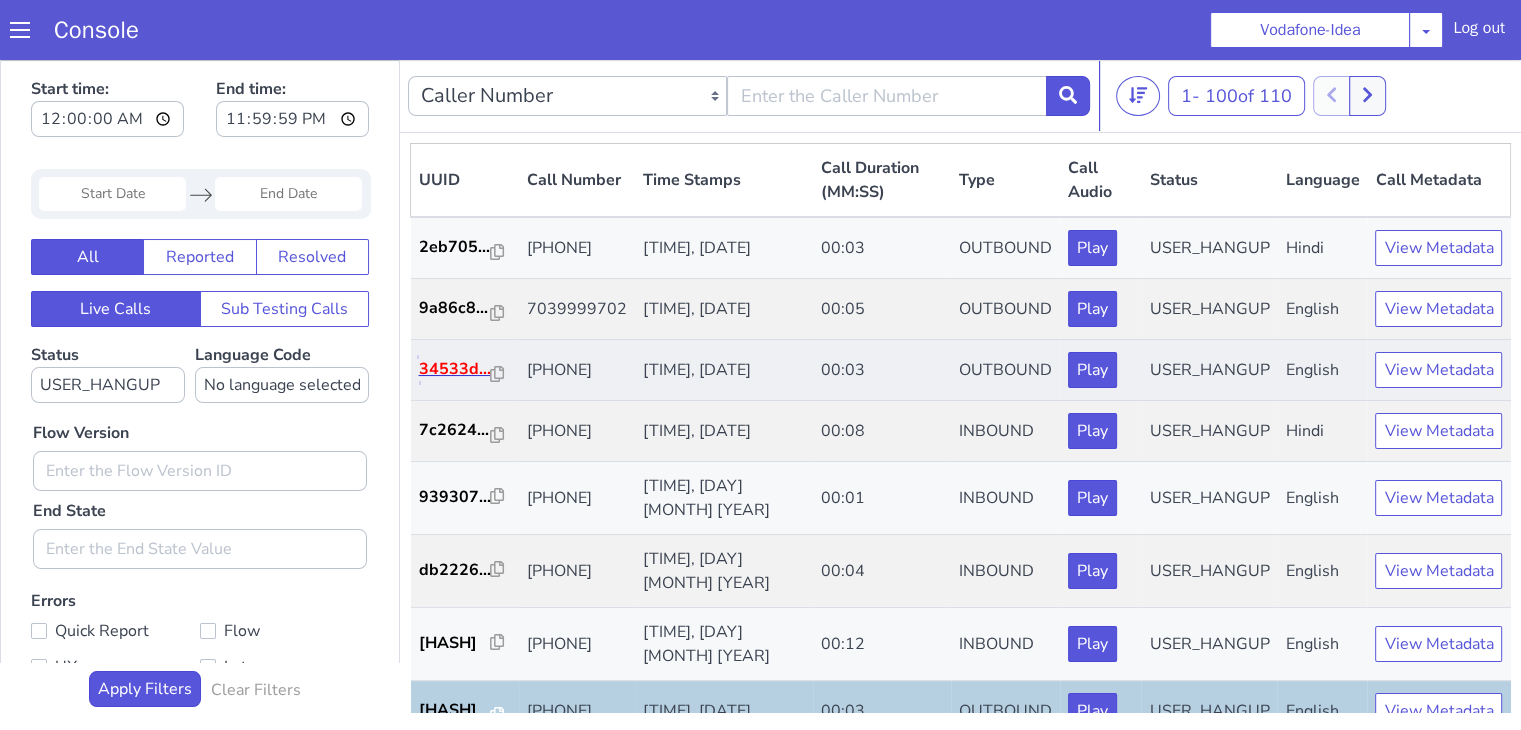 click on "34533d..." at bounding box center [455, 369] 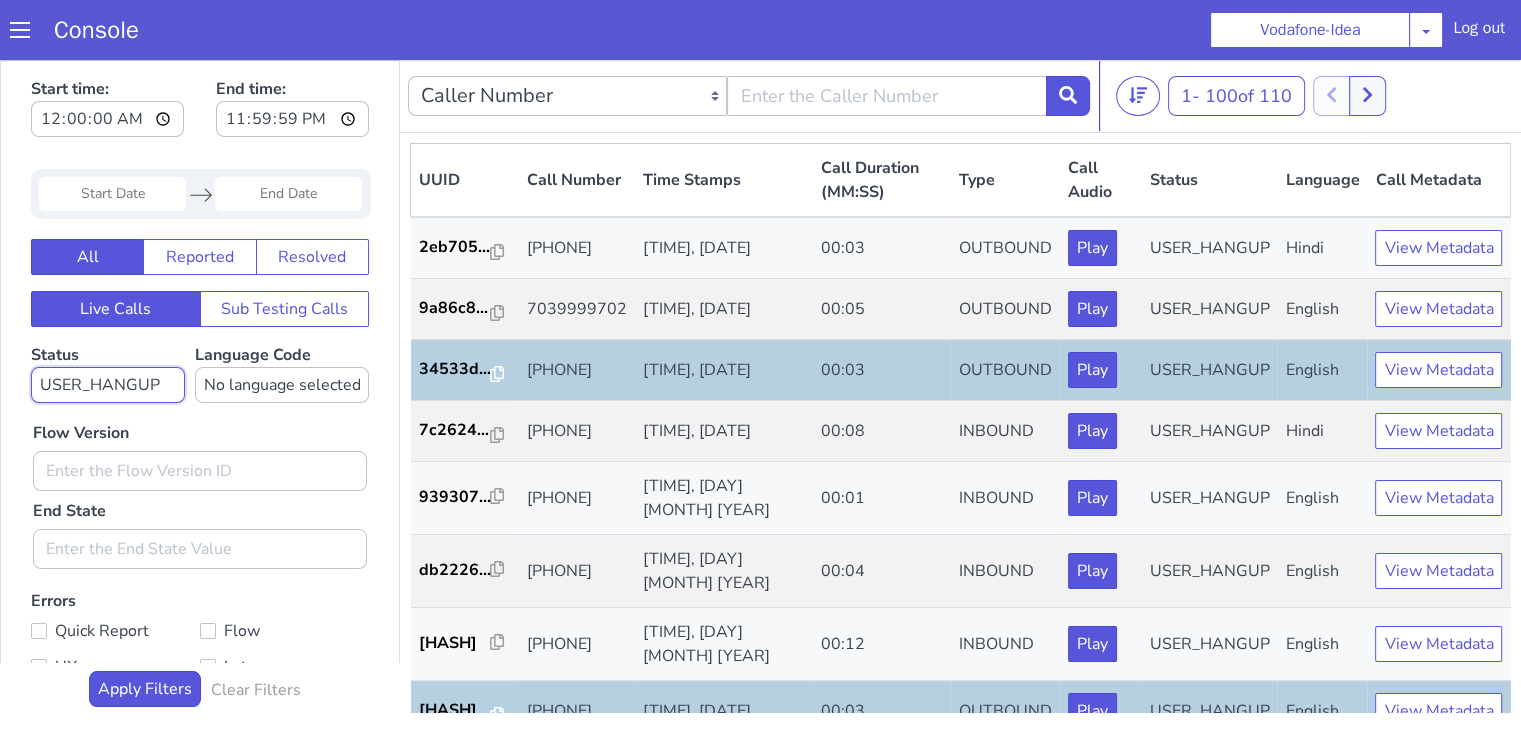 click on "No status selected HANGUP USER_HANGUP TRANSFER UNKNOWN" at bounding box center [108, 385] 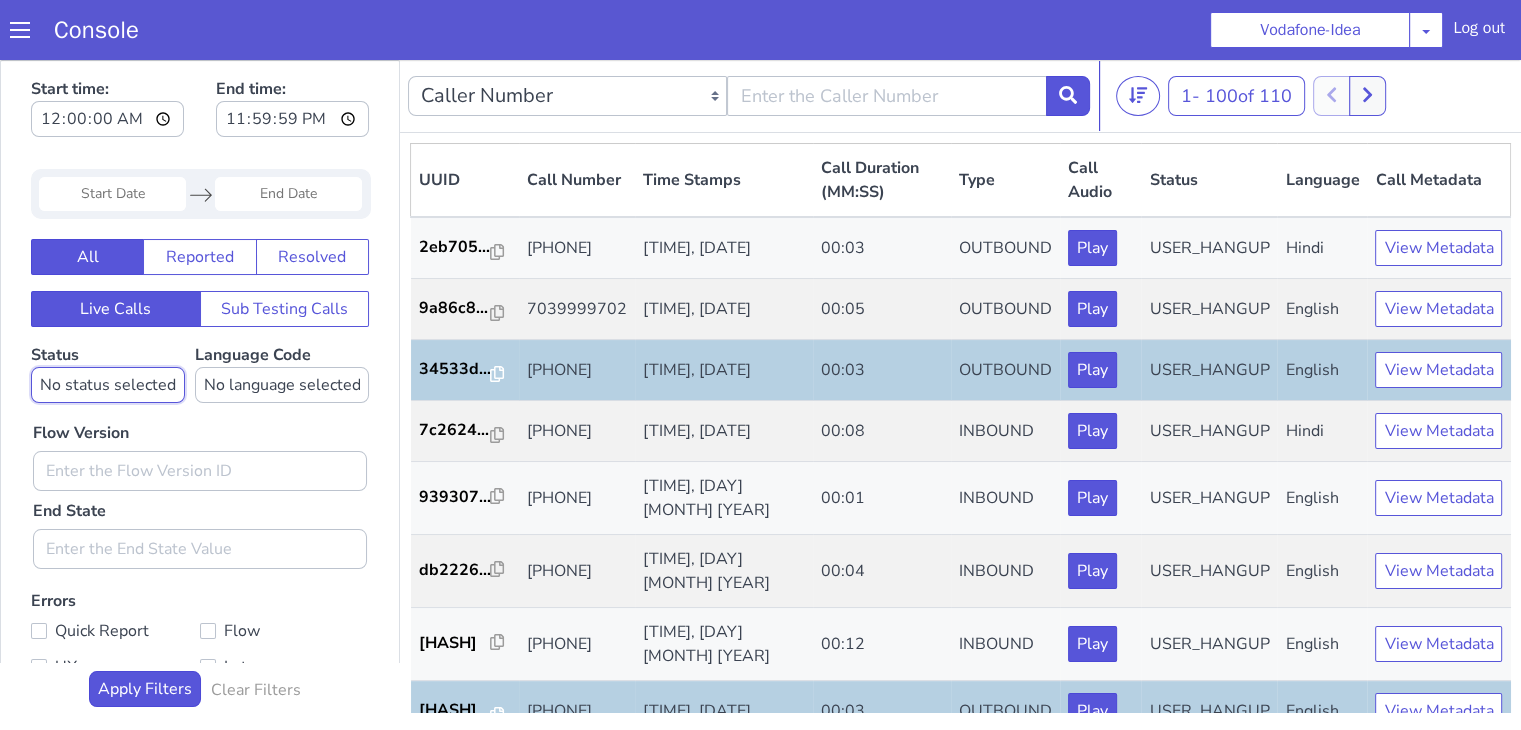 click on "No status selected HANGUP USER_HANGUP TRANSFER UNKNOWN" at bounding box center (108, 385) 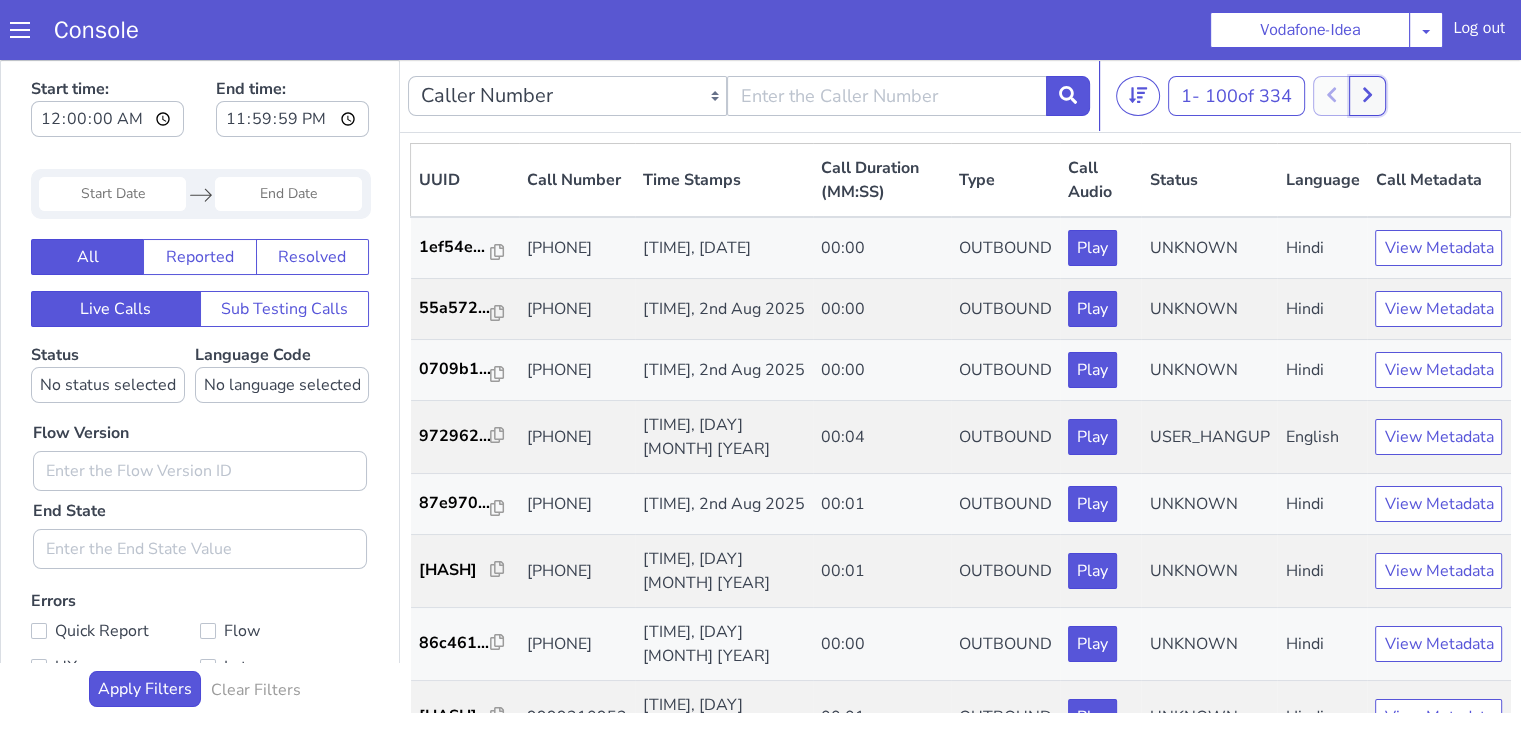 click 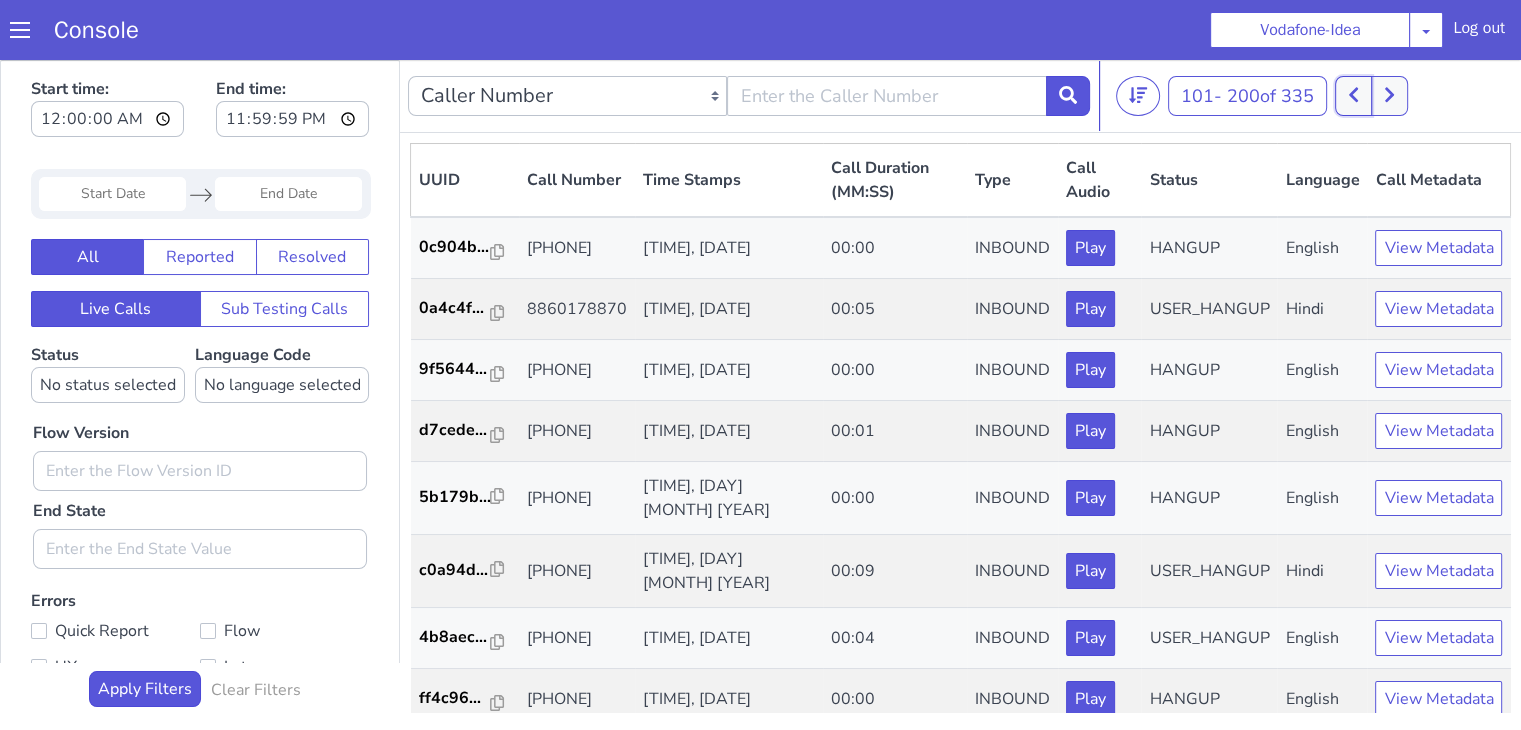 click at bounding box center (1353, 96) 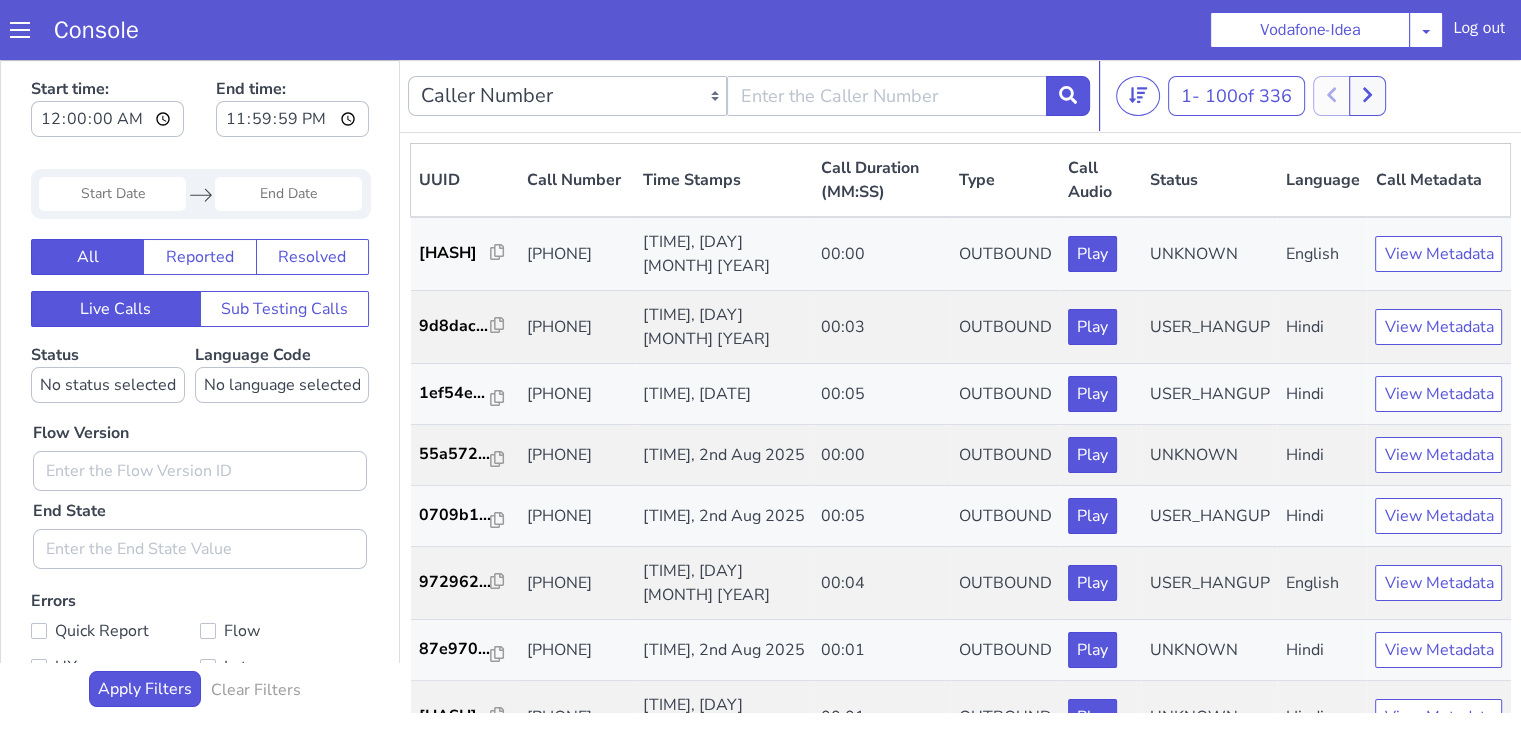 click on "Caller Number Call UUID Custom Parameter 1  -   100  of   336 20 50 100" at bounding box center (960, 96) 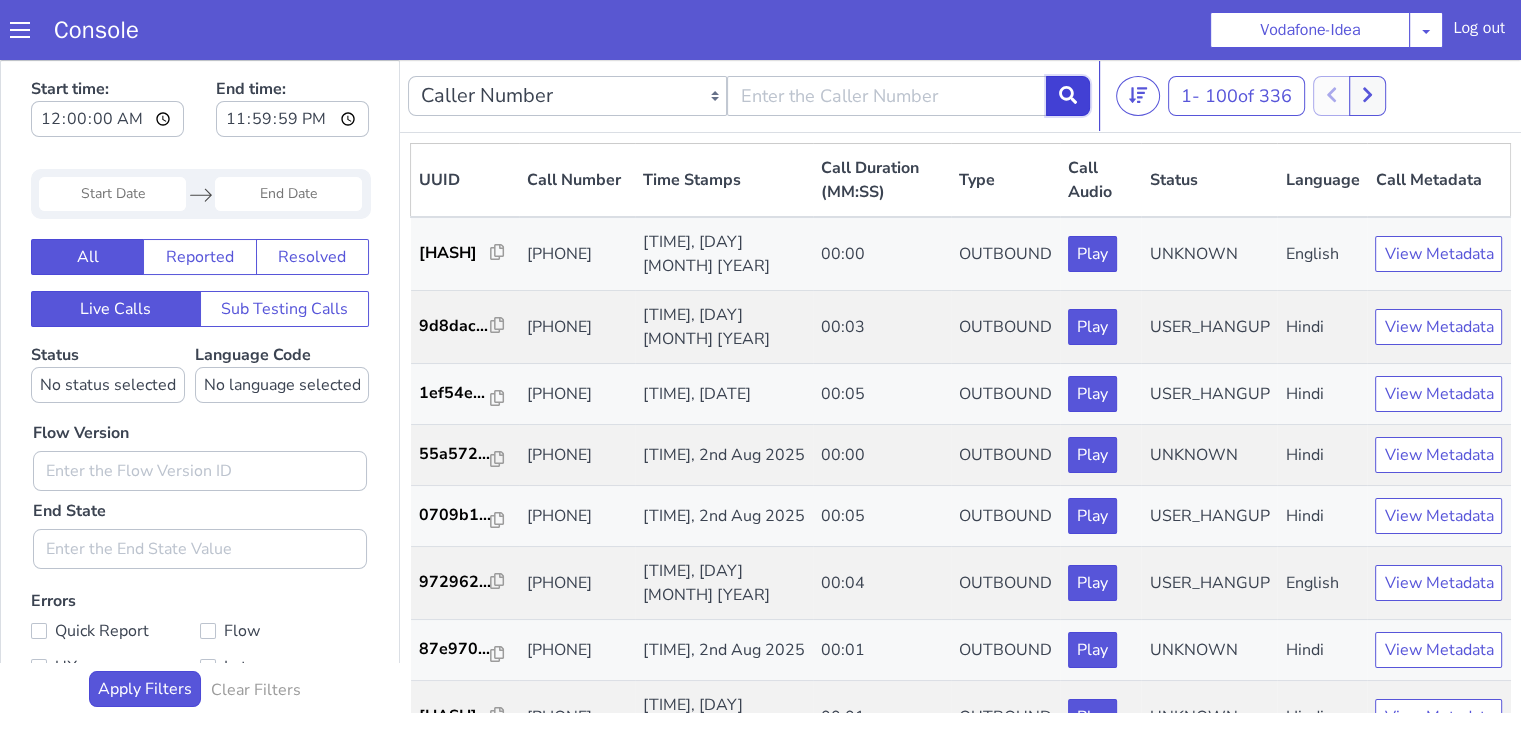 click at bounding box center (1068, 96) 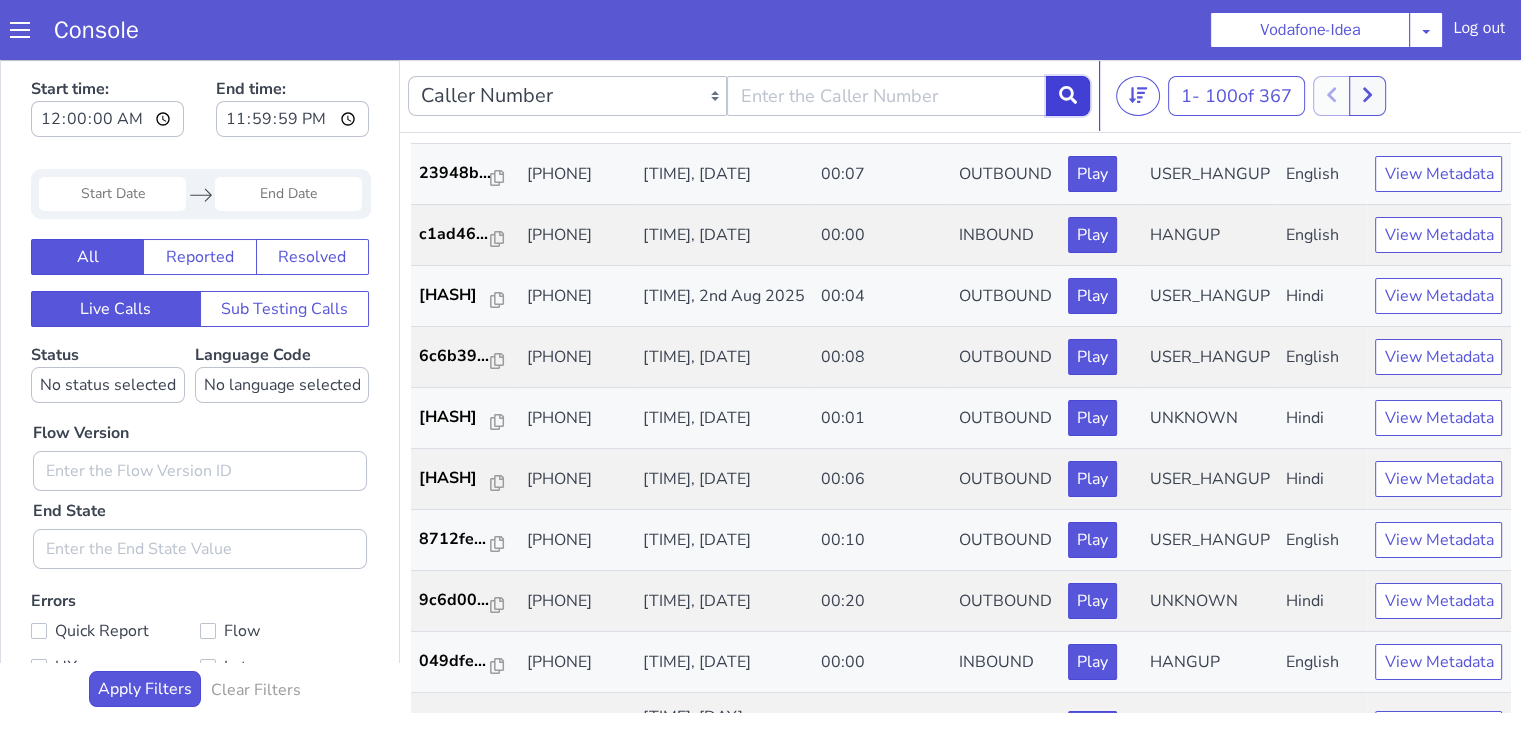 scroll, scrollTop: 1600, scrollLeft: 0, axis: vertical 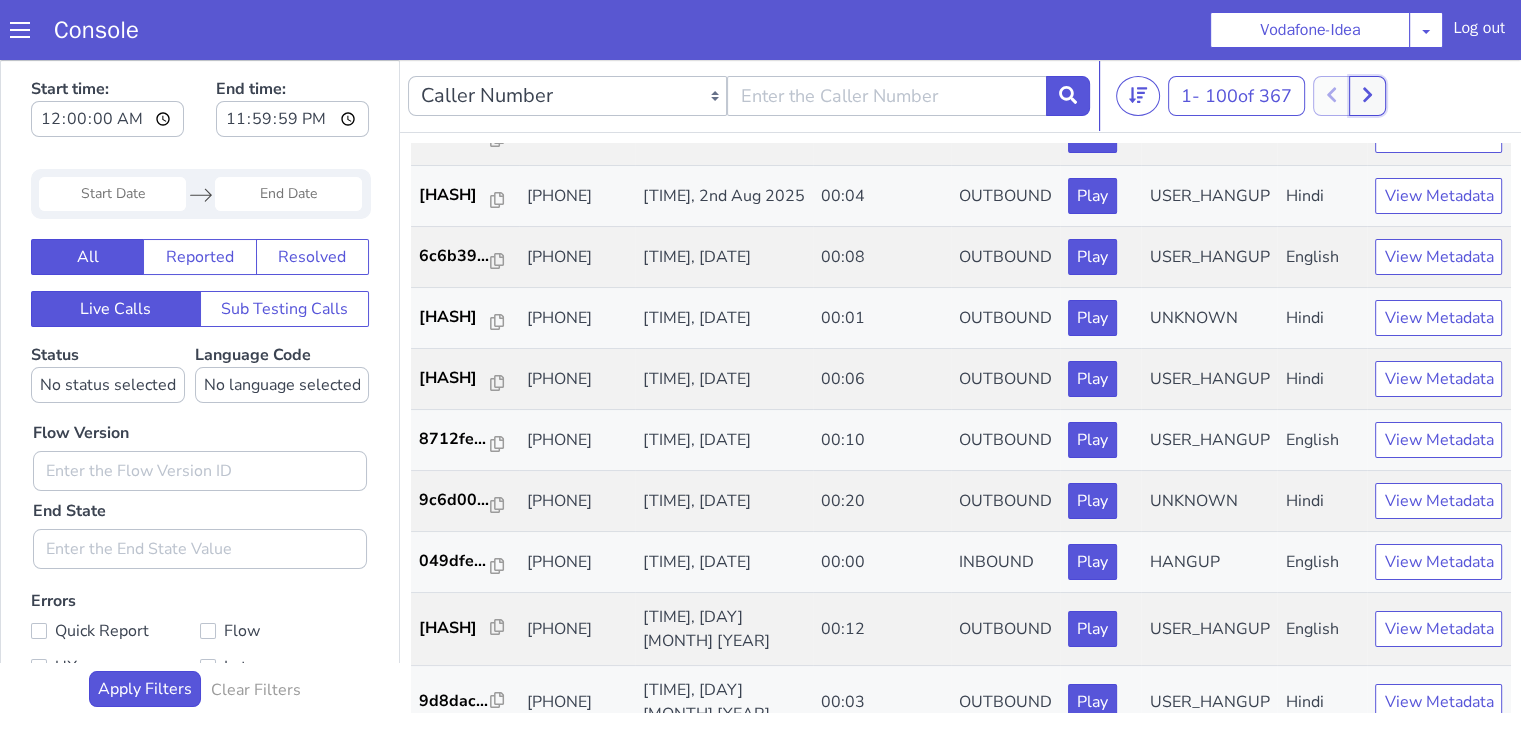 click at bounding box center (1367, 96) 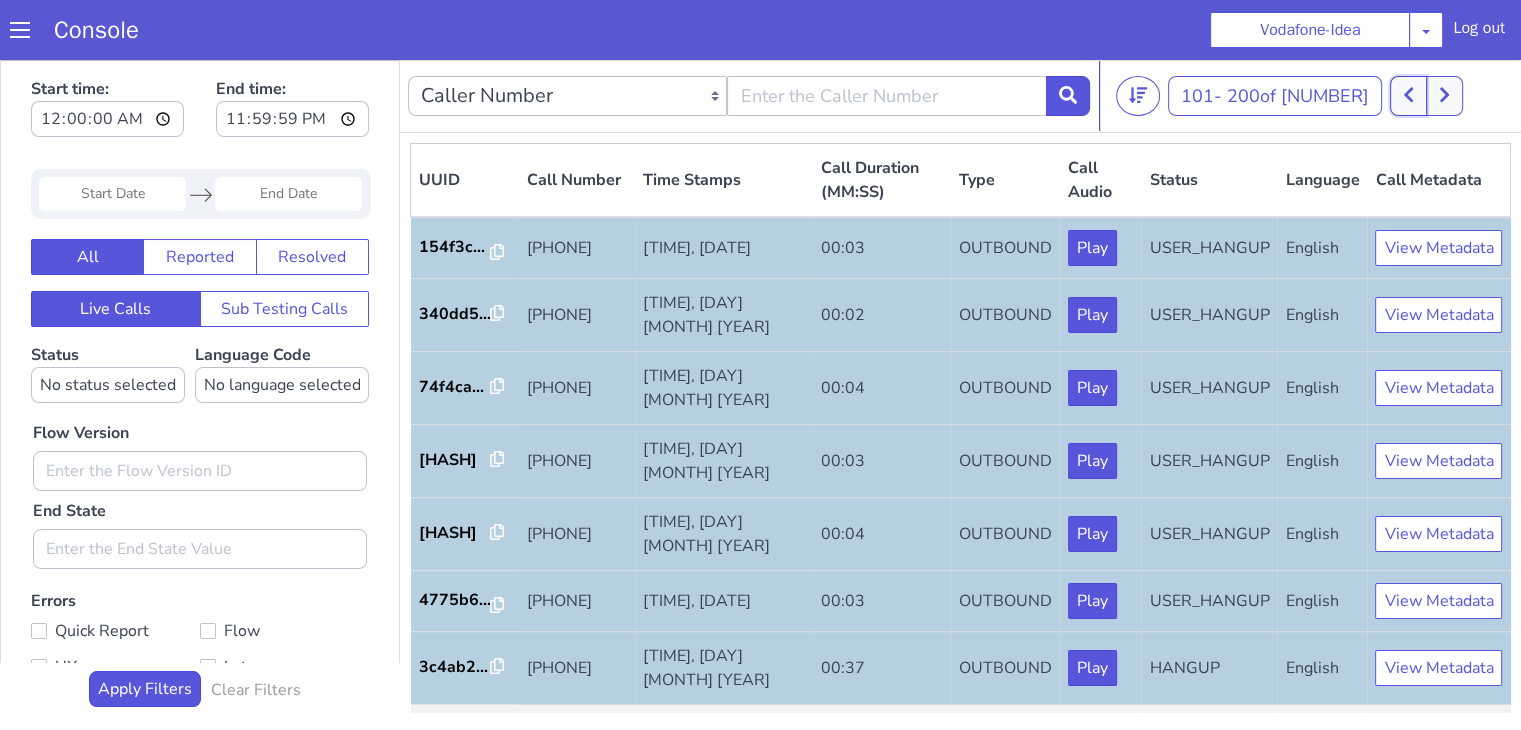 click at bounding box center (1408, 96) 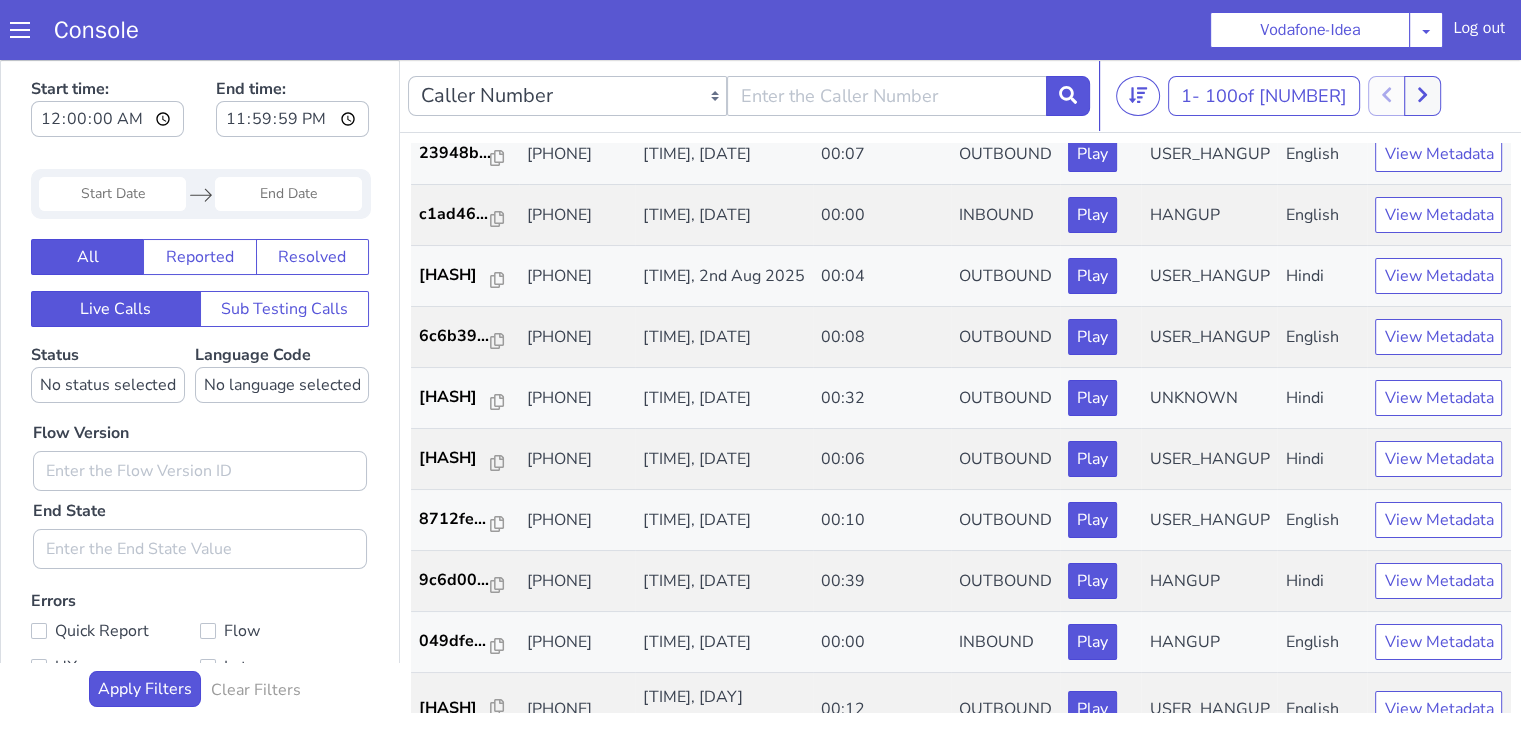 scroll, scrollTop: 2800, scrollLeft: 0, axis: vertical 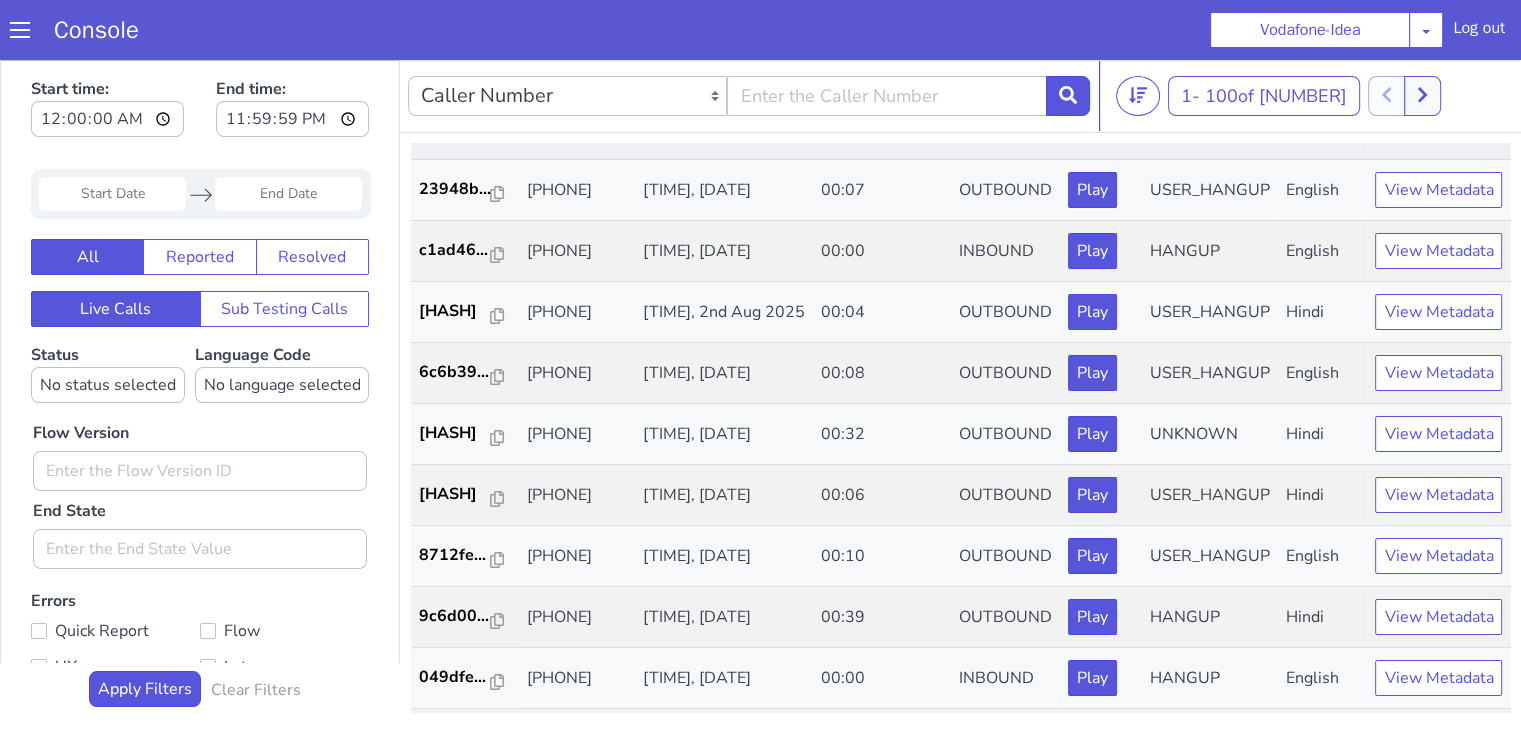 click on "3bb97d..." at bounding box center (455, 122) 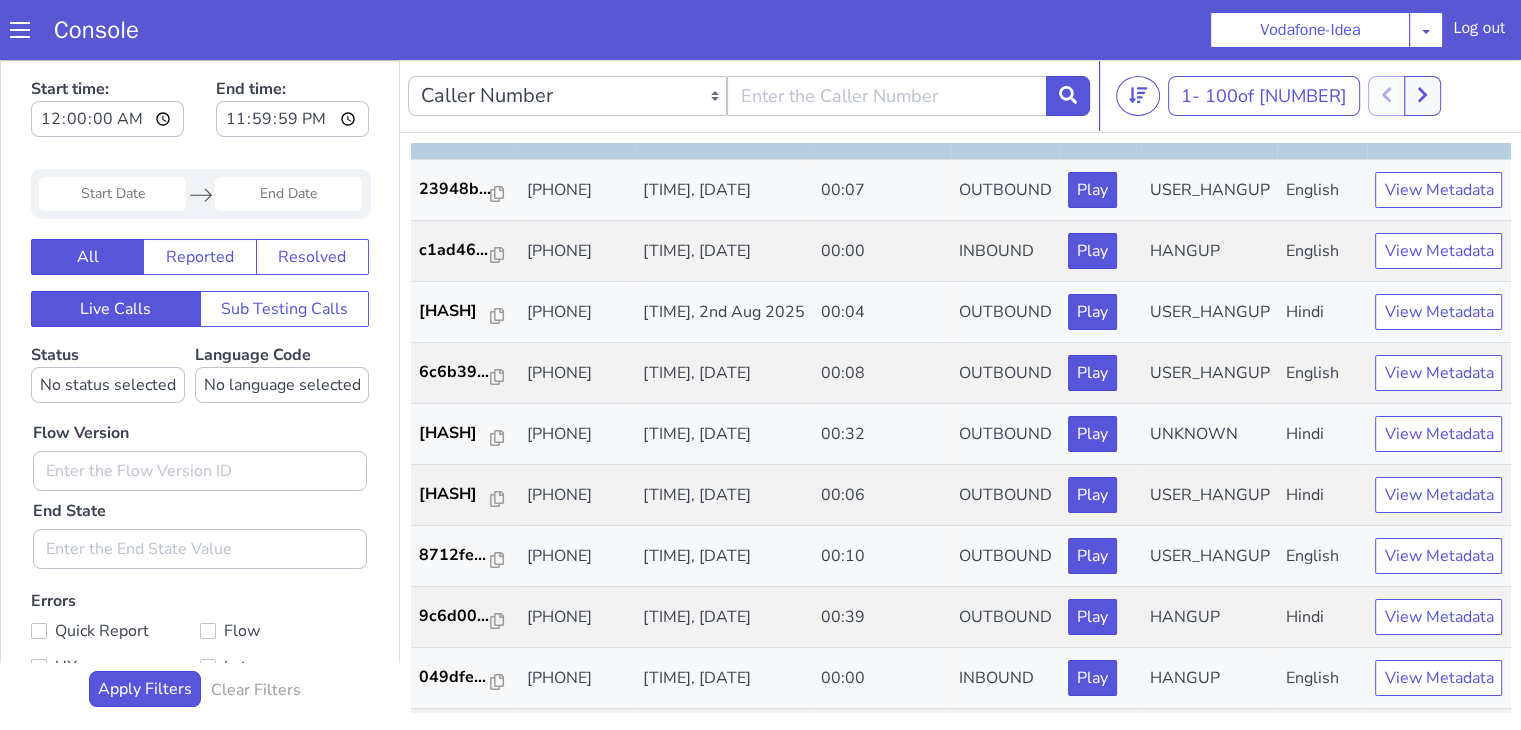 scroll, scrollTop: 2700, scrollLeft: 0, axis: vertical 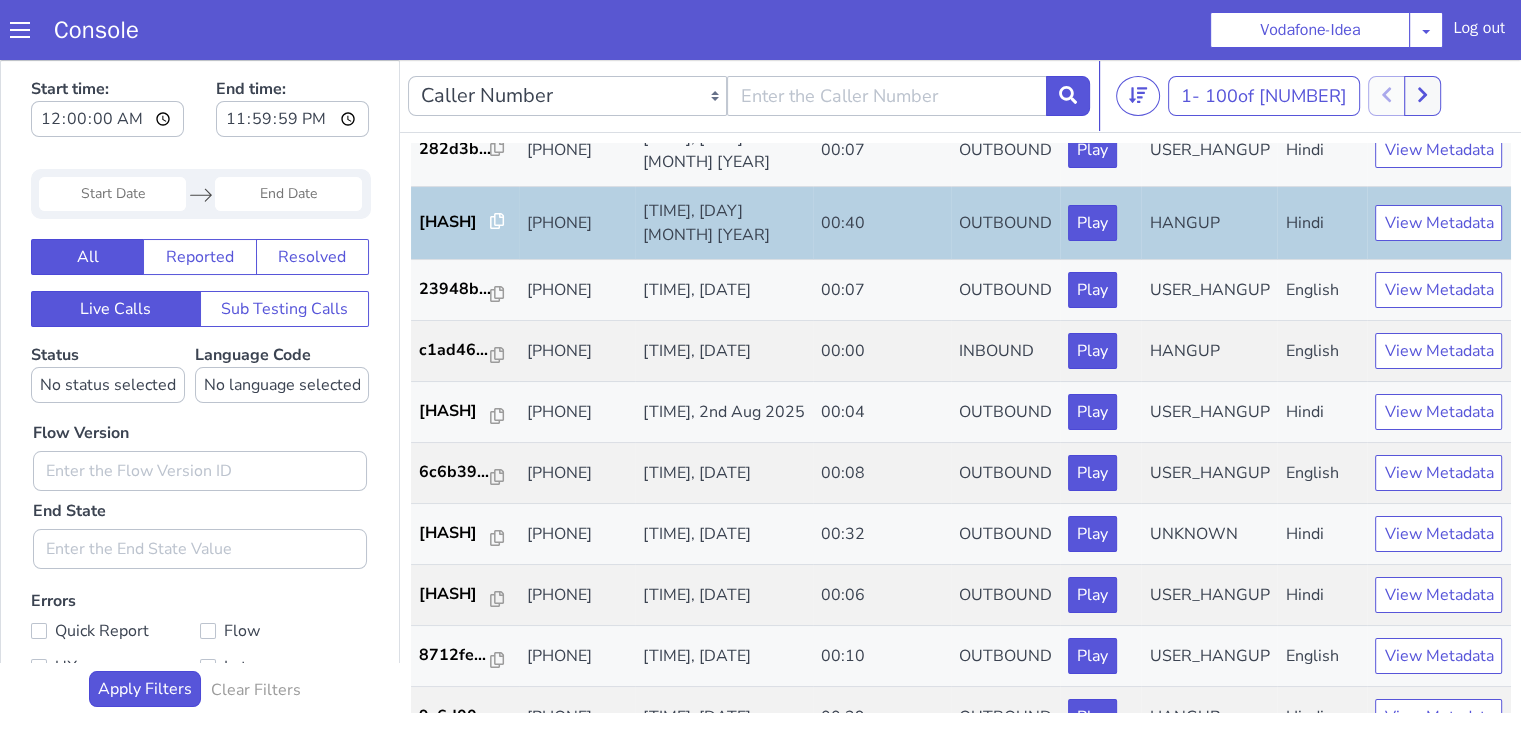 click on "036892..." at bounding box center [455, 21] 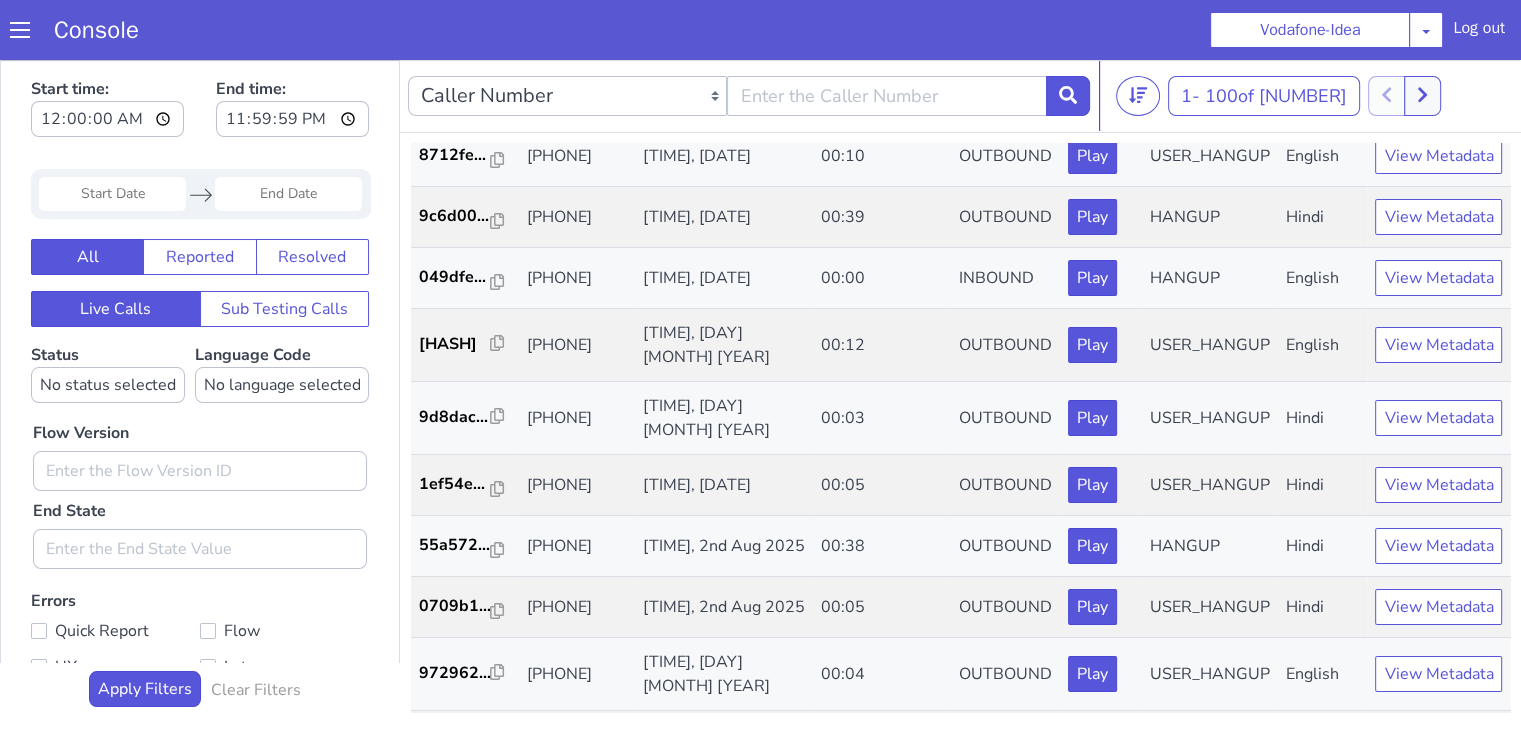 scroll, scrollTop: 3300, scrollLeft: 0, axis: vertical 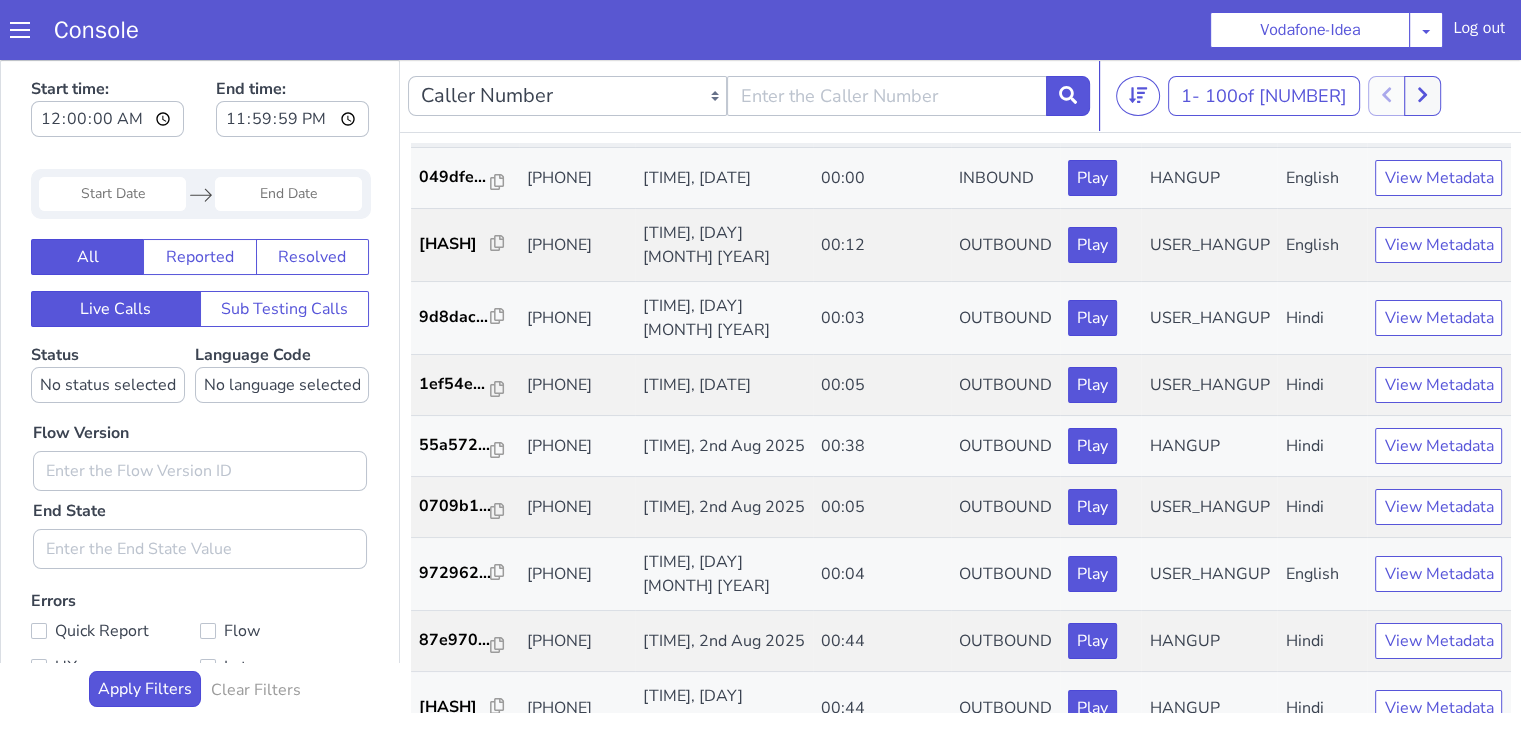 click on "9c6d00..." at bounding box center (455, 116) 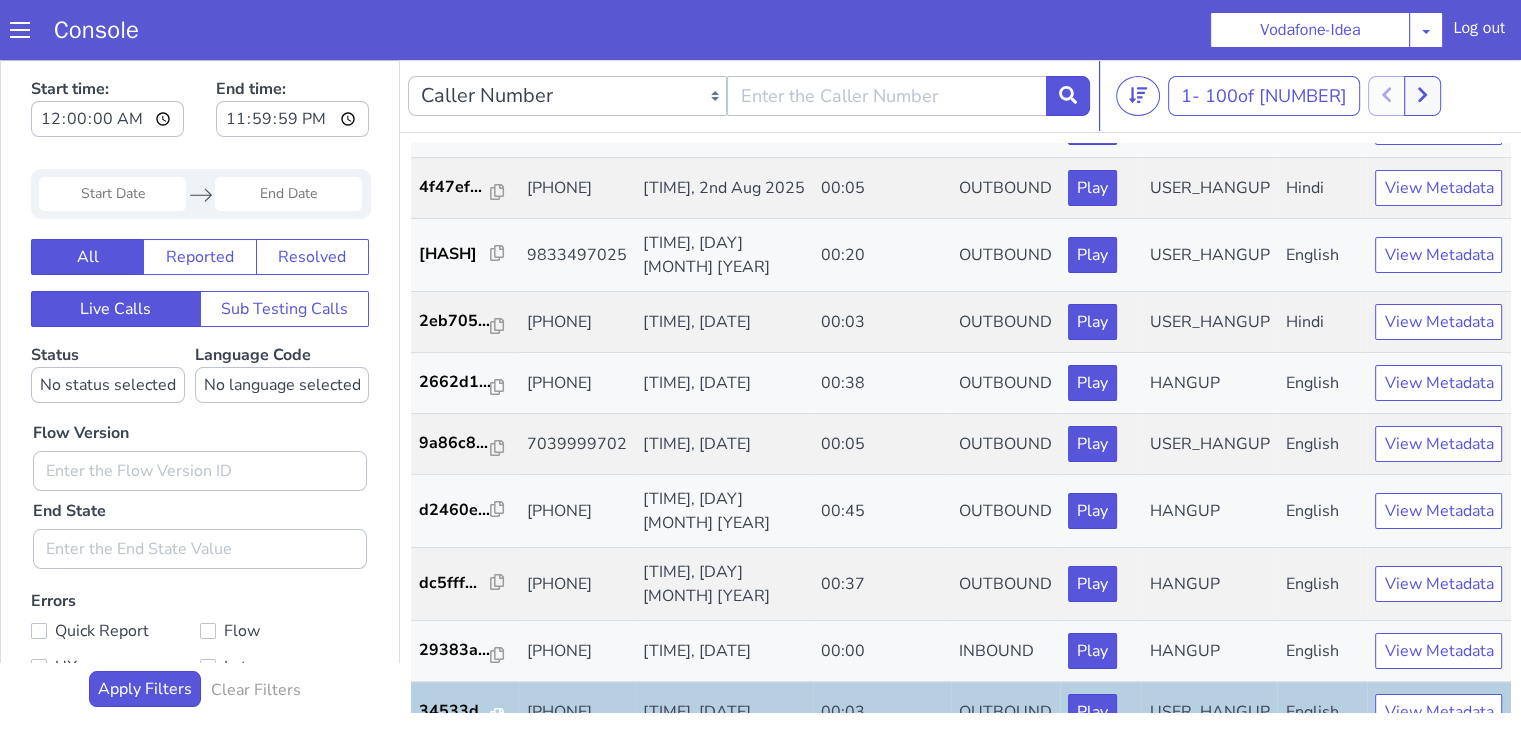 scroll, scrollTop: 4200, scrollLeft: 0, axis: vertical 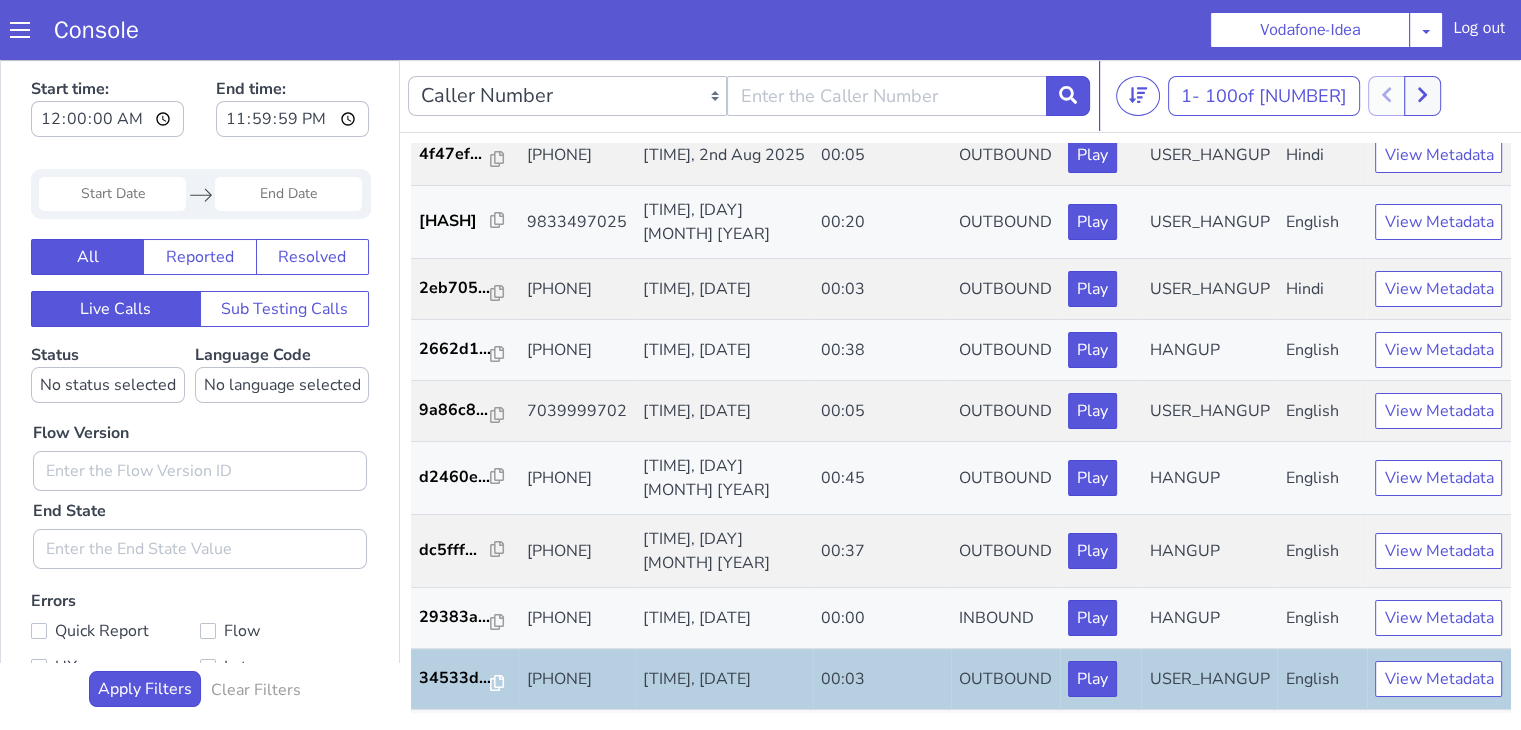 click on "017e4b..." at bounding box center (455, 26) 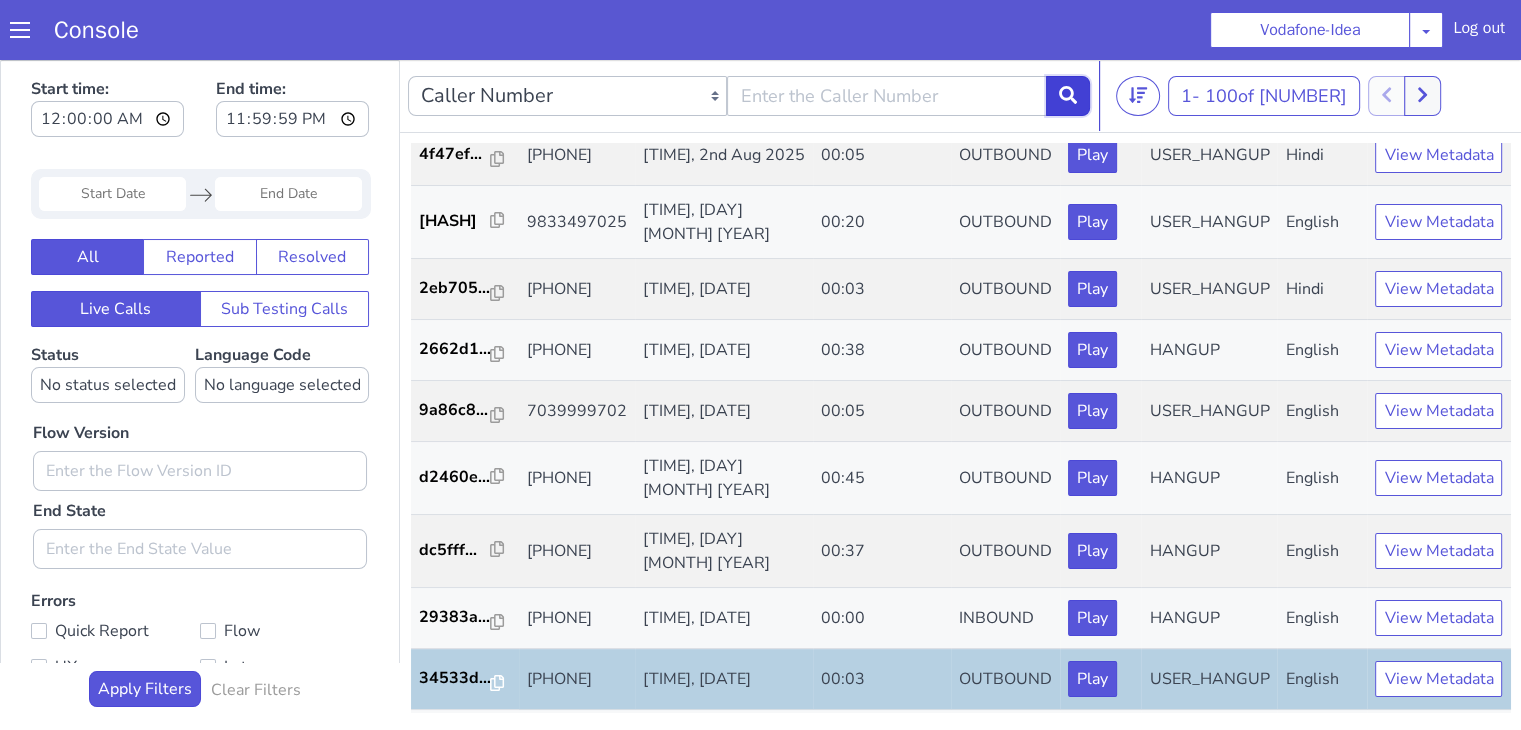 click at bounding box center [1068, 96] 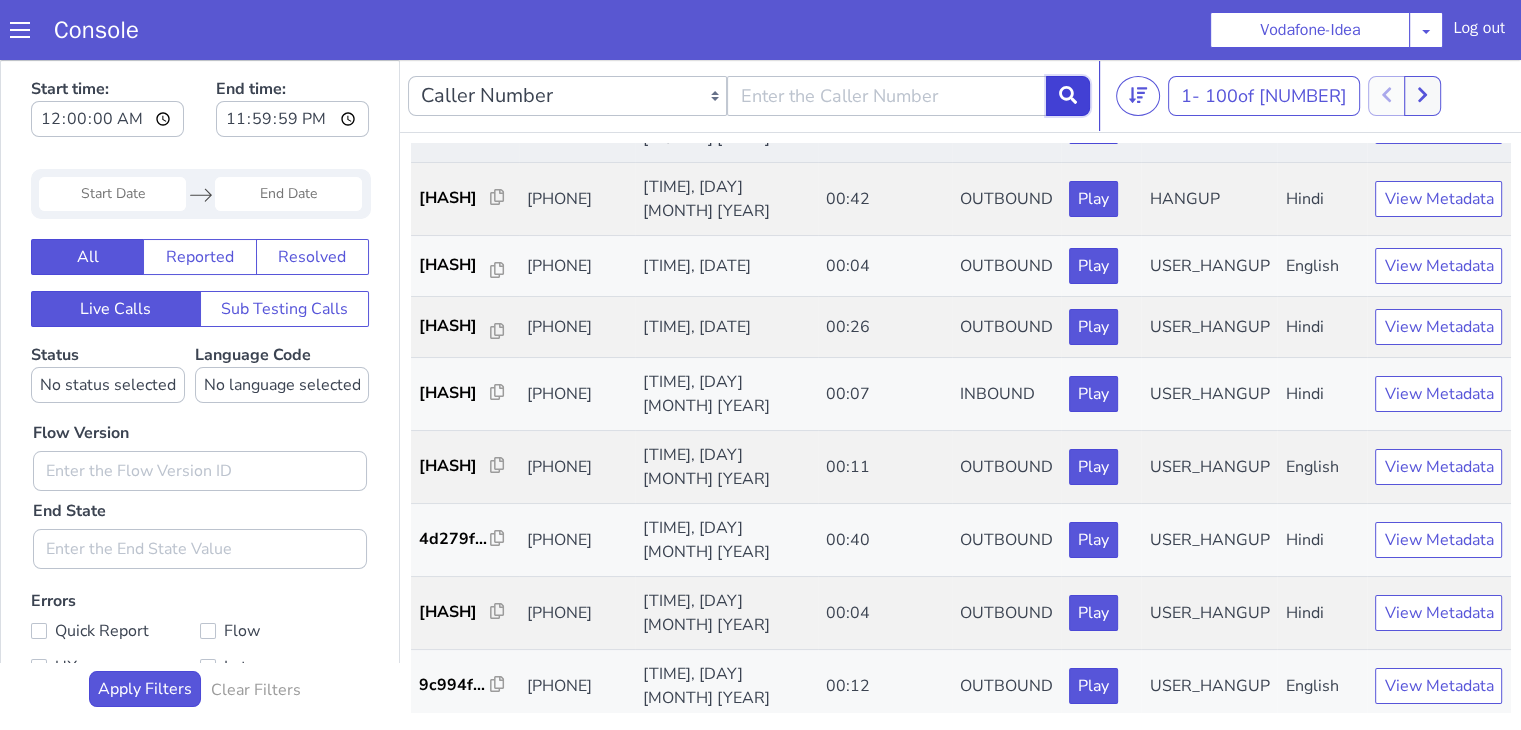 scroll, scrollTop: 2200, scrollLeft: 0, axis: vertical 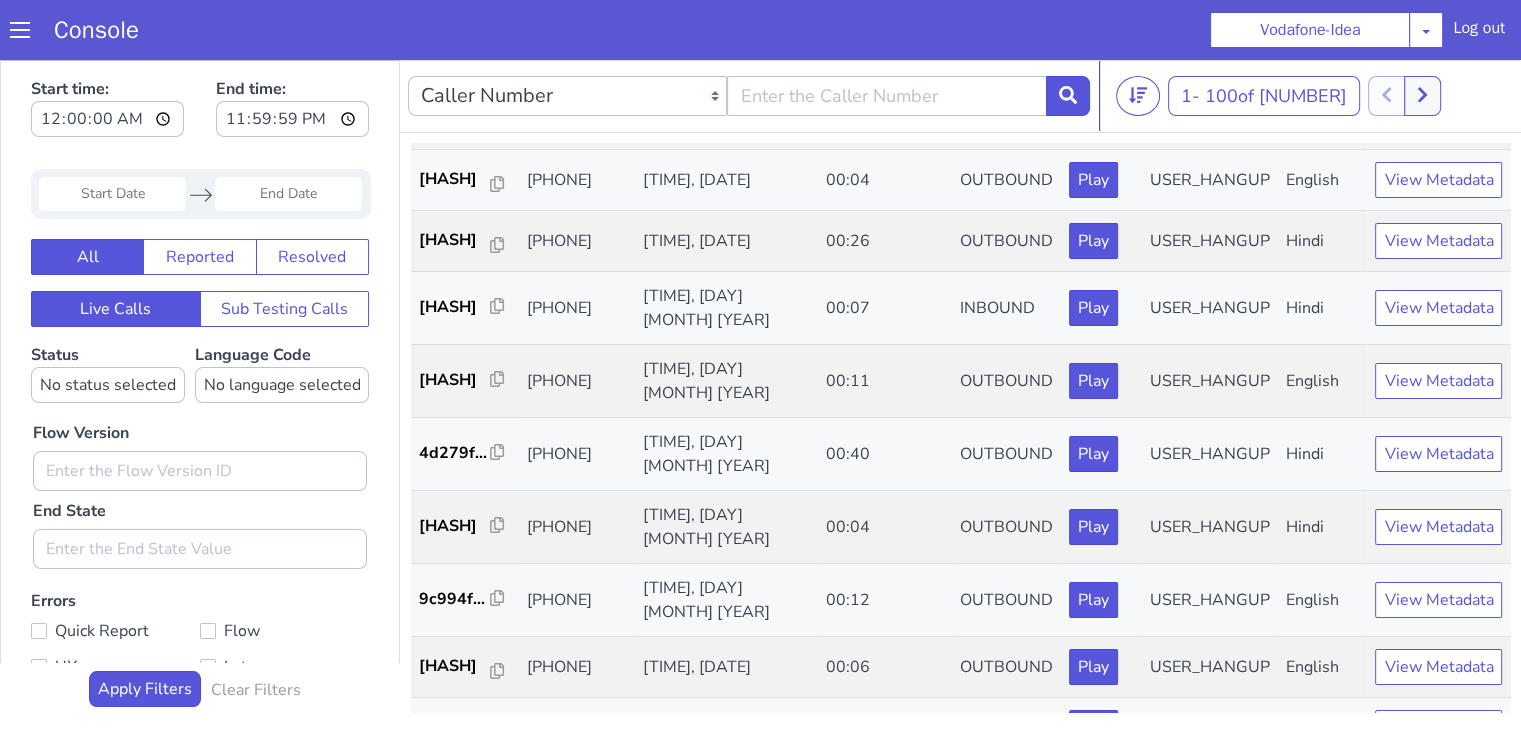 click on "Flow Version End State" at bounding box center (200, 486) 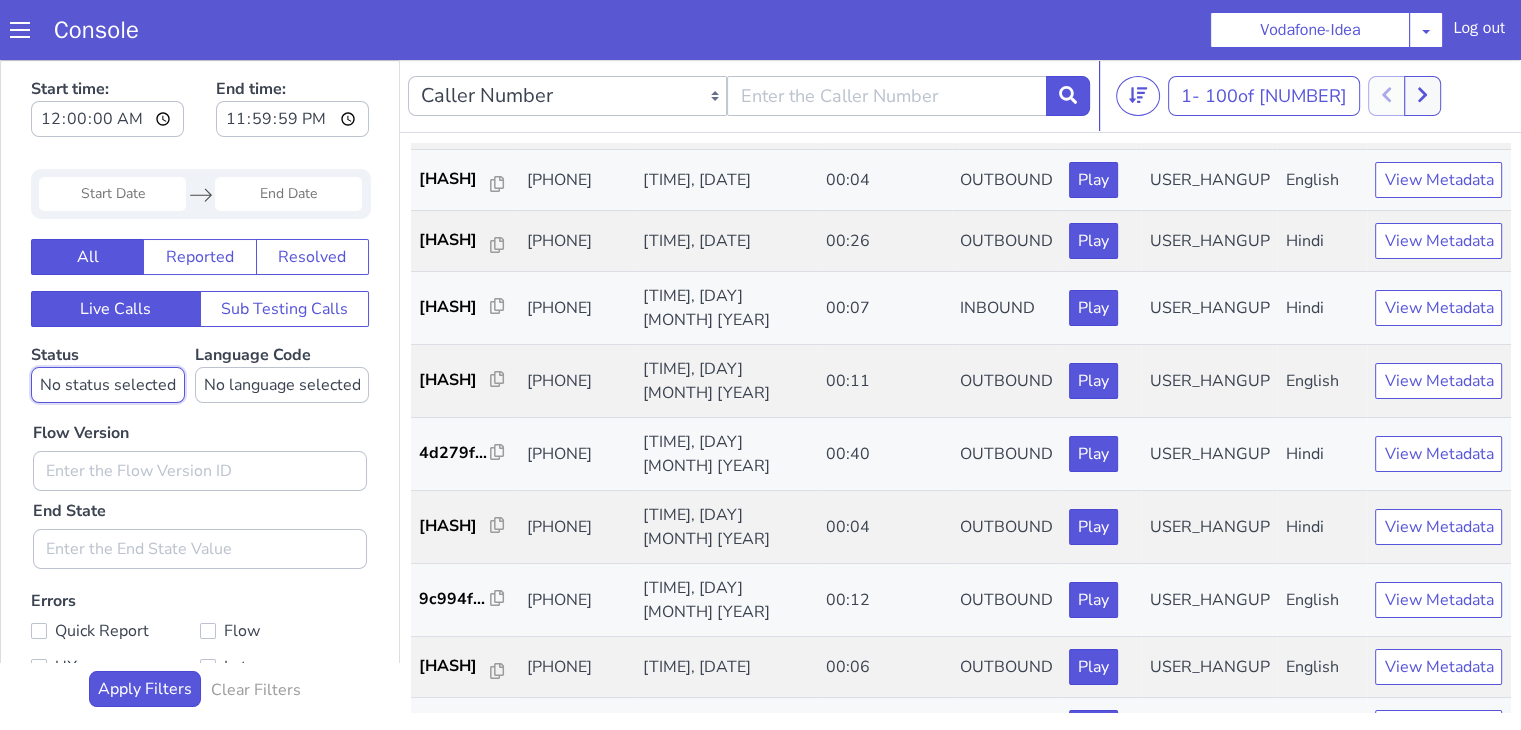 click on "No status selected HANGUP USER_HANGUP TRANSFER UNKNOWN" at bounding box center [108, 385] 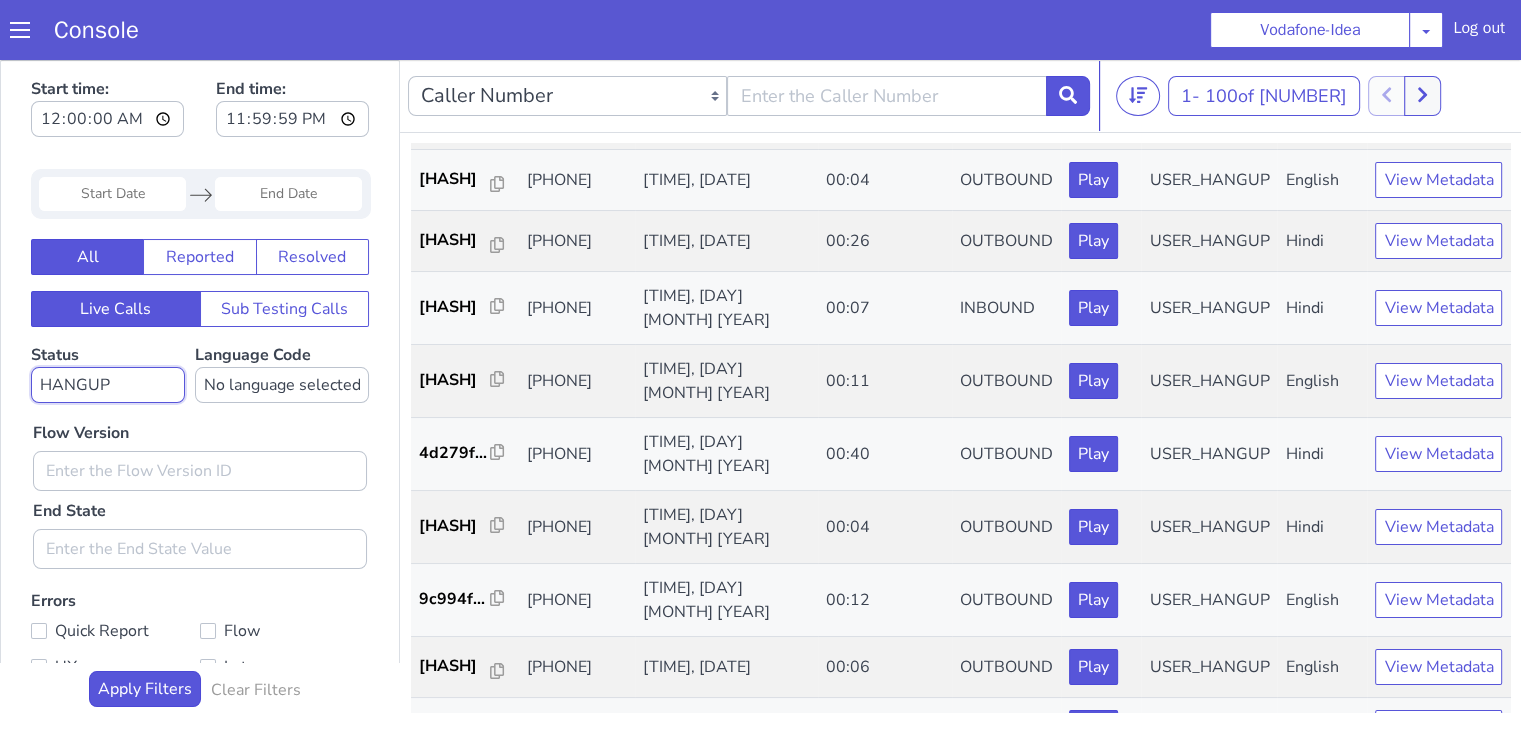click on "No status selected HANGUP USER_HANGUP TRANSFER UNKNOWN" at bounding box center [108, 385] 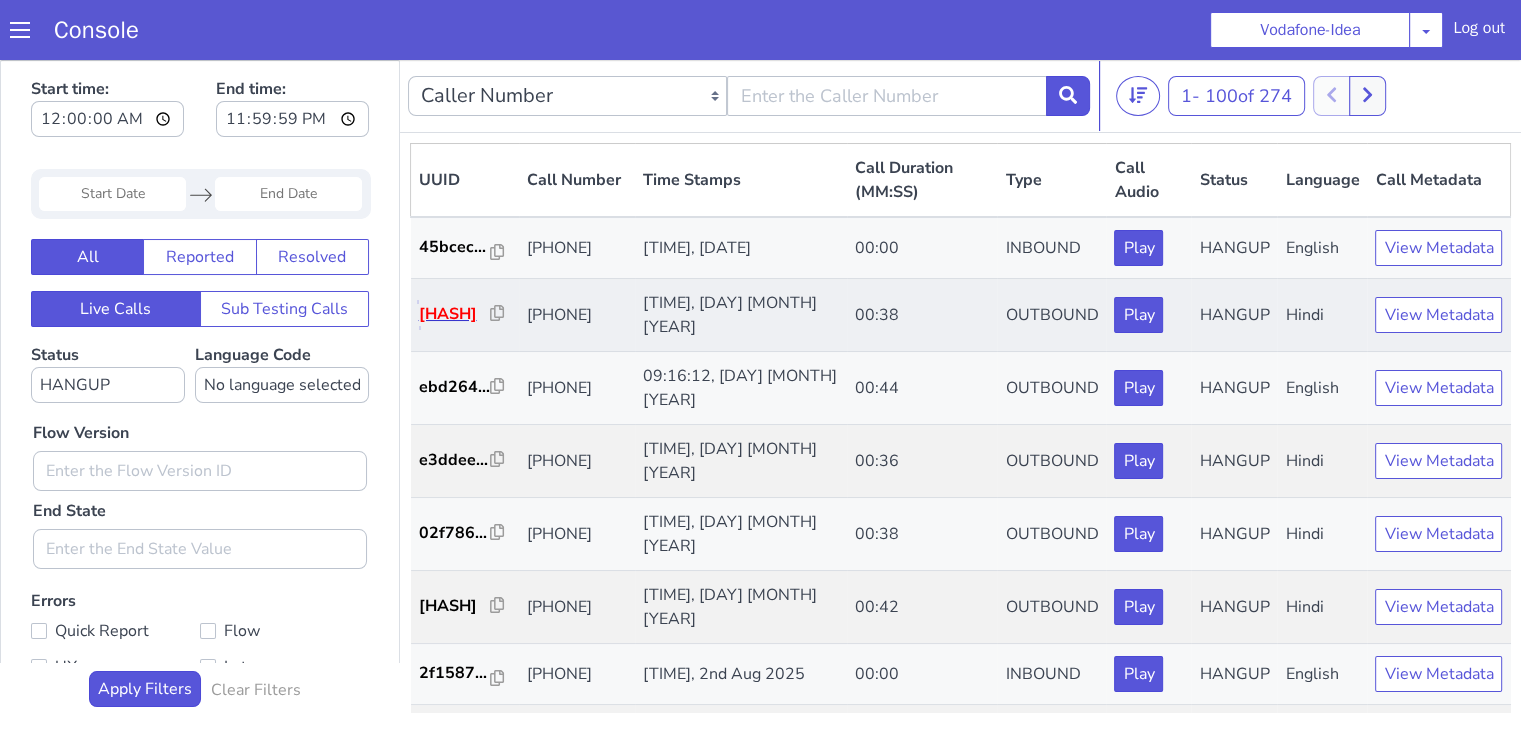 click on "5f209b..." at bounding box center (455, 314) 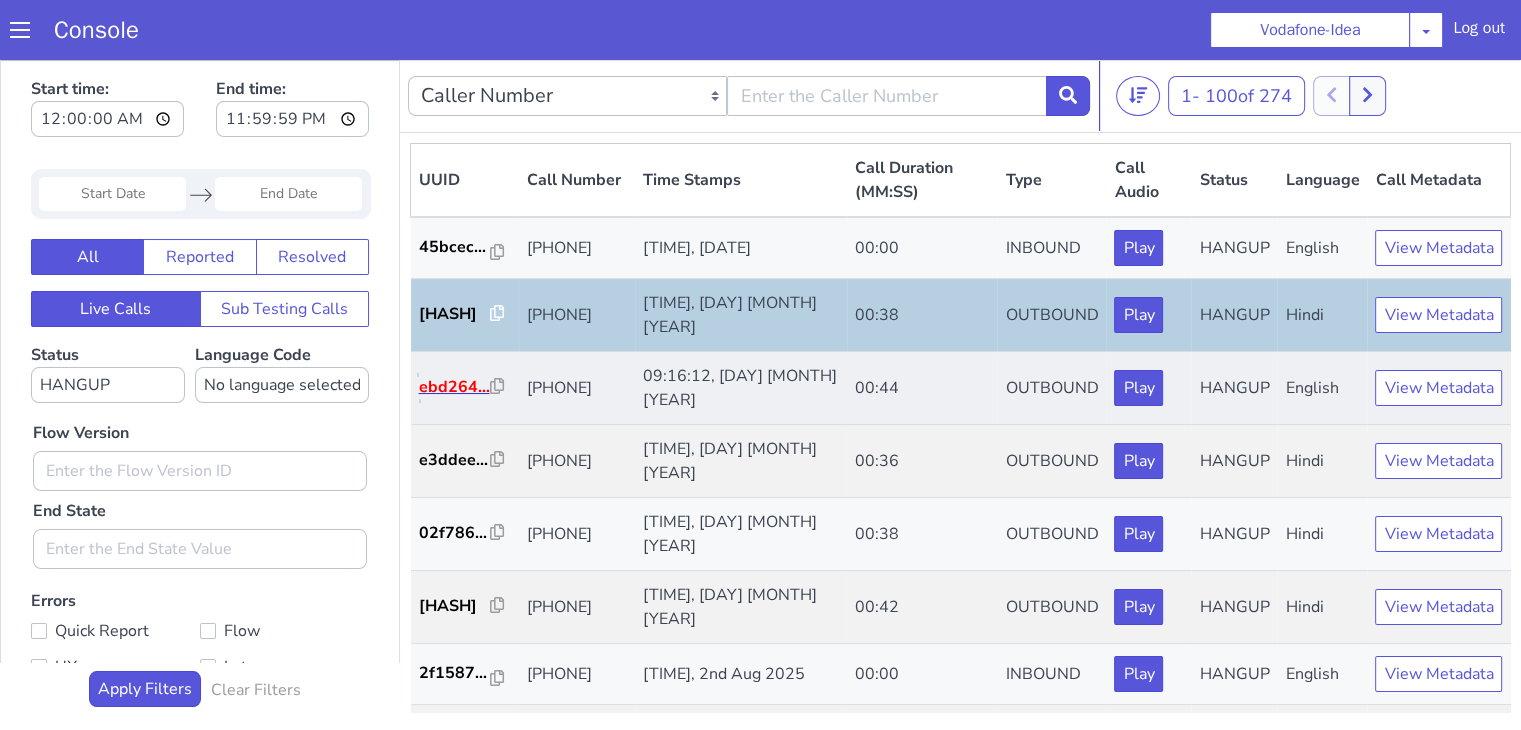 click on "ebd264..." at bounding box center (455, 387) 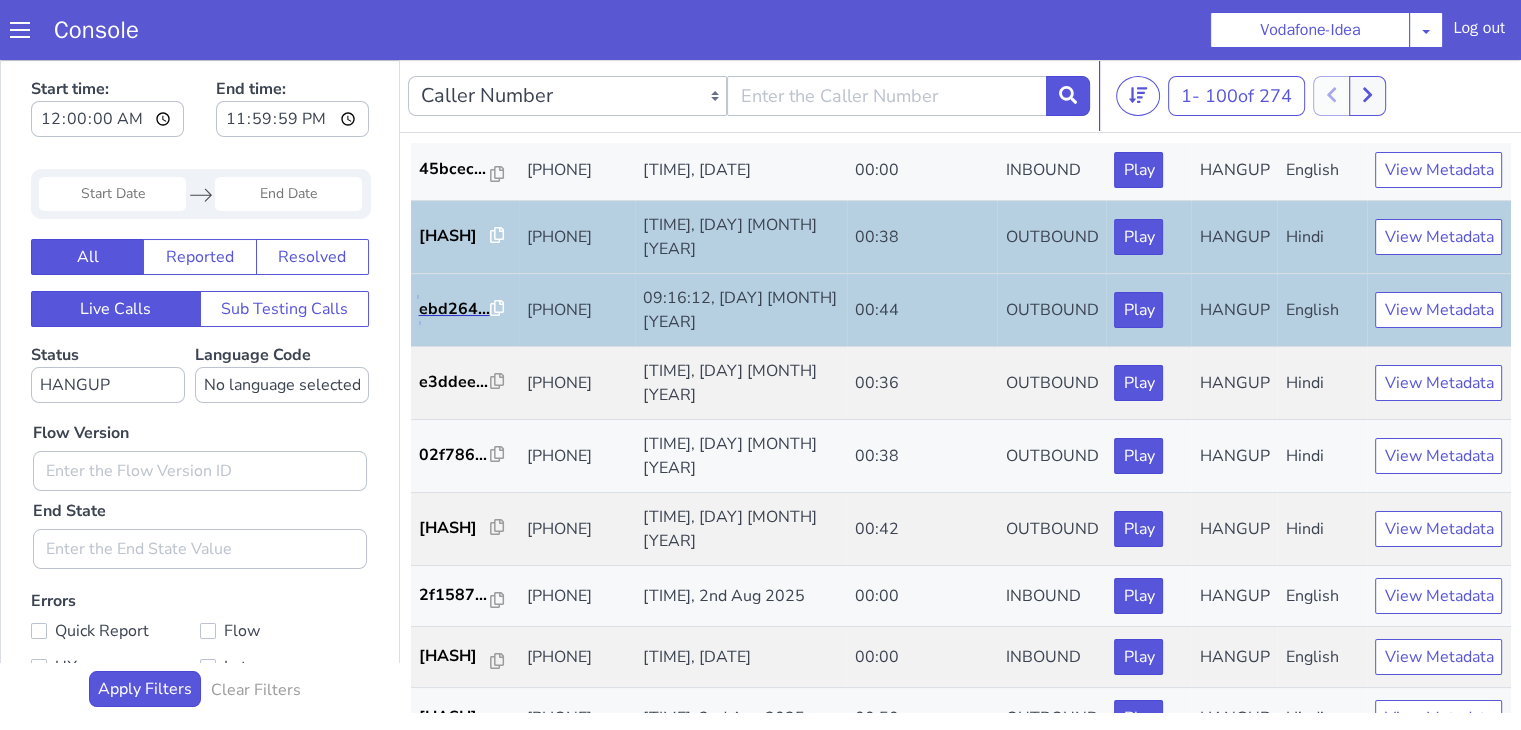 scroll, scrollTop: 100, scrollLeft: 0, axis: vertical 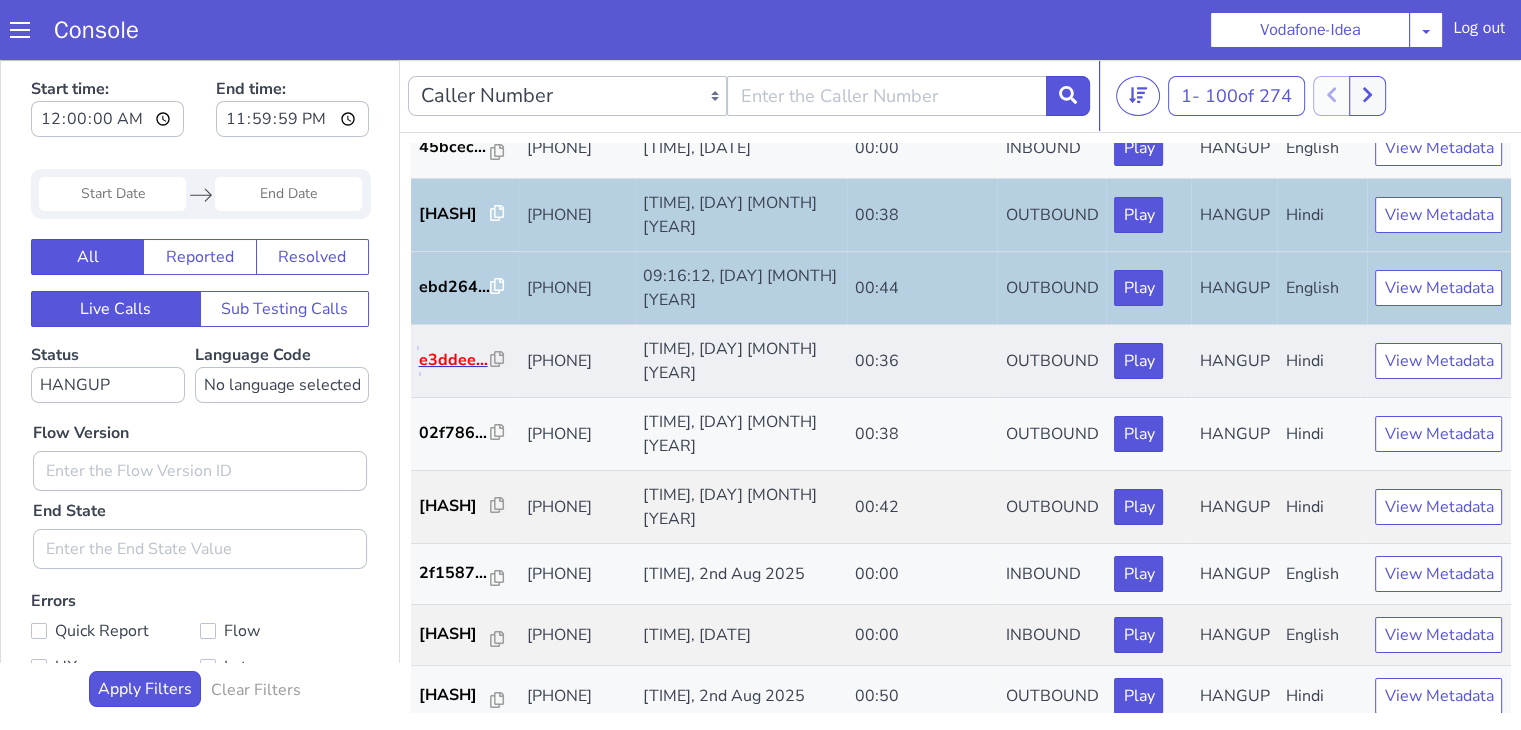 click on "e3ddee..." at bounding box center [455, 360] 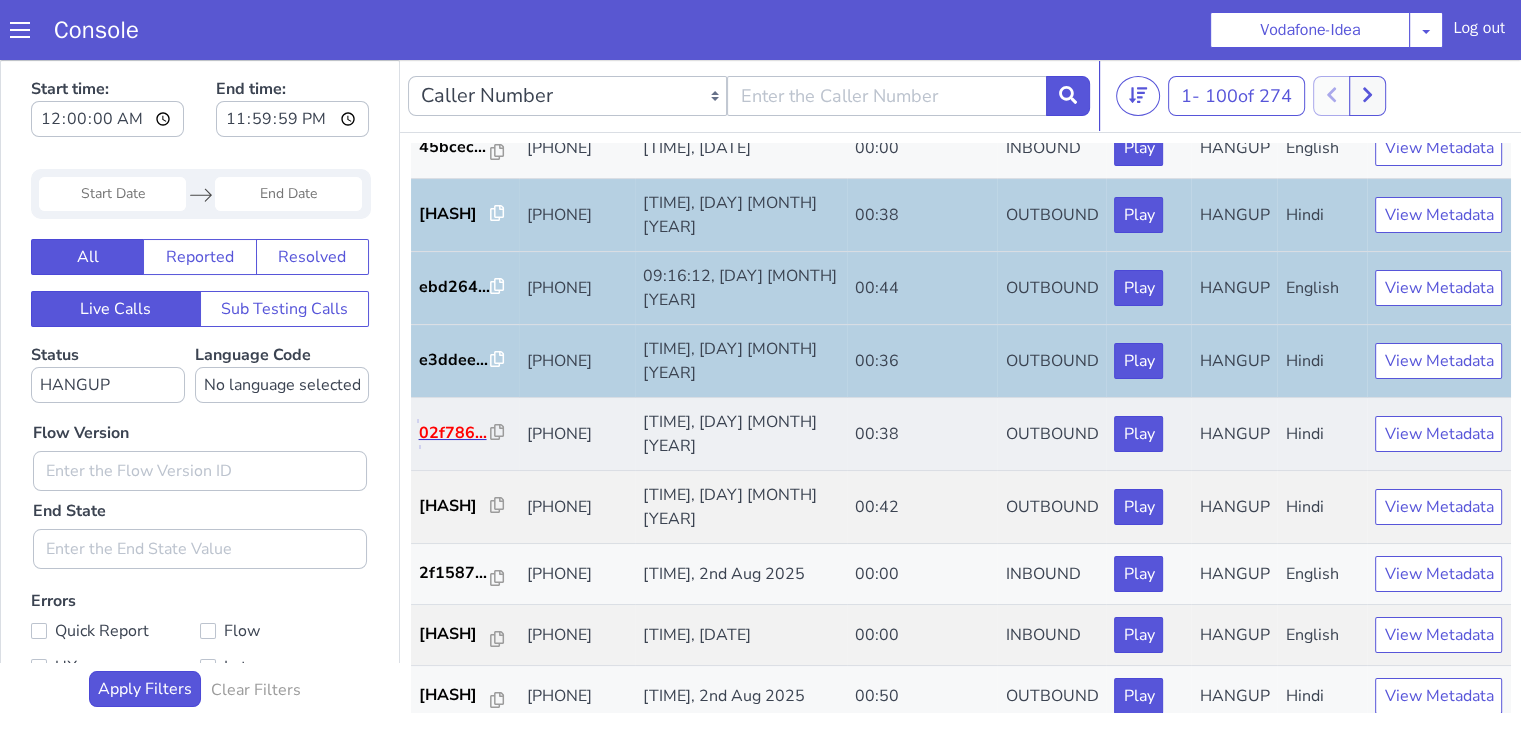 click on "02f786..." at bounding box center [455, 433] 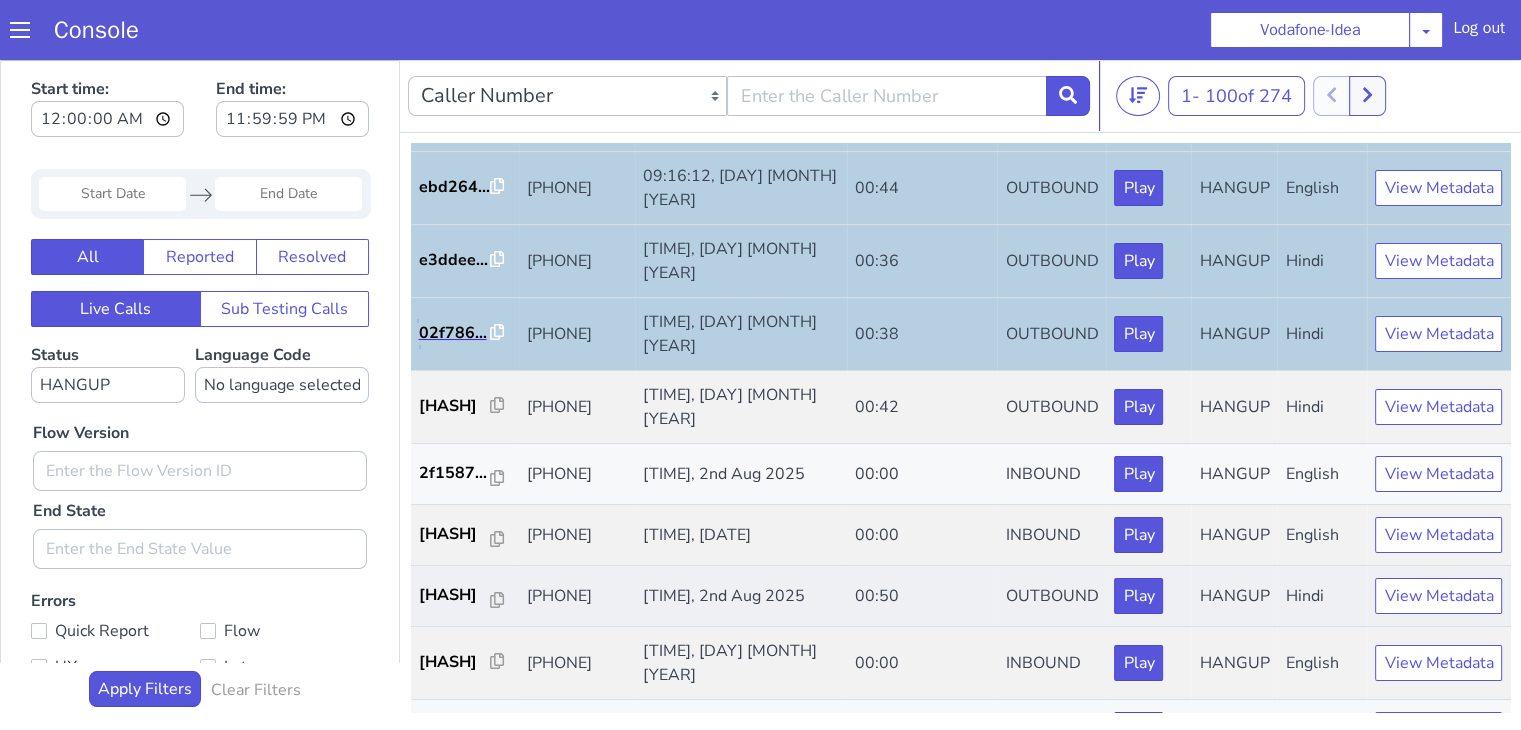 scroll, scrollTop: 400, scrollLeft: 0, axis: vertical 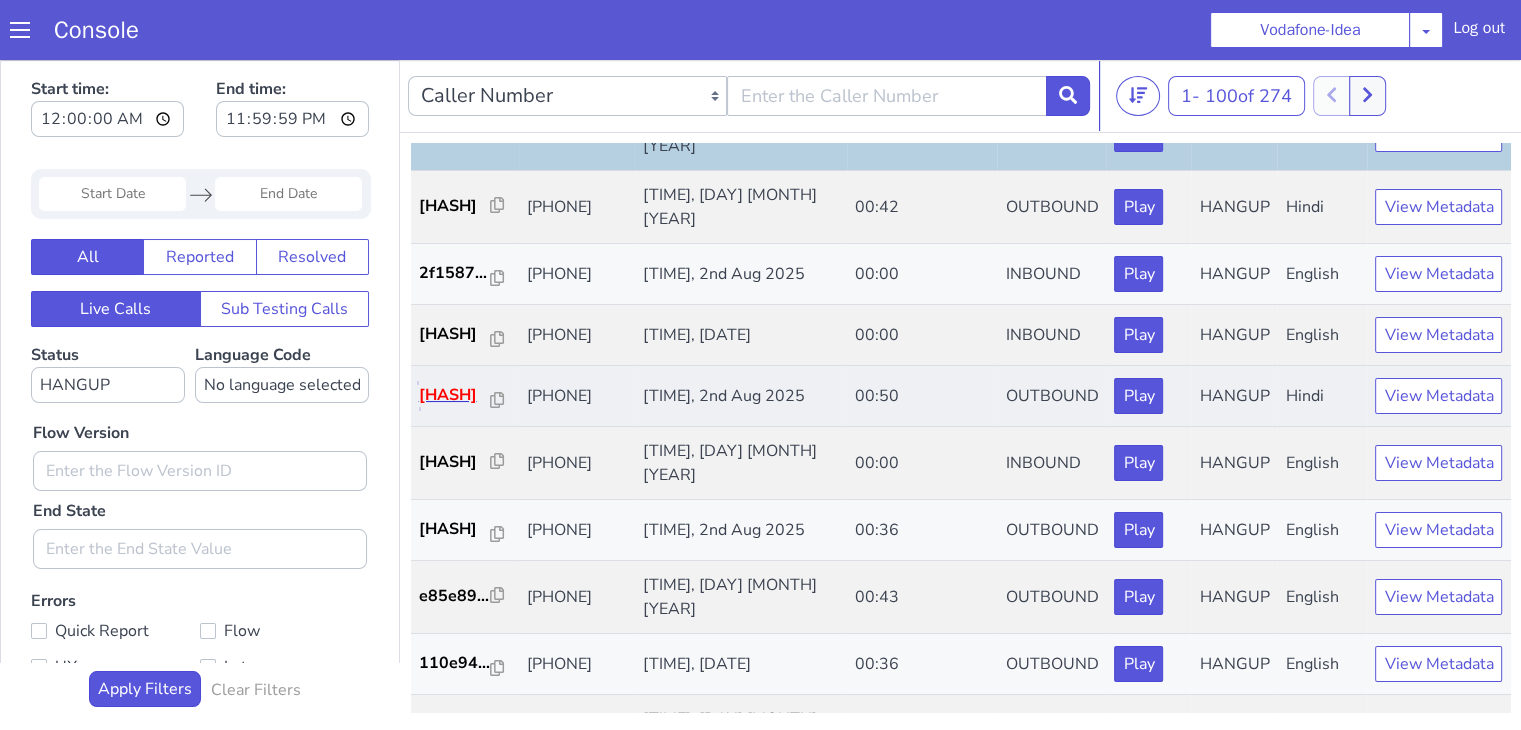 click on "ccd5e0..." at bounding box center [455, 395] 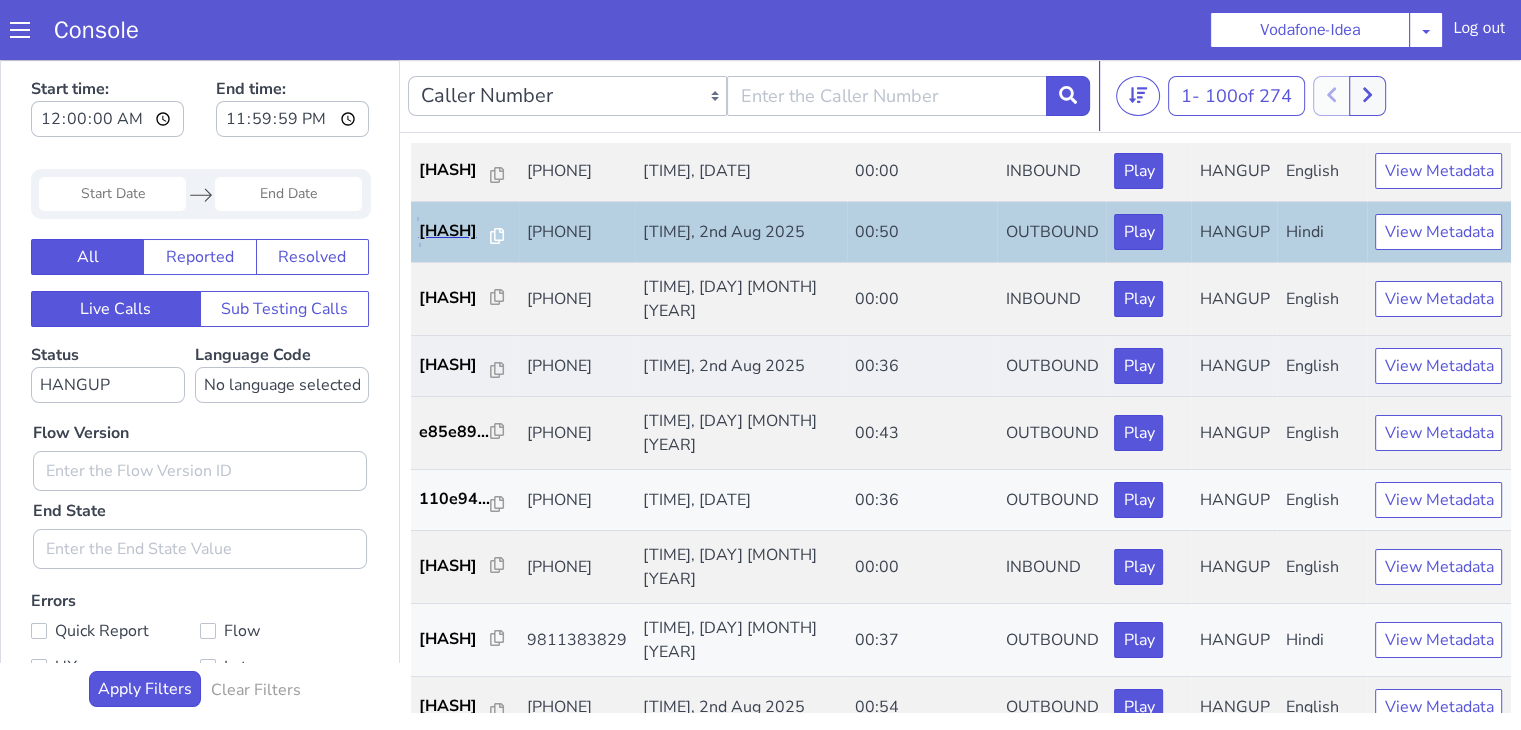 scroll, scrollTop: 600, scrollLeft: 0, axis: vertical 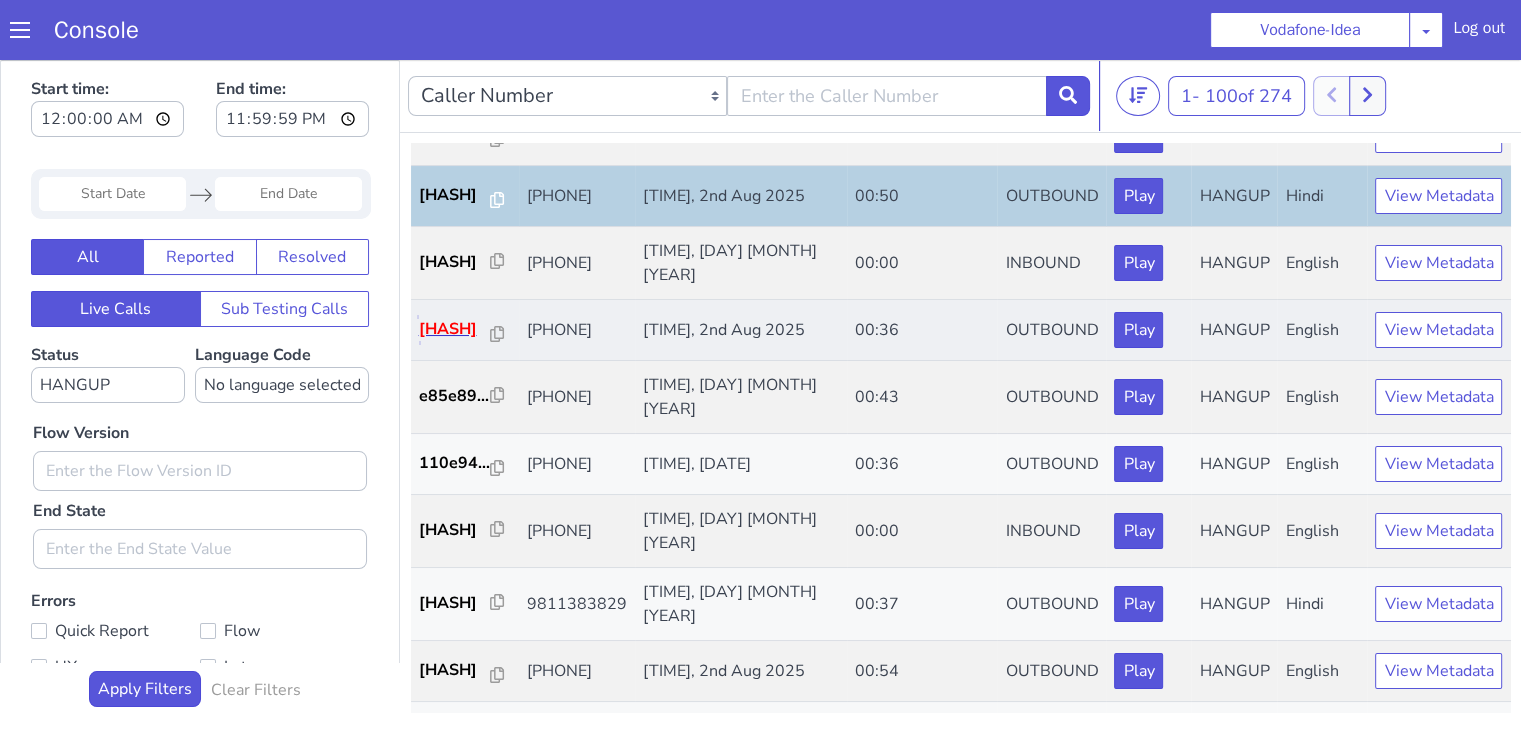 click on "42296c..." at bounding box center [455, 329] 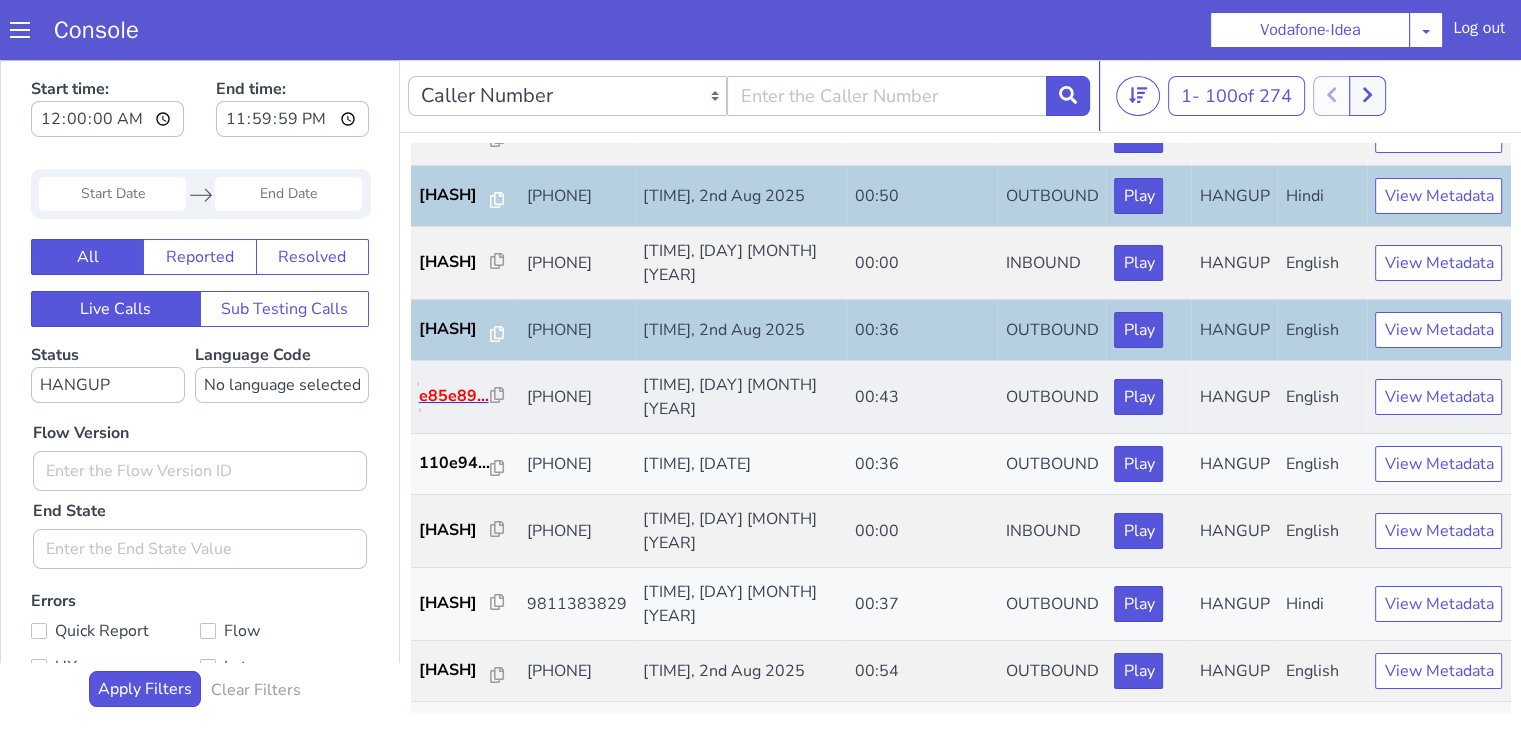 click on "e85e89..." at bounding box center [455, 396] 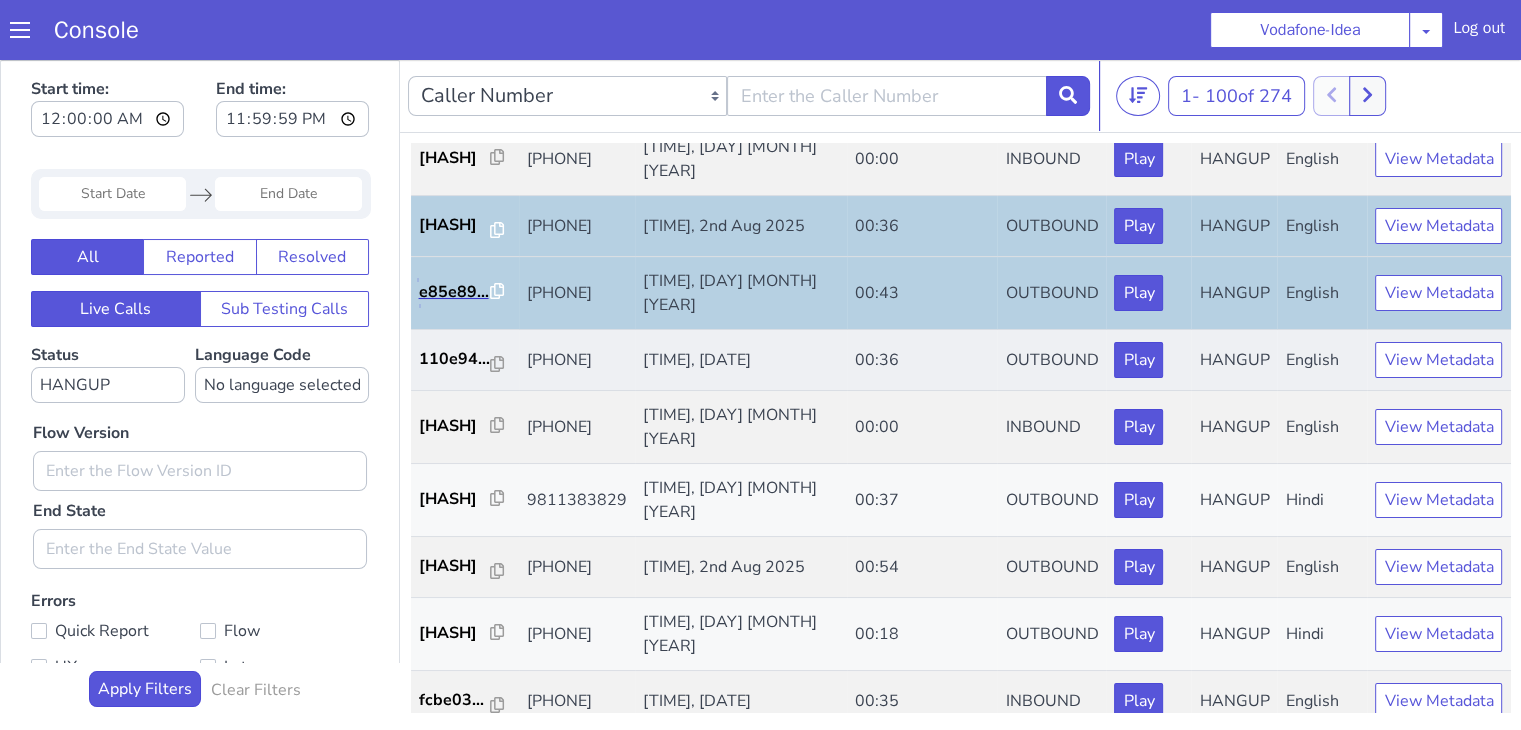 scroll, scrollTop: 800, scrollLeft: 0, axis: vertical 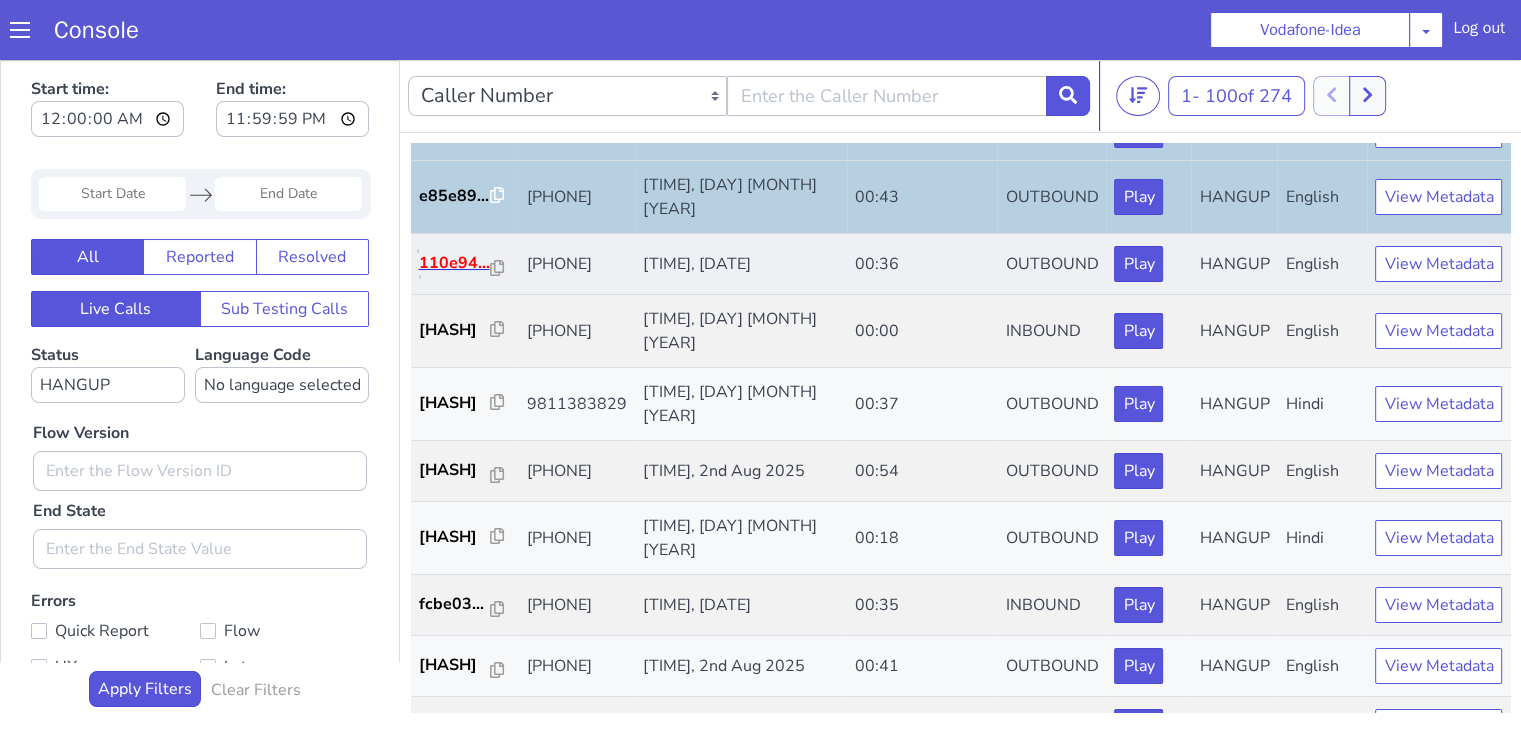 click on "110e94..." at bounding box center (455, 263) 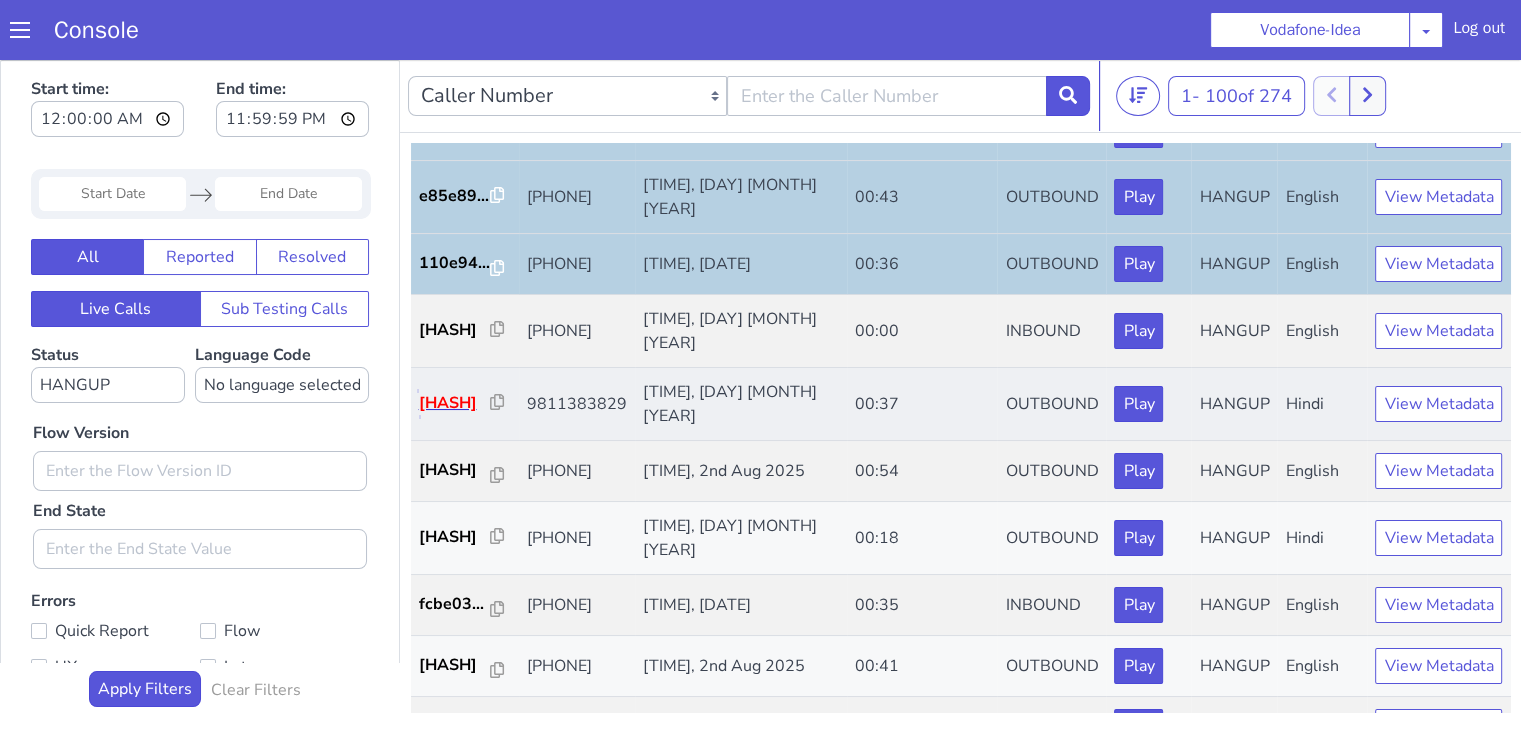 click on "6b3be4..." at bounding box center (455, 403) 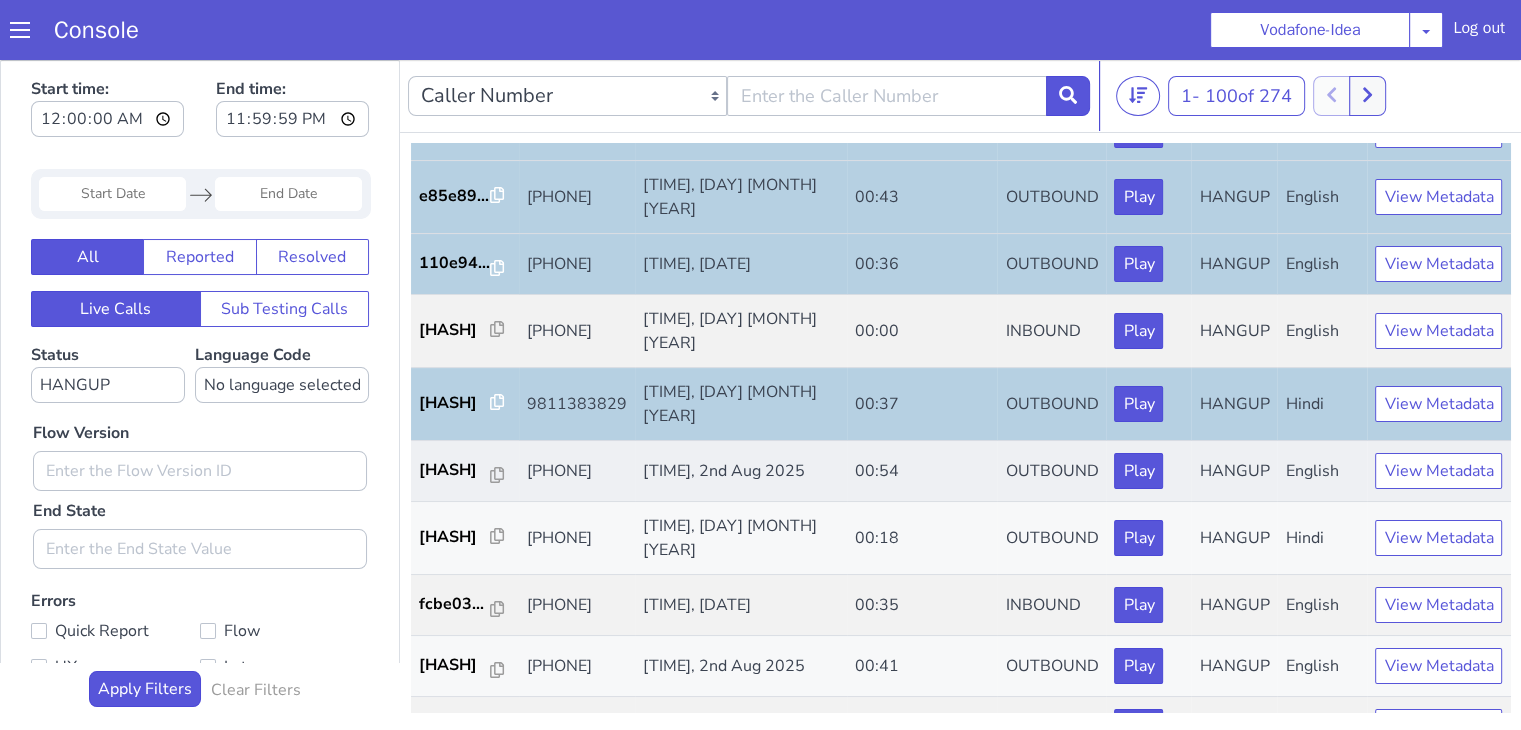 click on "171786..." at bounding box center [465, 471] 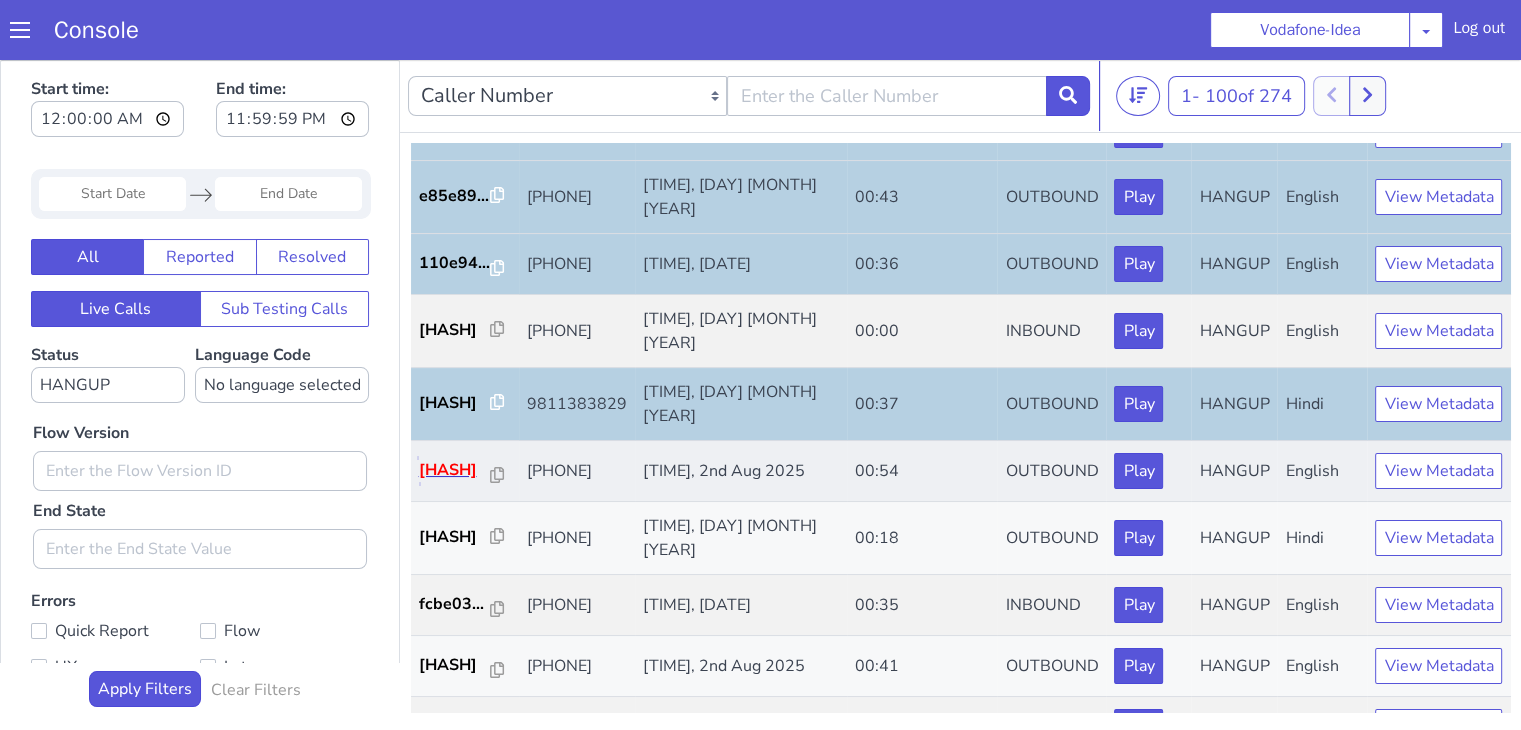 click on "171786..." at bounding box center [455, 470] 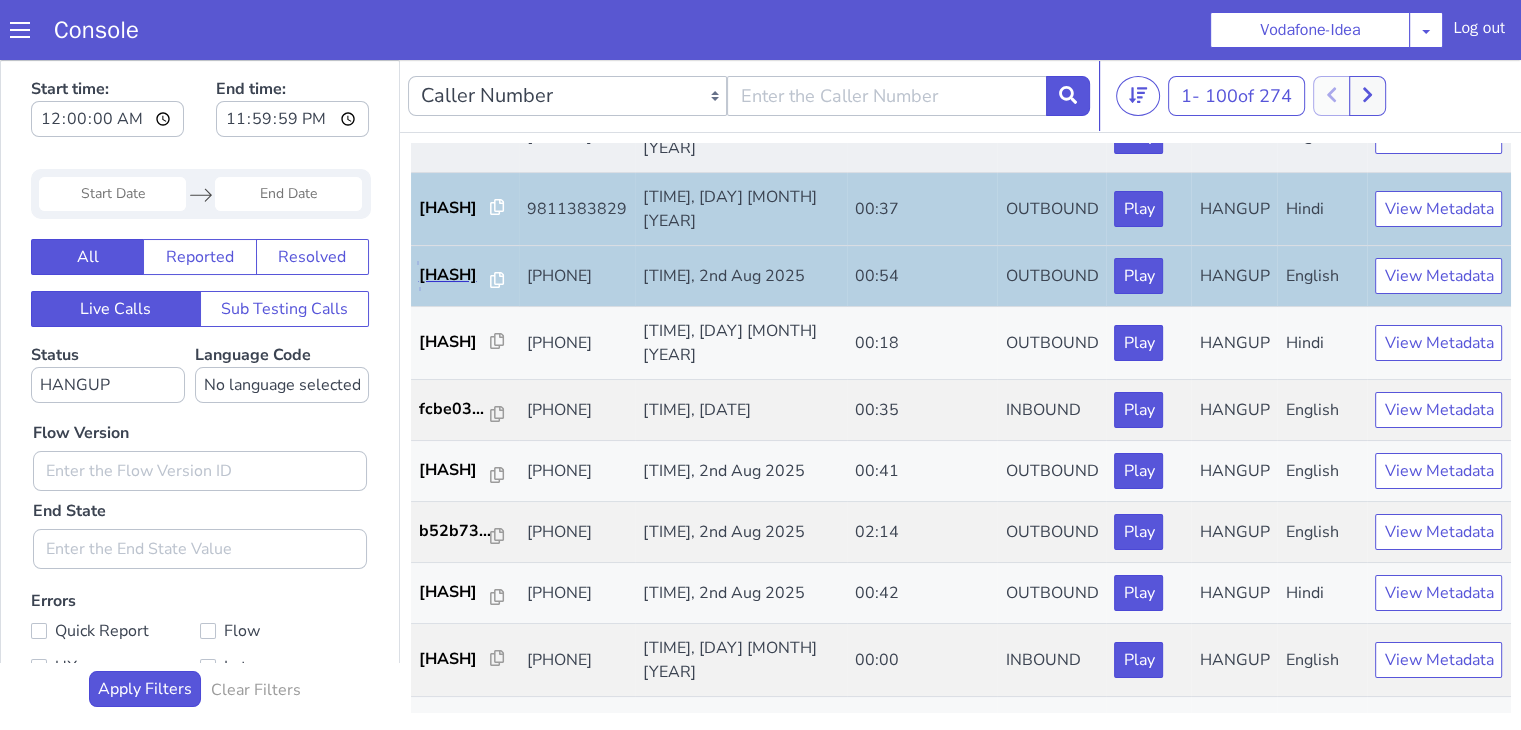 scroll, scrollTop: 1000, scrollLeft: 0, axis: vertical 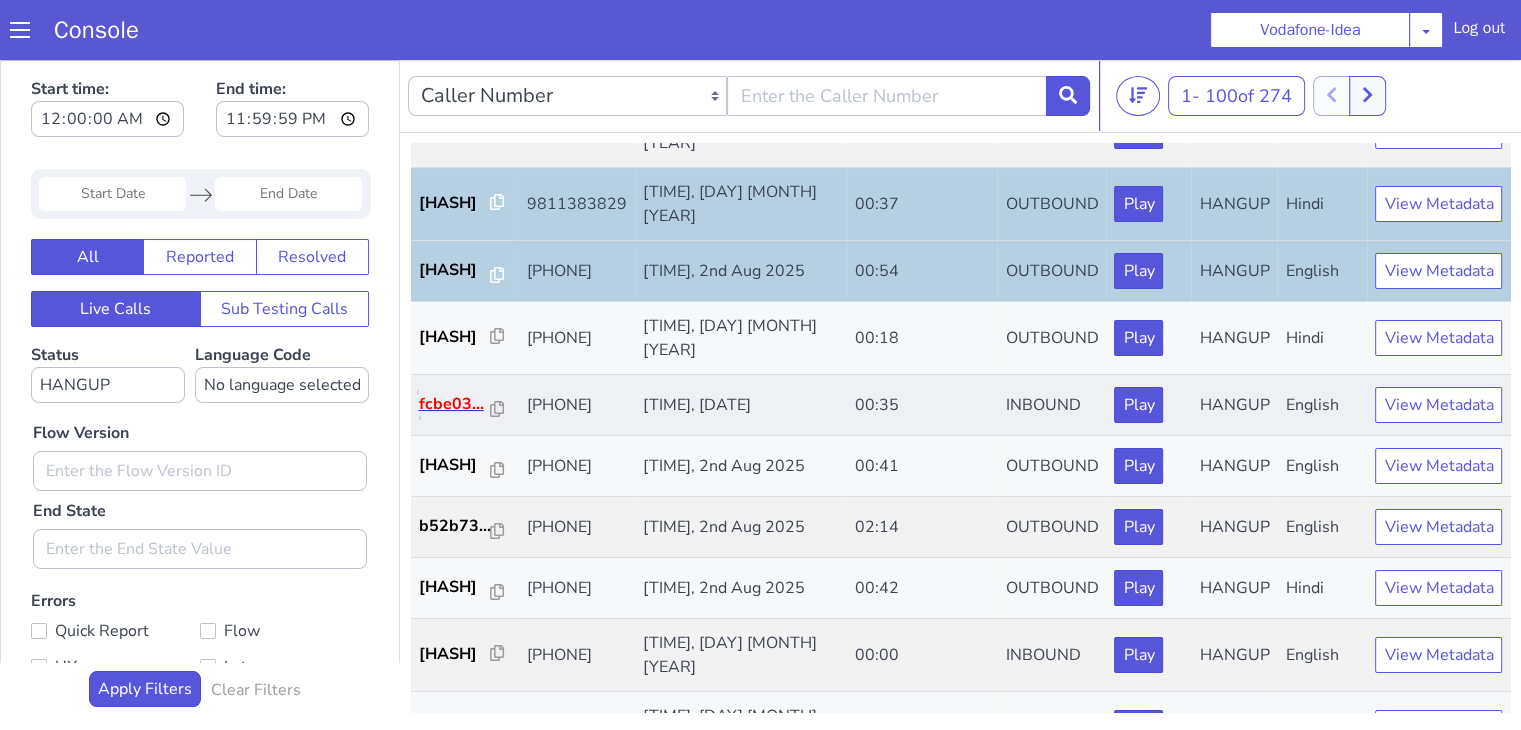 click on "fcbe03..." at bounding box center [455, 404] 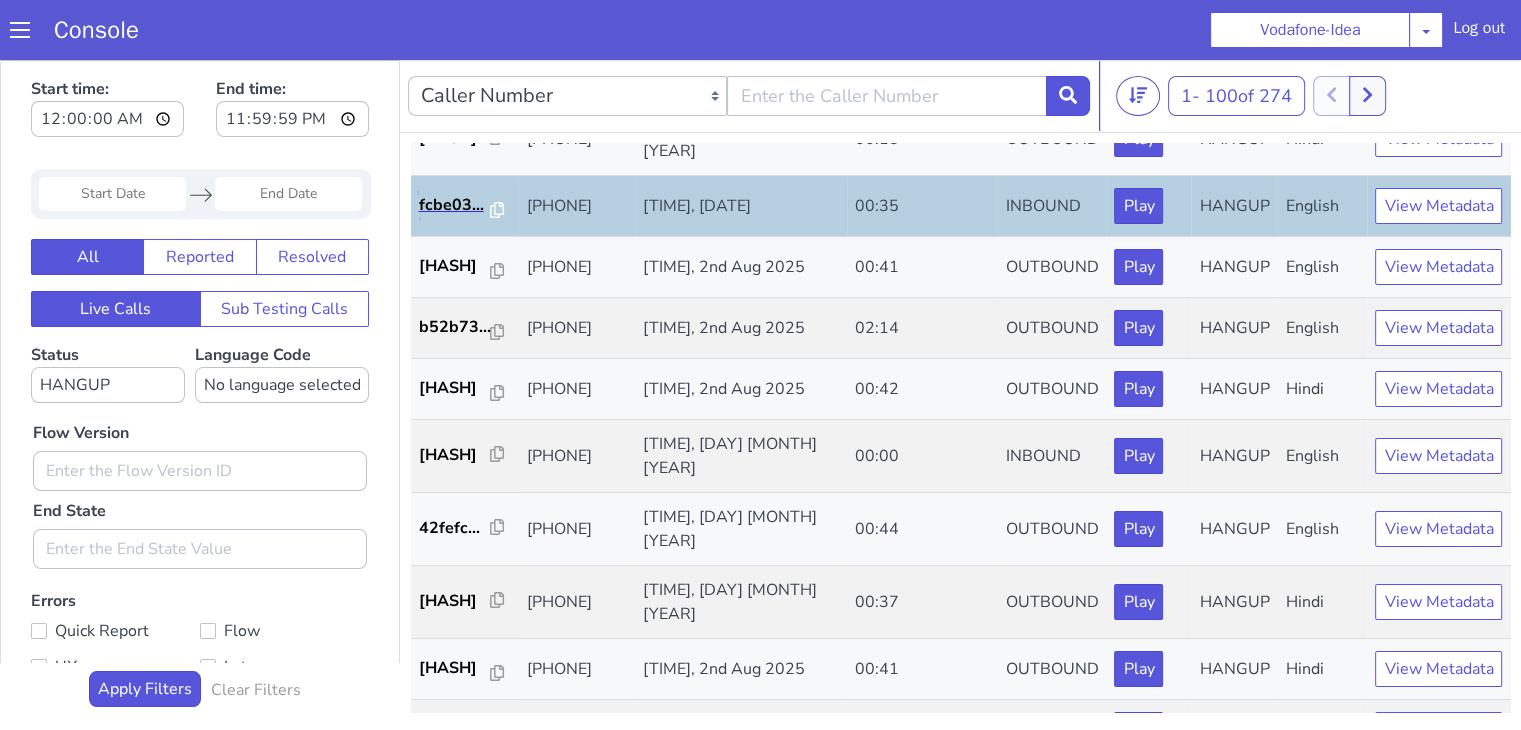 scroll, scrollTop: 1200, scrollLeft: 0, axis: vertical 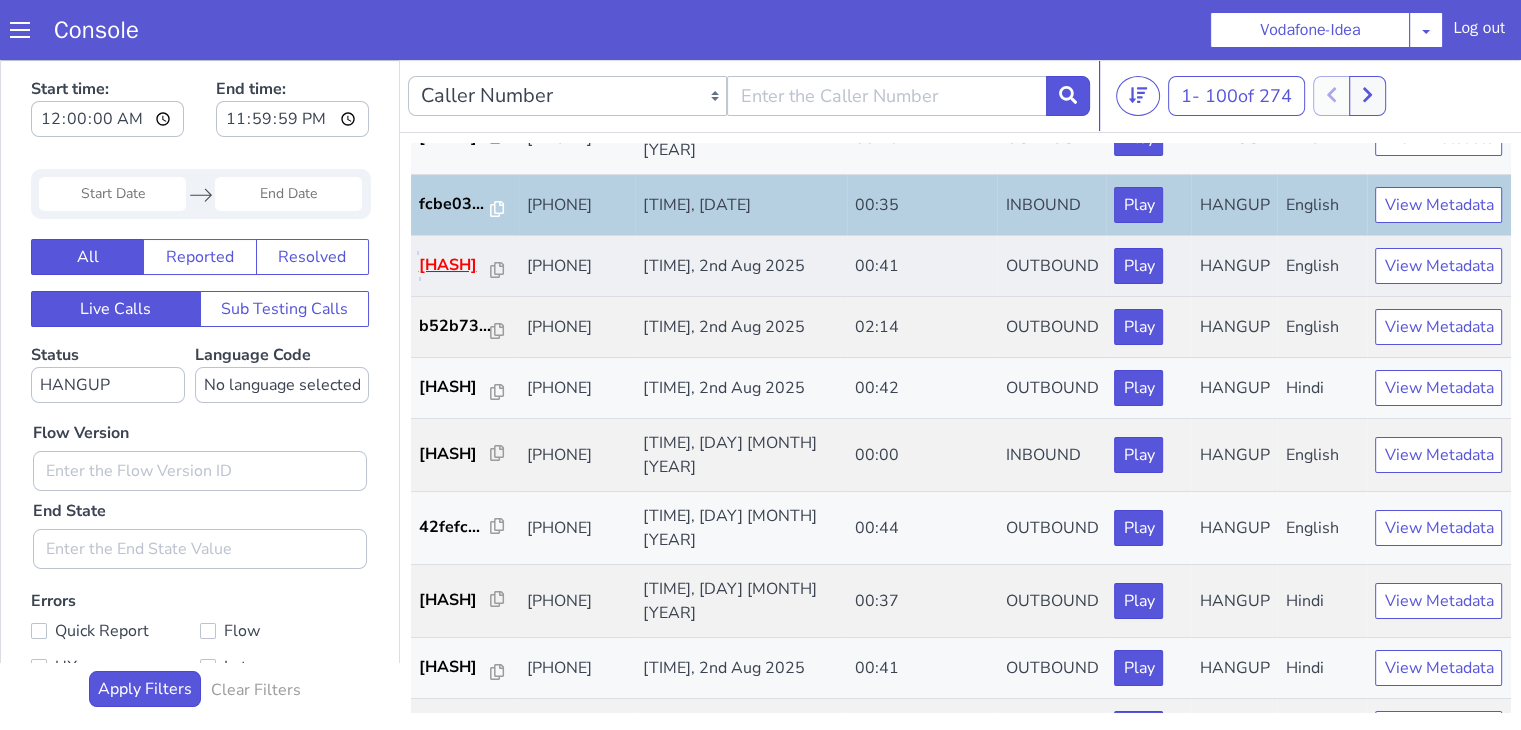 click on "426066..." at bounding box center [455, 265] 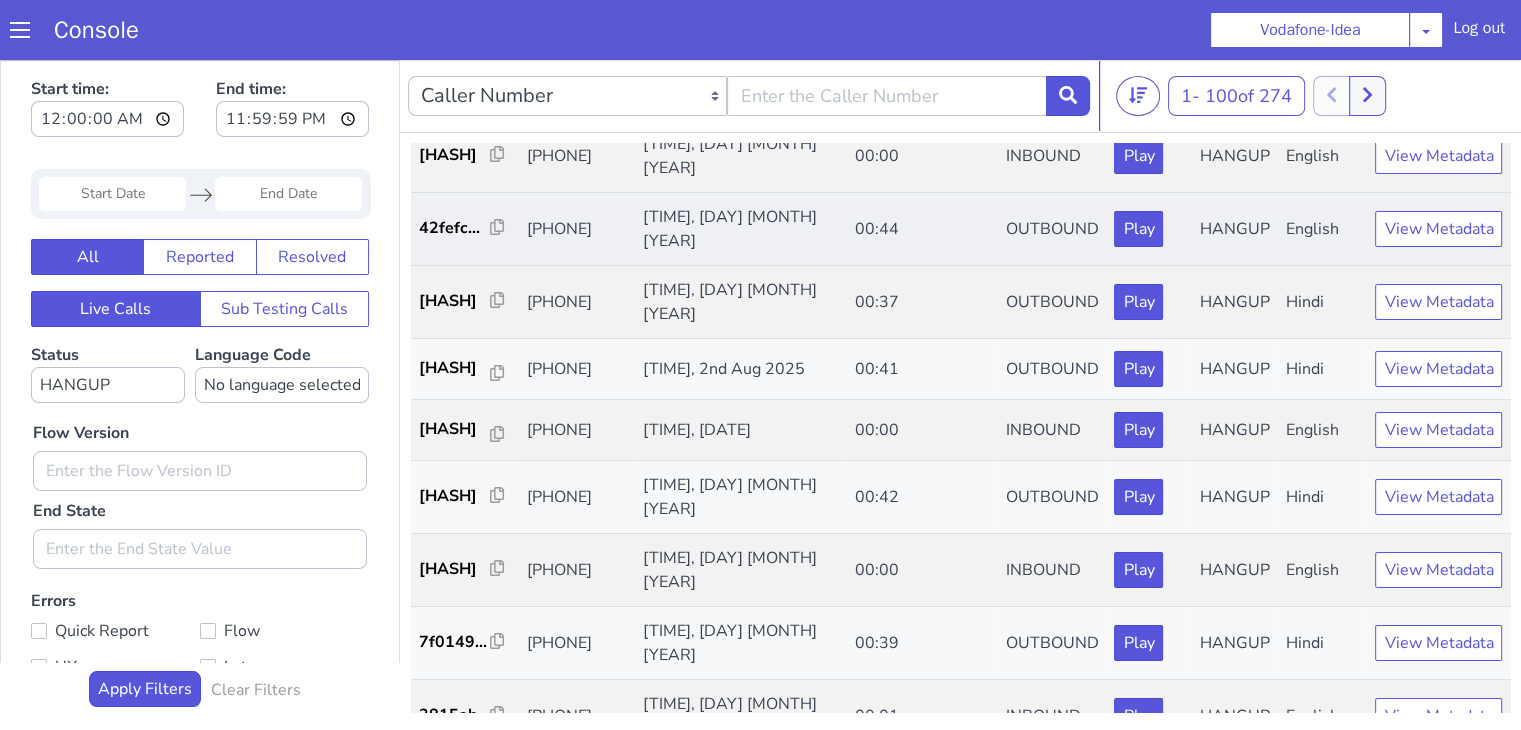 scroll, scrollTop: 1500, scrollLeft: 0, axis: vertical 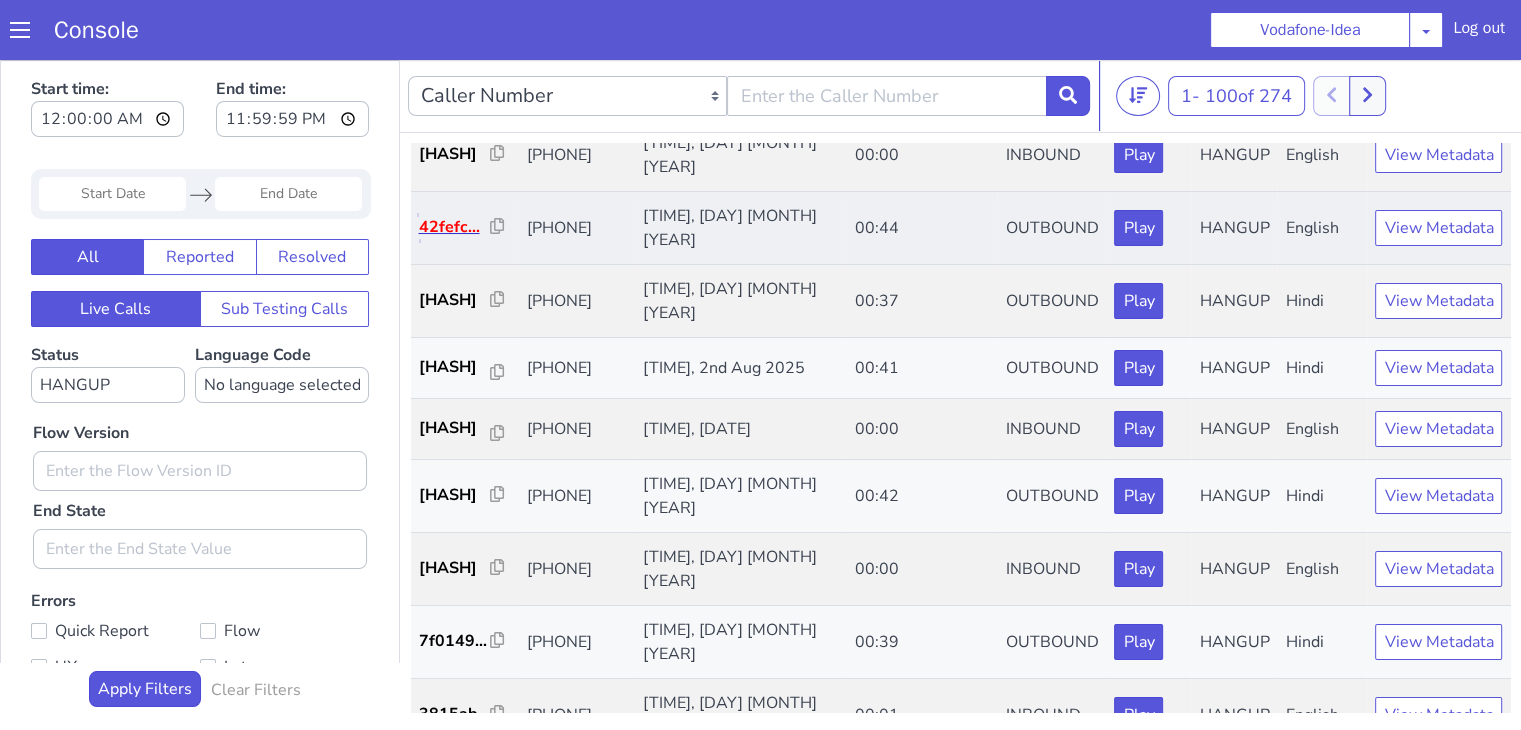 click on "42fefc..." at bounding box center (455, 227) 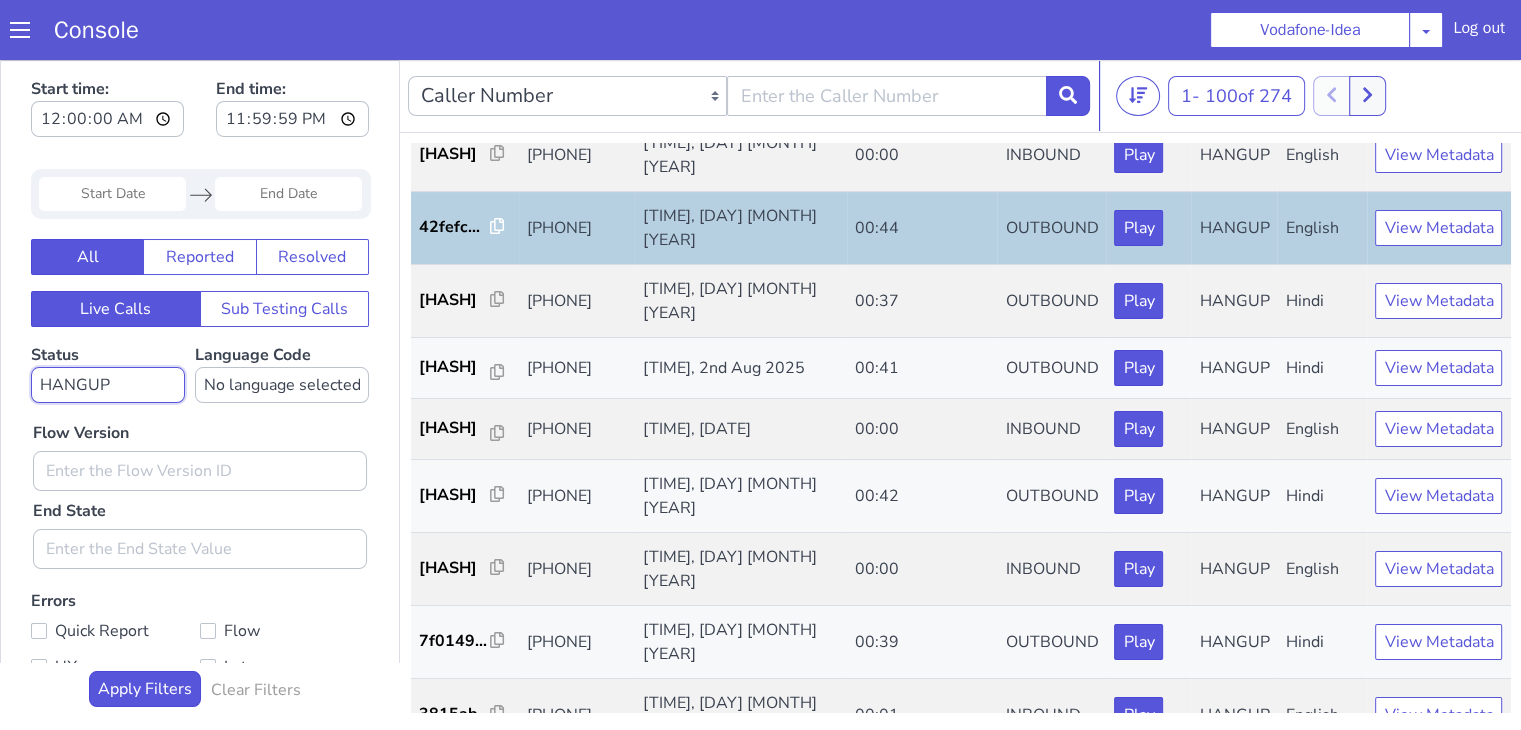 drag, startPoint x: 120, startPoint y: 396, endPoint x: 105, endPoint y: 394, distance: 15.132746 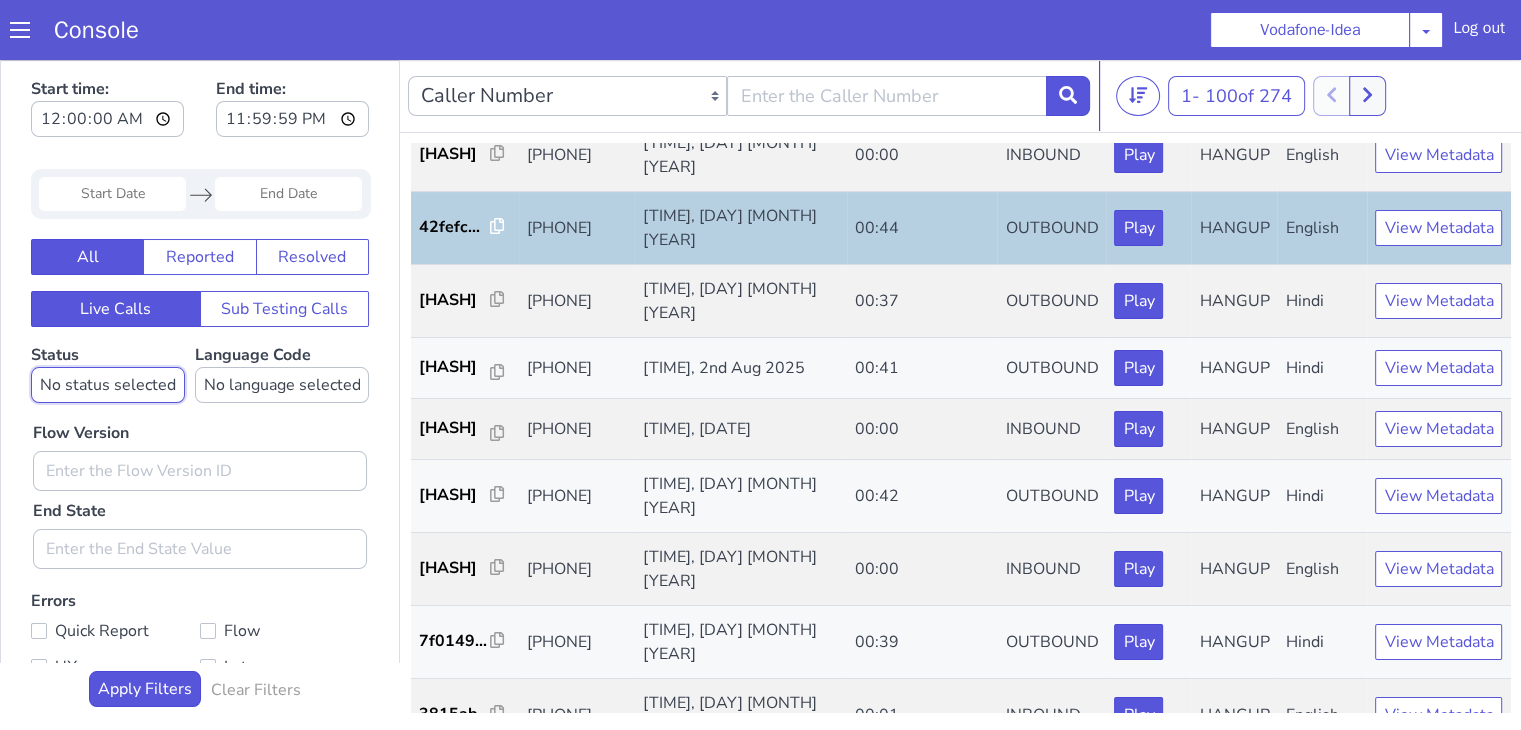 click on "No status selected HANGUP USER_HANGUP TRANSFER UNKNOWN" at bounding box center (108, 385) 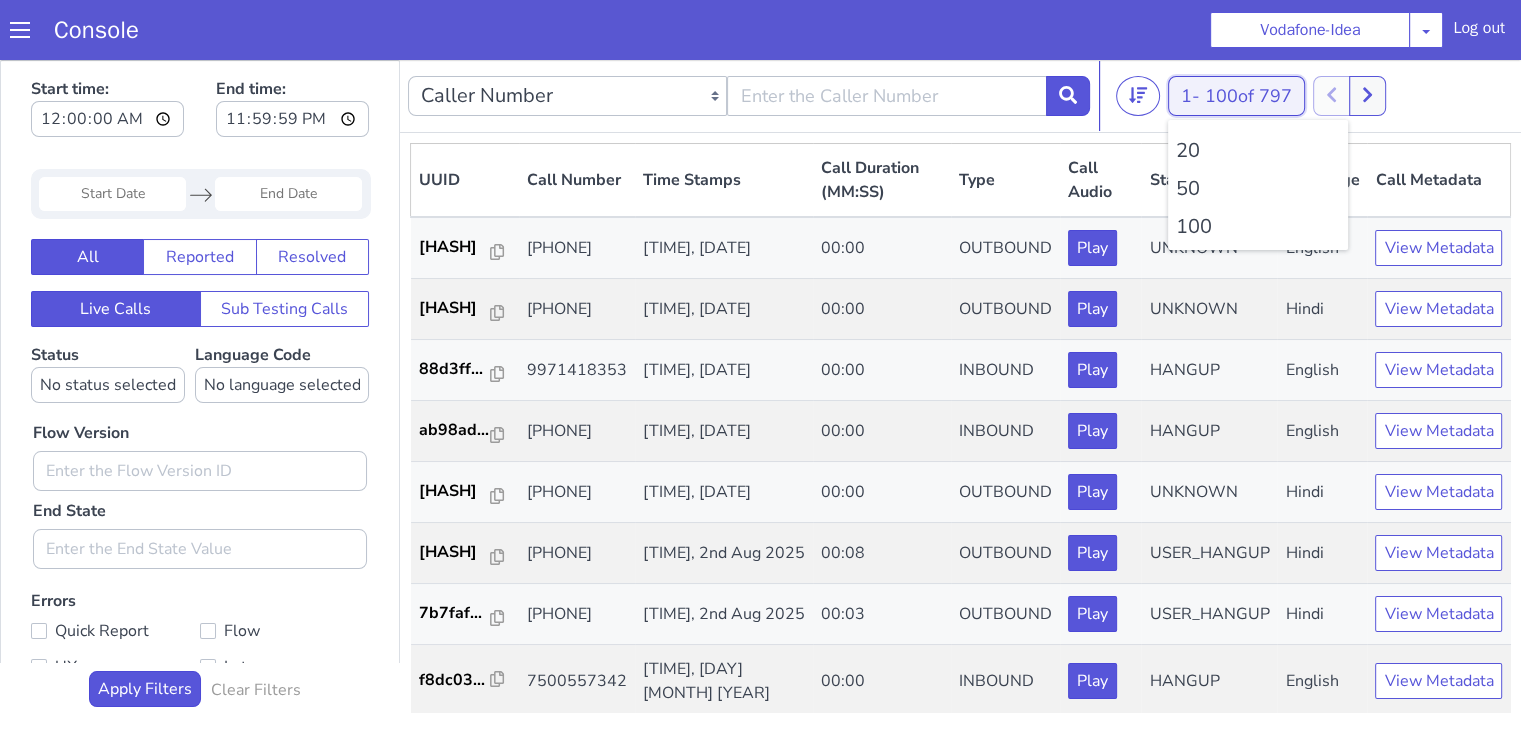 click on "100  of   797" at bounding box center [1248, 96] 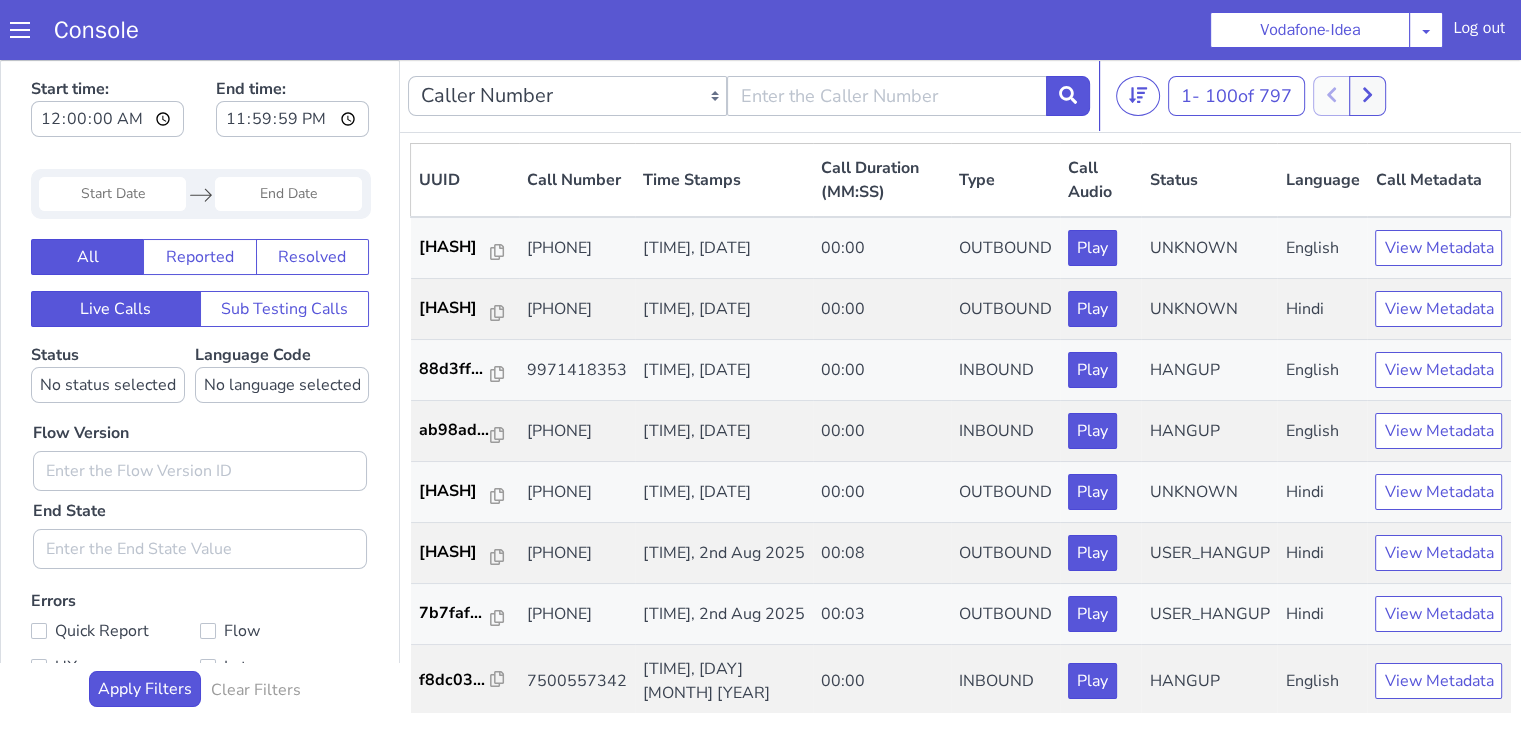click on "Console Vodafone-Idea AO Smith Airtel DTH Pilot Airtel POC Alice Blue NT Aliceblue American Finance - US Apollo Apollo 24*7 Application - Collections Auto NPS feedback Avaya Devconnect Axis Axis AMC Axis Outbound BAGIC BALIC BALIC Old 2 Bajaj Autofinance Bajaj Fin Banking Demo Barbeque Nation Buy Now Pay Later Cars24 Cashe Central Bank of India Charles Tyrwhitt Cholamandalam Finance Consumer Durables Coverfox Covid19 Helpline Credgenics CreditMate DPDzero DUMMY Data collection Demo - Collections Dish TV ERCM Emeritus Eureka Forbes - LQ FFAM360 - US Familiarity Farming_Axis Finaccel Flipkart Flow Templates Fusion Microfinance Giorgos_TestBot Great Learning Grievance Bot HDB Finance HDFC HDFC Ergo HDFC Freedom CC HDFC Life Demo HDFC Securities Hathway Internet Hathway V2 Home Credit IBM IBM Banking Demo ICICI ICICI Bank Outbound ICICI Lombard Persistency ICICI Prudential ICICI securities ICICI_lombard IDFC First Bank IFFCO Tokio Insurance Iffco Tokio Indiamart Indigo IndusInd - Settlement IndusInd CC Insurance" at bounding box center (760, 30) 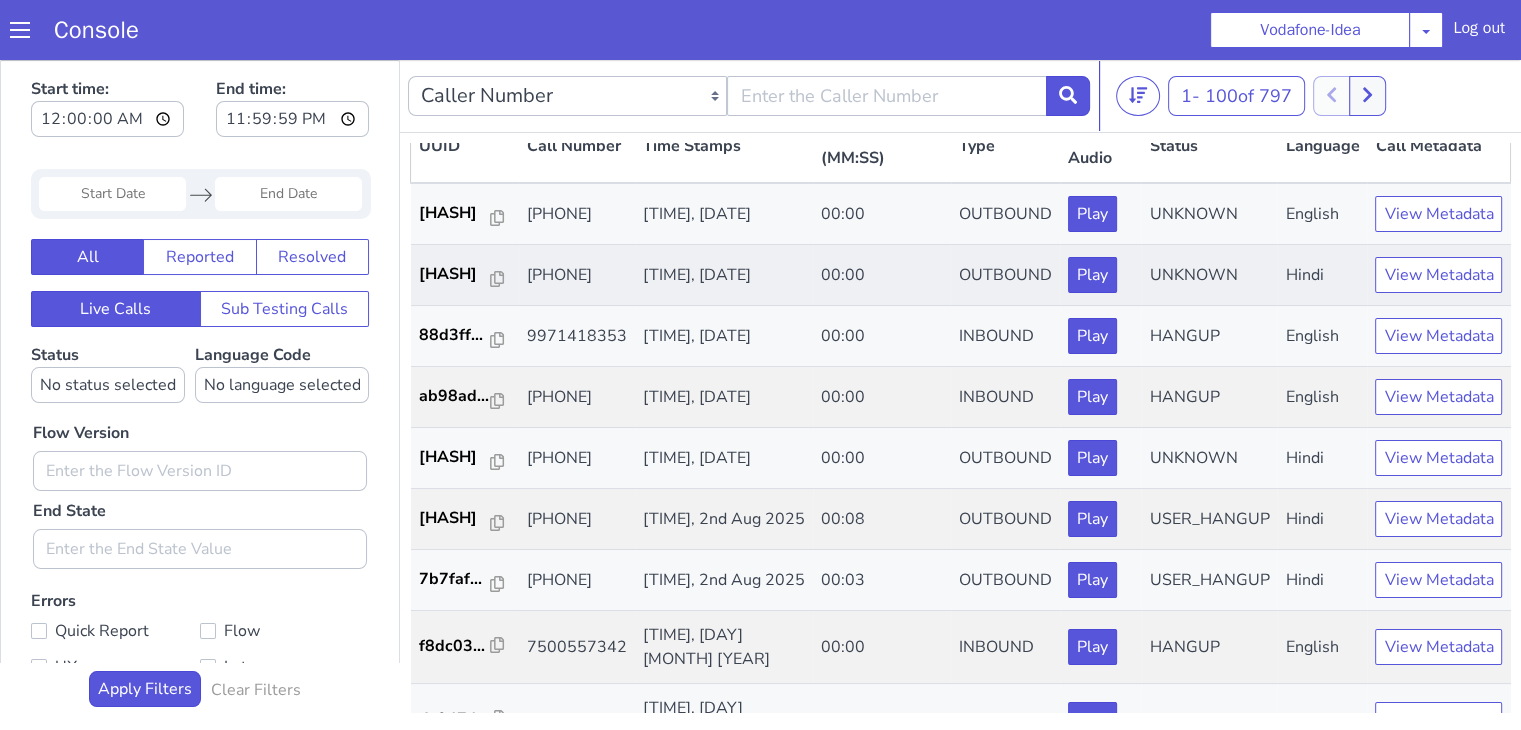 scroll, scrollTop: 0, scrollLeft: 0, axis: both 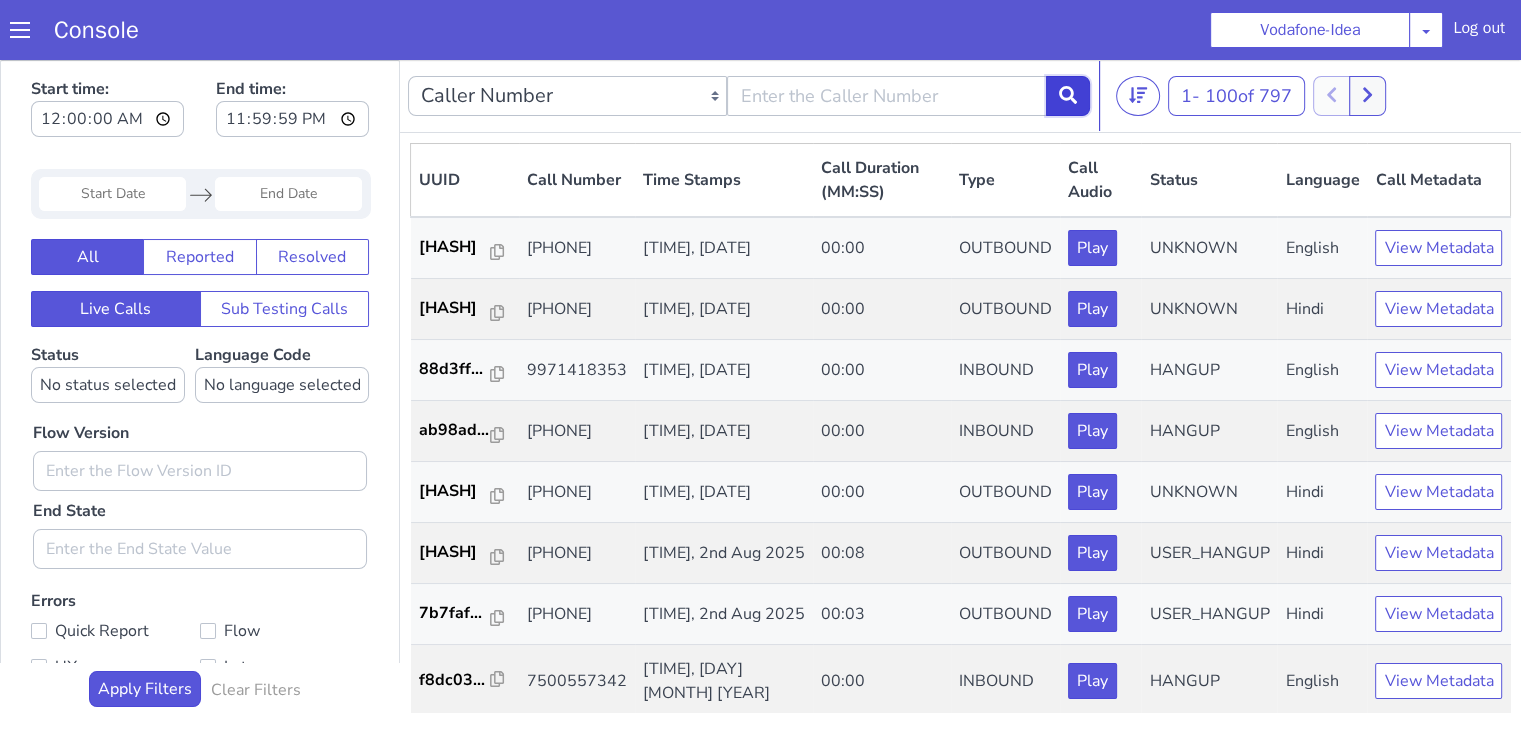 click 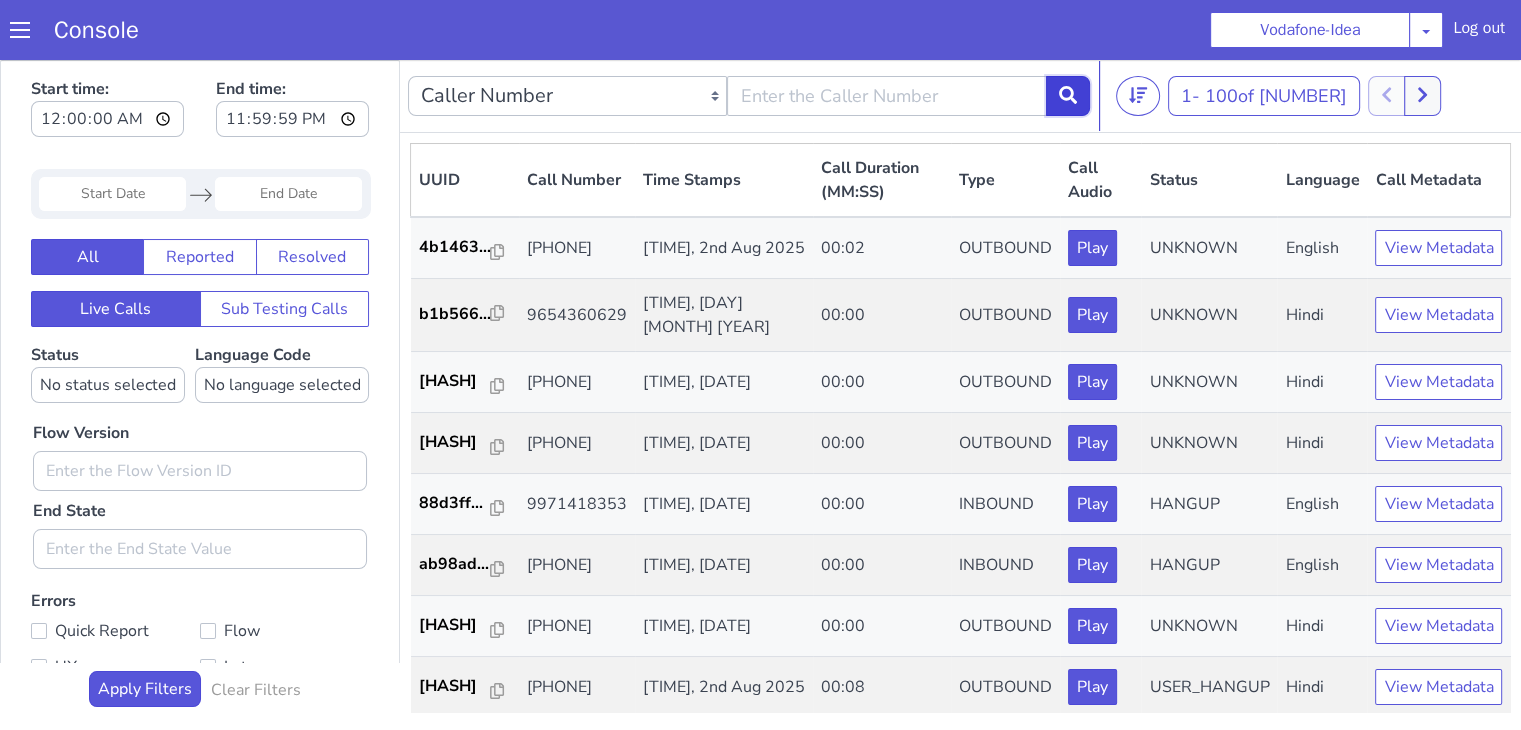 click 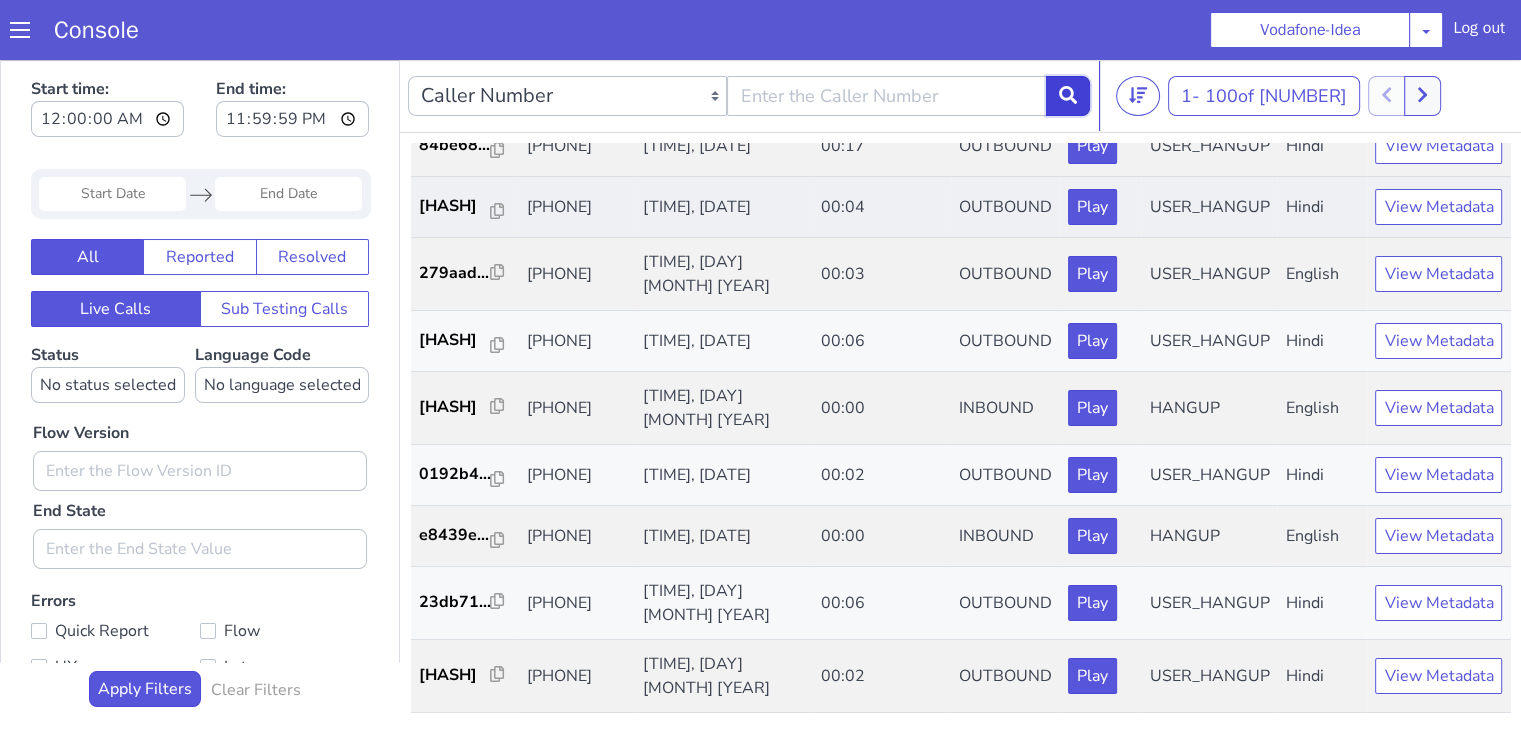 scroll, scrollTop: 6785, scrollLeft: 0, axis: vertical 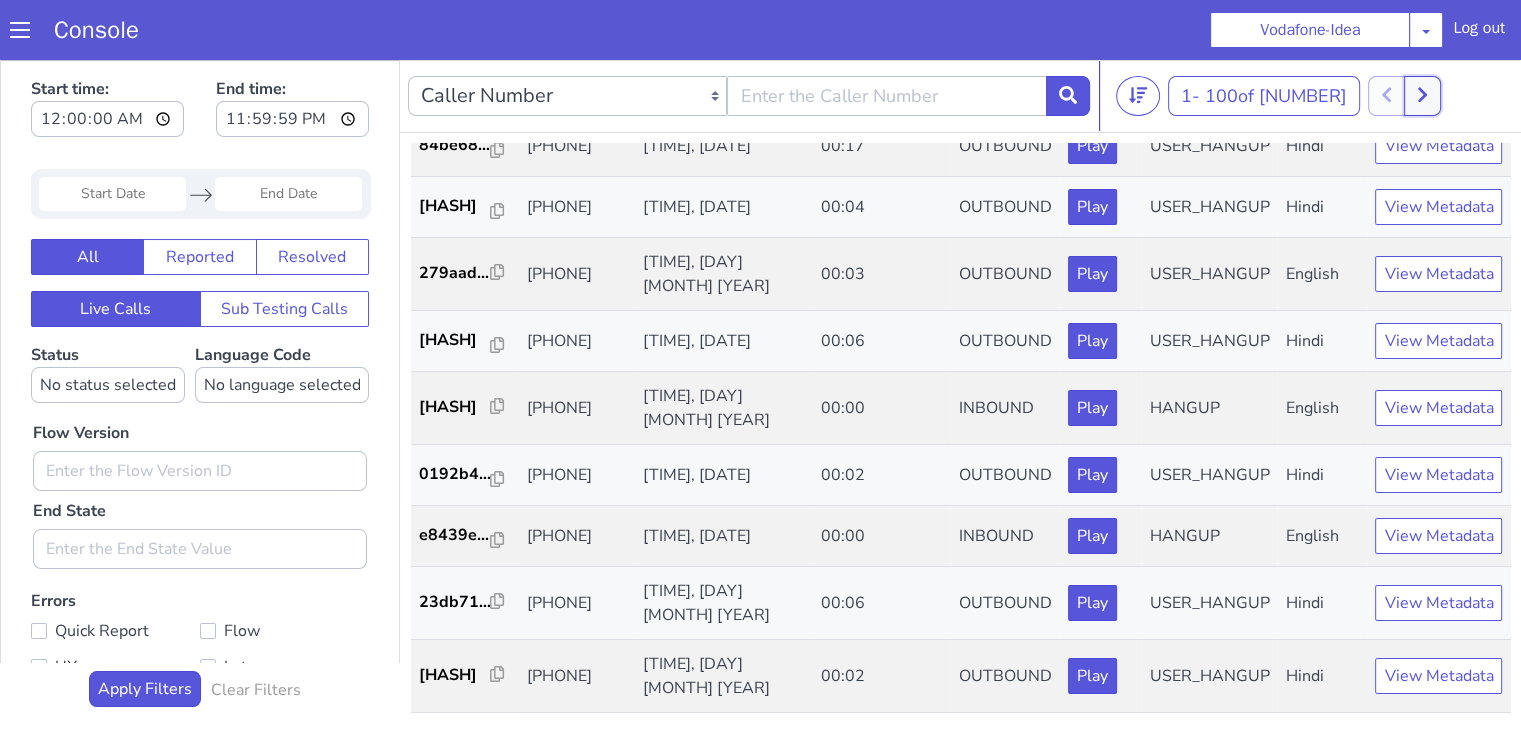 click 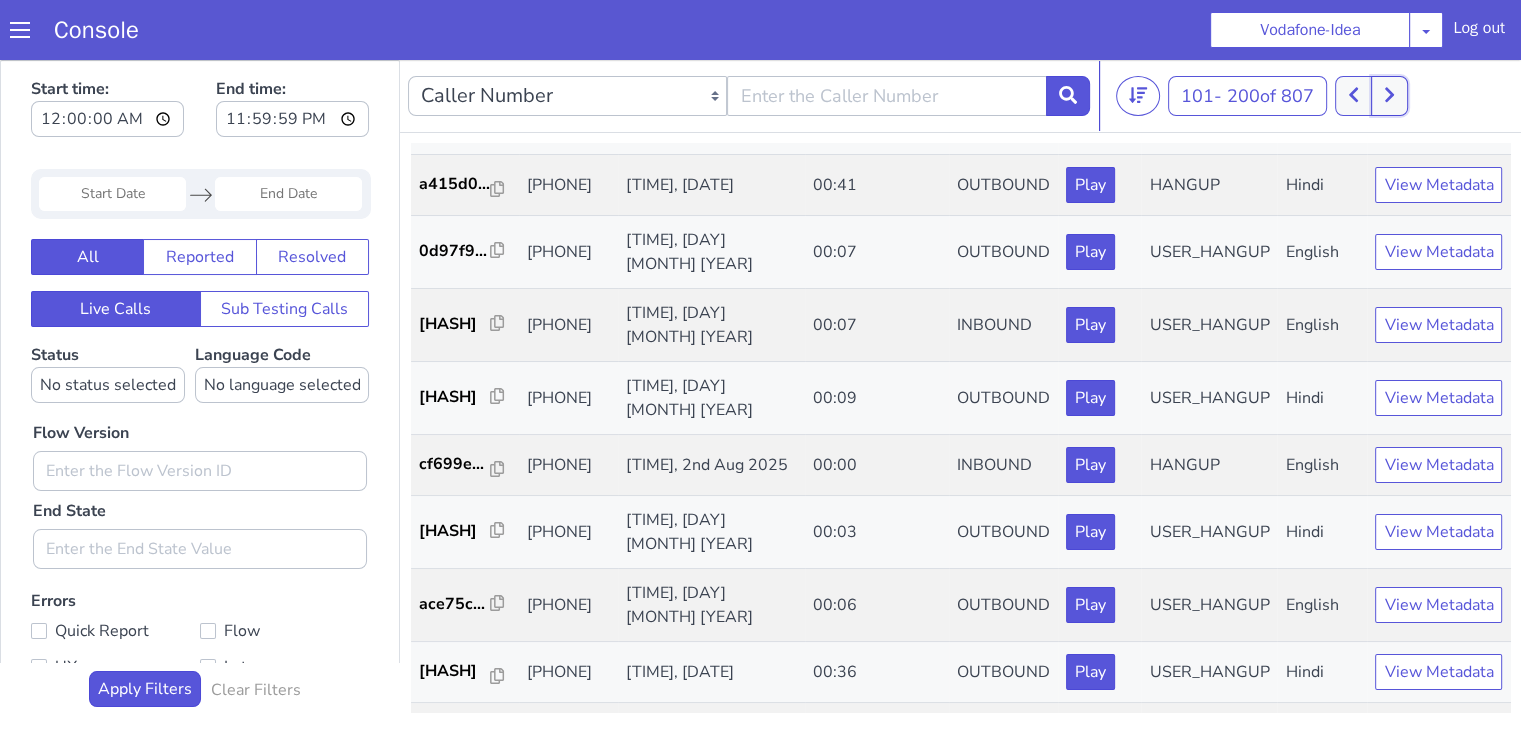 scroll, scrollTop: 2200, scrollLeft: 0, axis: vertical 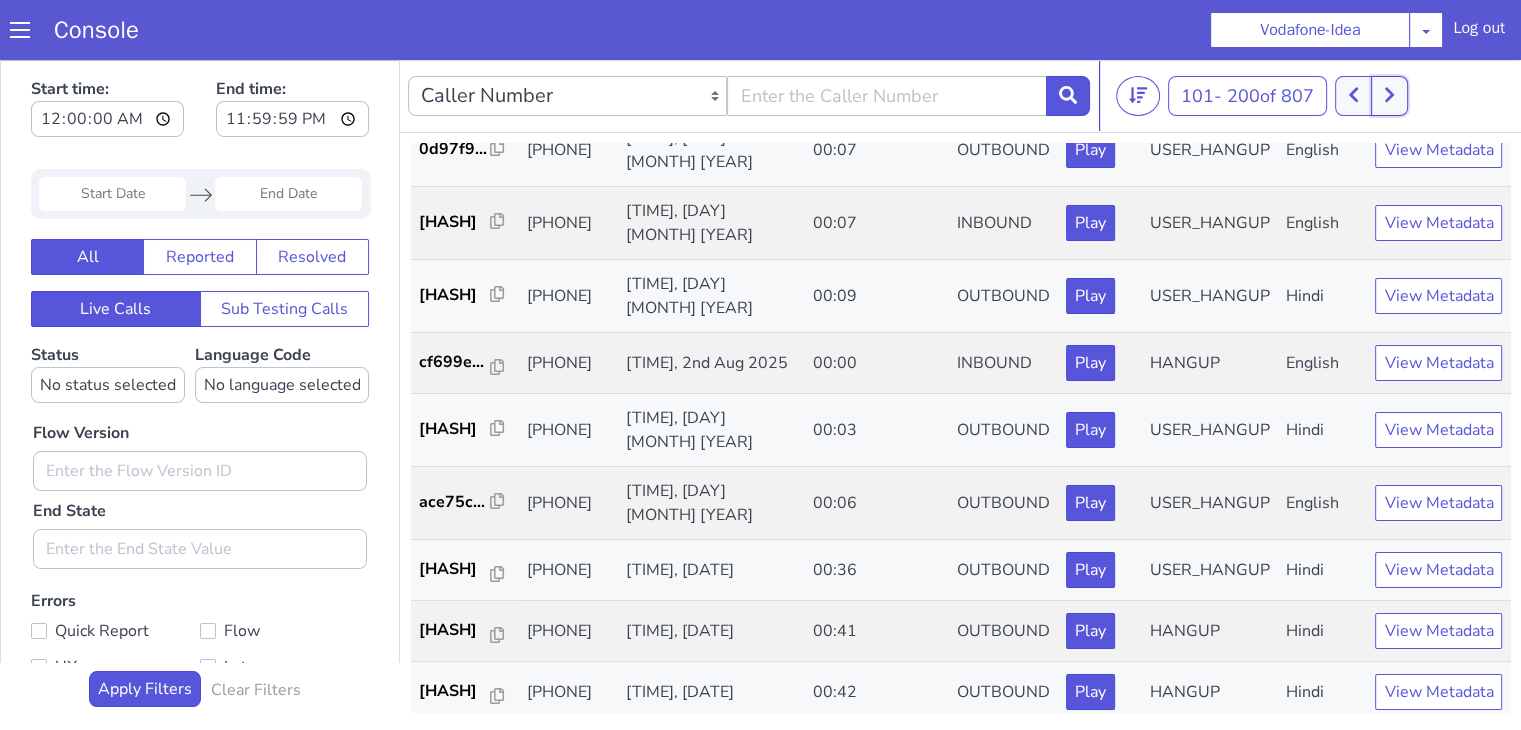 click at bounding box center (1389, 96) 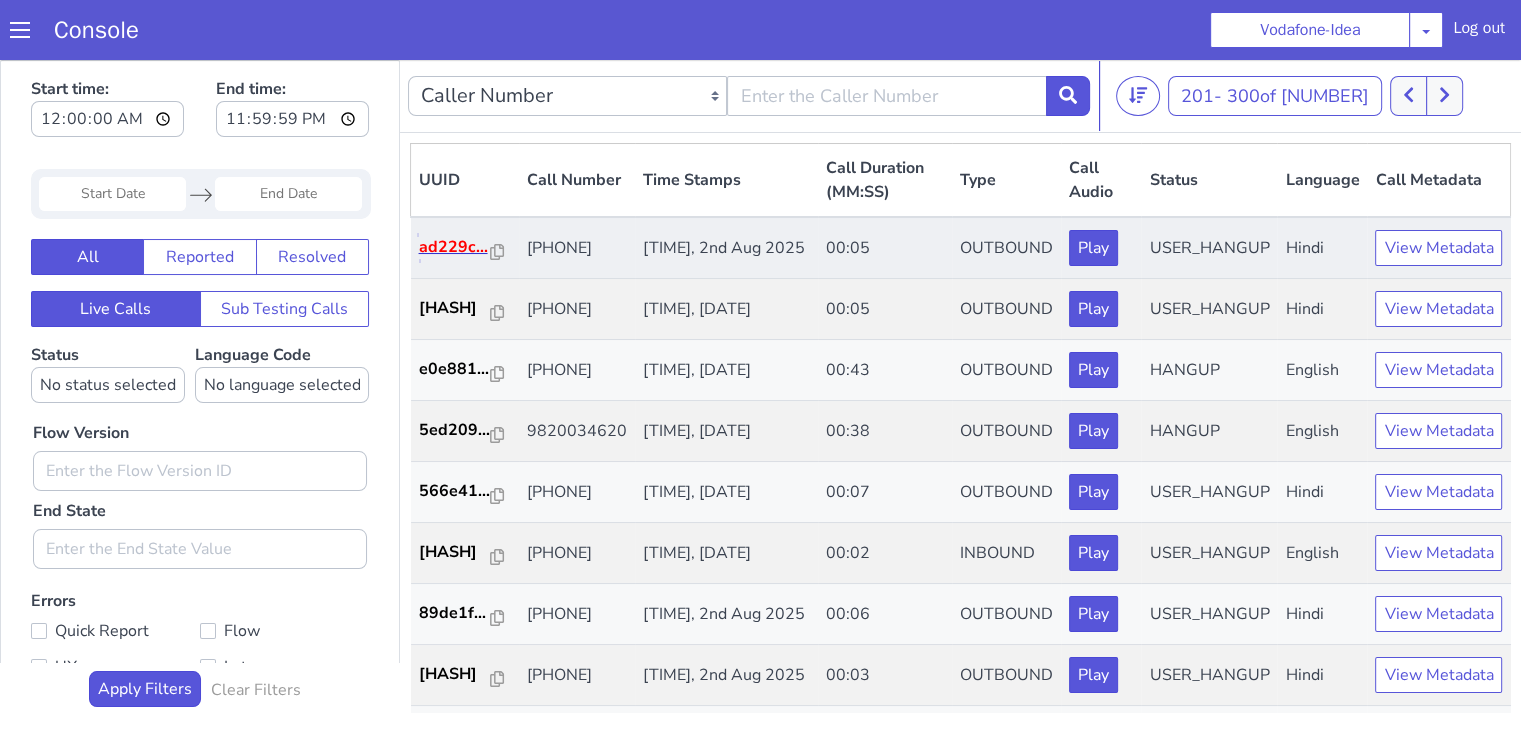click on "ad229c..." at bounding box center [455, 247] 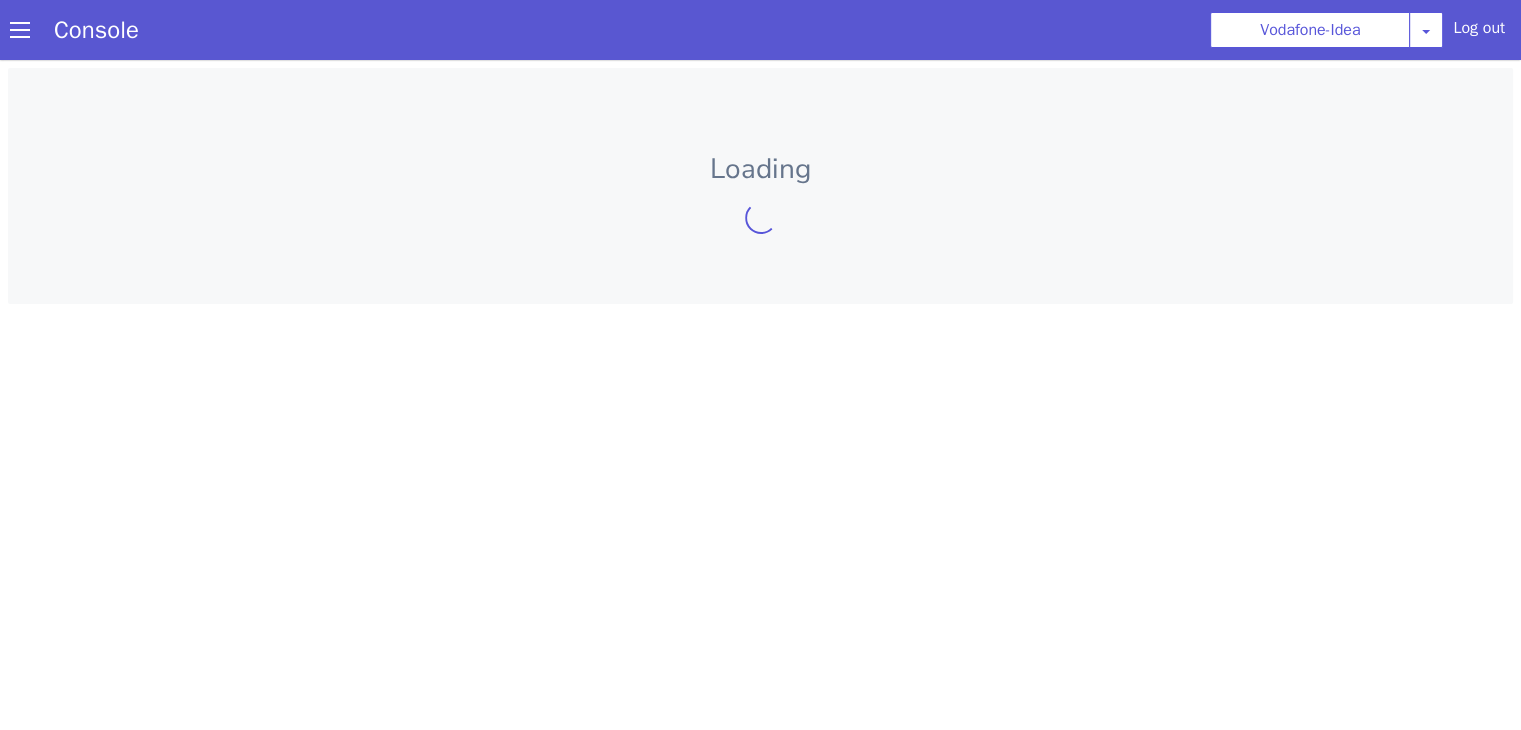 scroll, scrollTop: 0, scrollLeft: 0, axis: both 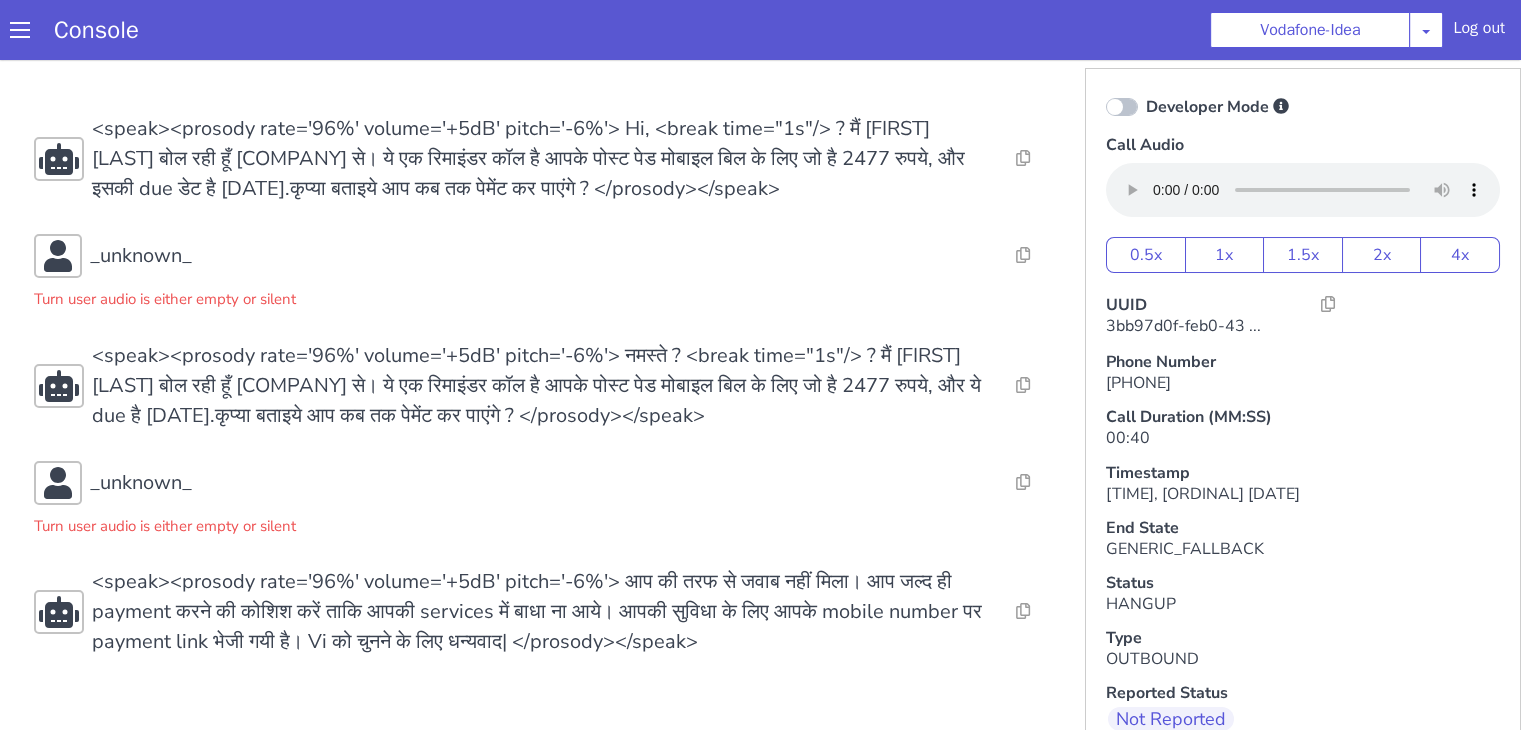 click on "3bb97d0f-feb0-43 ..." at bounding box center [1183, 326] 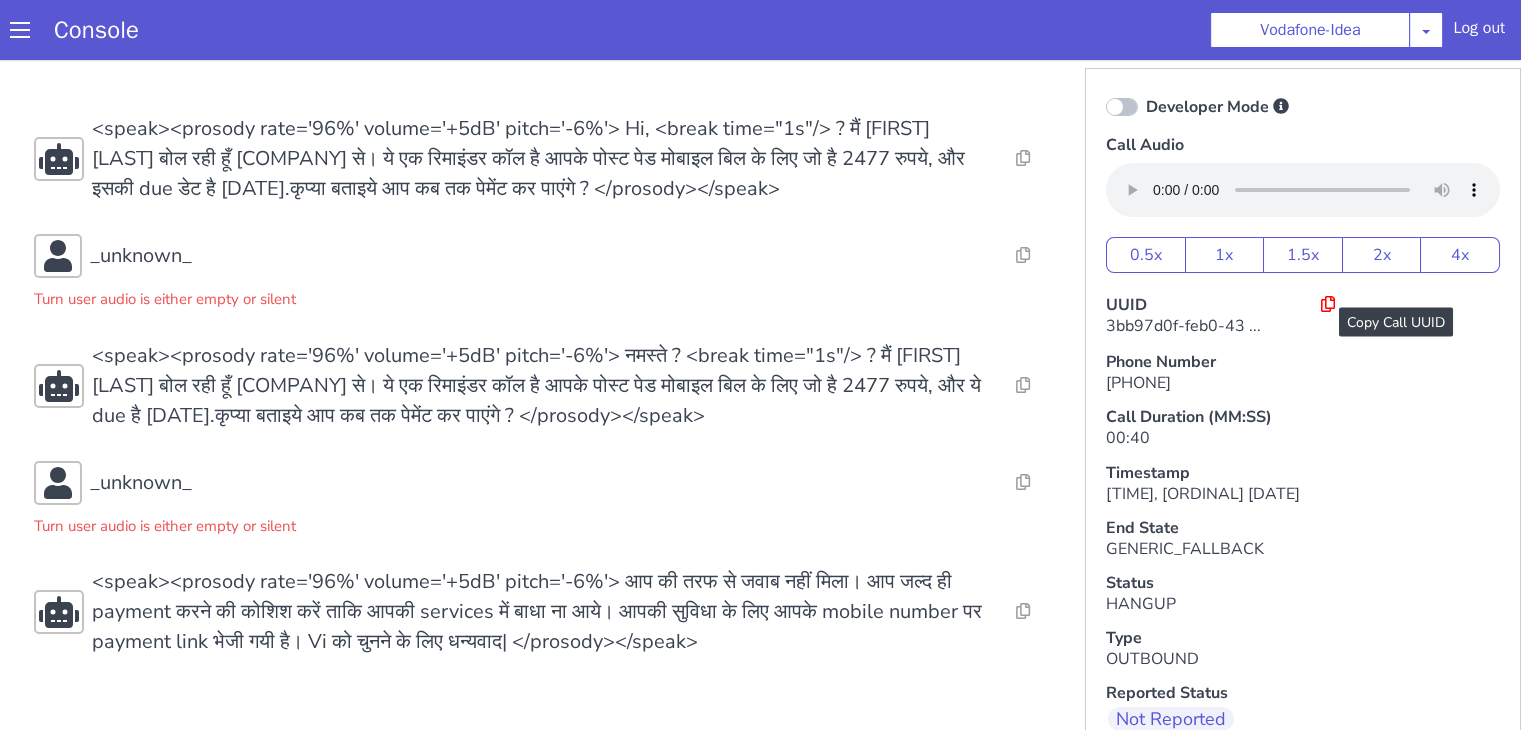 click 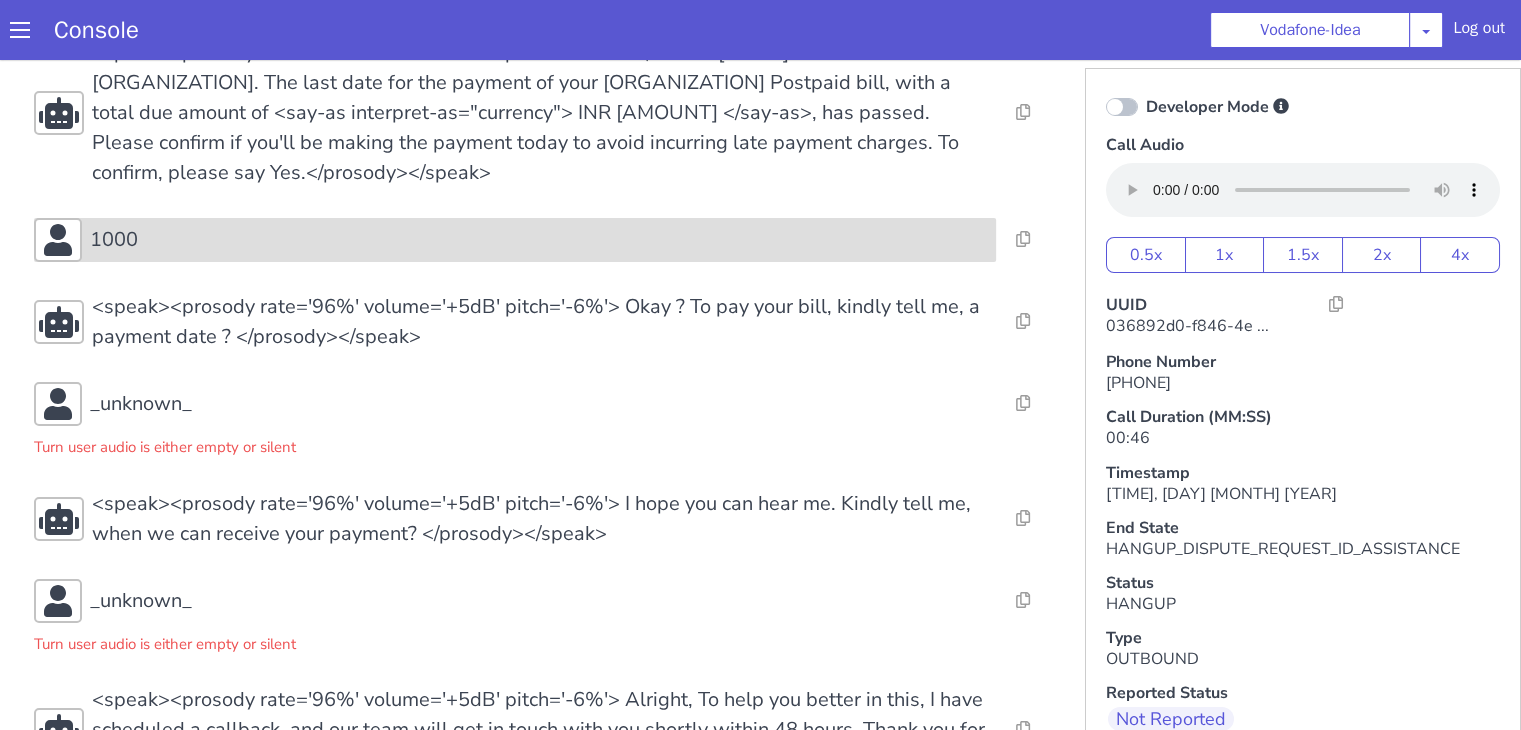 scroll, scrollTop: 27, scrollLeft: 0, axis: vertical 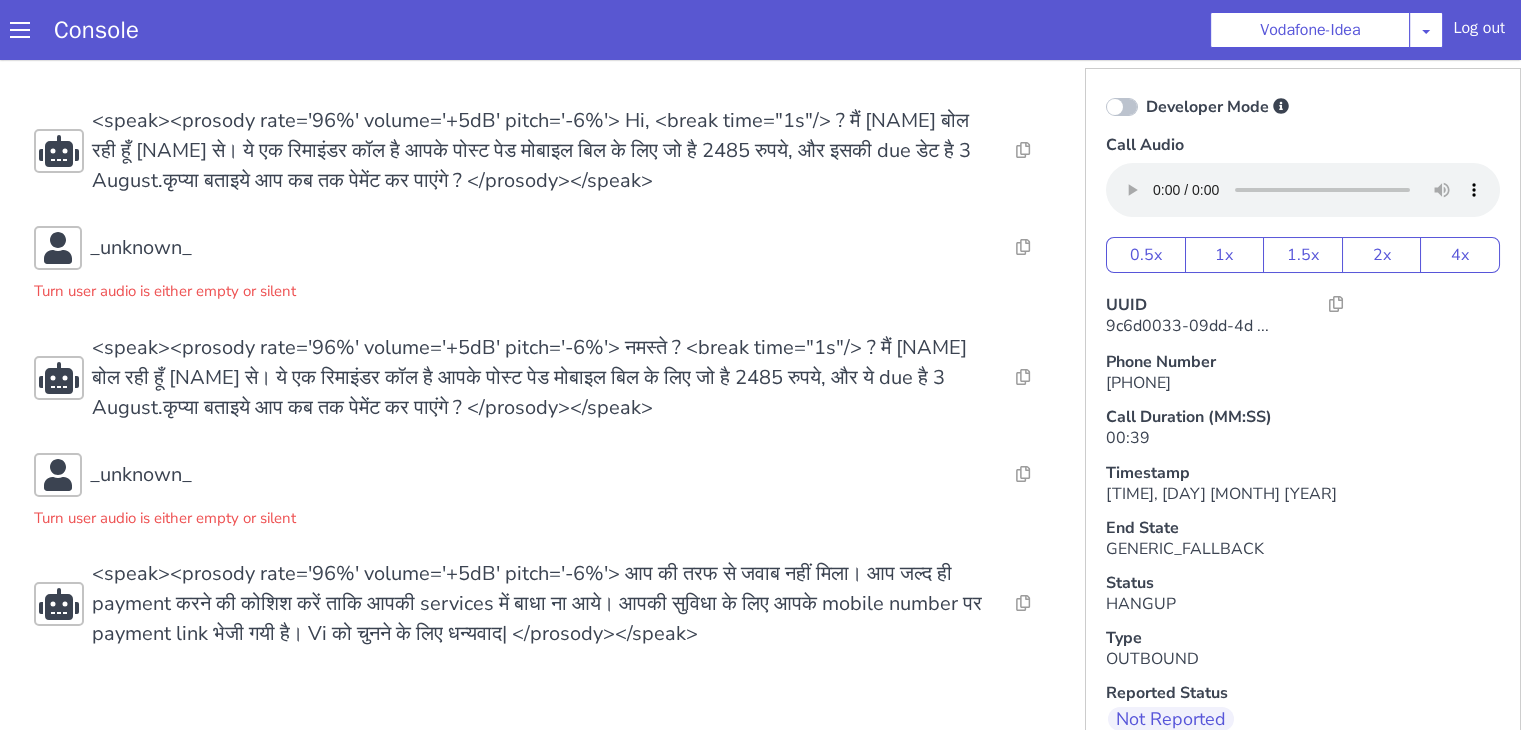 click on "UUID 9c6d0033-09dd-4d ..." at bounding box center (1303, 321) 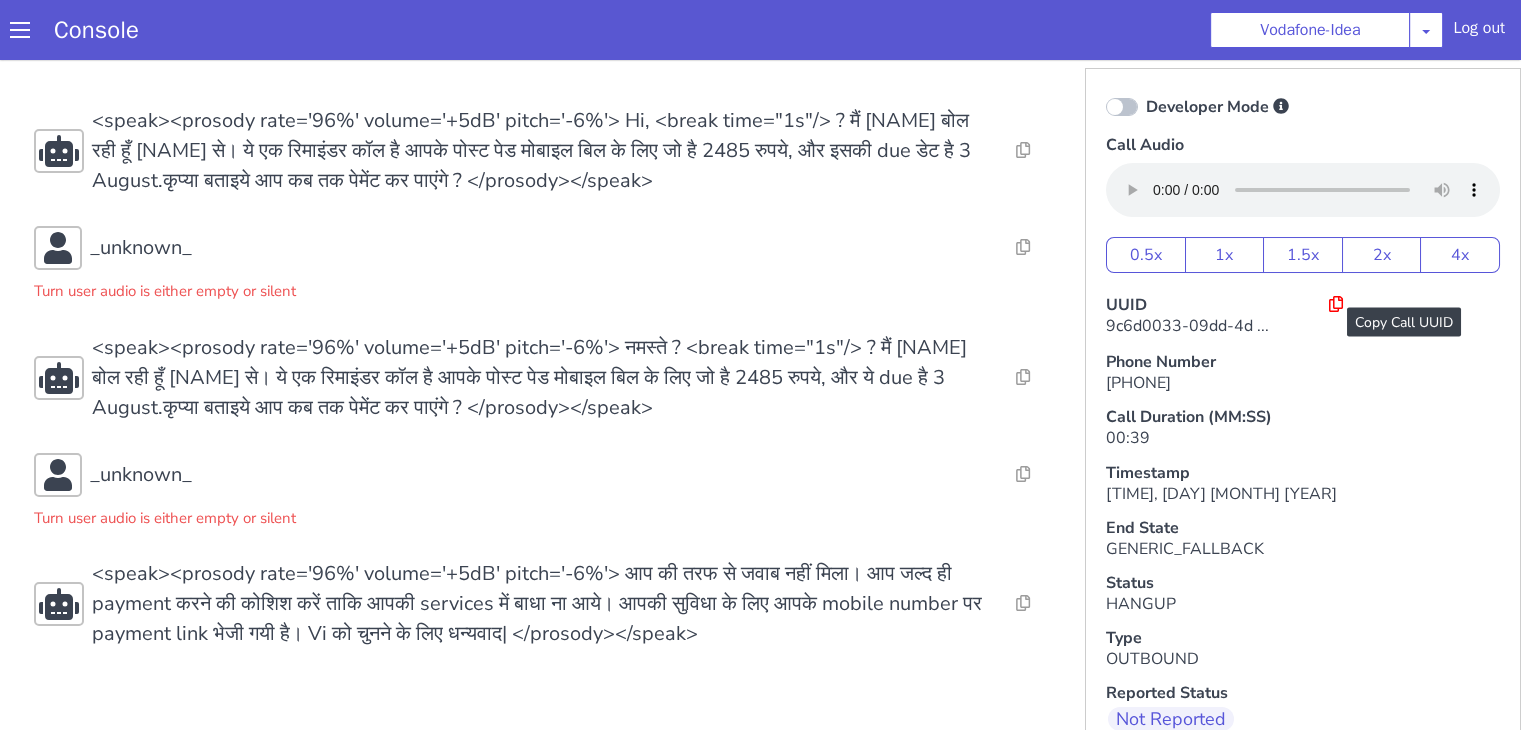 click 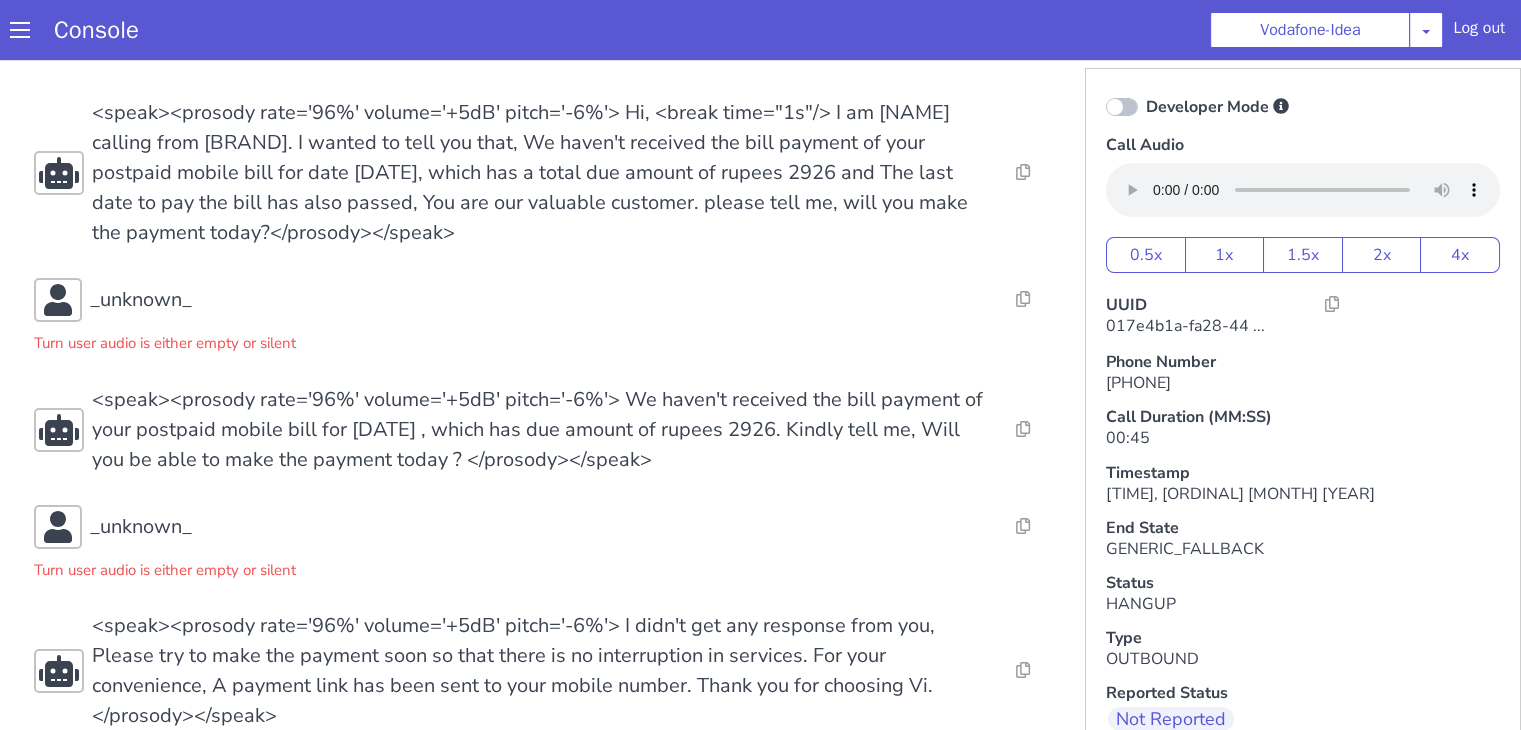 scroll, scrollTop: 0, scrollLeft: 0, axis: both 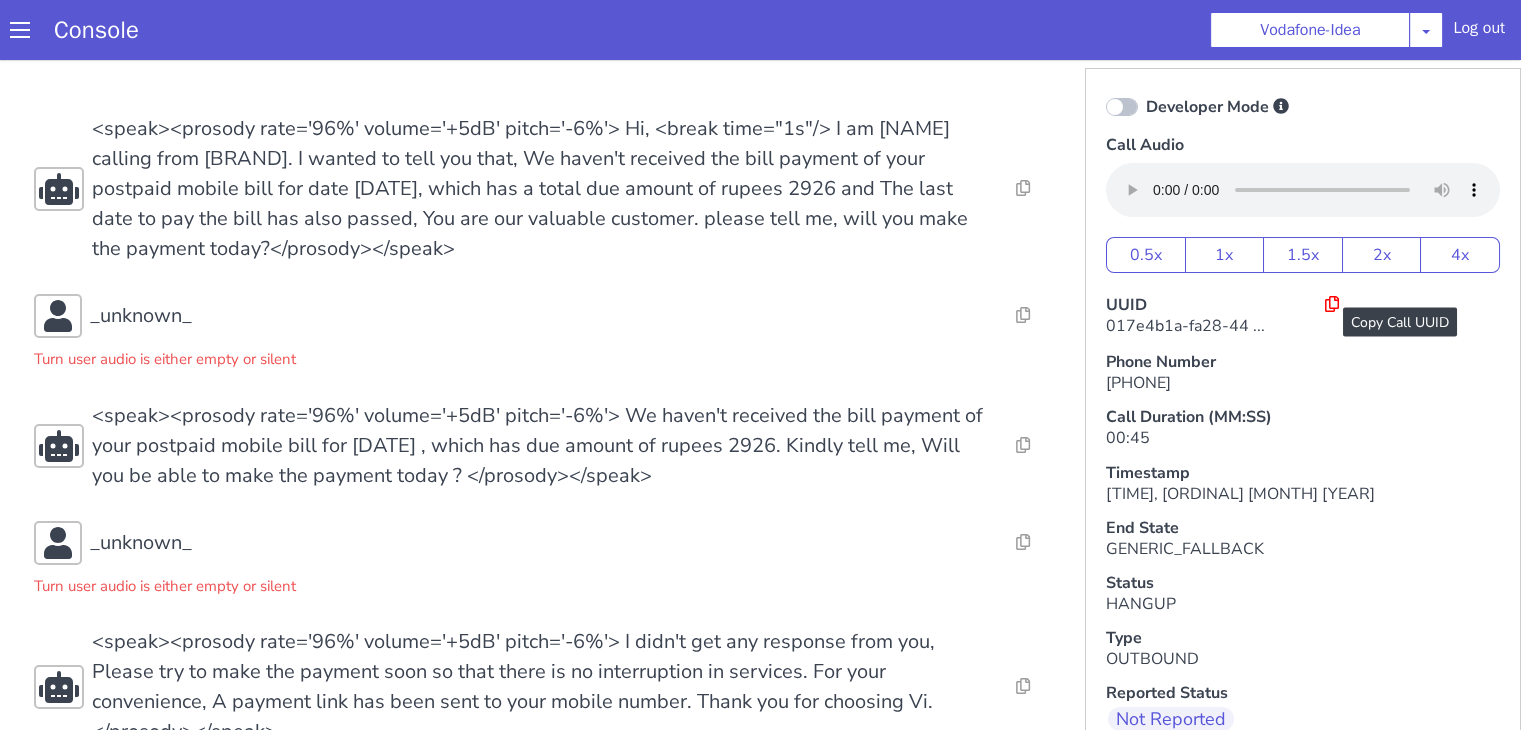 click 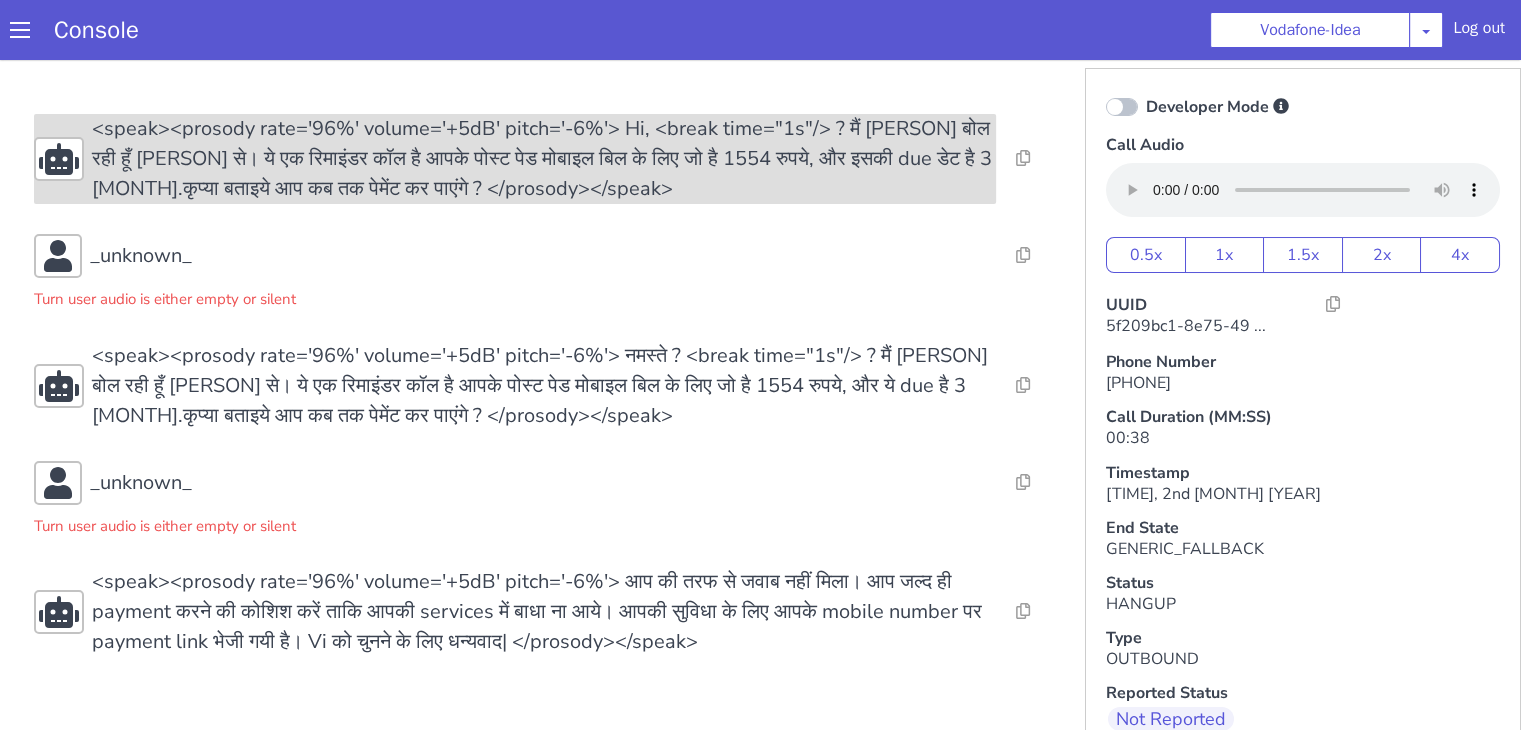 scroll, scrollTop: 8, scrollLeft: 0, axis: vertical 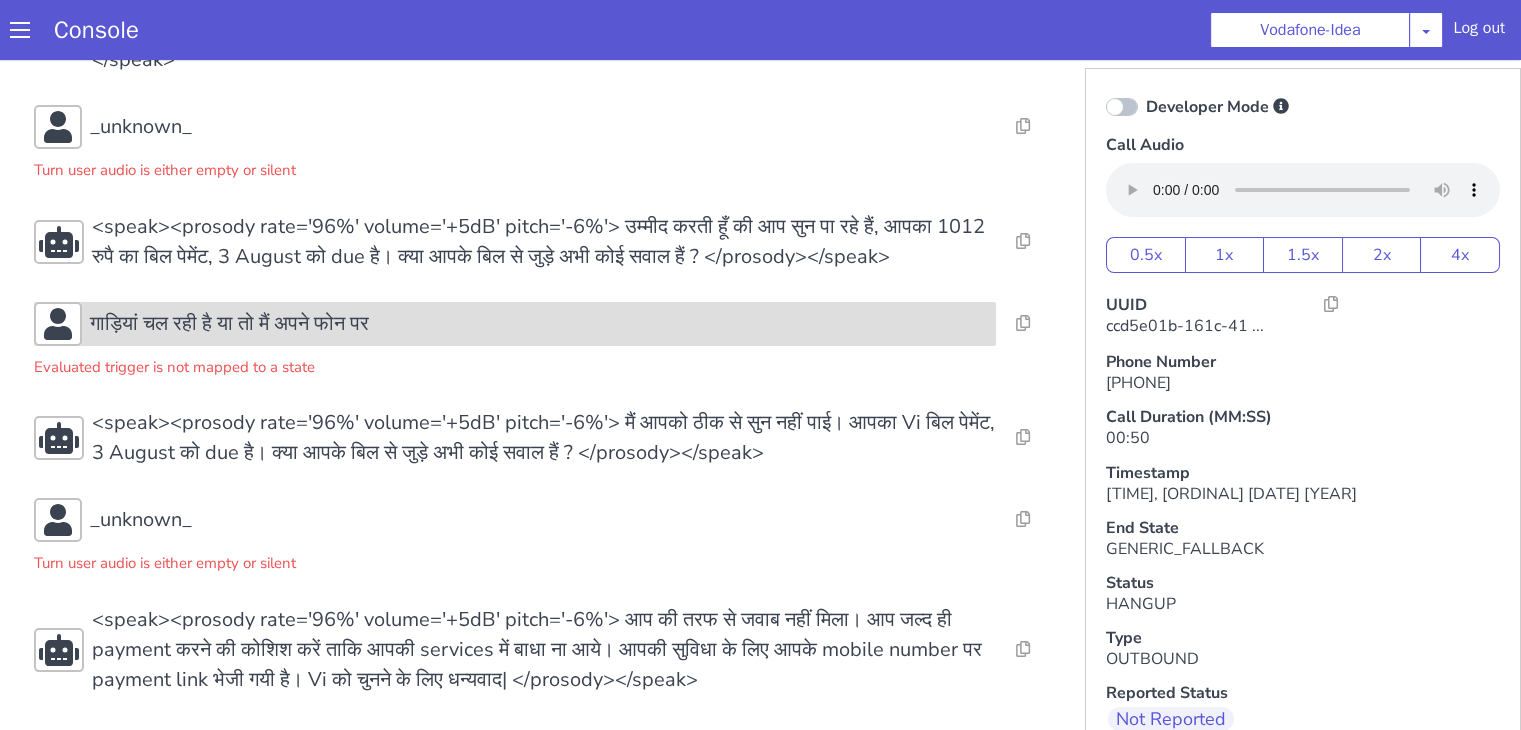click on "गाड़ियां चल रही है या तो मैं अपने फोन पर" at bounding box center [229, 324] 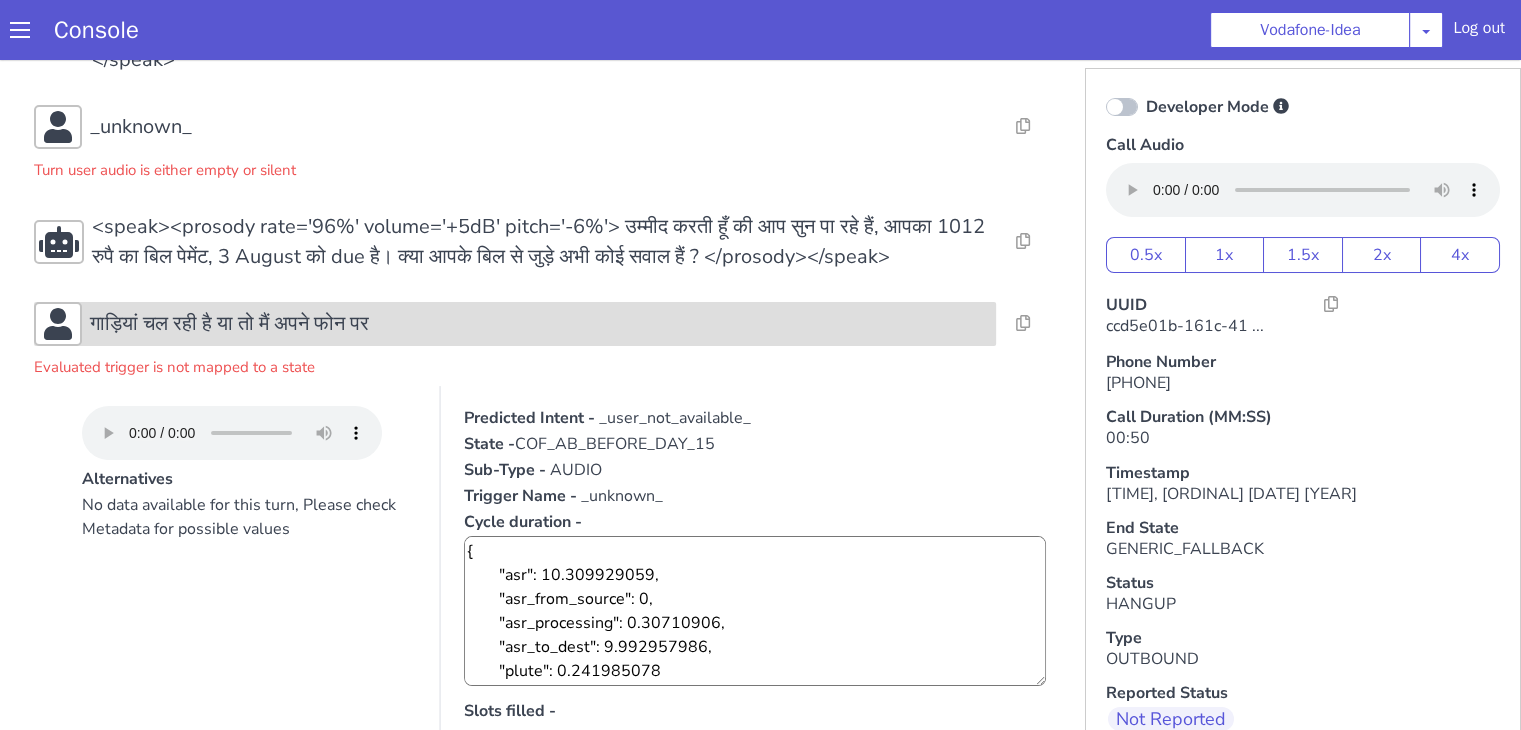 click on "गाड़ियां चल रही है या तो मैं अपने फोन पर" at bounding box center (229, 324) 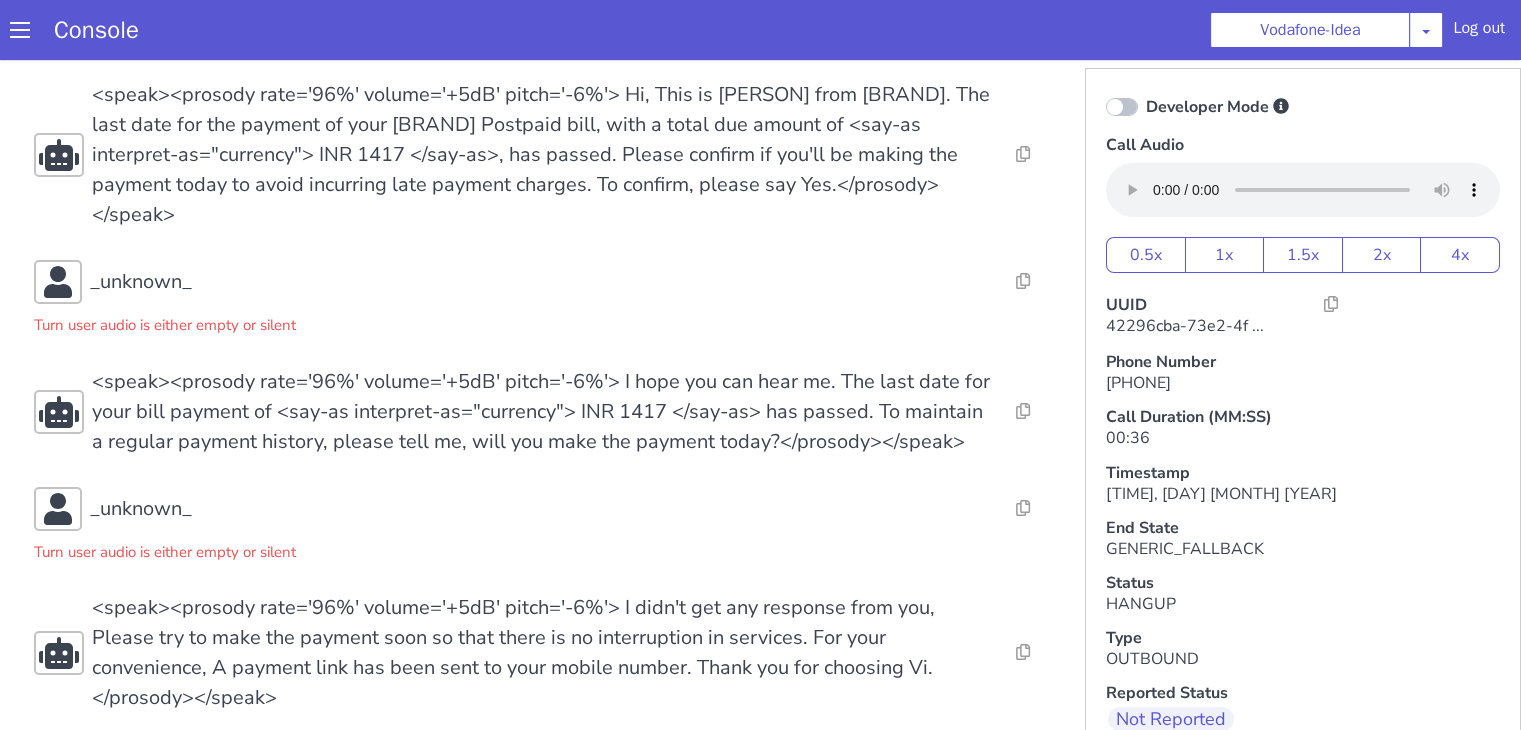 scroll, scrollTop: 53, scrollLeft: 0, axis: vertical 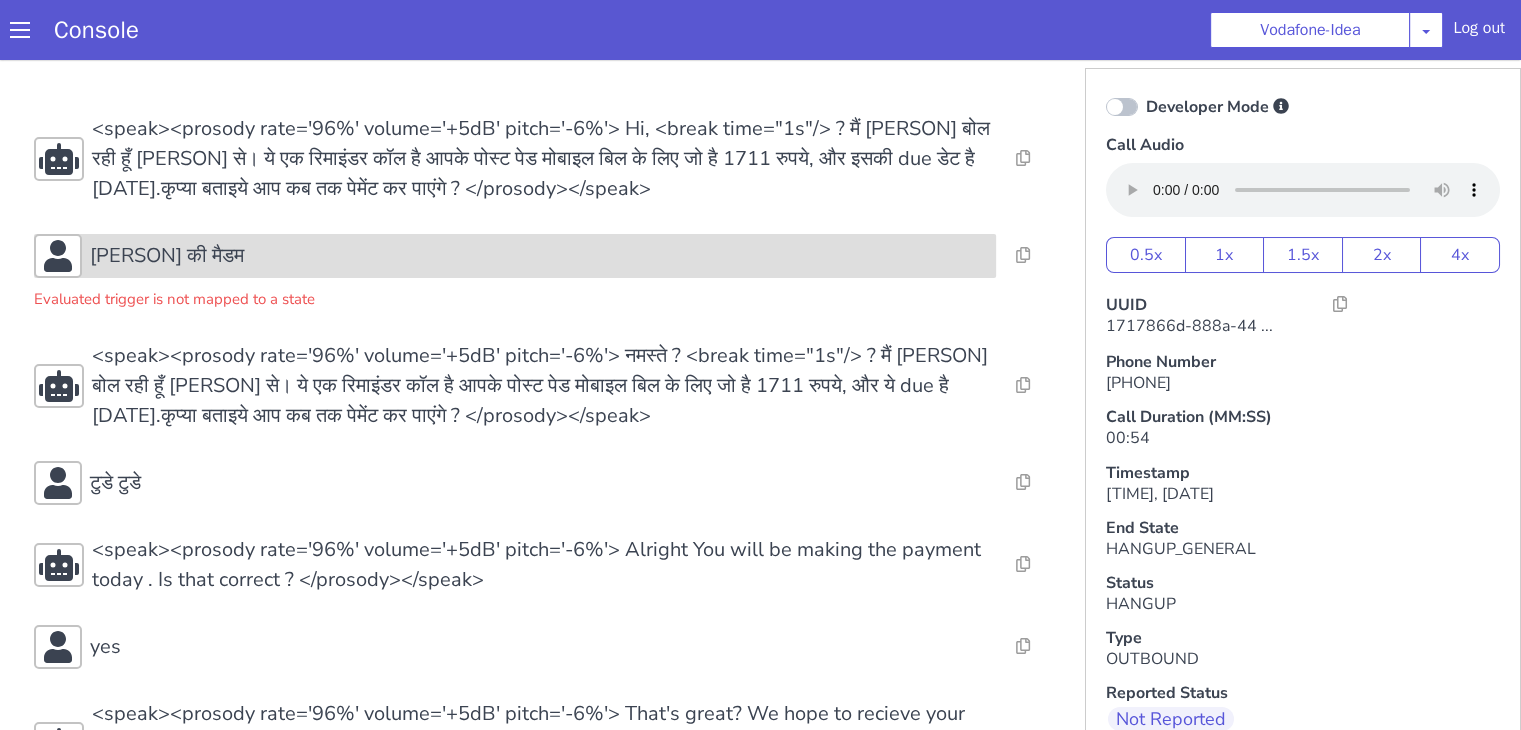 click on "तनुजा की मैडम" at bounding box center (539, 256) 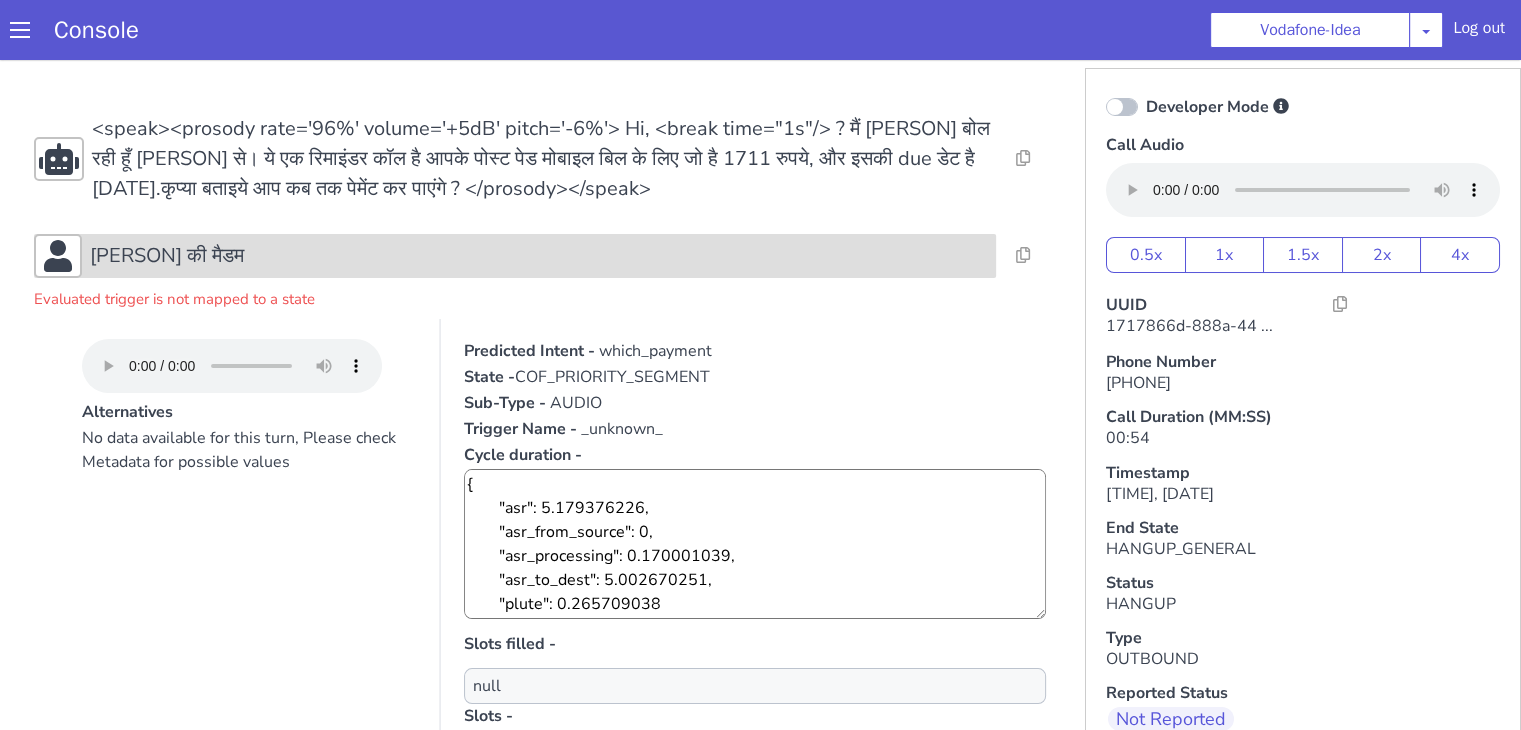 click on "तनुजा की मैडम" at bounding box center (539, 256) 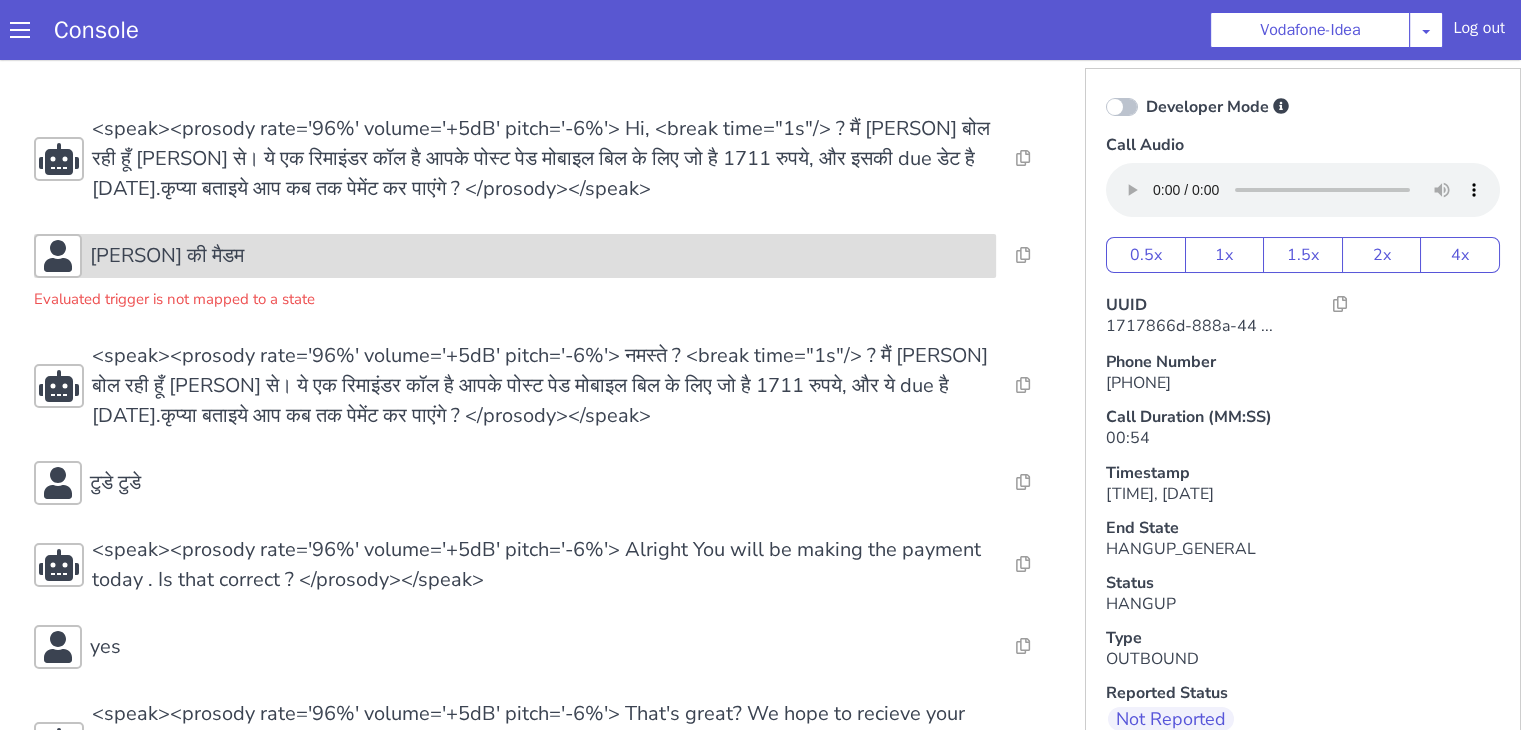 click on "तनुजा की मैडम" at bounding box center [539, 256] 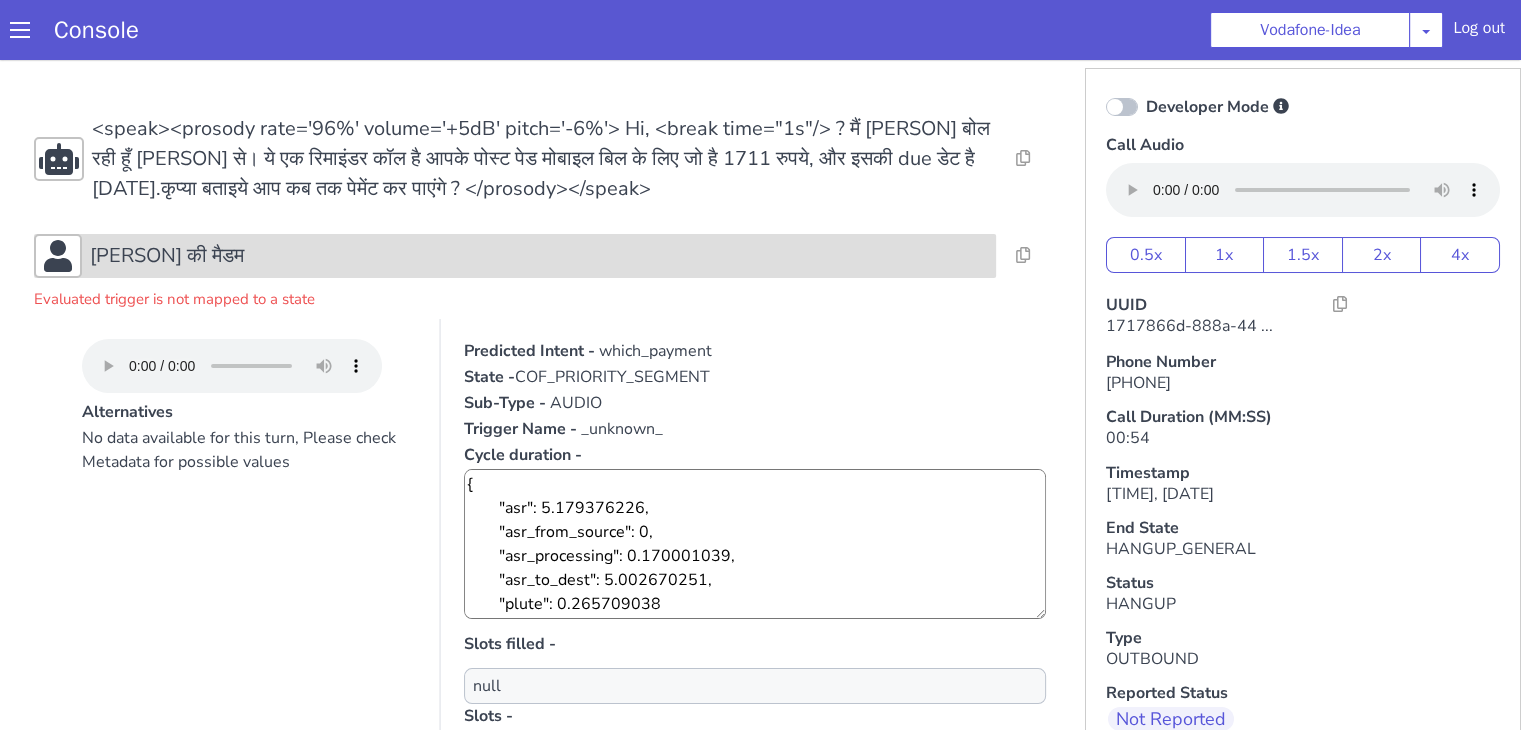 click on "तनुजा की मैडम" at bounding box center [539, 256] 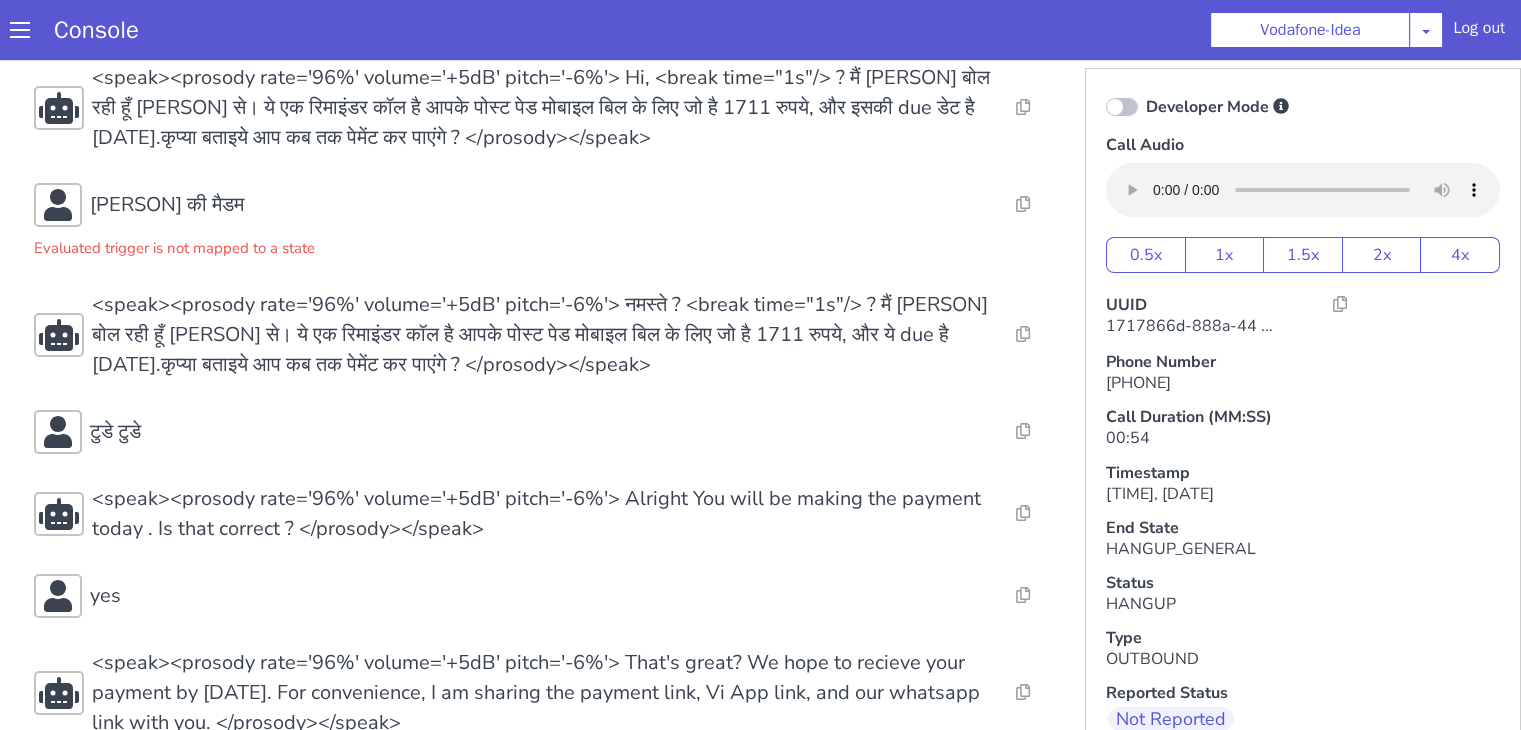 scroll, scrollTop: 100, scrollLeft: 0, axis: vertical 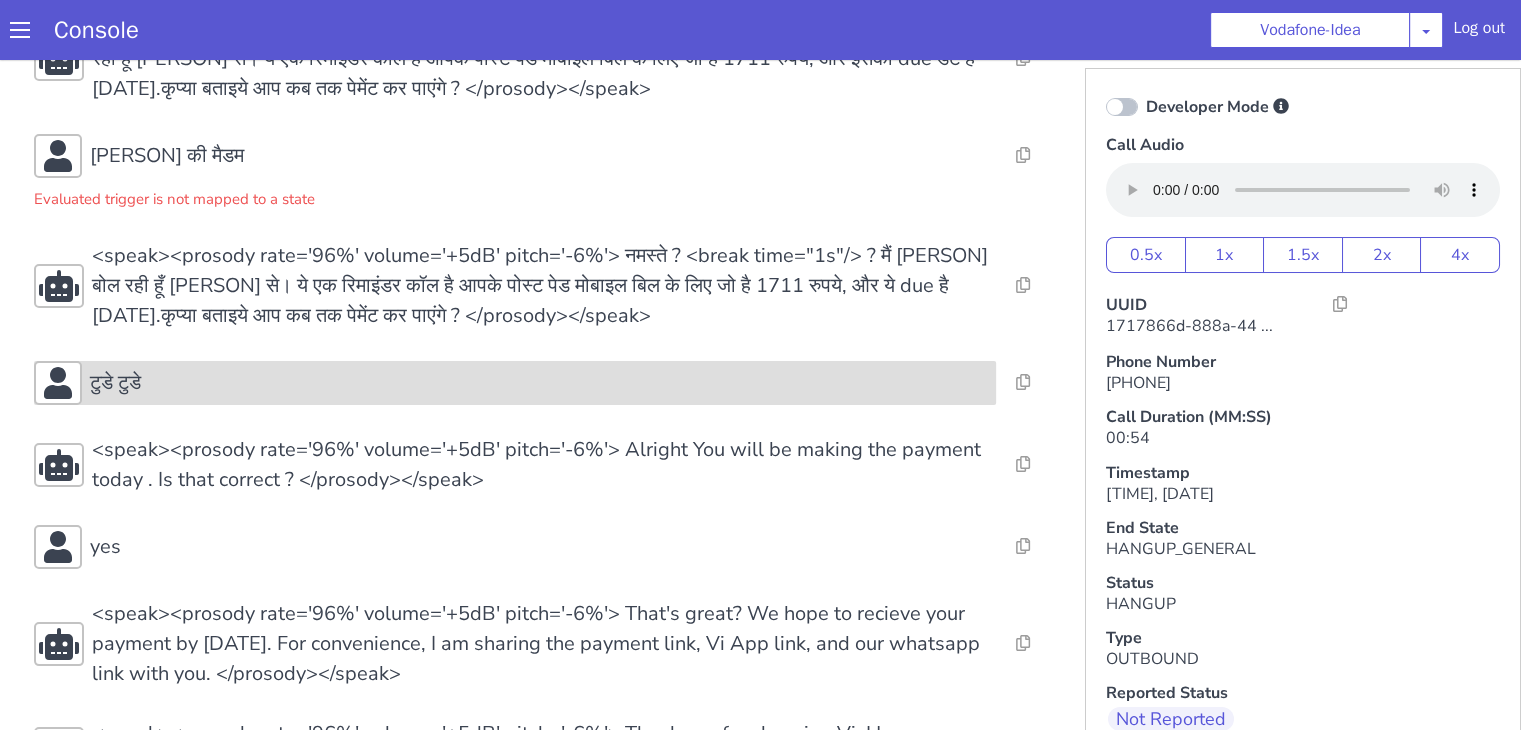 click on "टुडे टुडे" at bounding box center (115, 383) 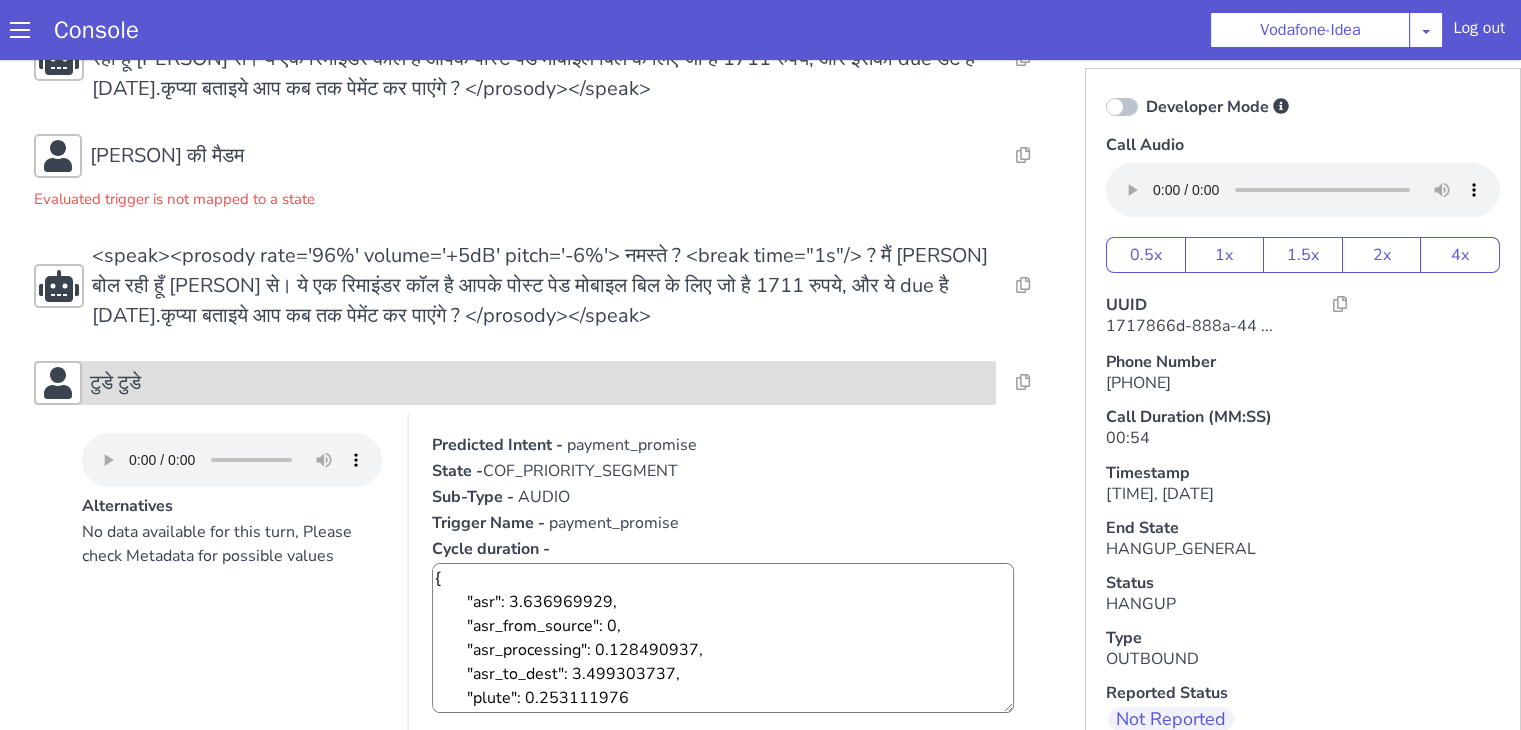 click on "टुडे टुडे" at bounding box center [539, 383] 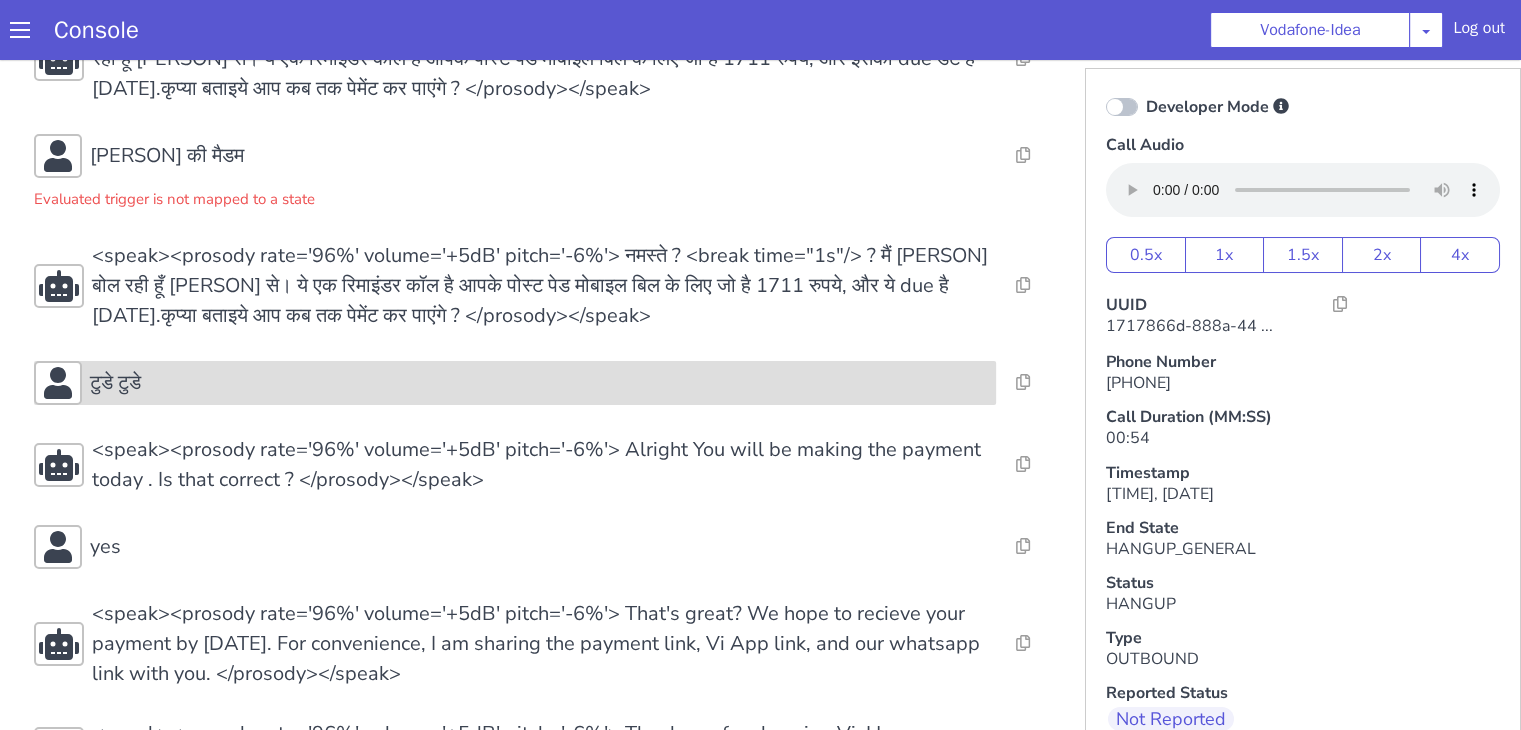 click on "टुडे टुडे" at bounding box center (515, 383) 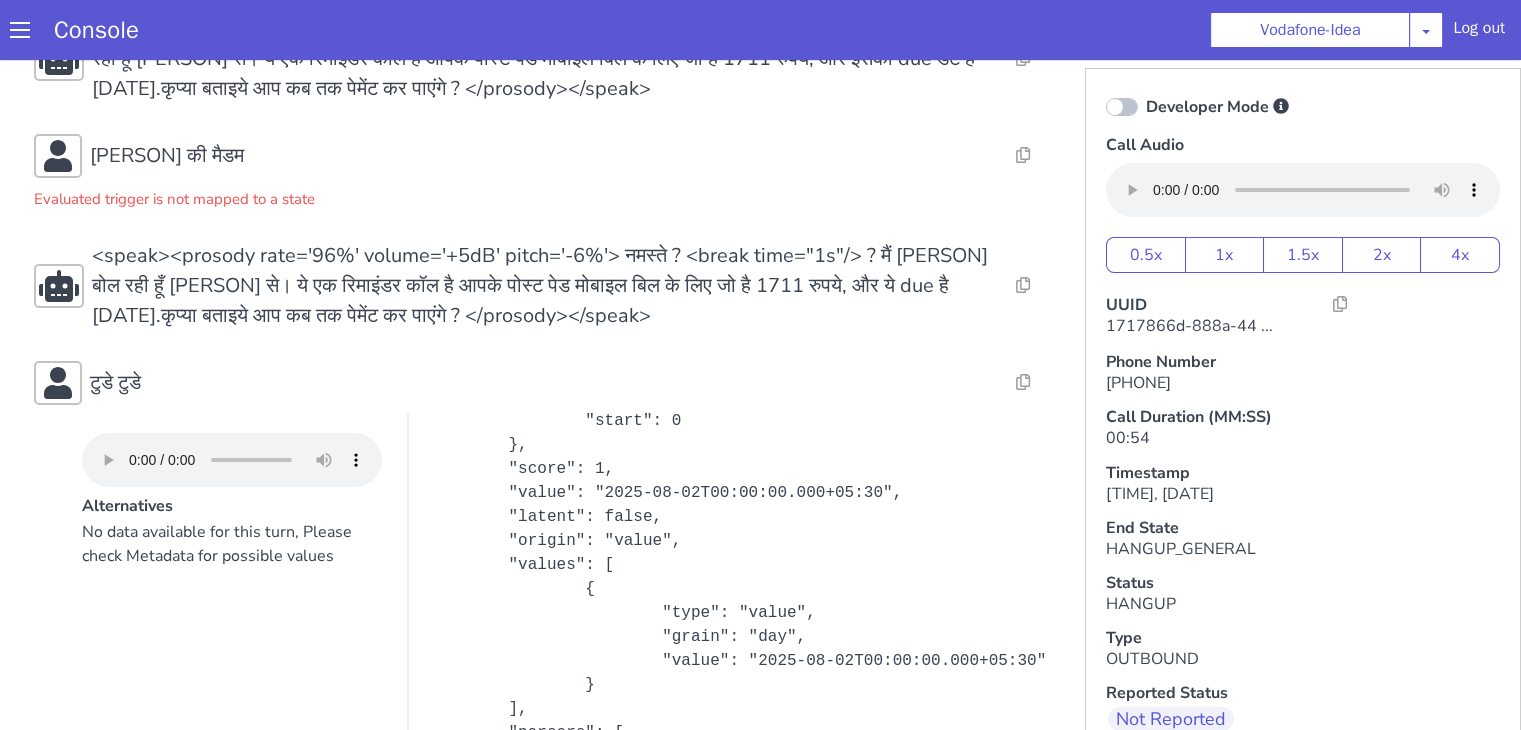 scroll, scrollTop: 600, scrollLeft: 0, axis: vertical 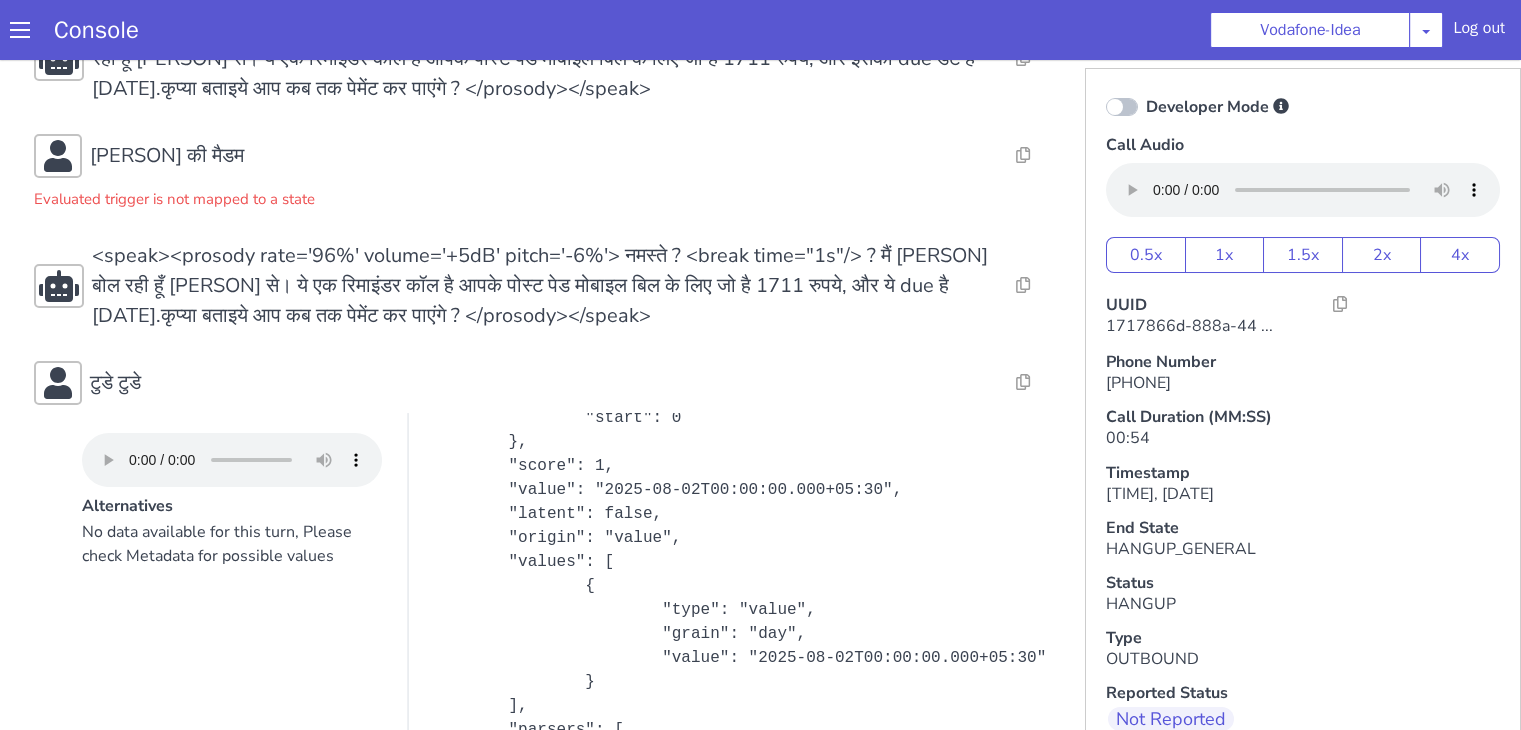 click on "Resolve  Intent Error  Entity Error  Transcription Error  Miscellaneous Submit Resolve  Intent Error  Entity Error  Transcription Error  Miscellaneous Submit Resolve  Intent Error  Entity Error  Transcription Error  Miscellaneous Submit Resolve  Intent Error  Entity Error  Transcription Error  Miscellaneous Submit Resolve  Intent Error  Entity Error  Transcription Error  Miscellaneous Submit Resolve  Intent Error  Entity Error  Transcription Error  Miscellaneous Submit Resolve  Intent Error  Entity Error  Transcription Error  Miscellaneous Submit Resolve  Intent Error  Entity Error  Transcription Error  Miscellaneous Submit Resolve  Intent Error  Entity Error  Transcription Error  Miscellaneous Submit तनुजा की मैडम Evaluated trigger is not mapped to a state Resolve  Intent Error  Entity Error  Transcription Error  Miscellaneous Submit Resolve  Intent Error  Entity Error  Transcription Error  Miscellaneous Submit टुडे टुडे Alternatives Predicted Intent -   payment_promise" at bounding box center [544, 678] 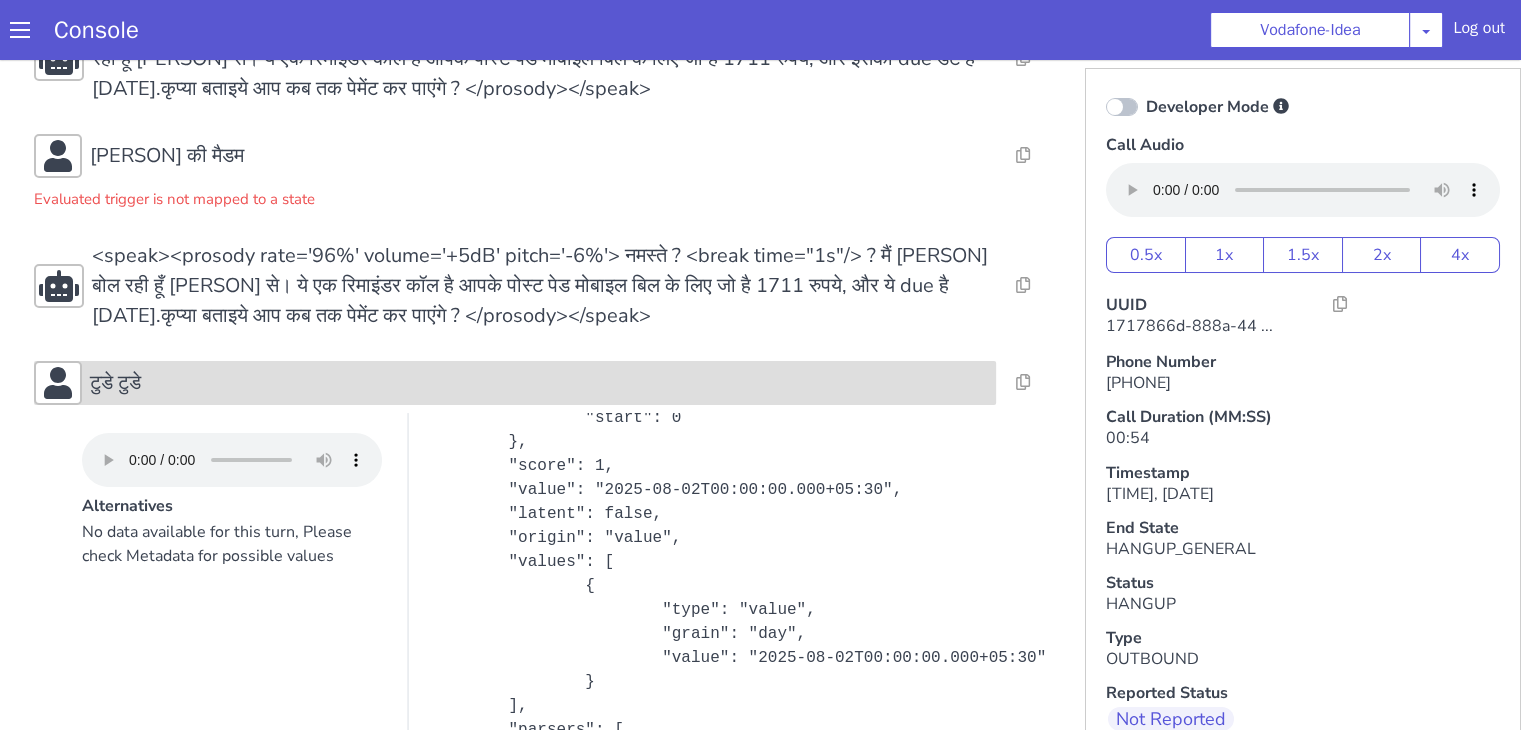 click on "टुडे टुडे" at bounding box center [539, 383] 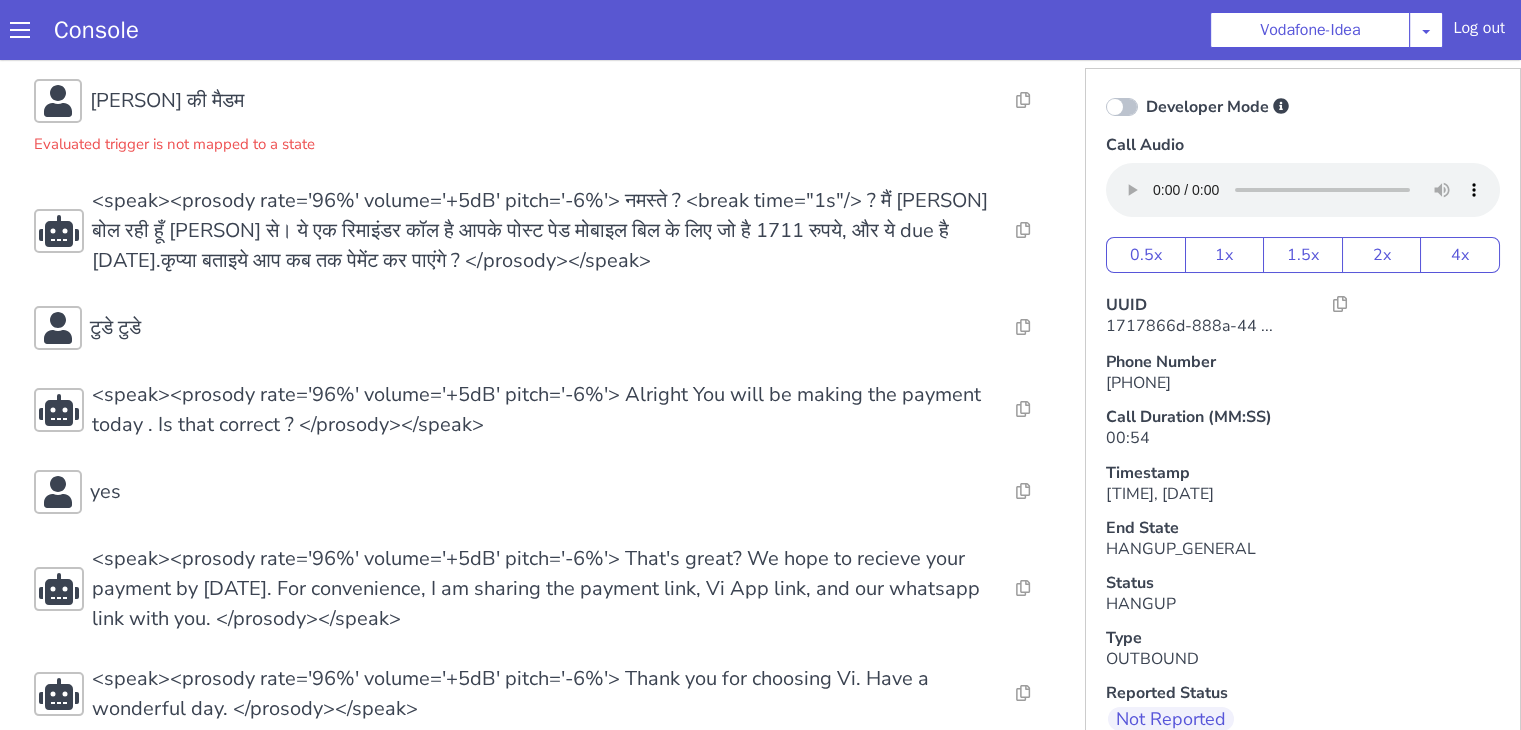 scroll, scrollTop: 184, scrollLeft: 0, axis: vertical 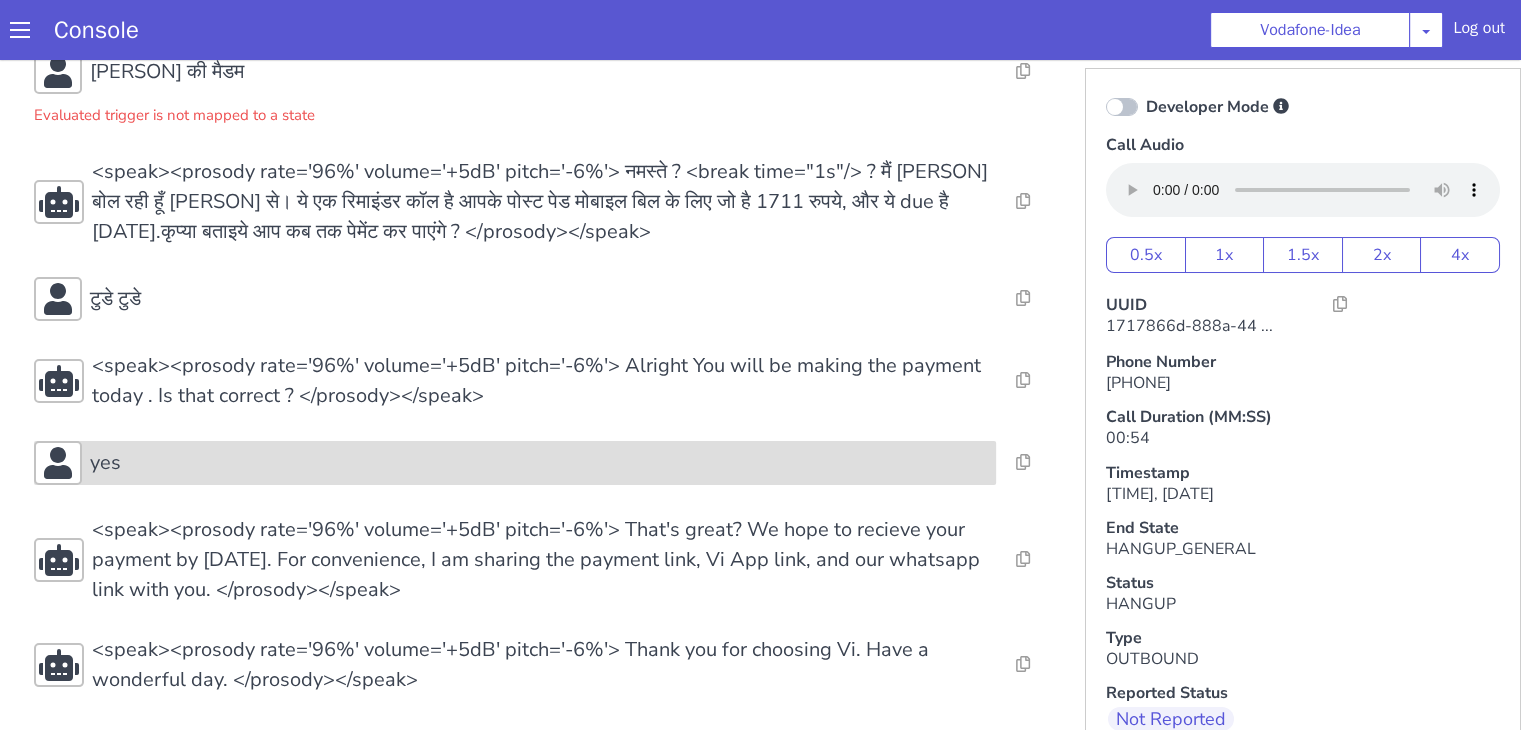 click on "yes" at bounding box center (539, 463) 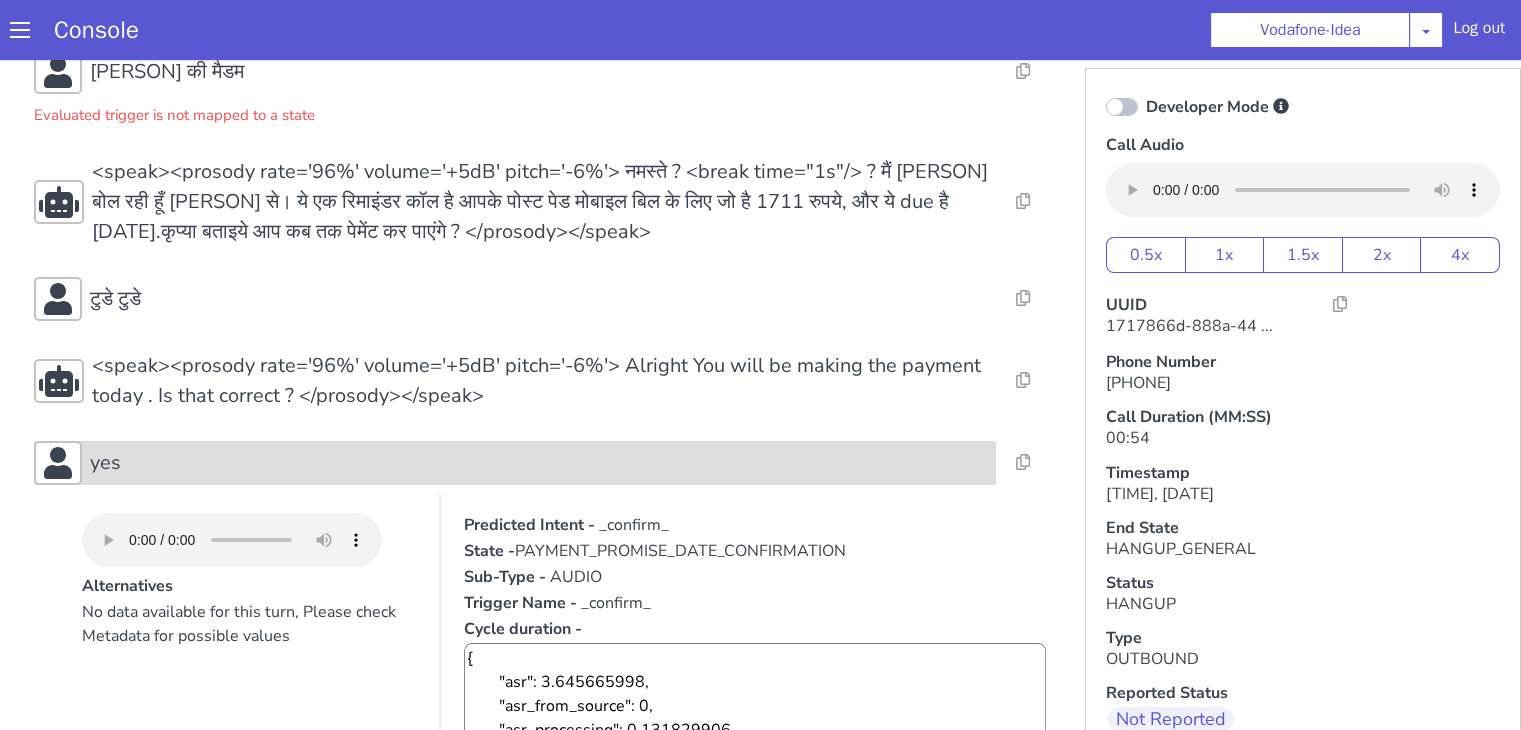 click on "yes" at bounding box center [539, 463] 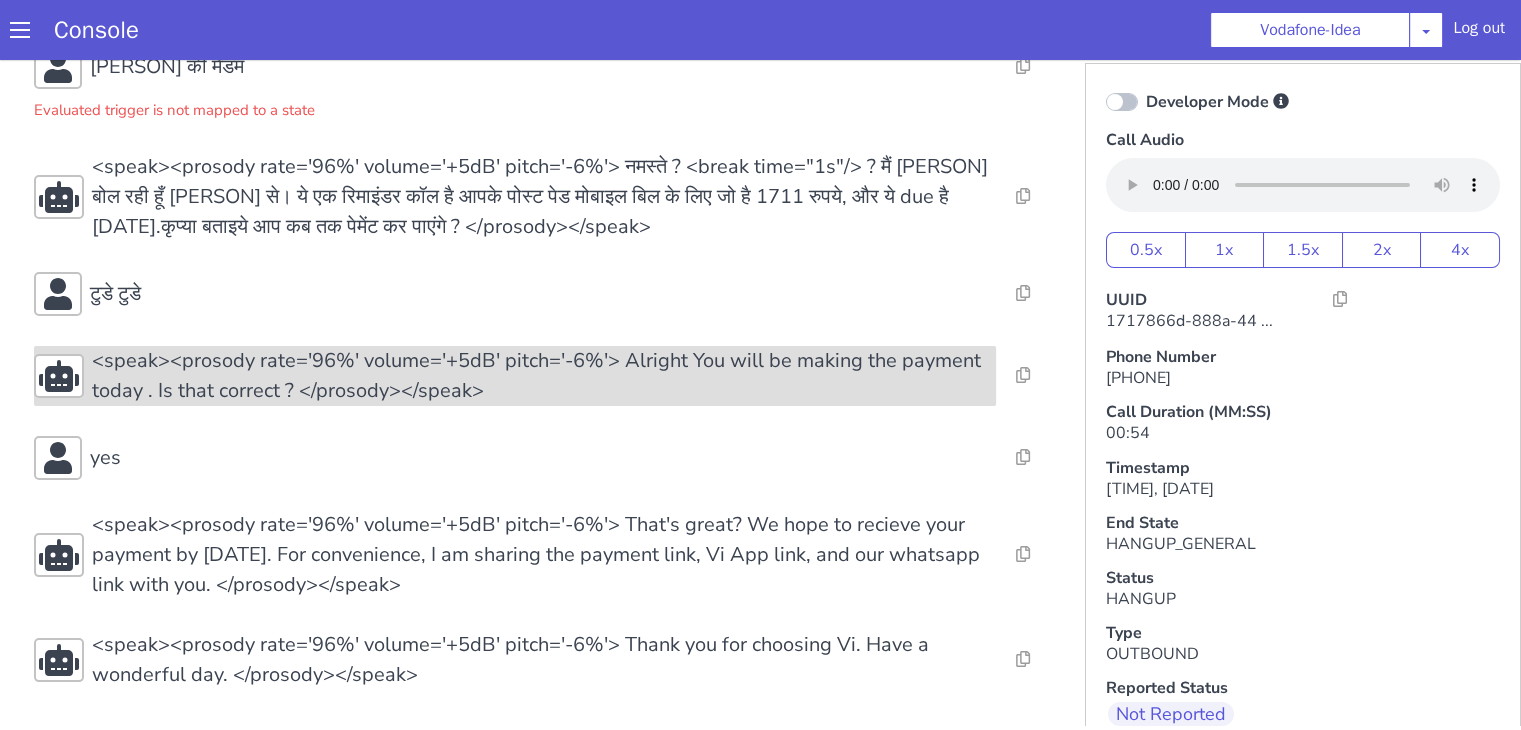 scroll, scrollTop: 0, scrollLeft: 0, axis: both 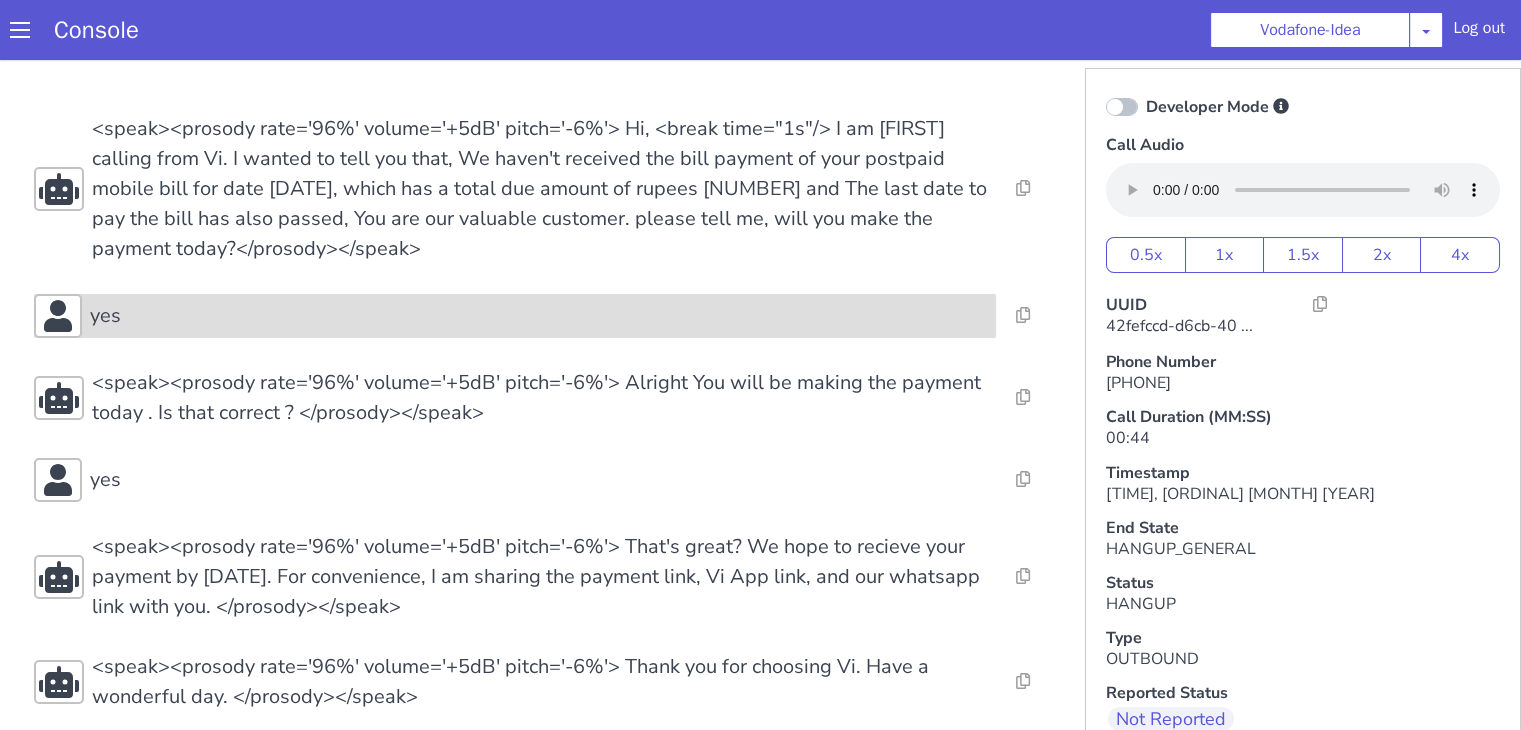 click on "yes" at bounding box center [515, 316] 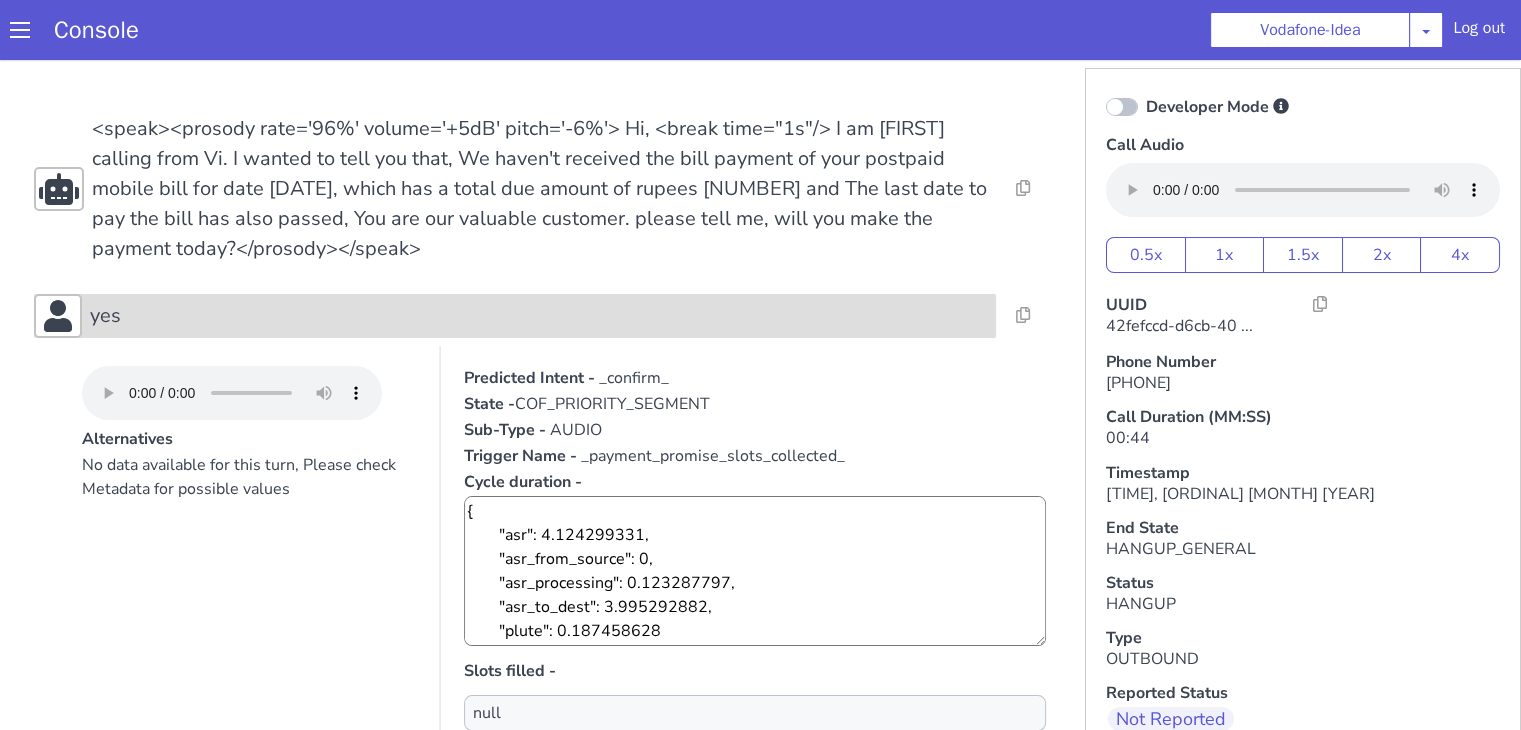 click on "yes" at bounding box center [539, 316] 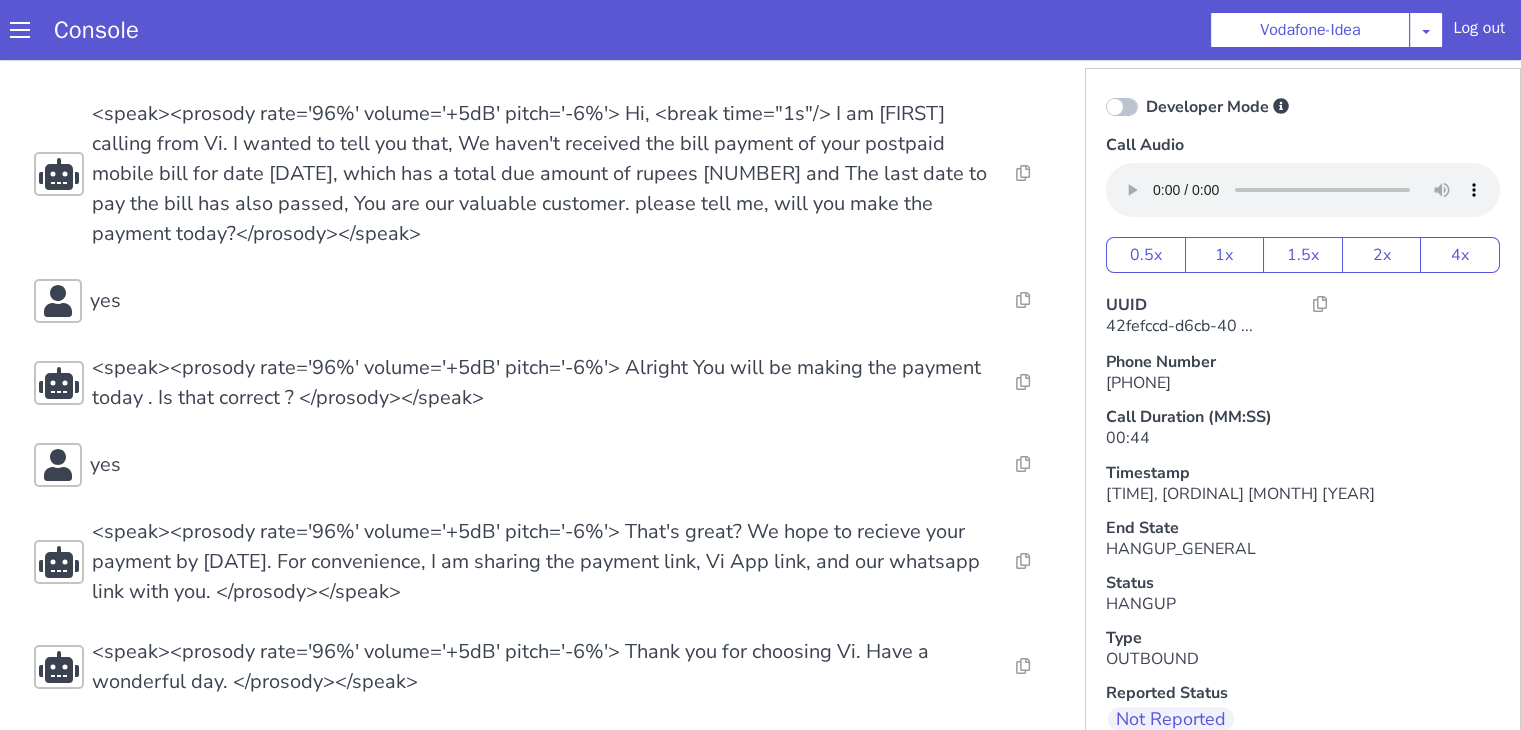 scroll, scrollTop: 19, scrollLeft: 0, axis: vertical 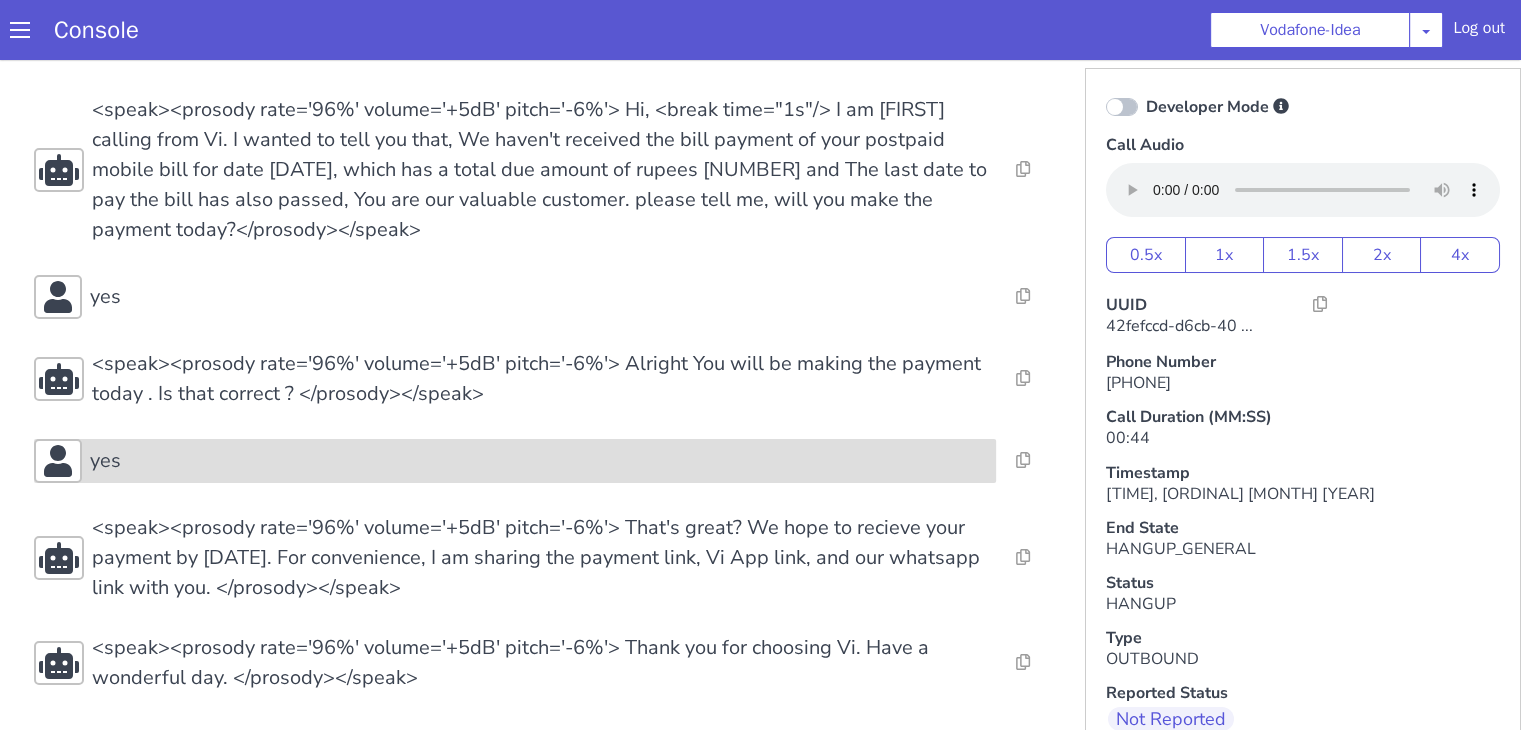 click on "yes" at bounding box center [539, 461] 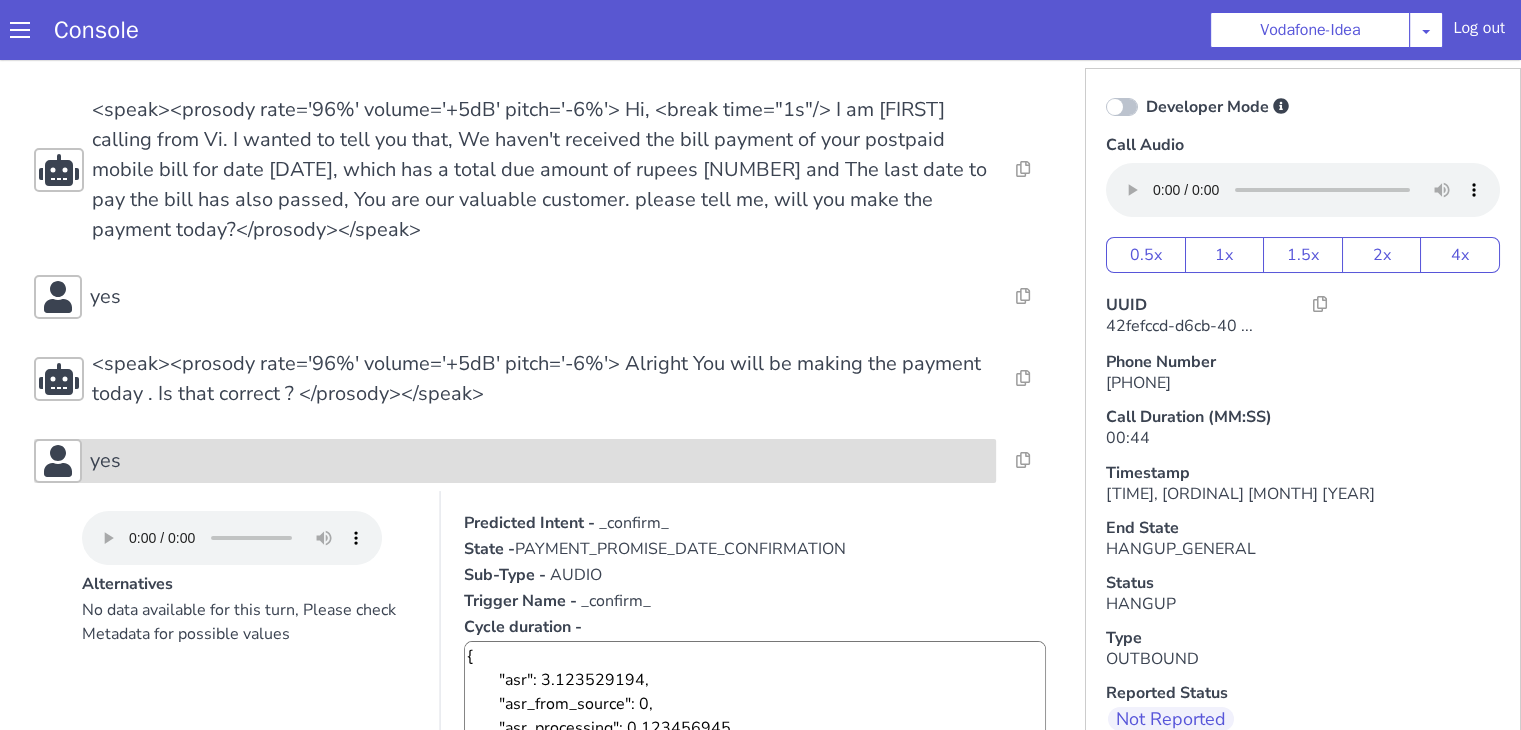 click on "yes" at bounding box center (539, 461) 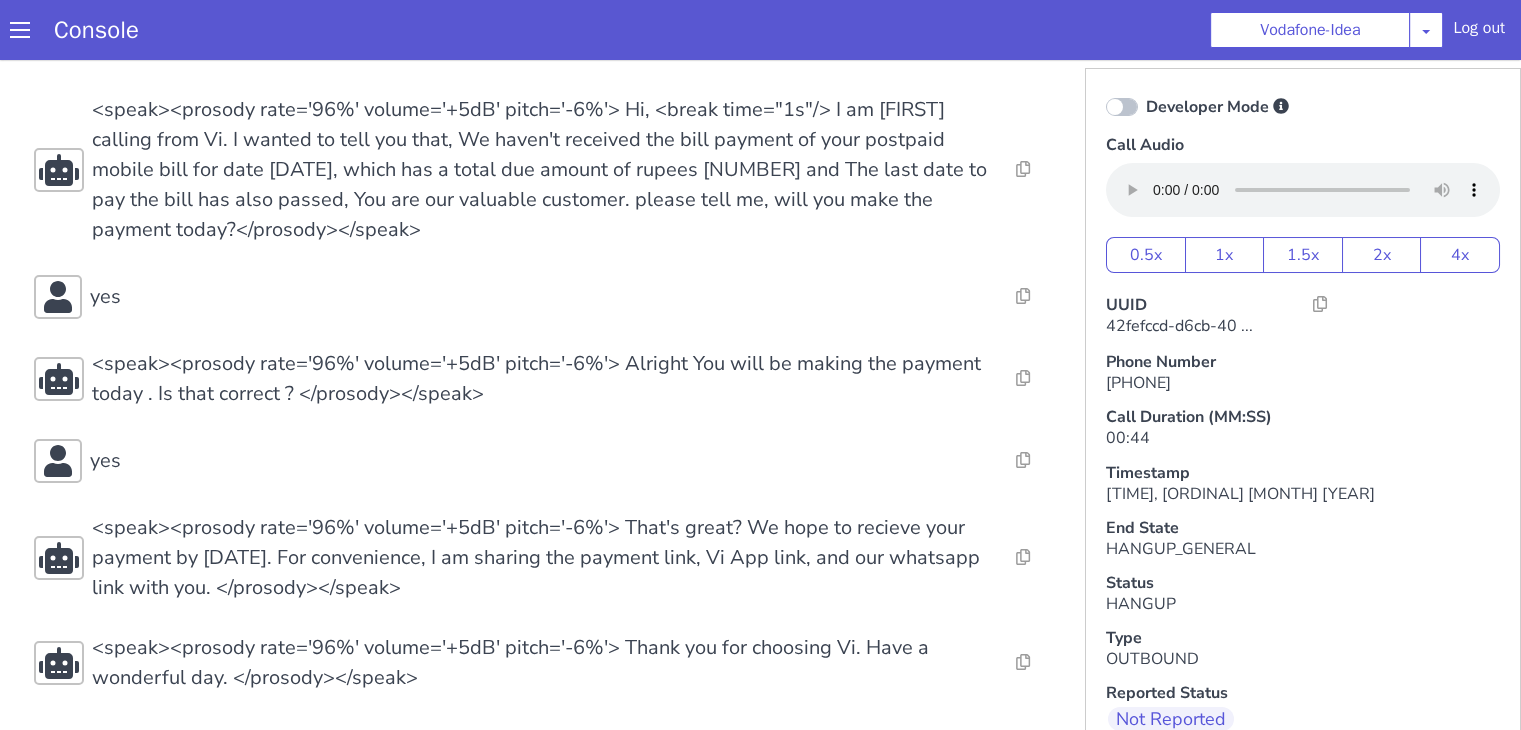 scroll, scrollTop: 0, scrollLeft: 0, axis: both 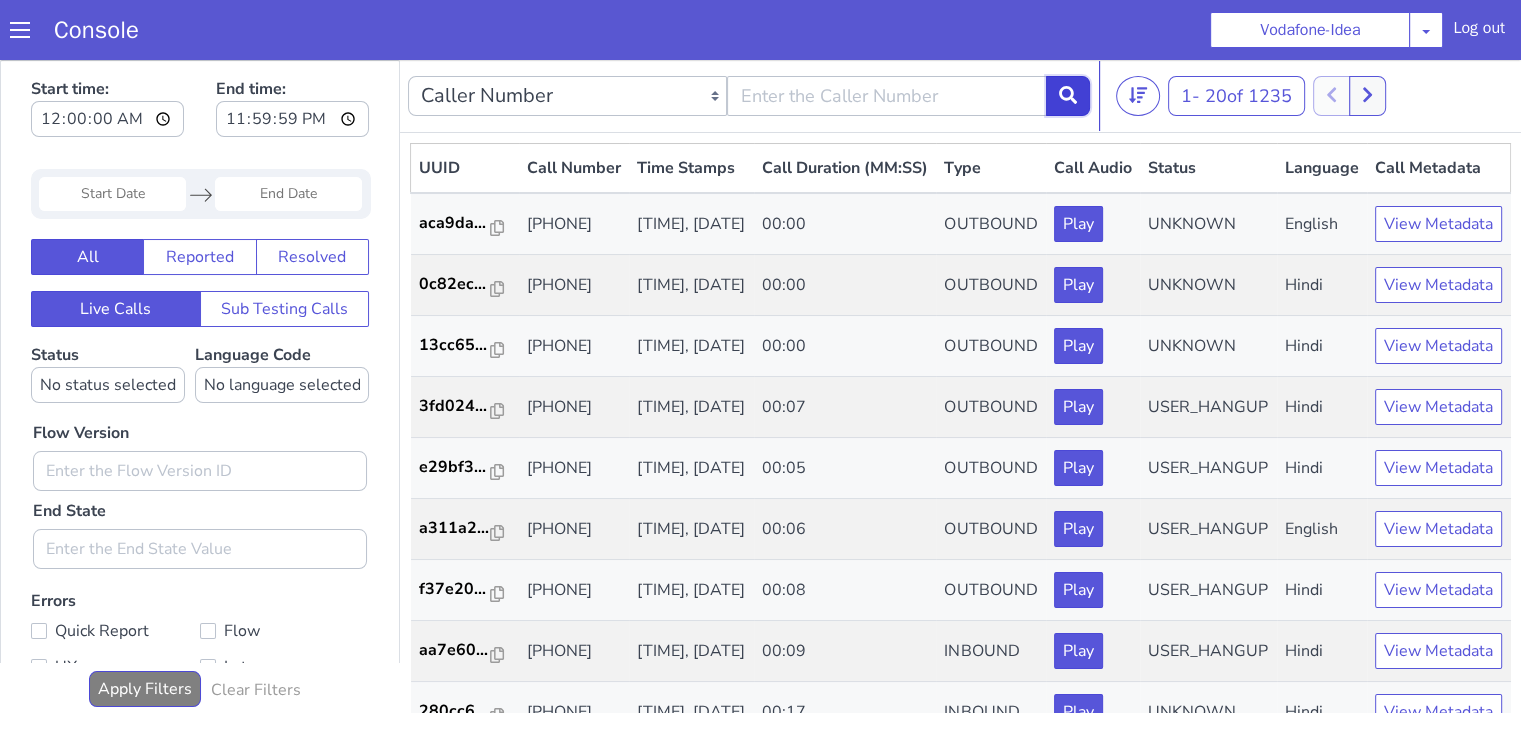 click at bounding box center (2430, 957) 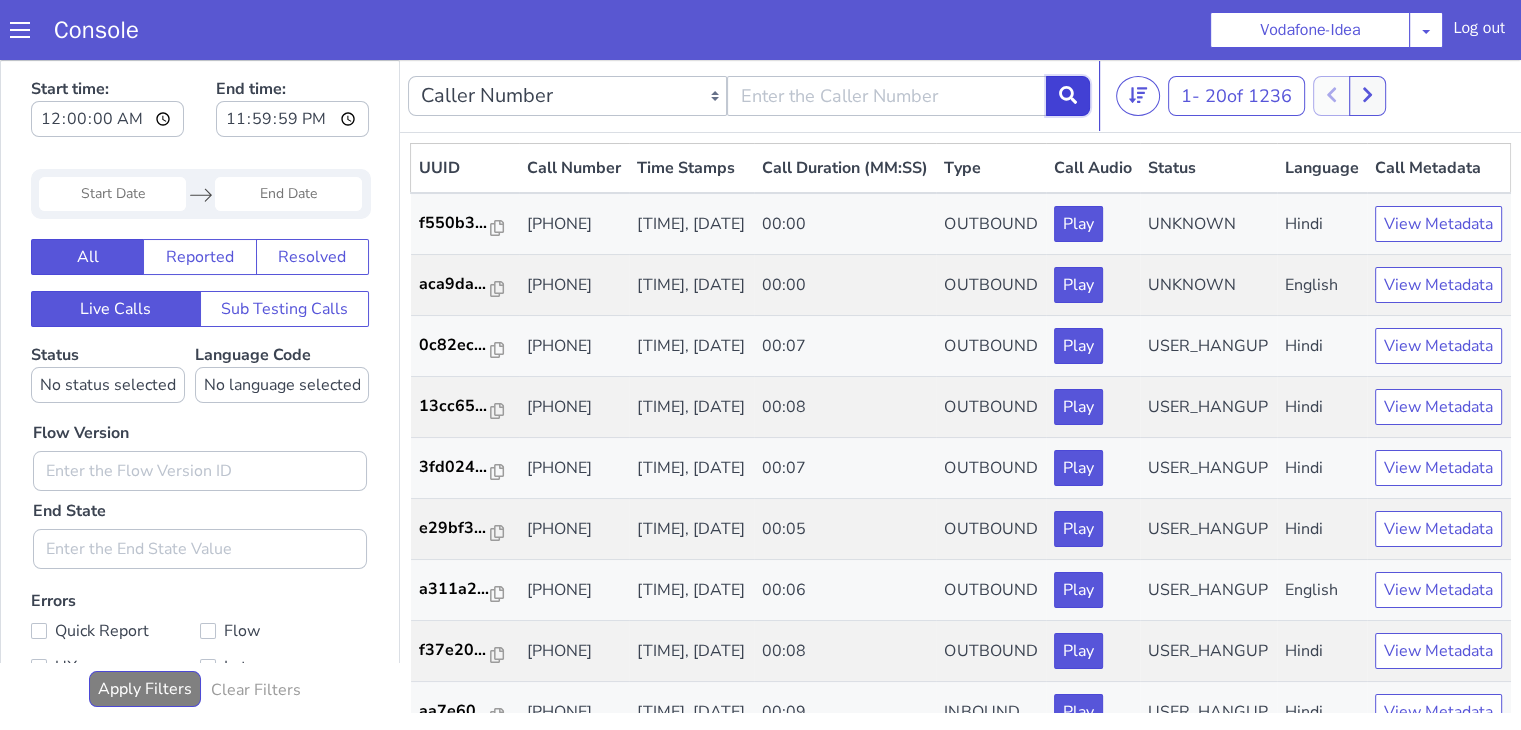 click at bounding box center [1882, -416] 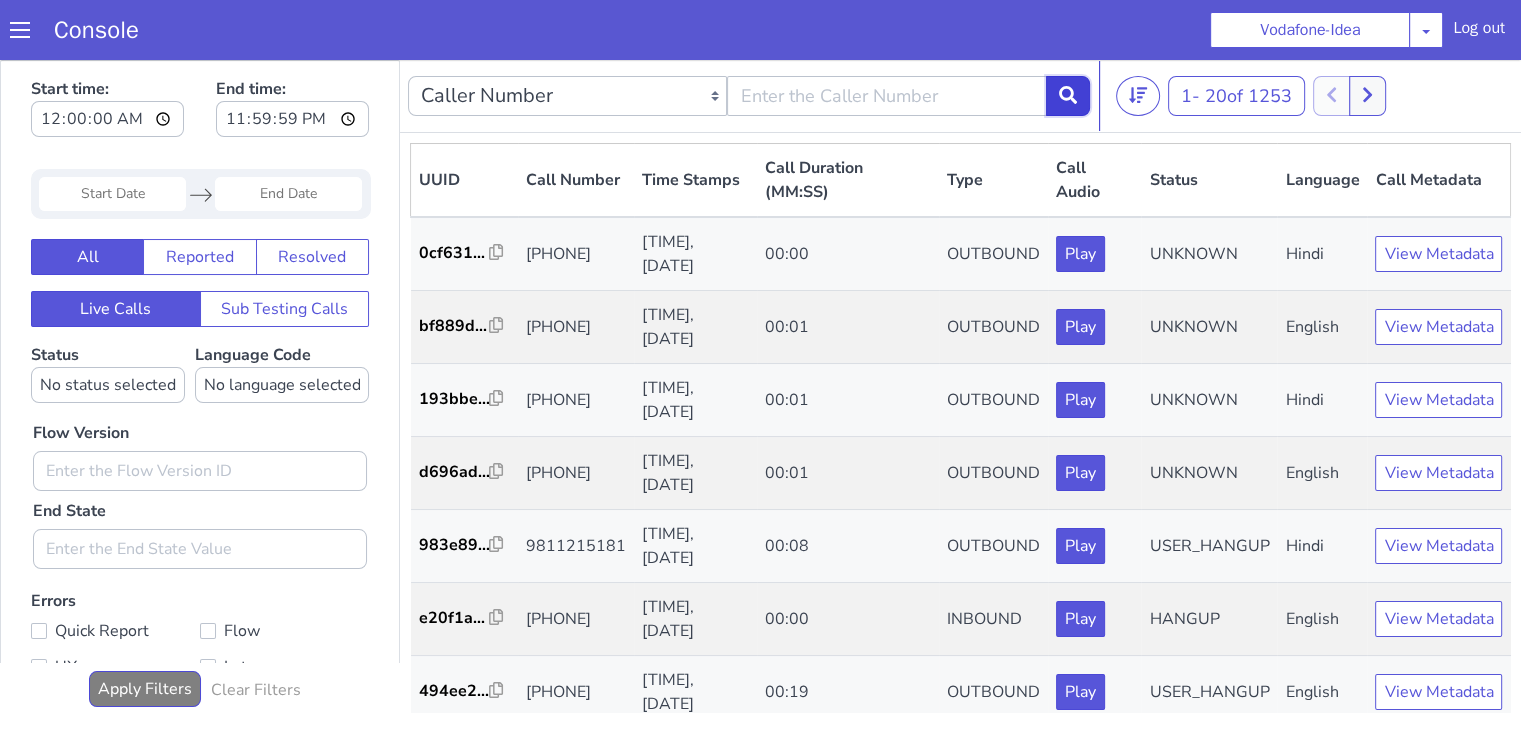 click at bounding box center (1882, -416) 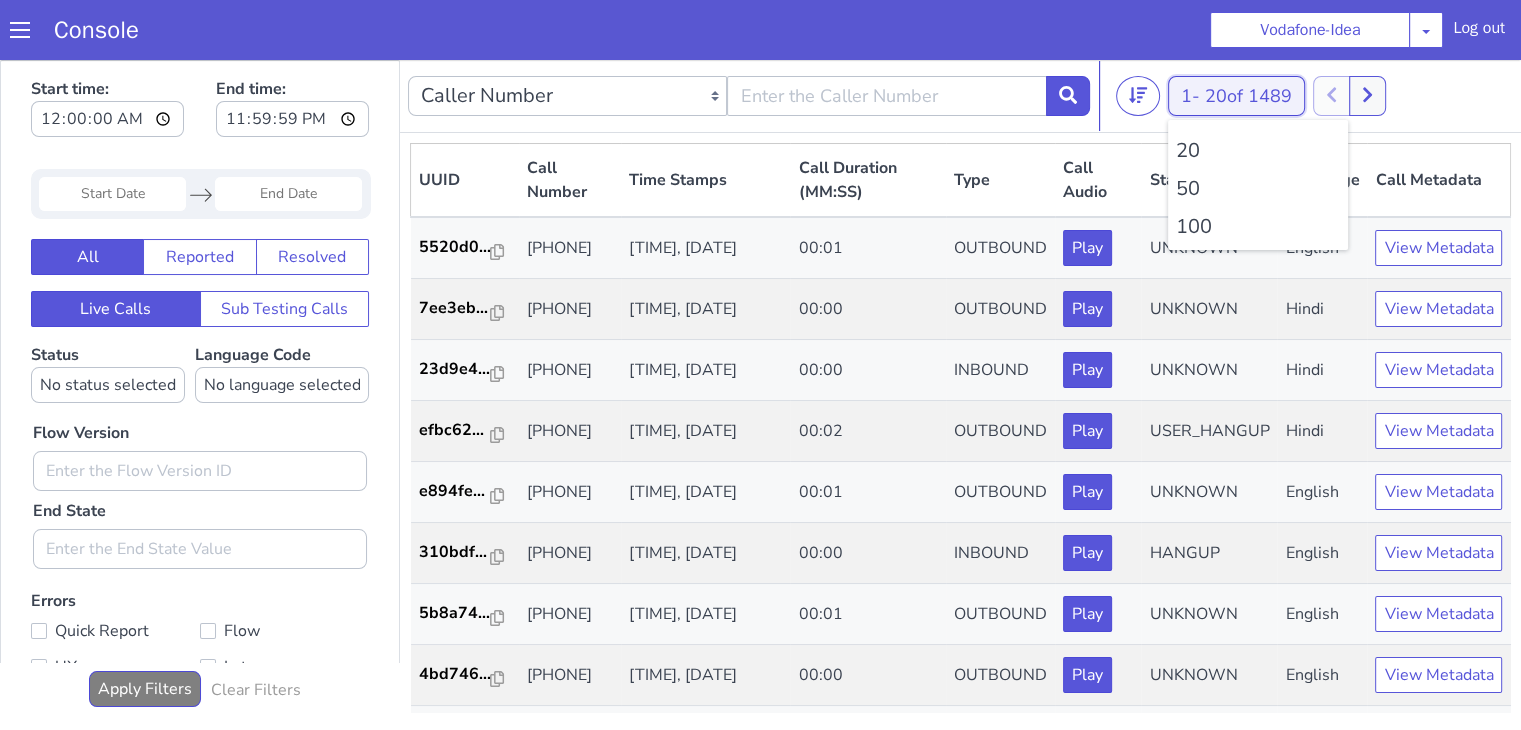 click on "20  of   1489" at bounding box center (1557, 1084) 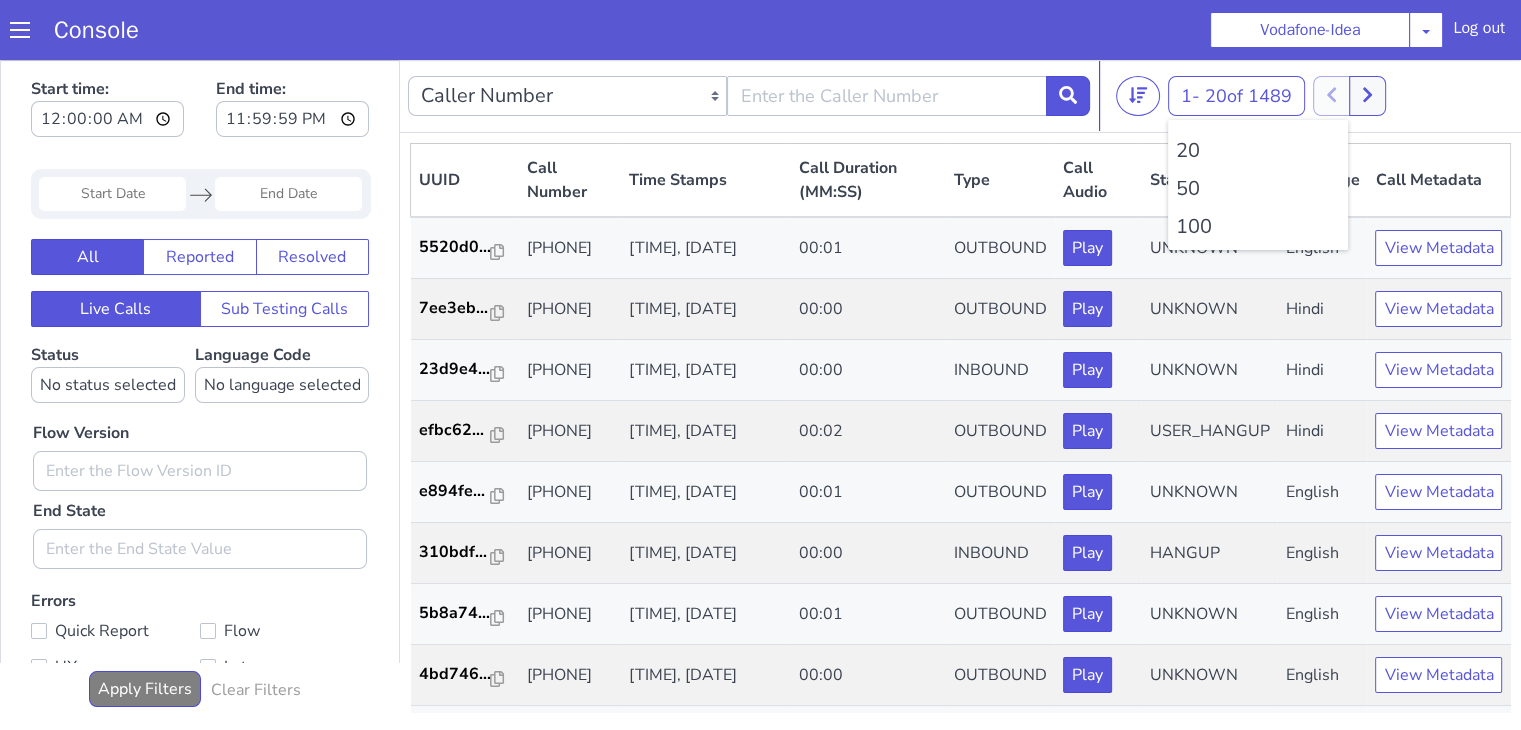 click on "100" at bounding box center [2178, -271] 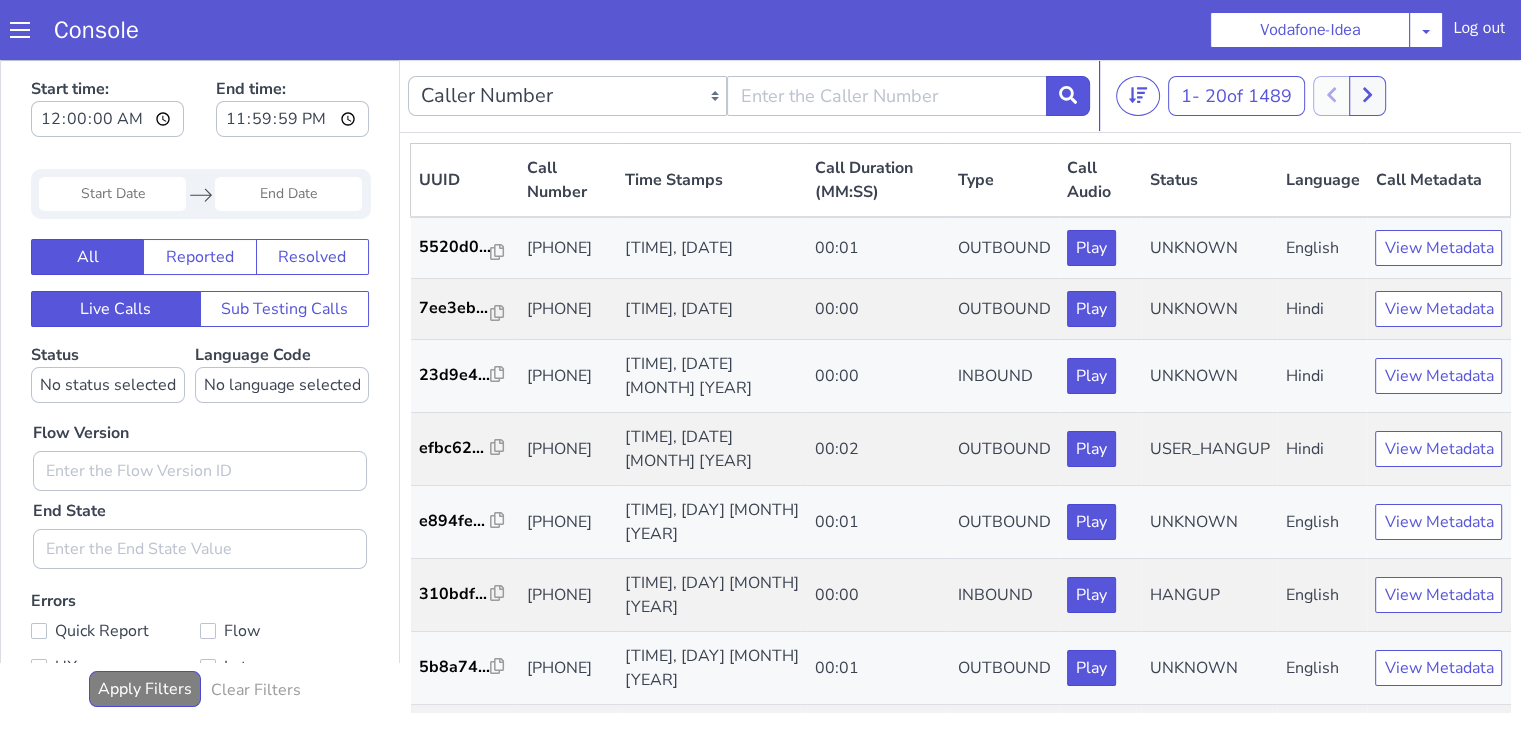 scroll, scrollTop: 0, scrollLeft: 0, axis: both 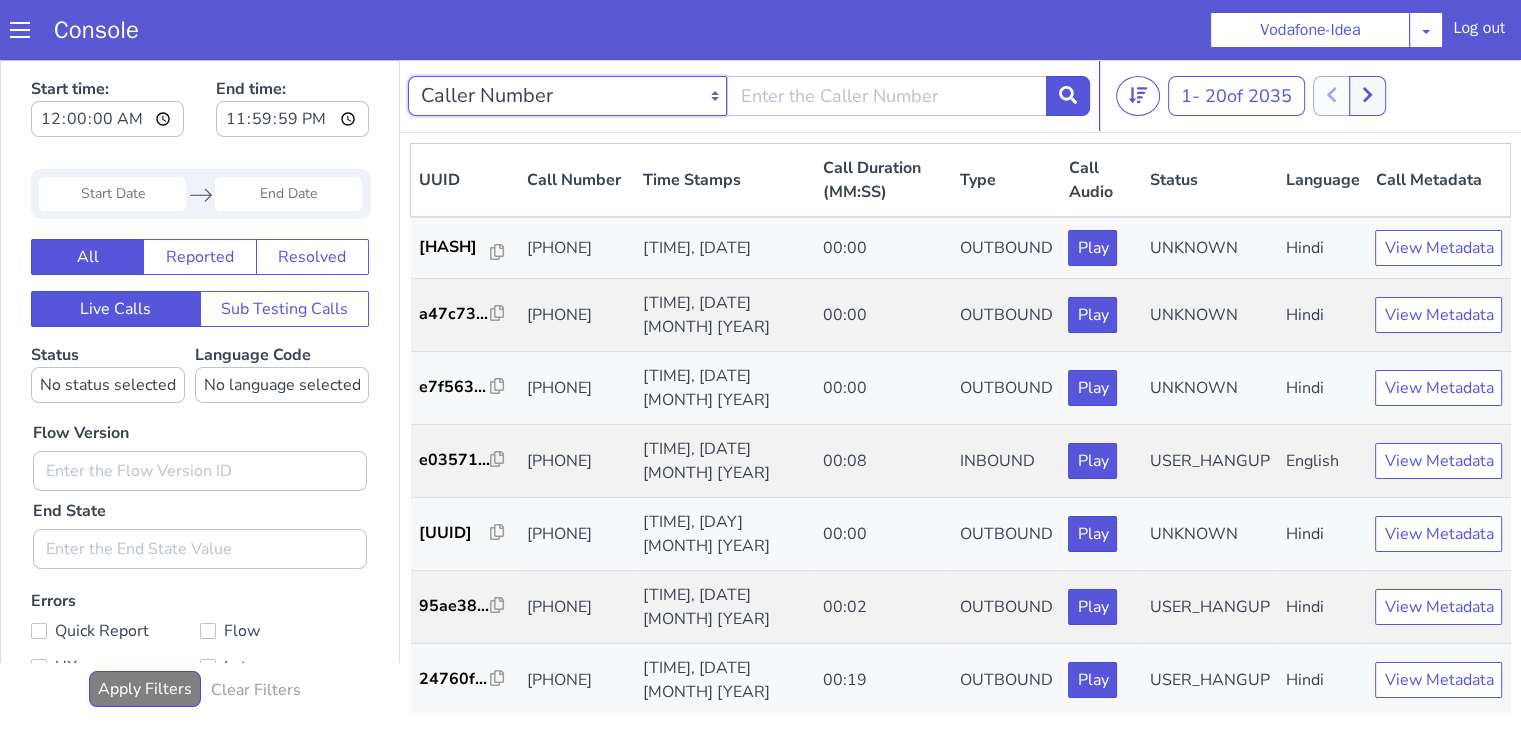 click on "Caller Number Call UUID Custom Parameter" at bounding box center (567, 96) 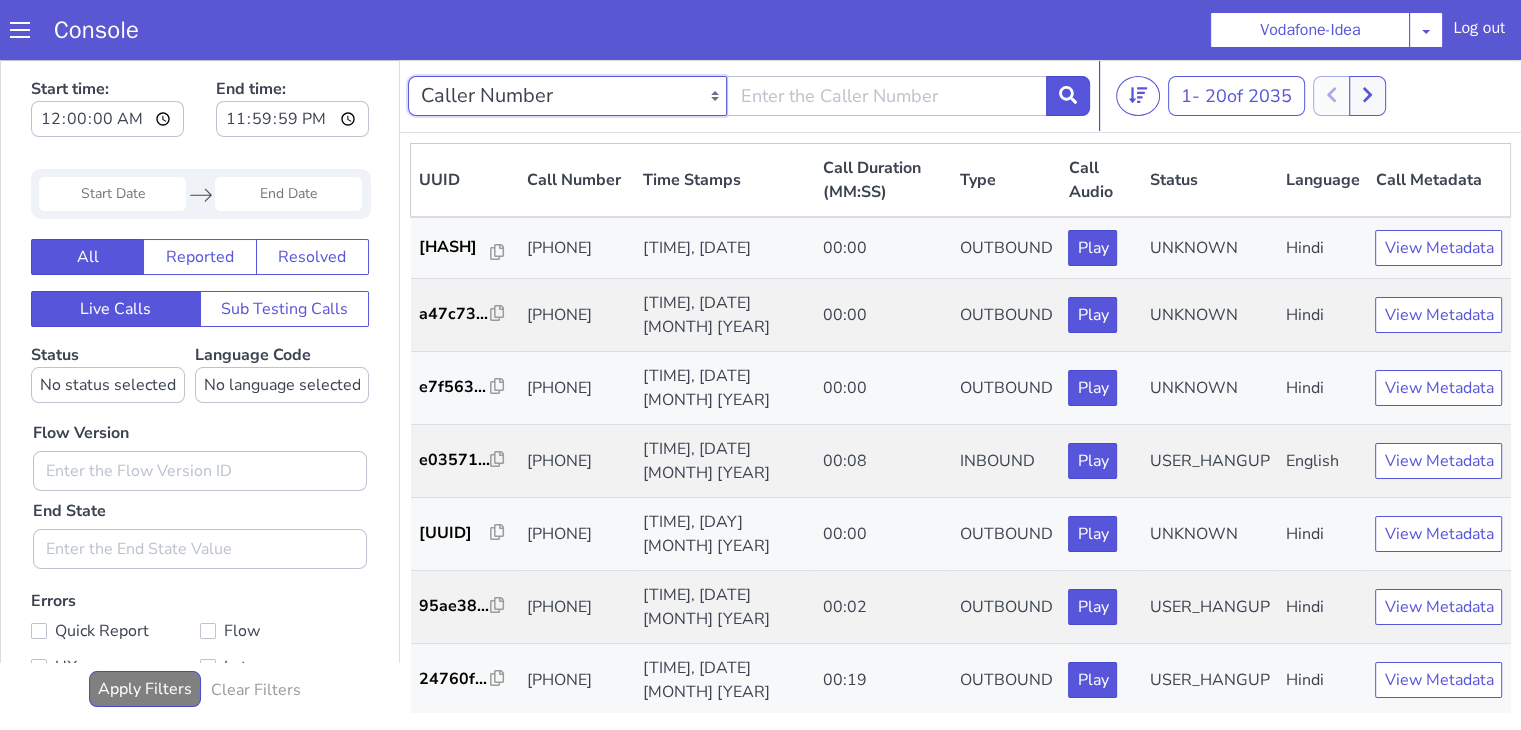 click on "Caller Number Call UUID Custom Parameter" at bounding box center [567, 96] 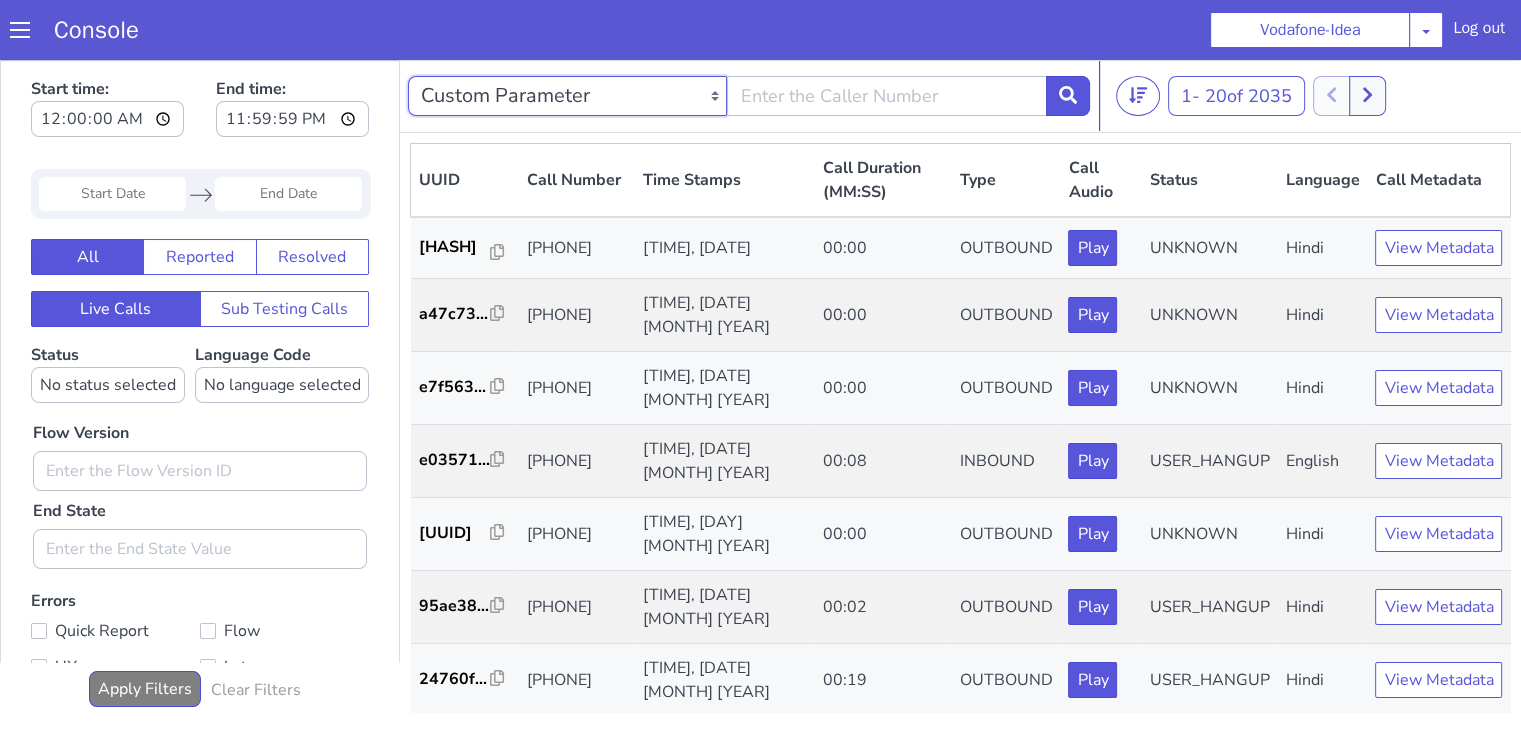 click on "Caller Number Call UUID Custom Parameter" at bounding box center [567, 96] 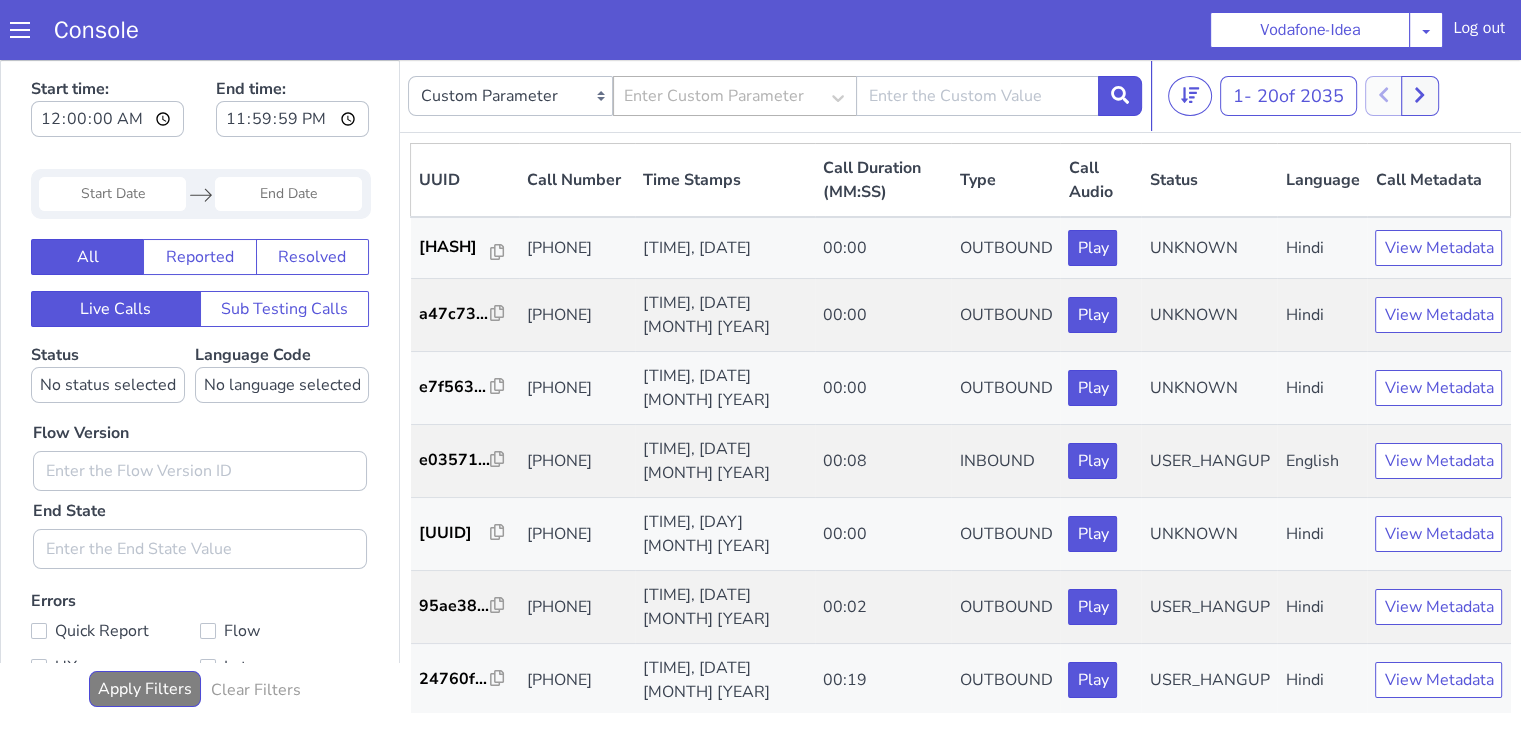 click on "Enter Custom Parameter" at bounding box center [714, 96] 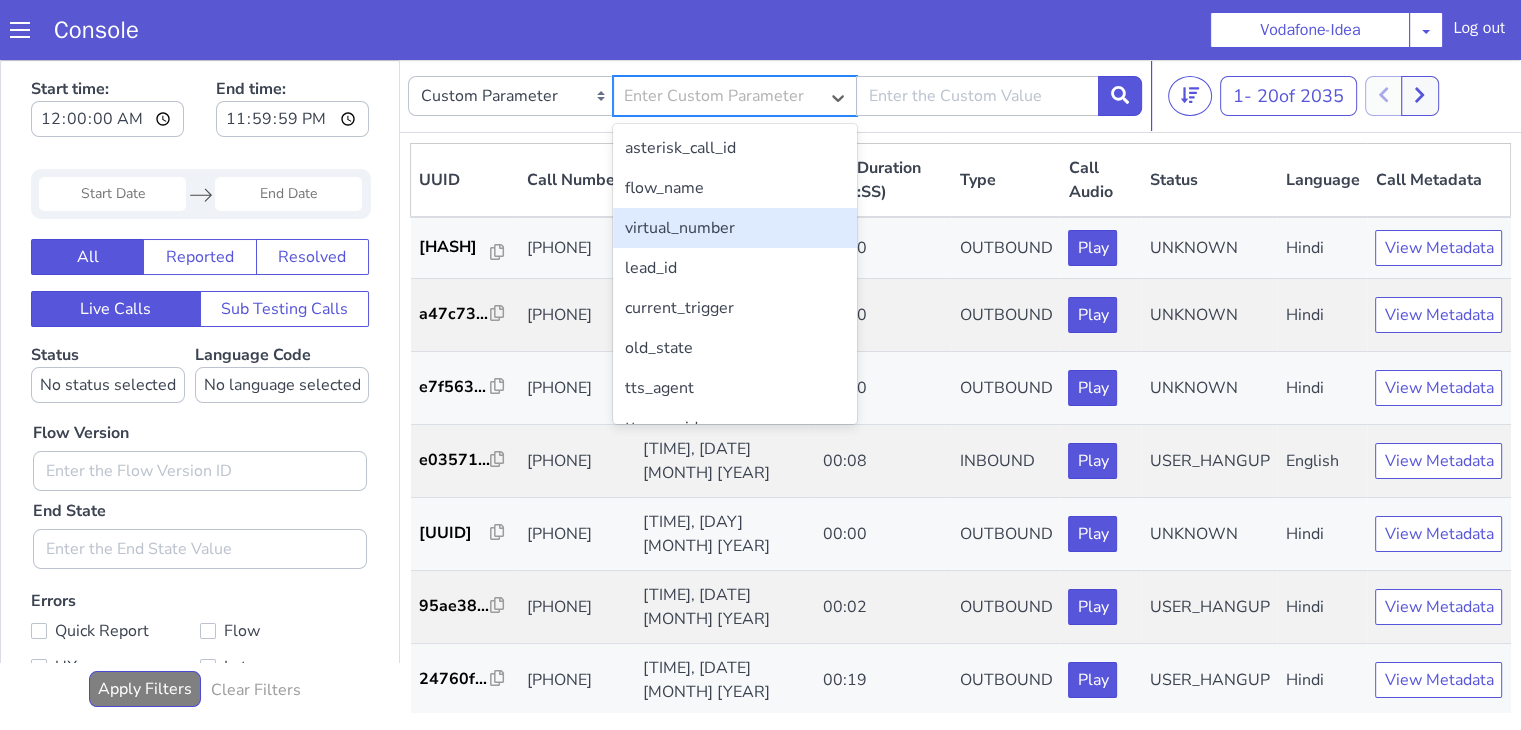 click on "virtual_number" at bounding box center (734, 228) 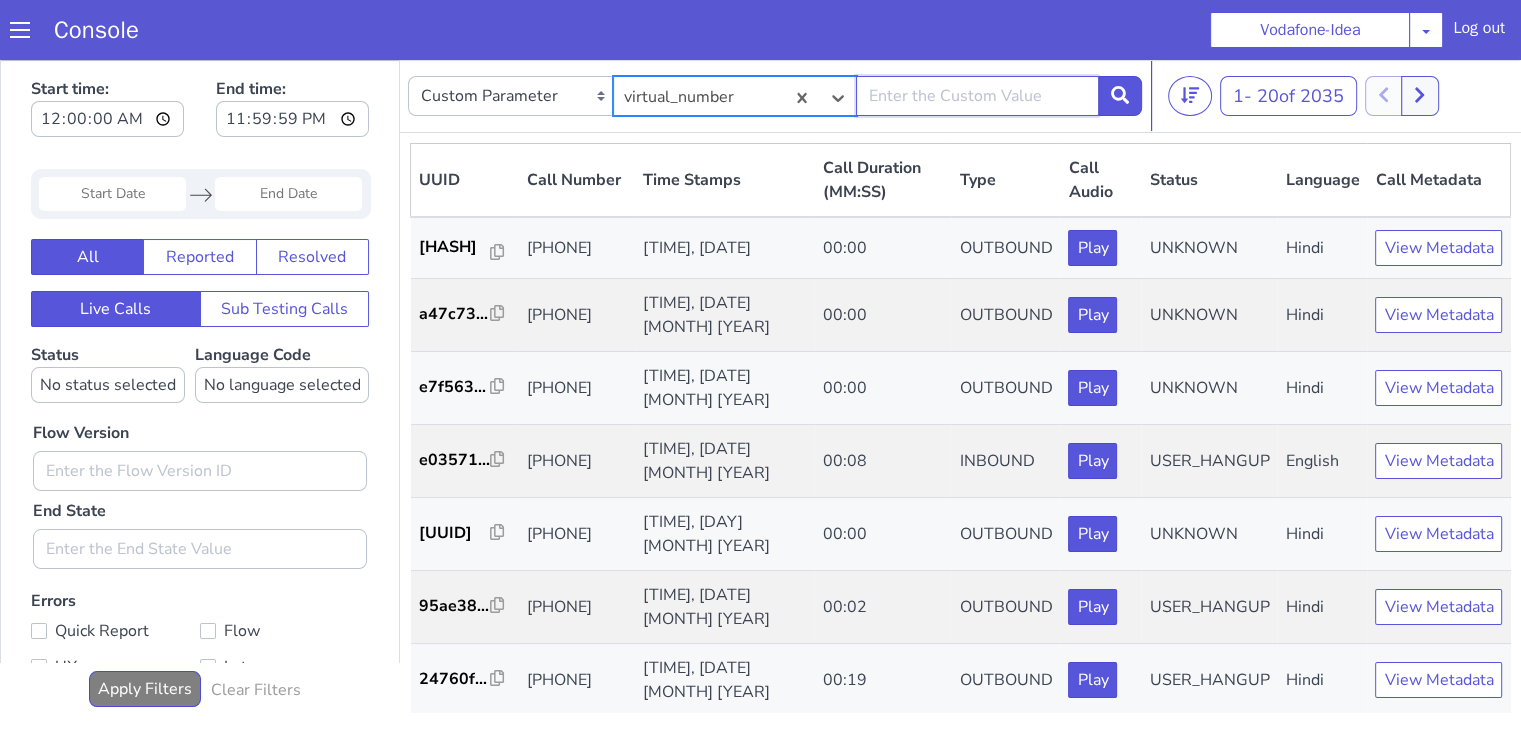 click at bounding box center (977, 96) 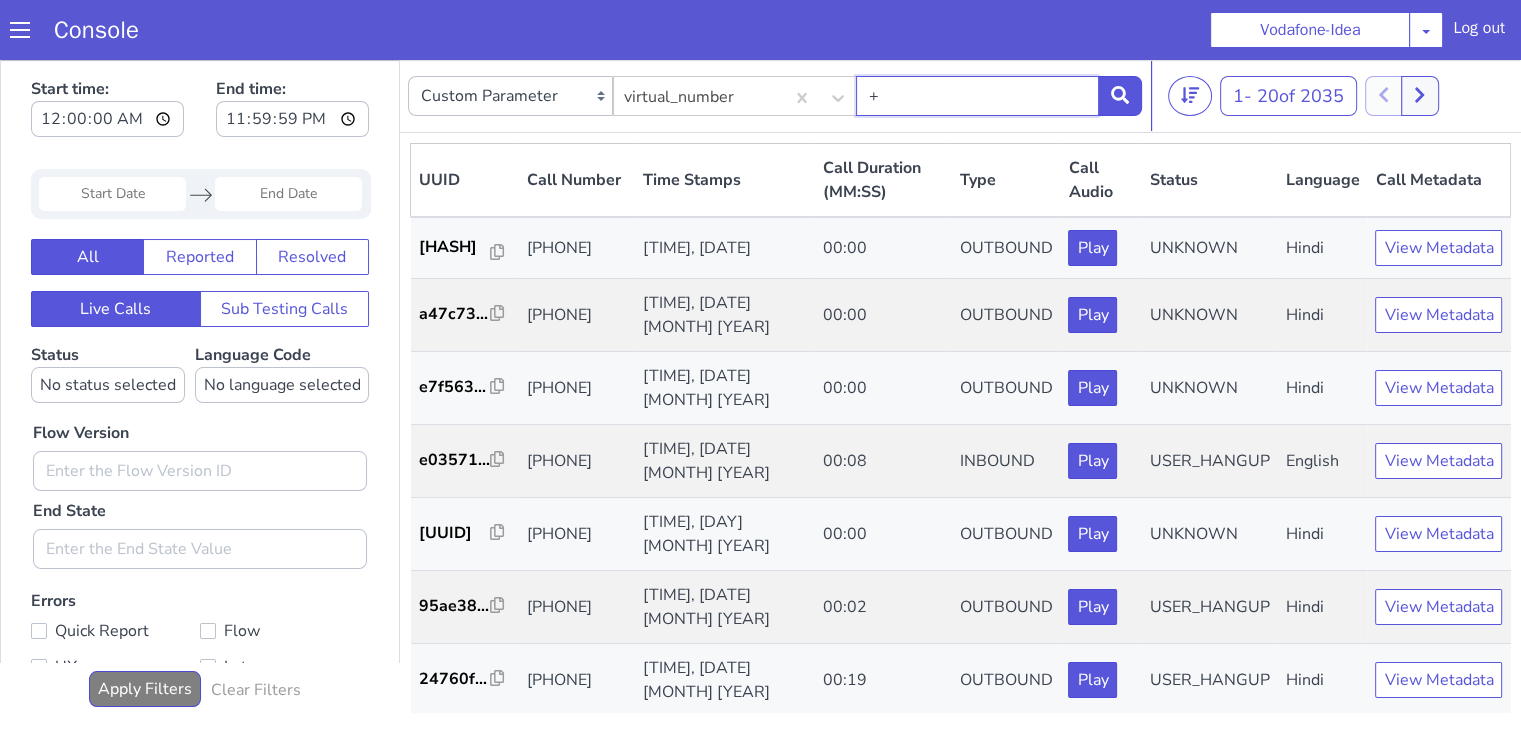 paste on "918062121894" 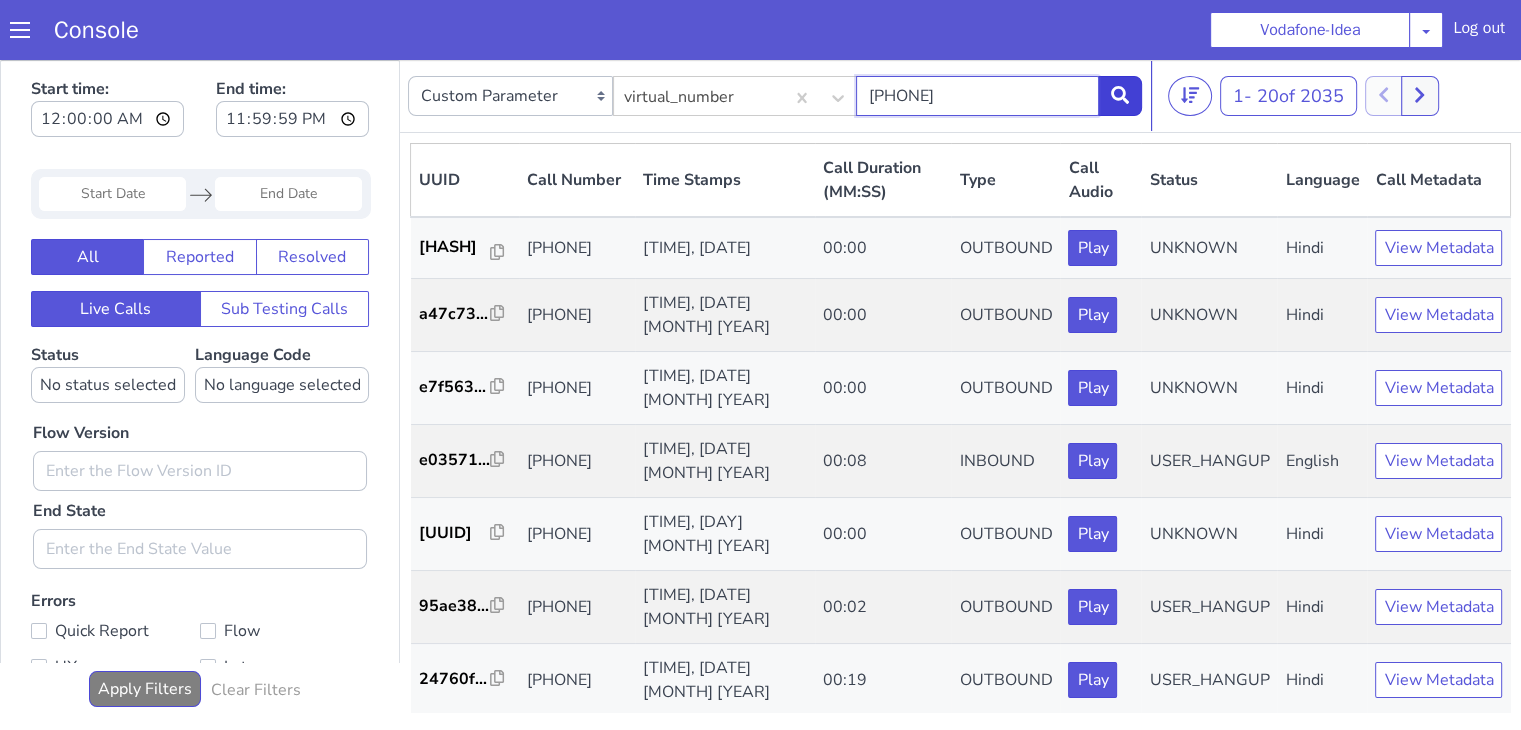 type on "+918062121894" 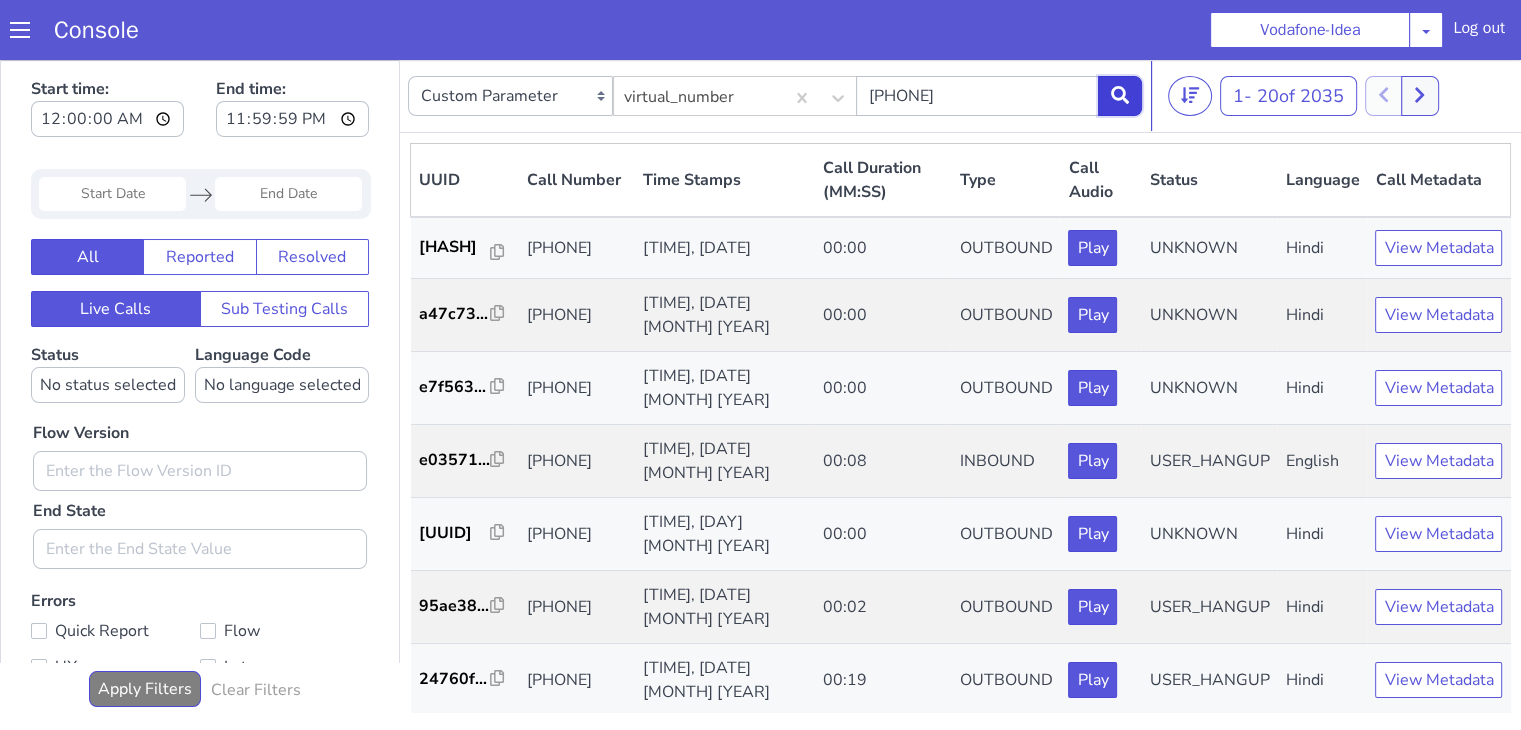 click 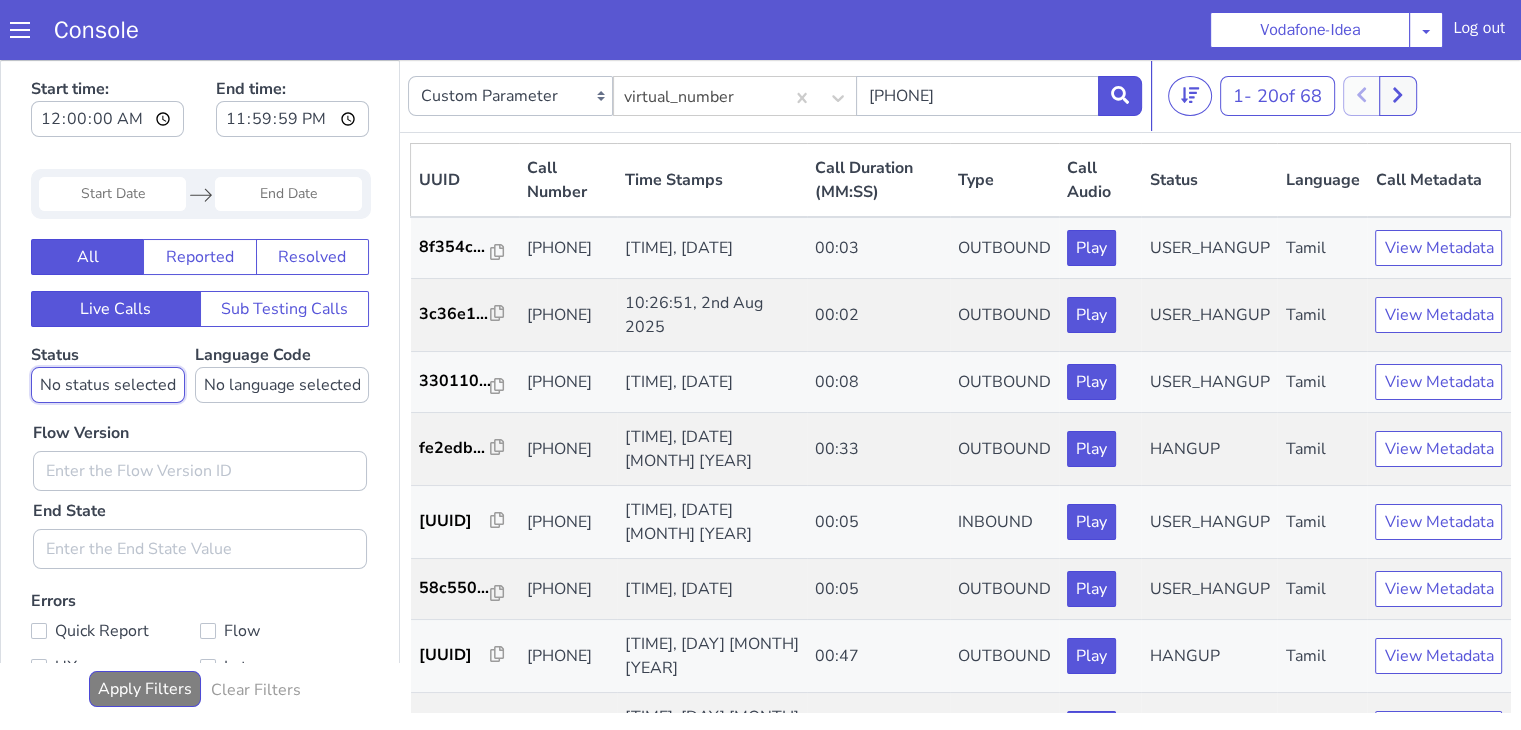 click on "No status selected HANGUP USER_HANGUP TRANSFER UNKNOWN" at bounding box center (108, 385) 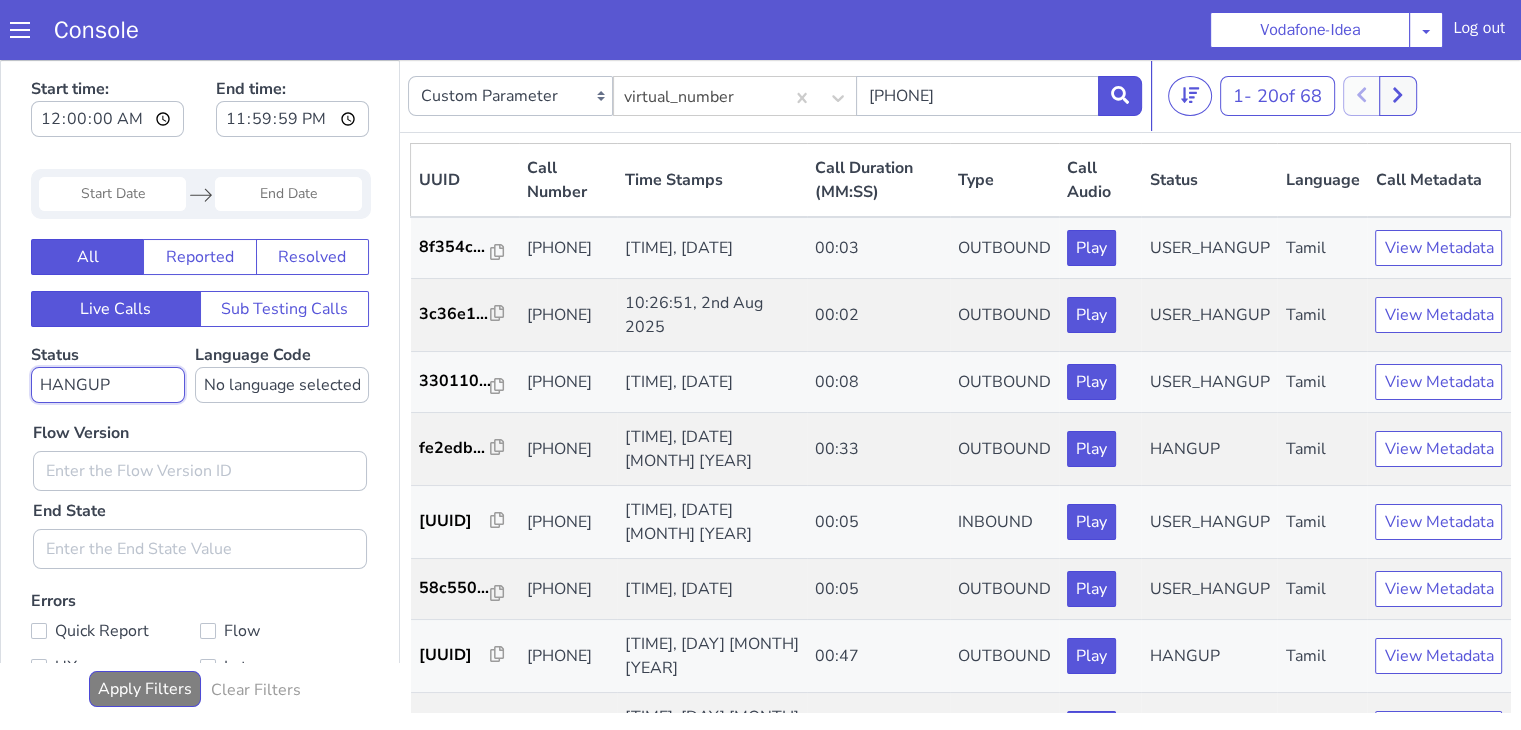 click on "No status selected HANGUP USER_HANGUP TRANSFER UNKNOWN" at bounding box center [108, 385] 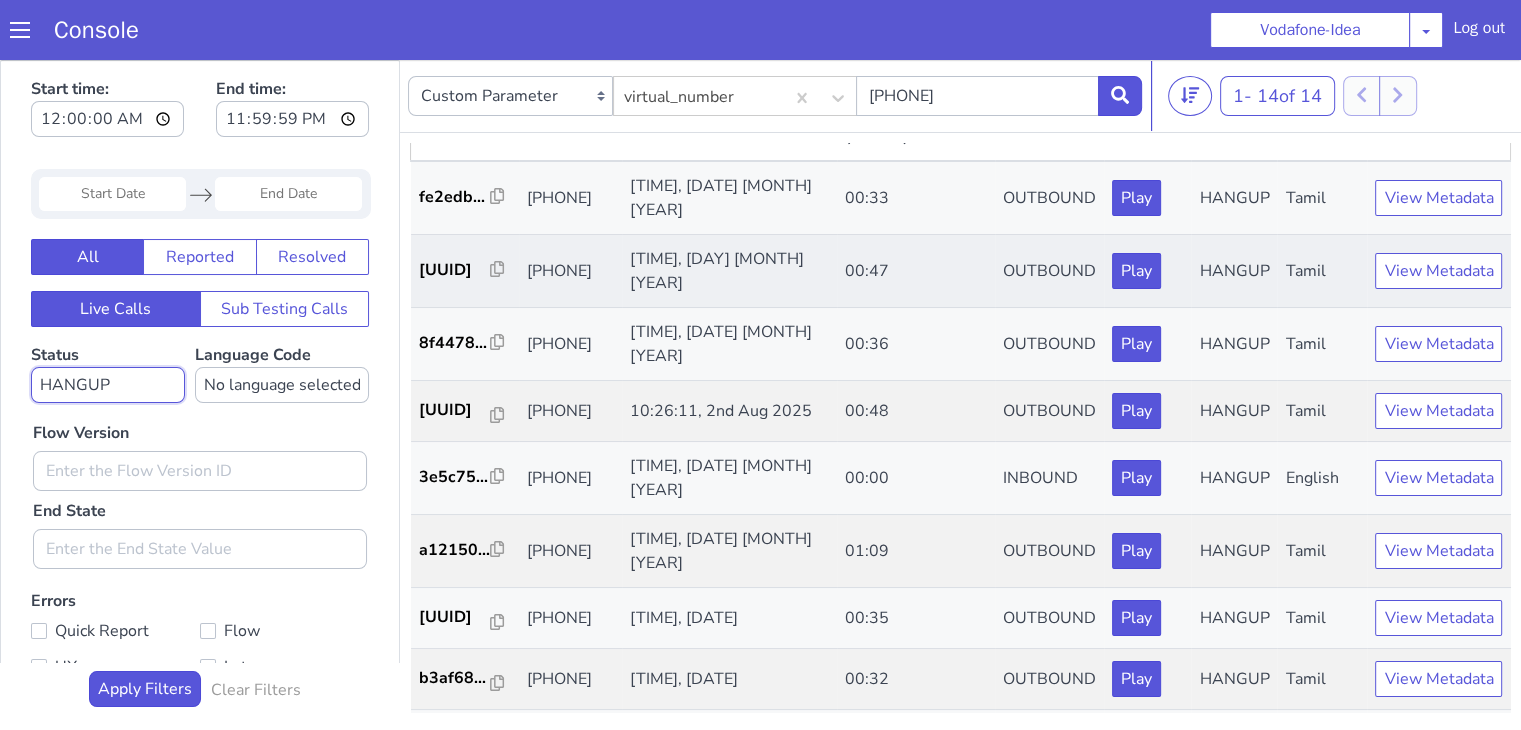 scroll, scrollTop: 200, scrollLeft: 0, axis: vertical 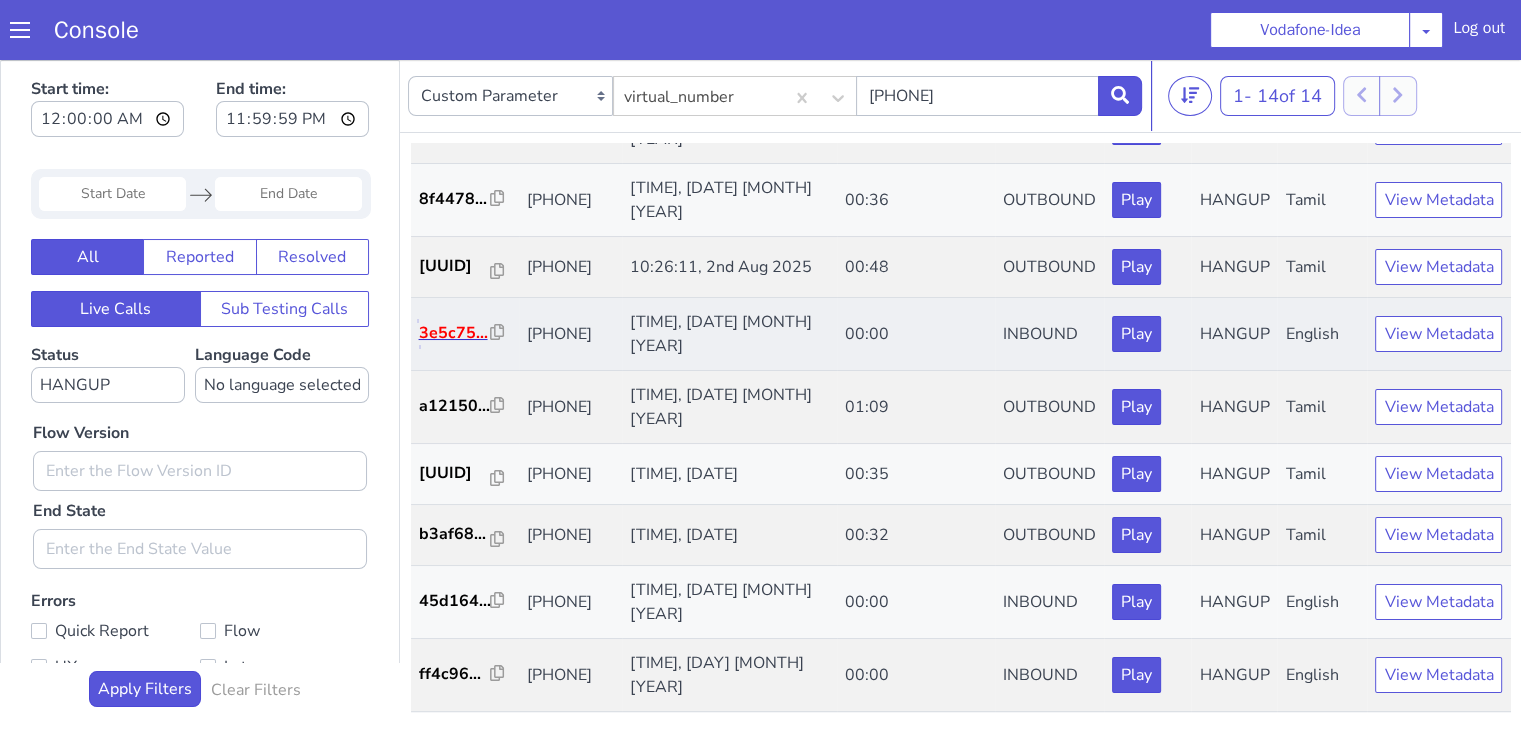 click on "3e5c75..." at bounding box center [455, 333] 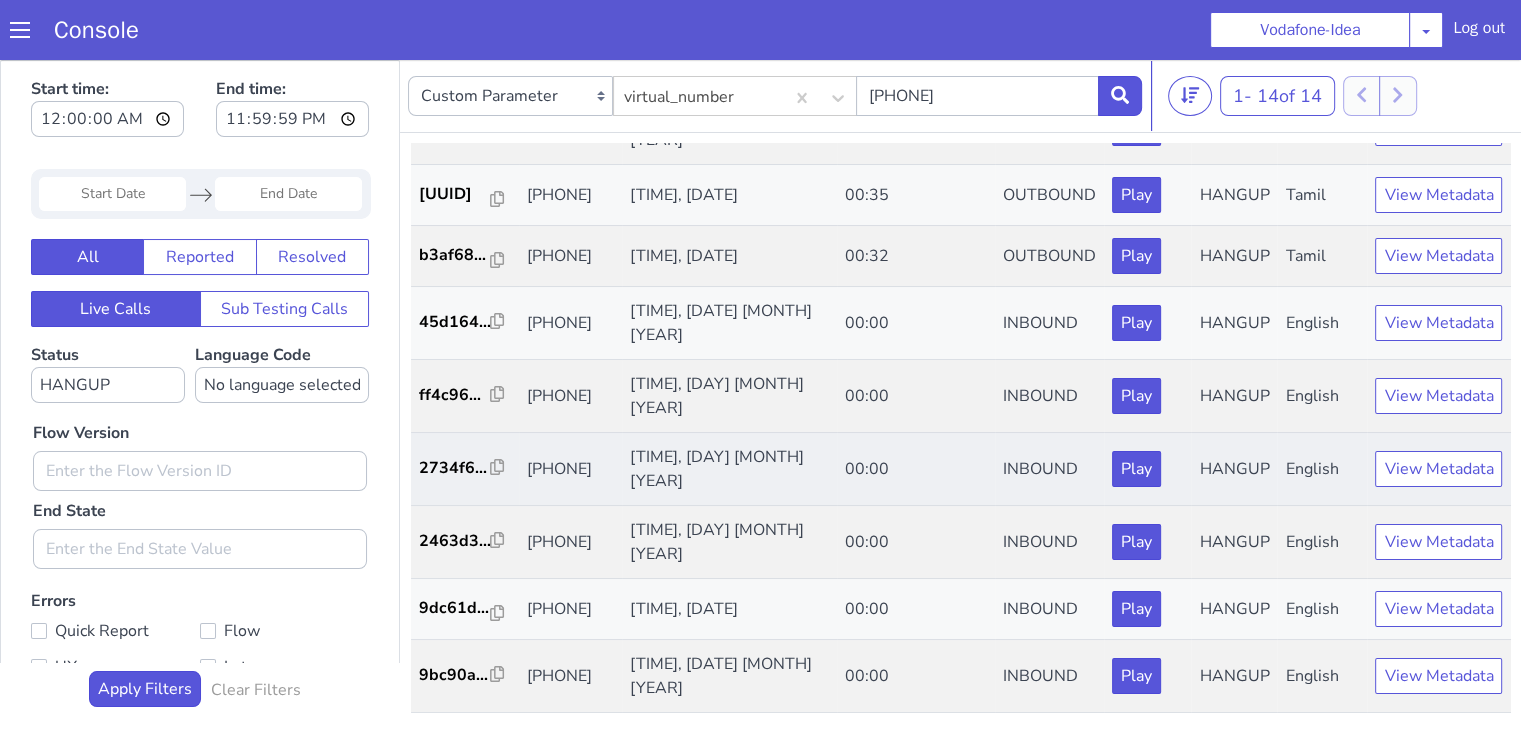 scroll, scrollTop: 524, scrollLeft: 0, axis: vertical 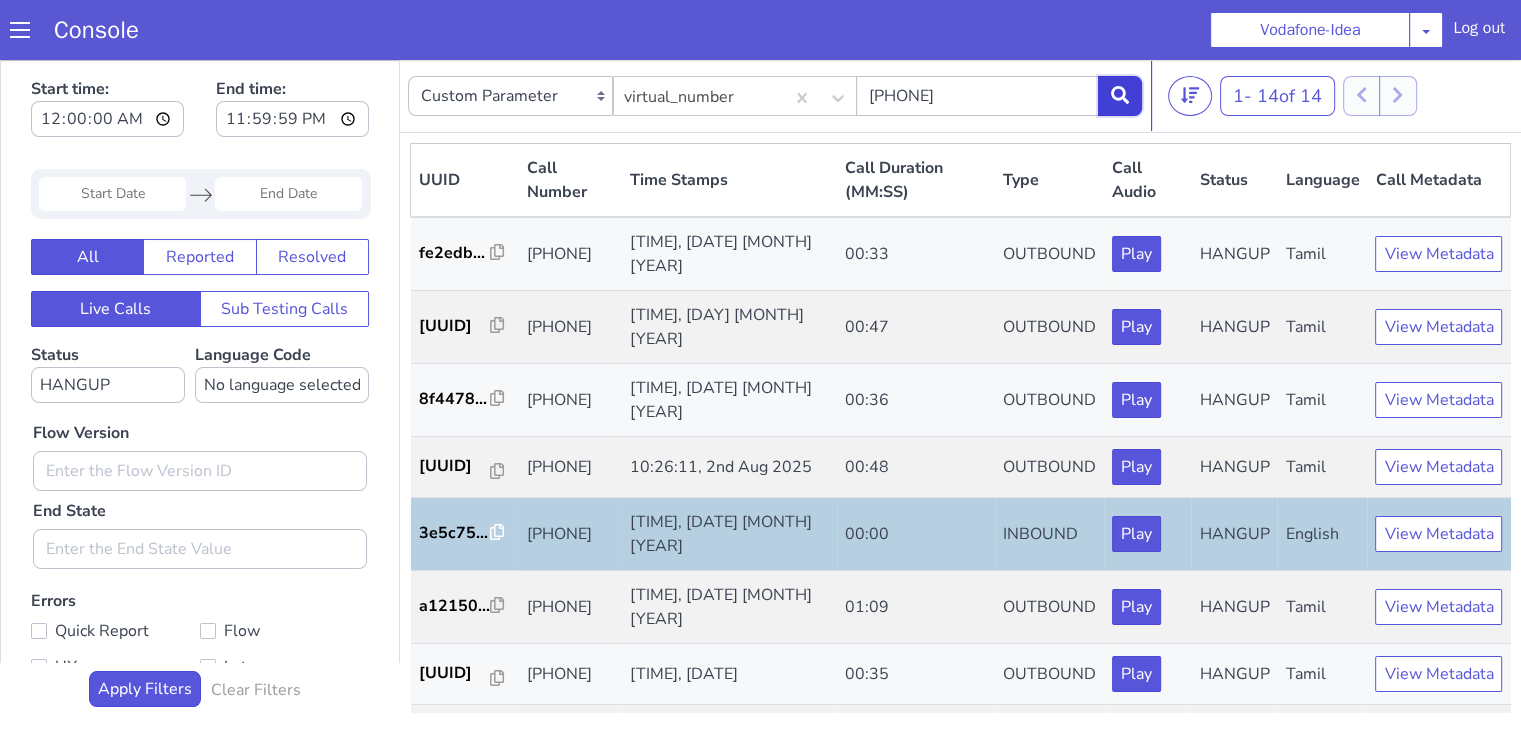 click at bounding box center [1120, 96] 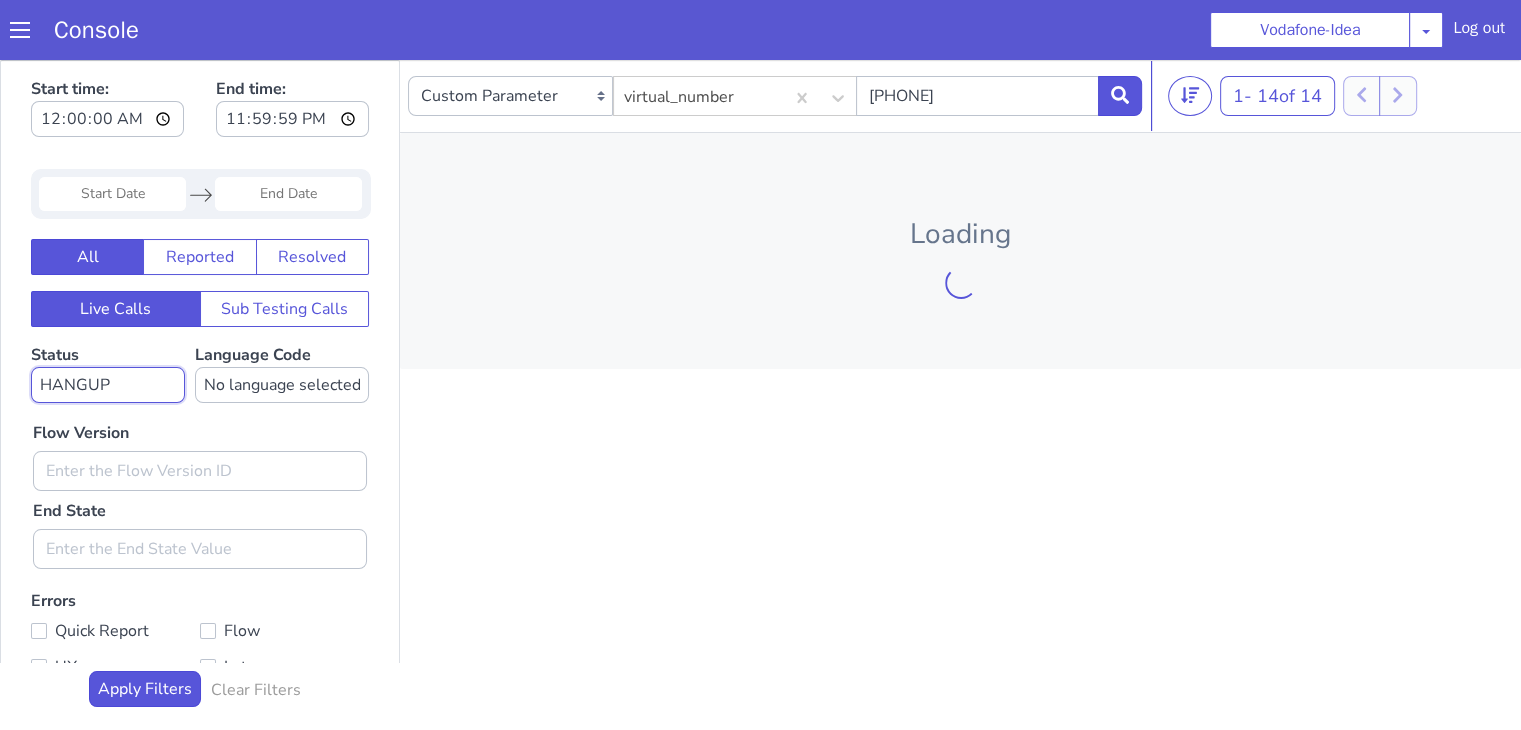 click on "No status selected HANGUP USER_HANGUP TRANSFER UNKNOWN" at bounding box center [108, 385] 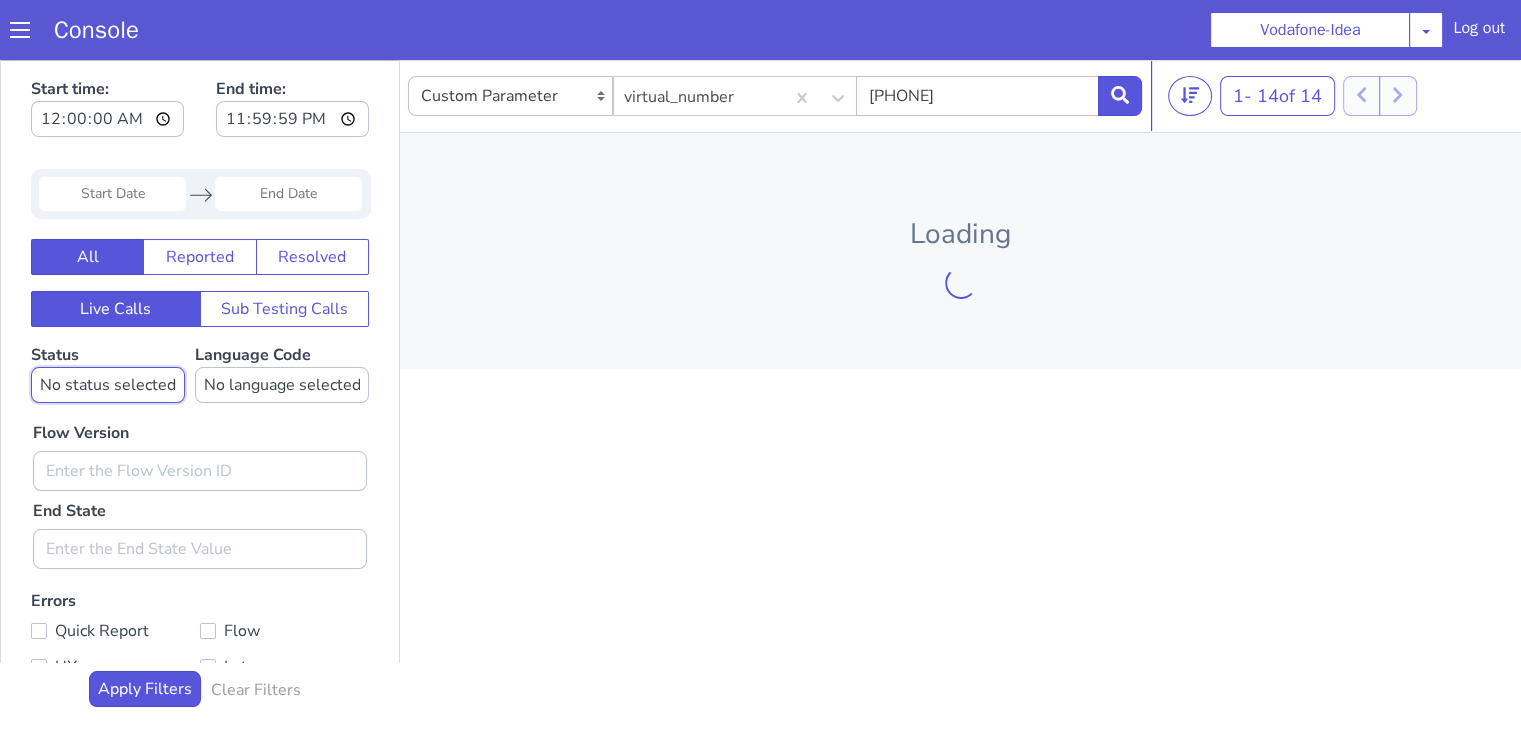 click on "No status selected HANGUP USER_HANGUP TRANSFER UNKNOWN" at bounding box center [108, 385] 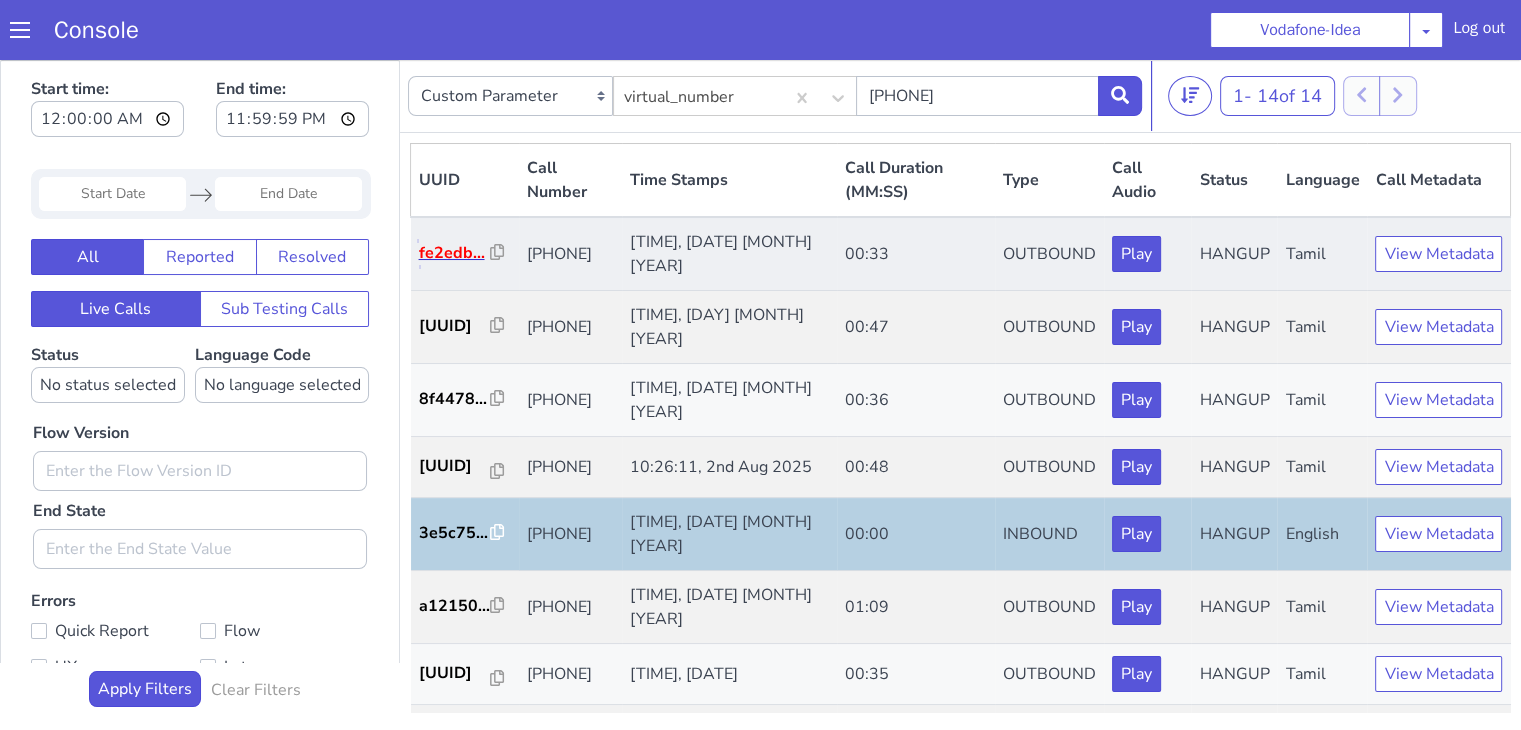 click on "fe2edb..." at bounding box center [455, 253] 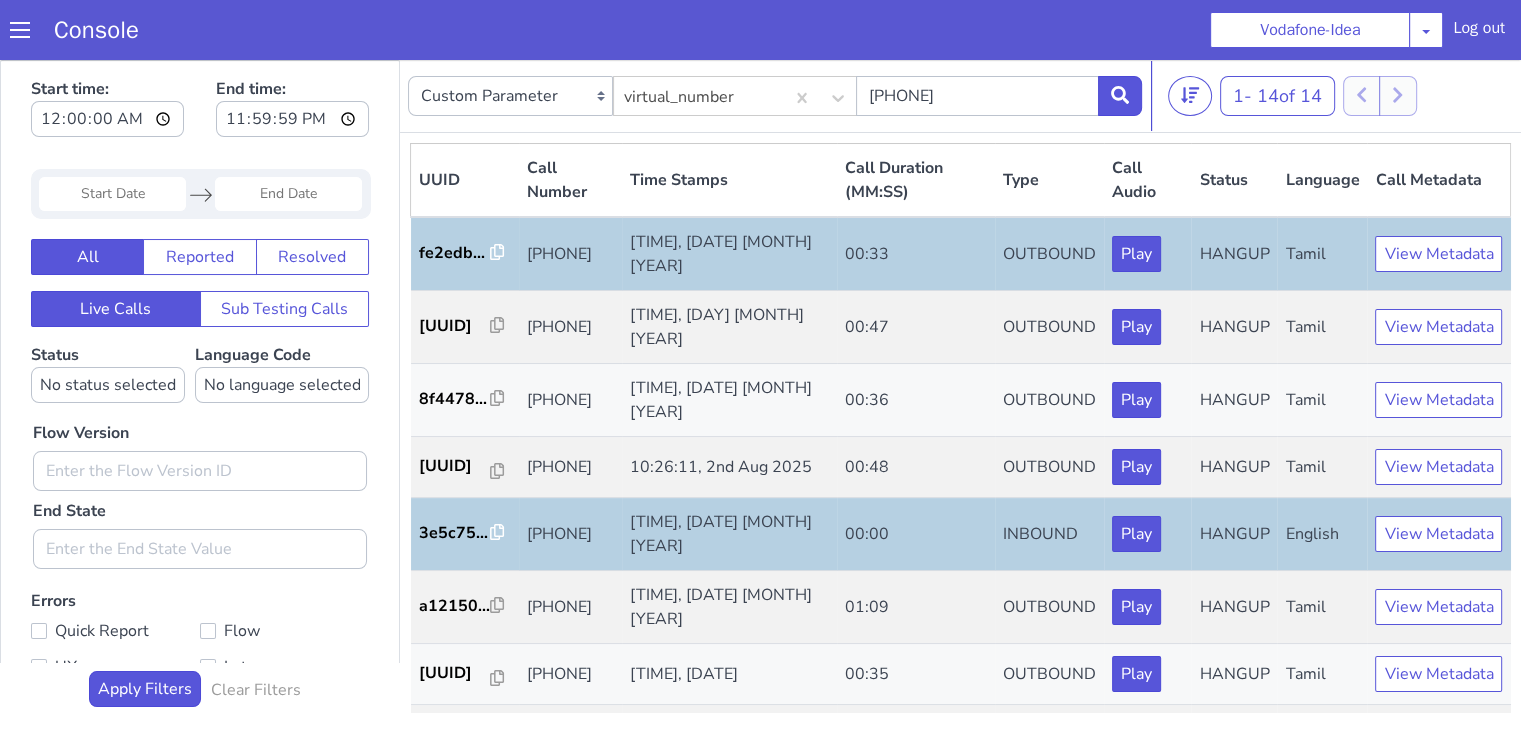 click on "Caller Number Call UUID Custom Parameter virtual_number +918062121894 1  -   14  of   14 20 50 100" at bounding box center (960, 96) 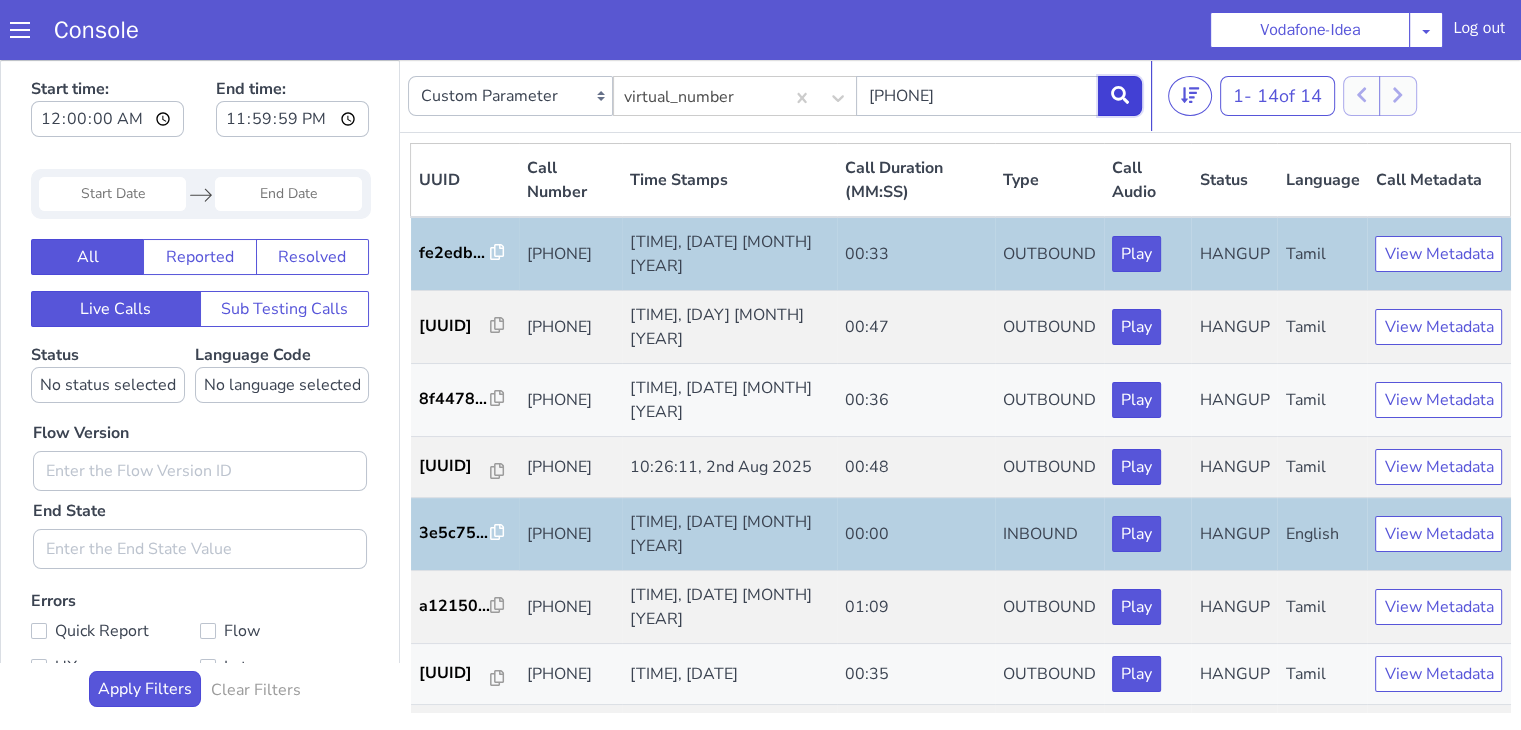 click at bounding box center (1120, 96) 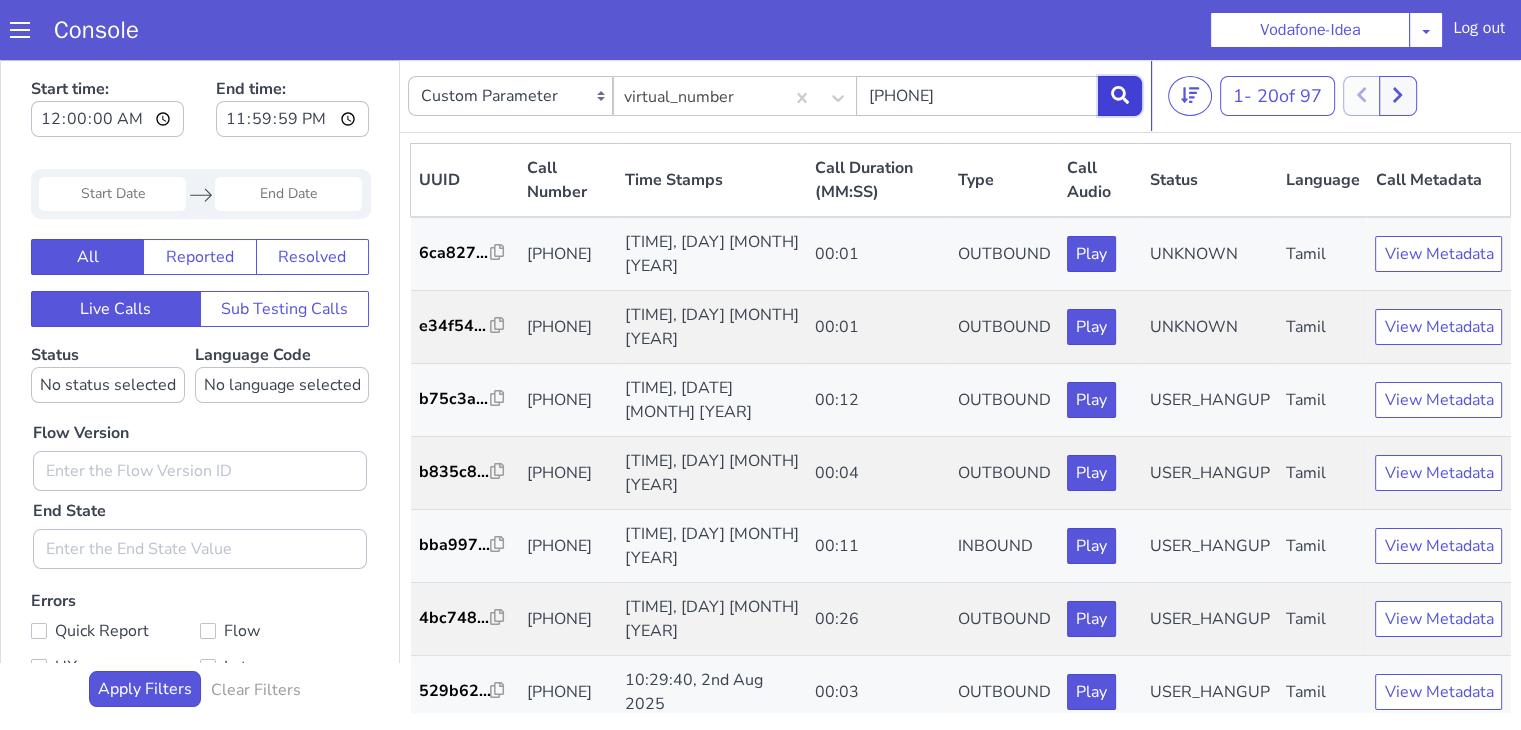 click 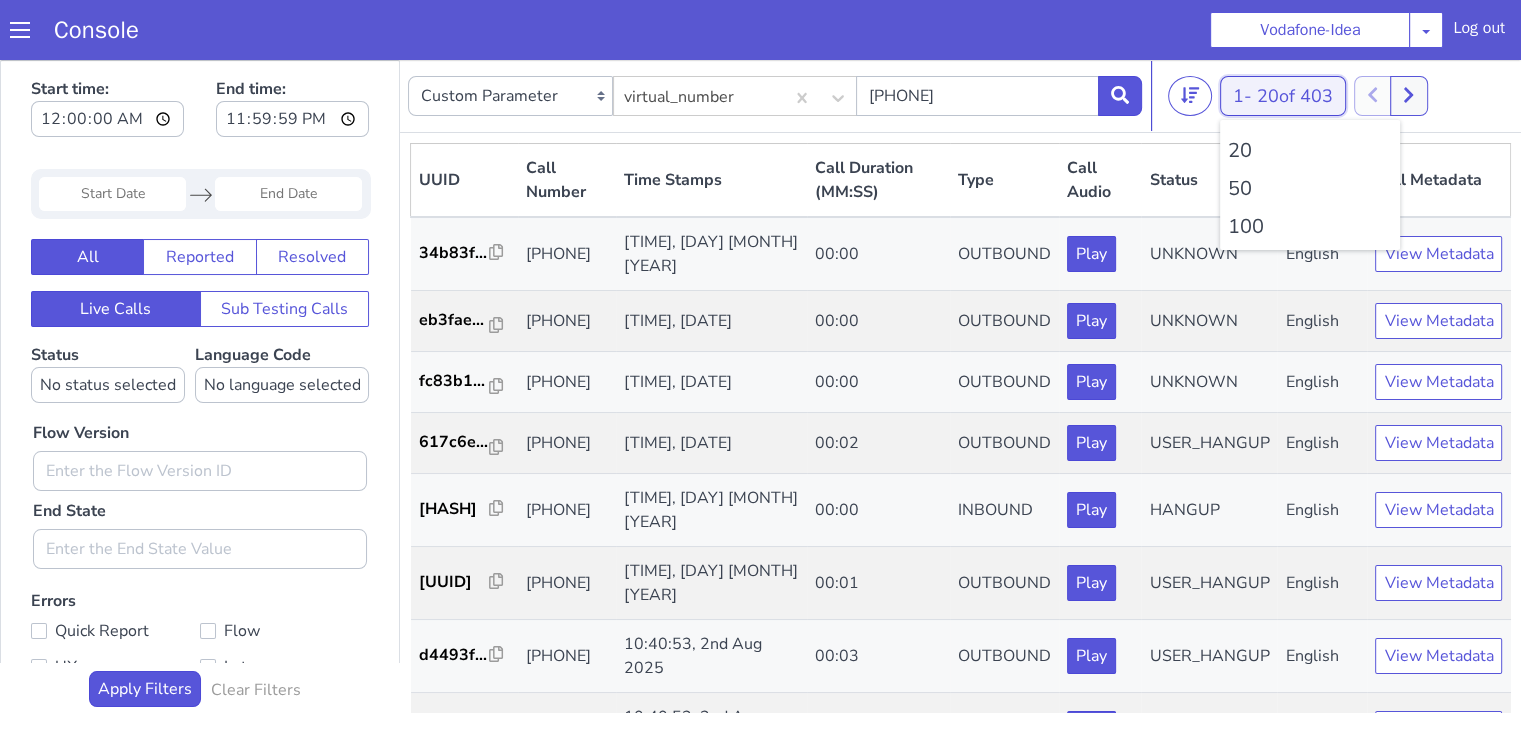 click on "20  of   403" at bounding box center [1295, 96] 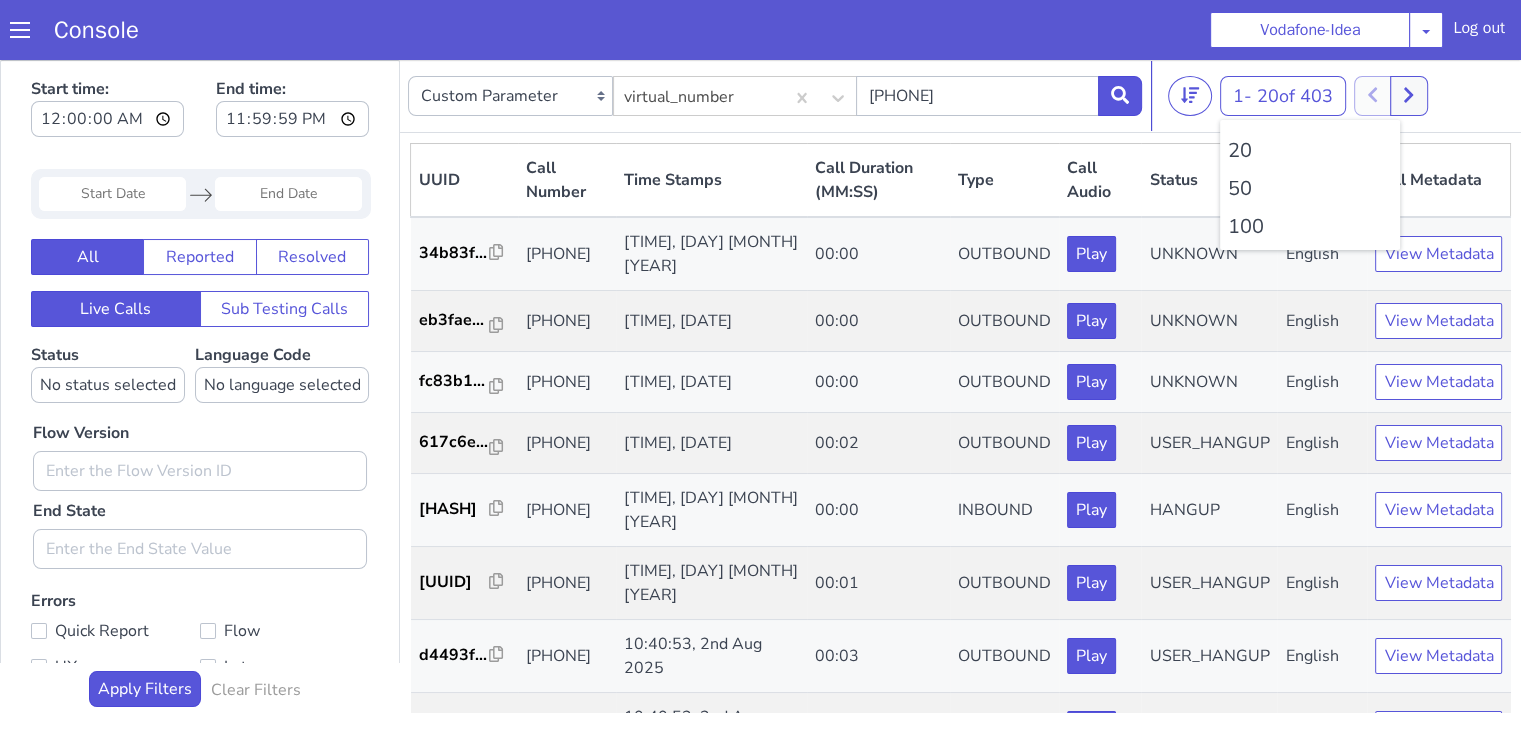click on "100" at bounding box center [1310, 227] 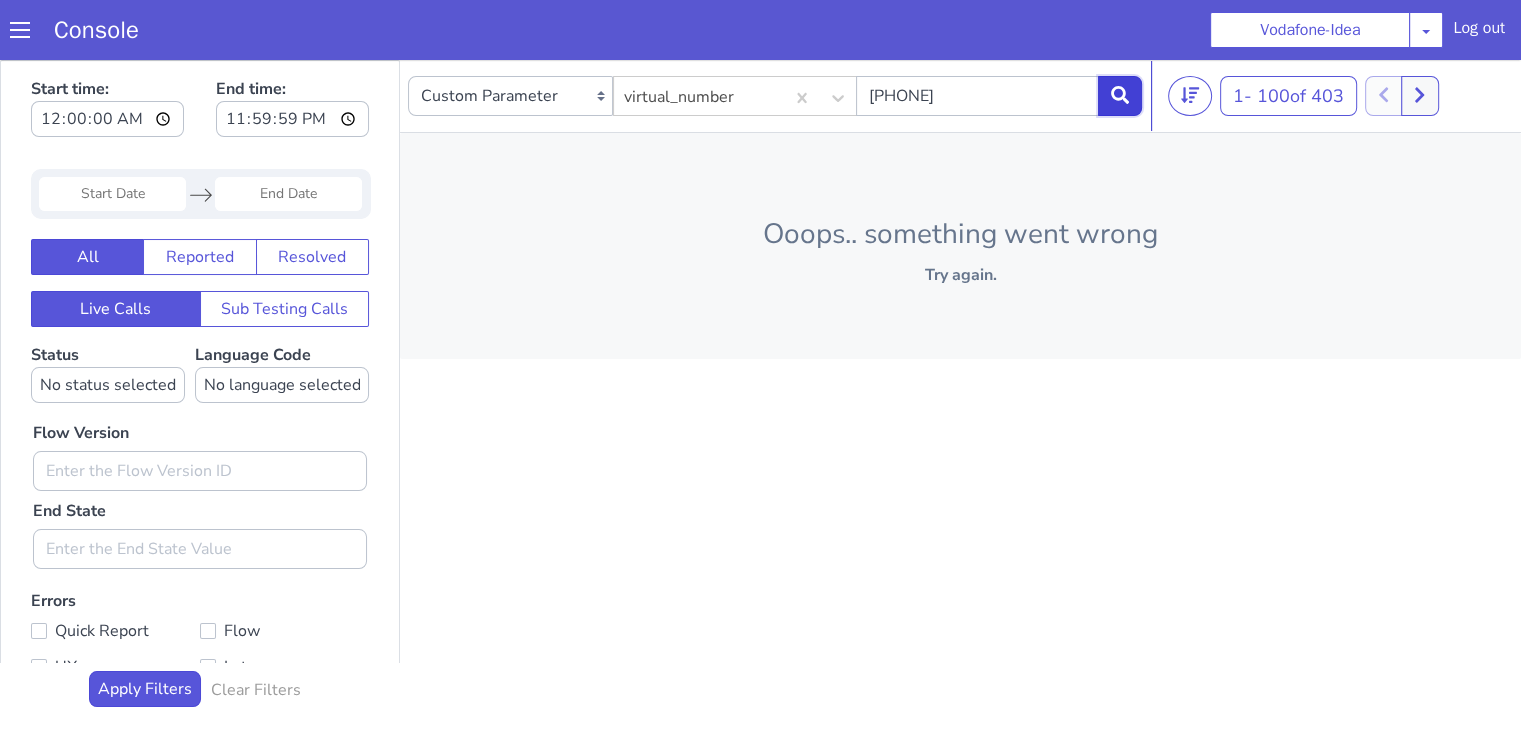 click 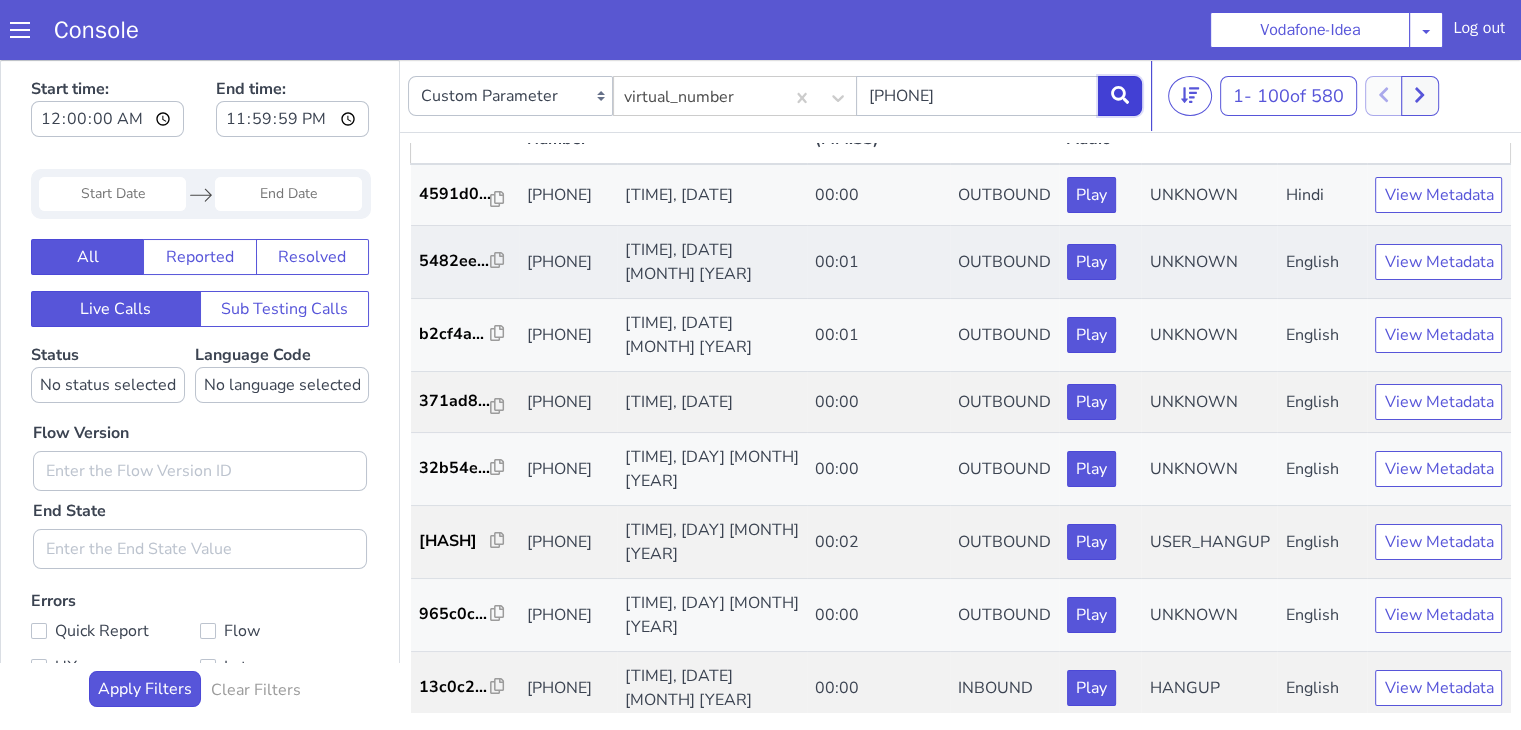 scroll, scrollTop: 100, scrollLeft: 0, axis: vertical 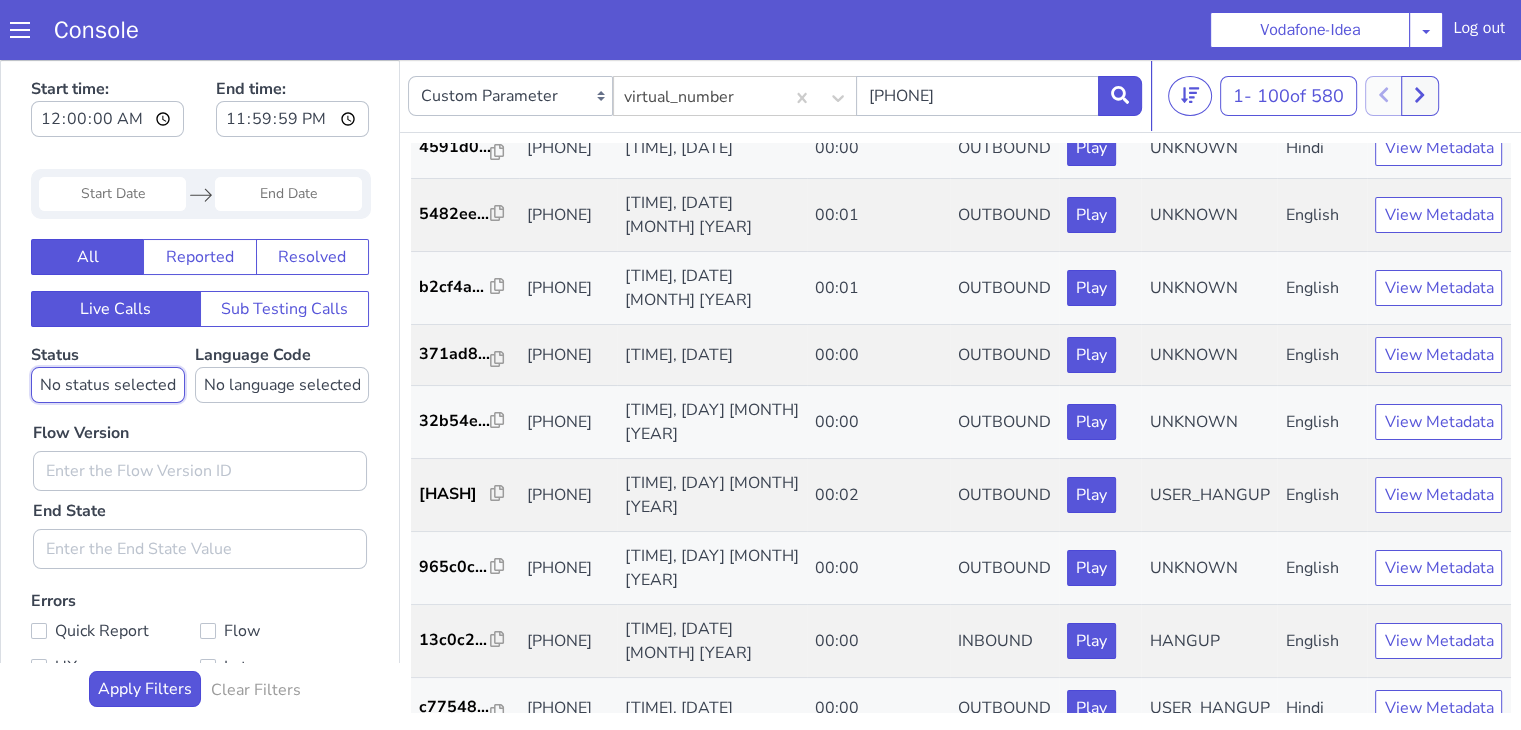 click on "No status selected HANGUP USER_HANGUP TRANSFER UNKNOWN" at bounding box center (108, 385) 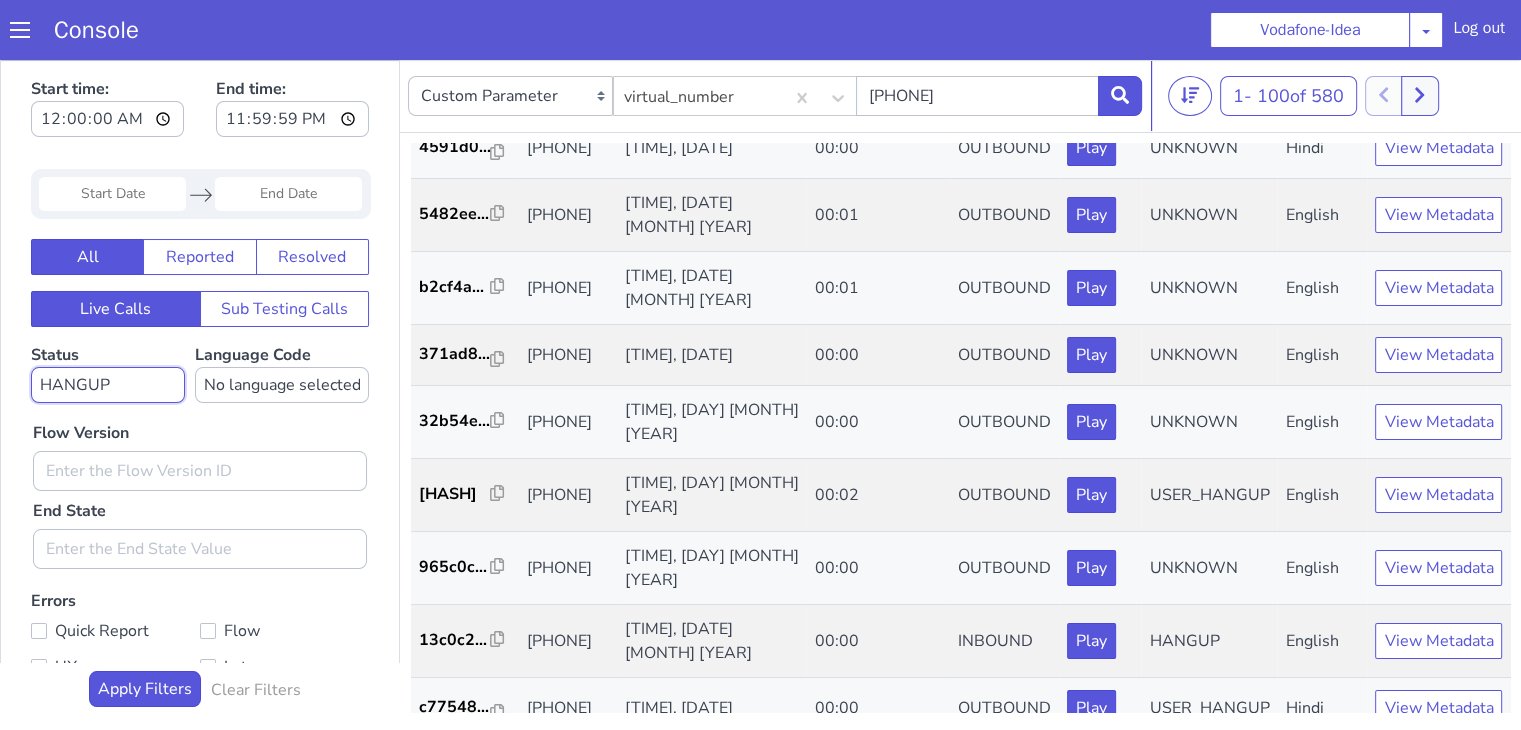 click on "No status selected HANGUP USER_HANGUP TRANSFER UNKNOWN" at bounding box center (108, 385) 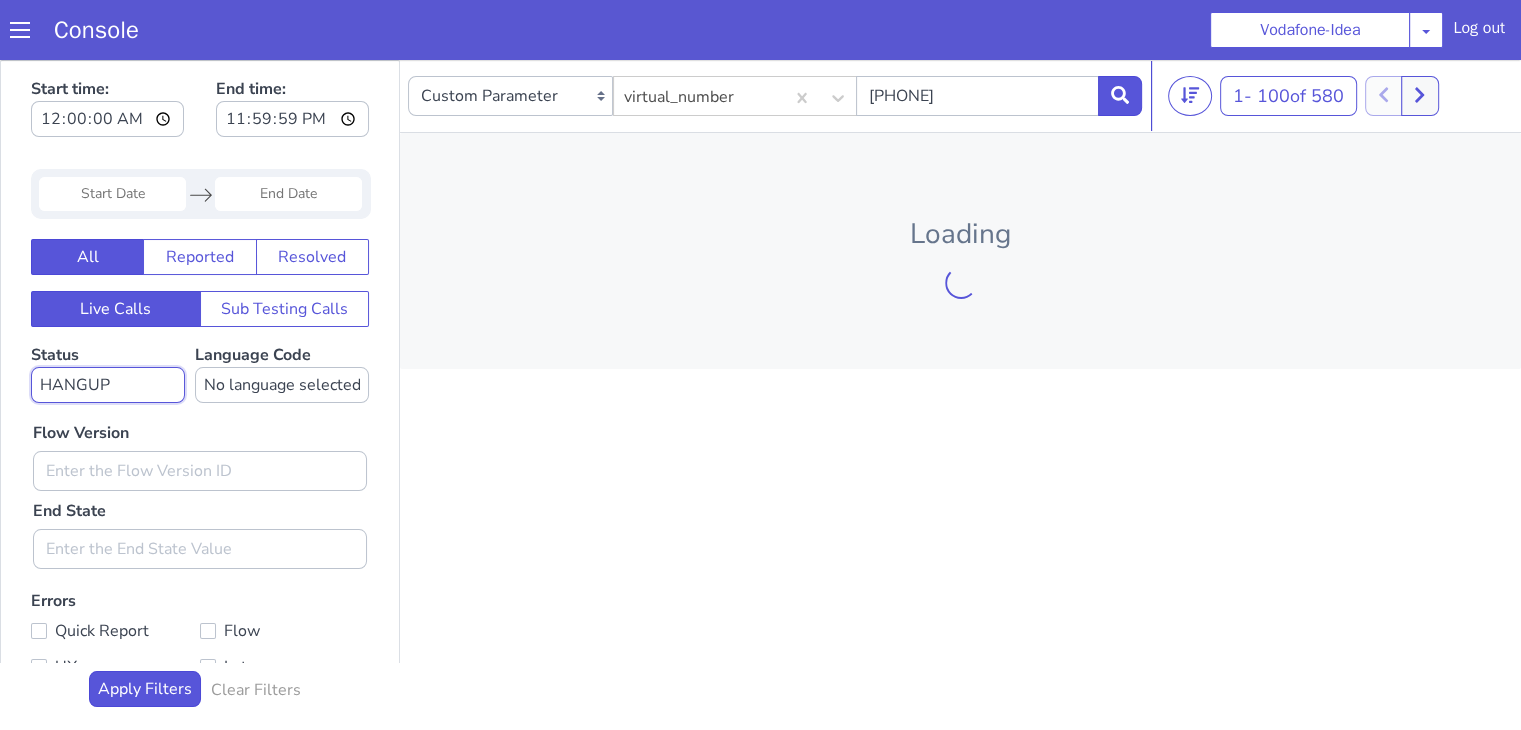 click on "No status selected HANGUP USER_HANGUP TRANSFER UNKNOWN" at bounding box center (108, 385) 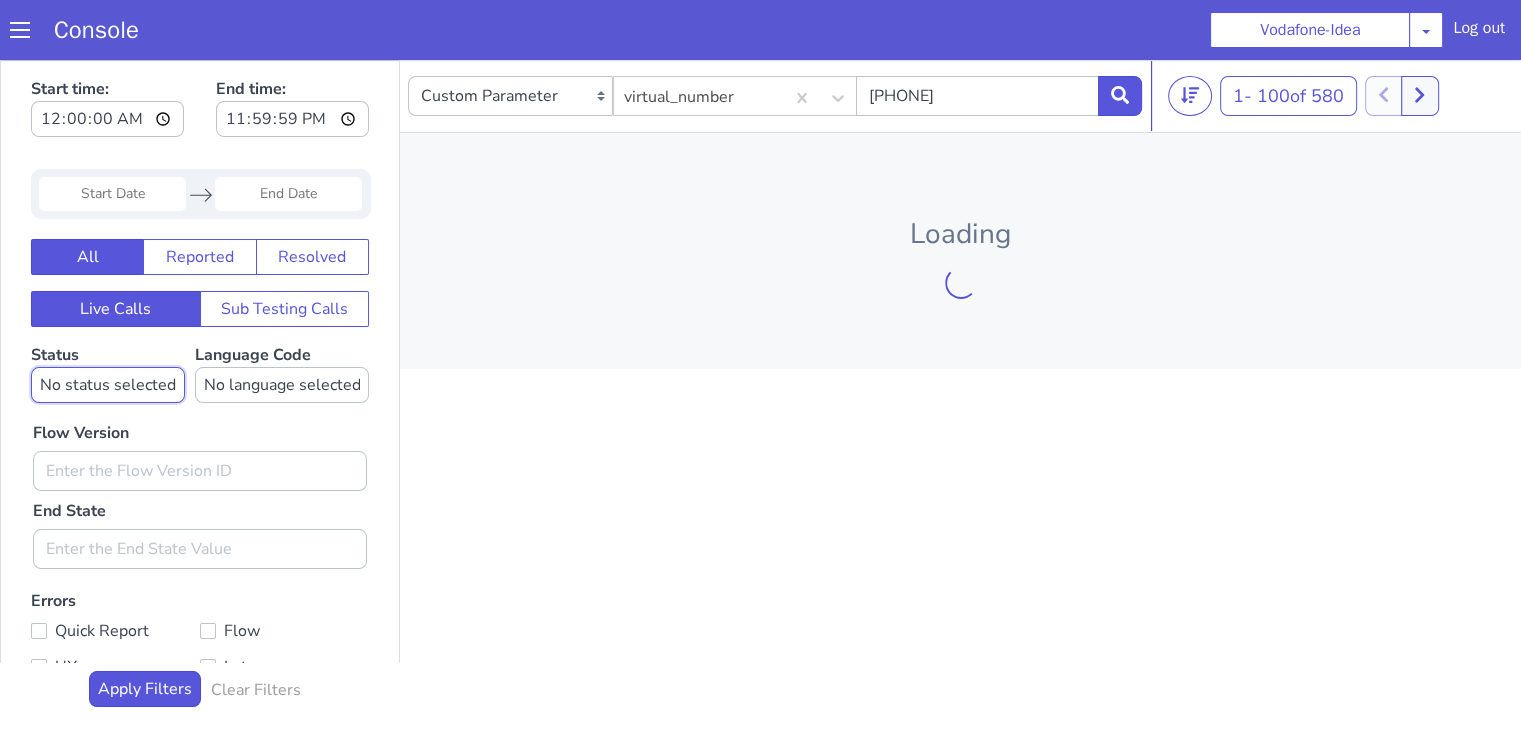 click on "No status selected HANGUP USER_HANGUP TRANSFER UNKNOWN" at bounding box center (108, 385) 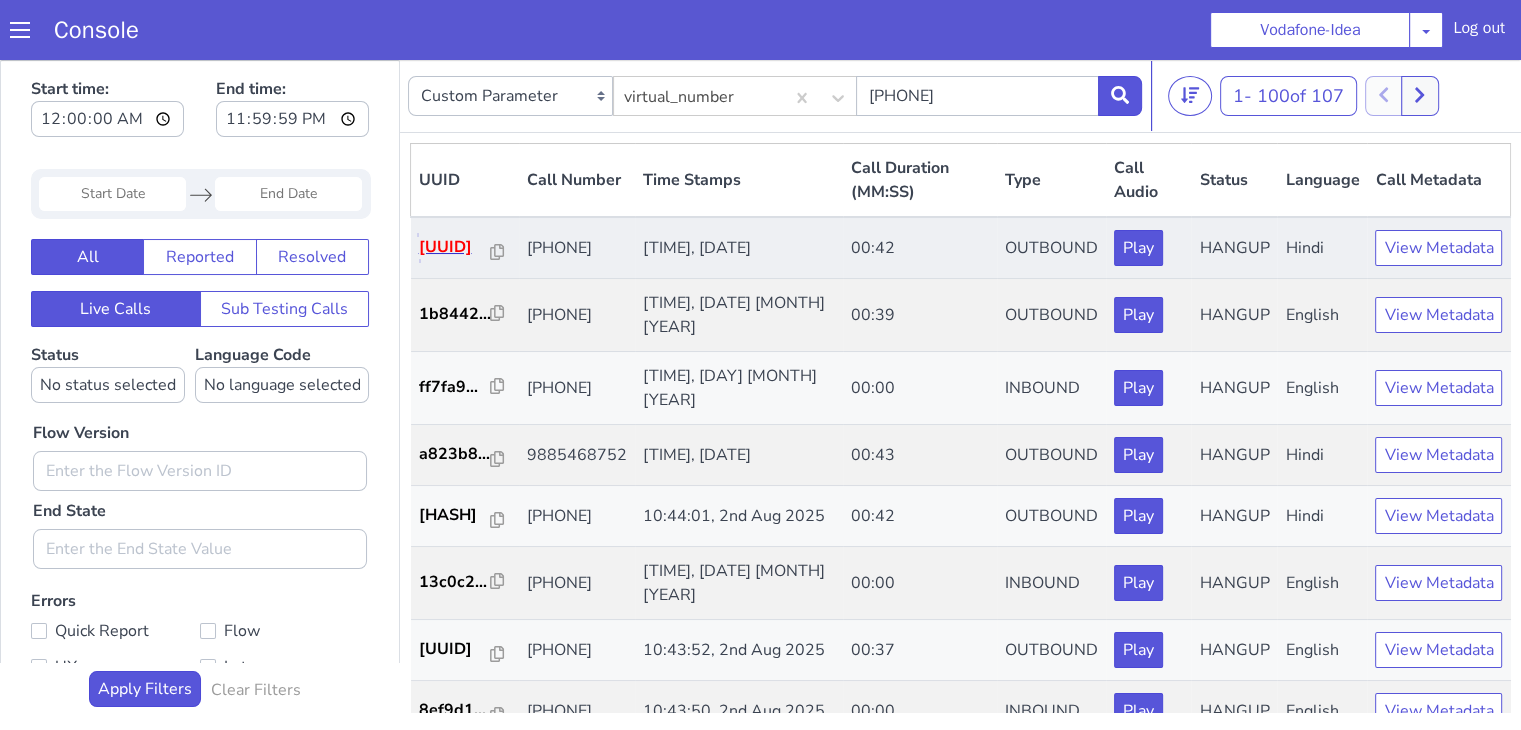 click on "4237b3..." at bounding box center [455, 247] 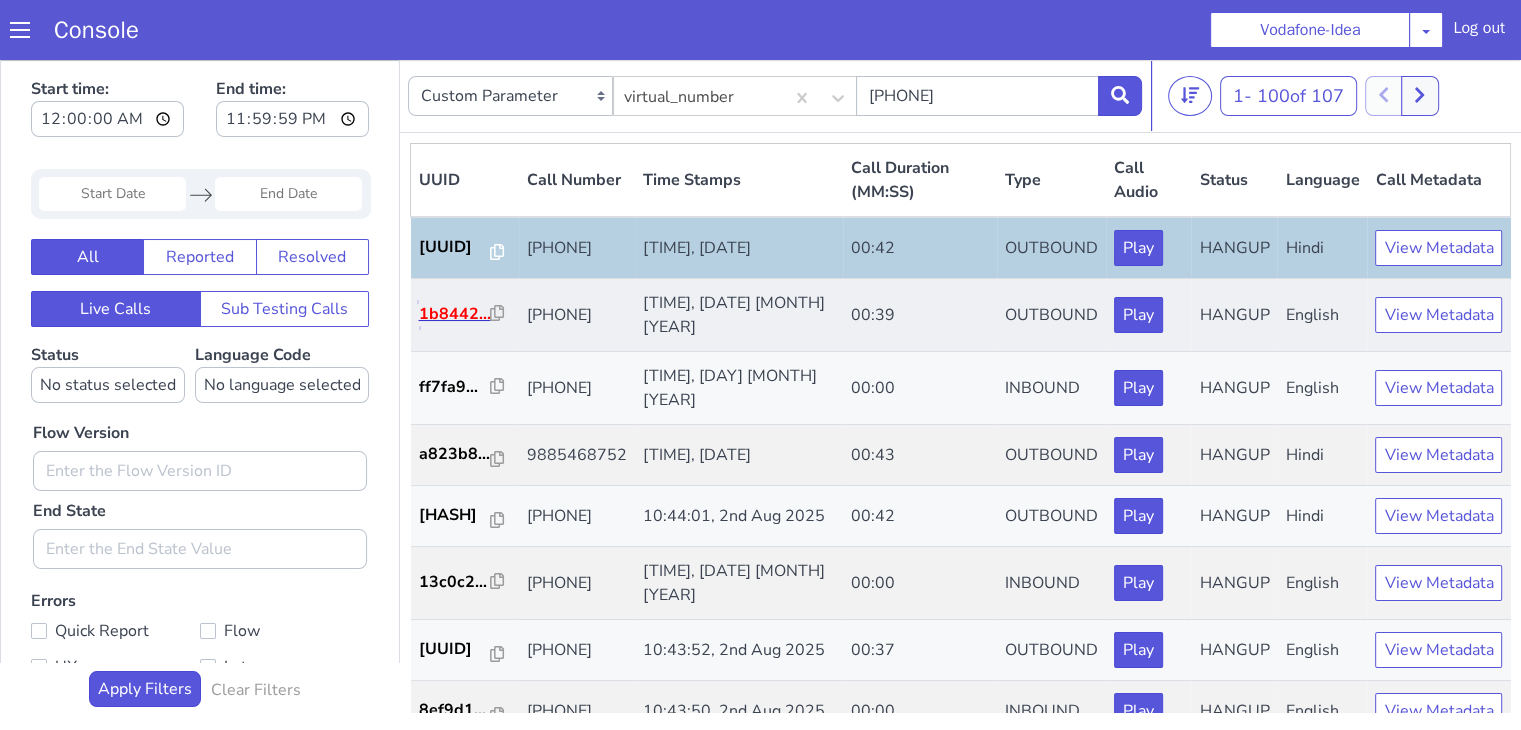 click on "1b8442..." at bounding box center (455, 314) 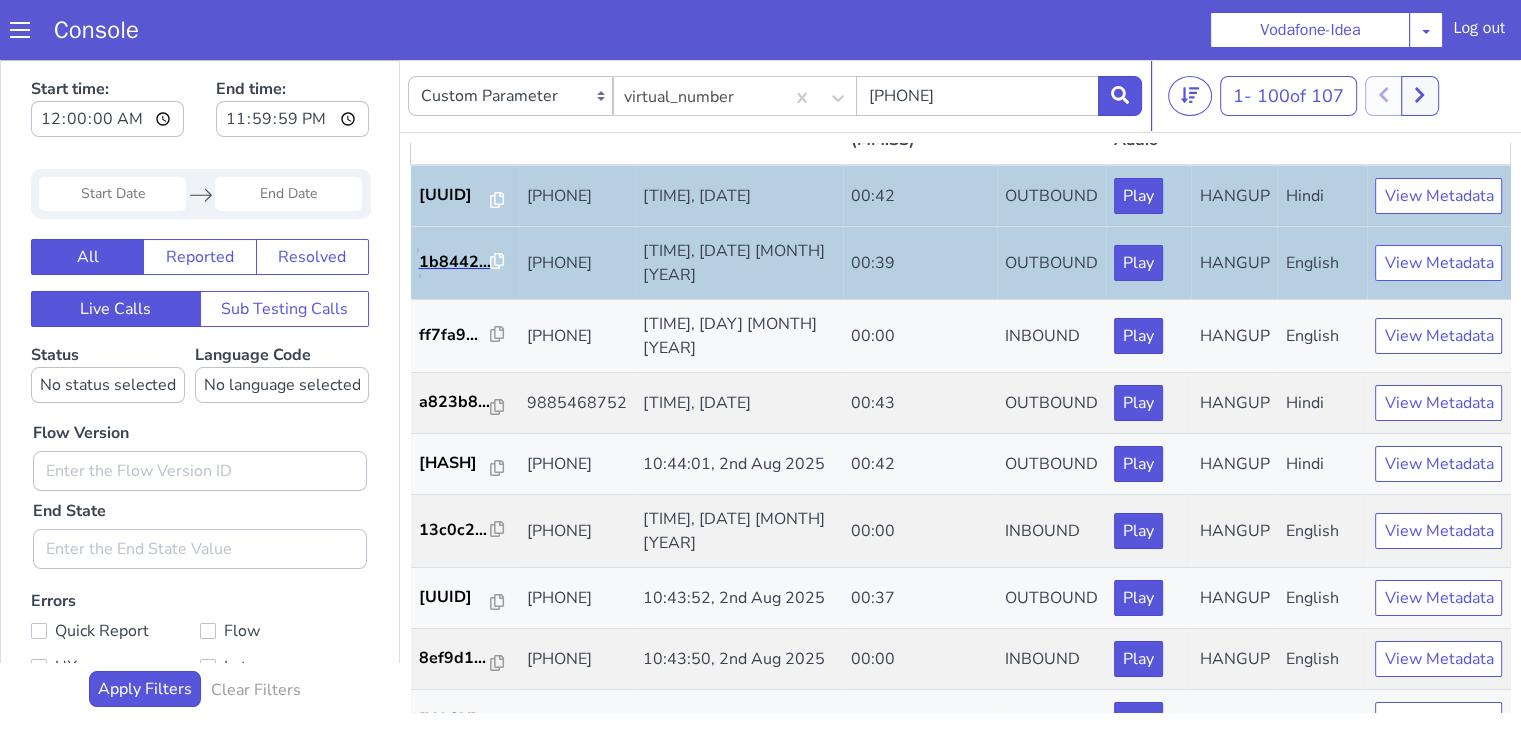 scroll, scrollTop: 200, scrollLeft: 0, axis: vertical 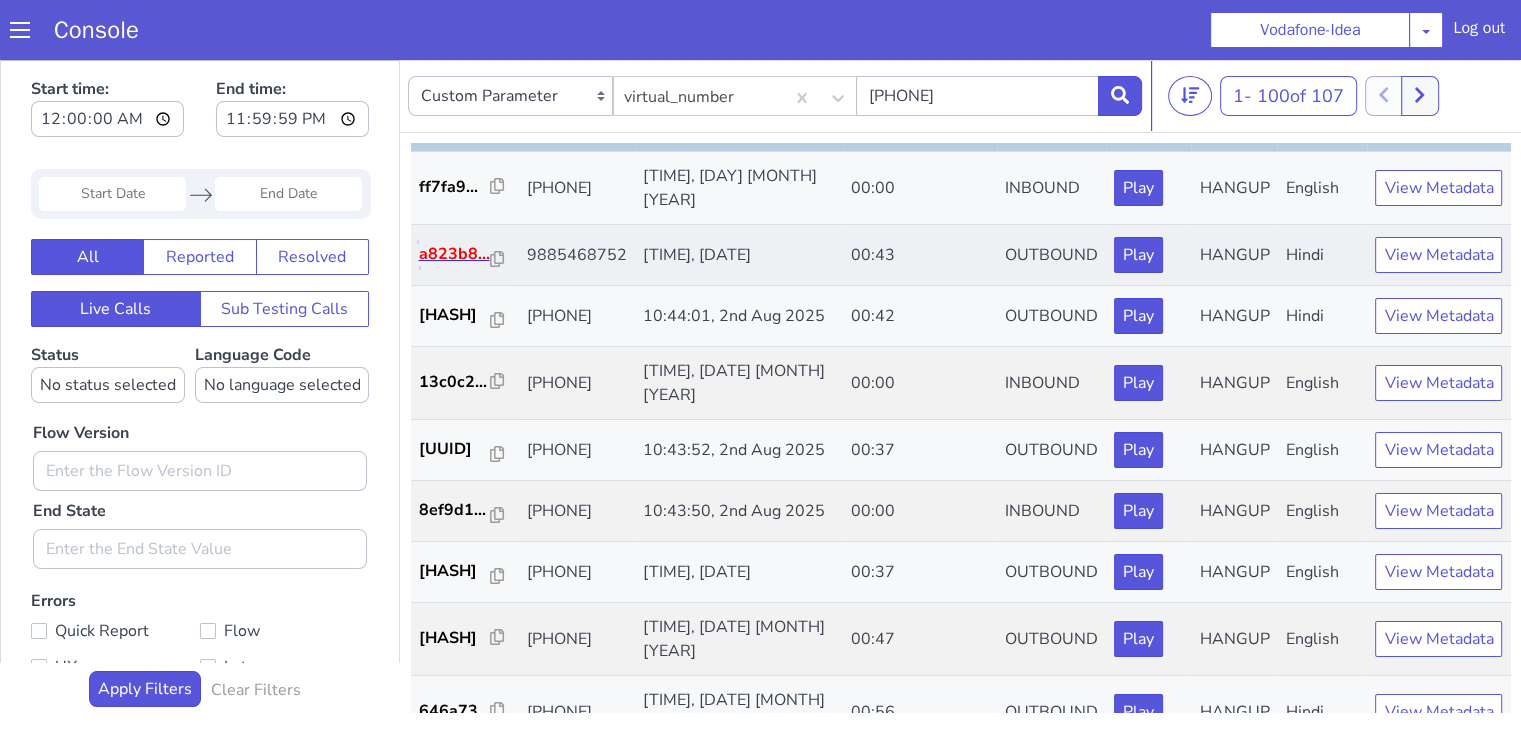 click on "a823b8..." at bounding box center [455, 254] 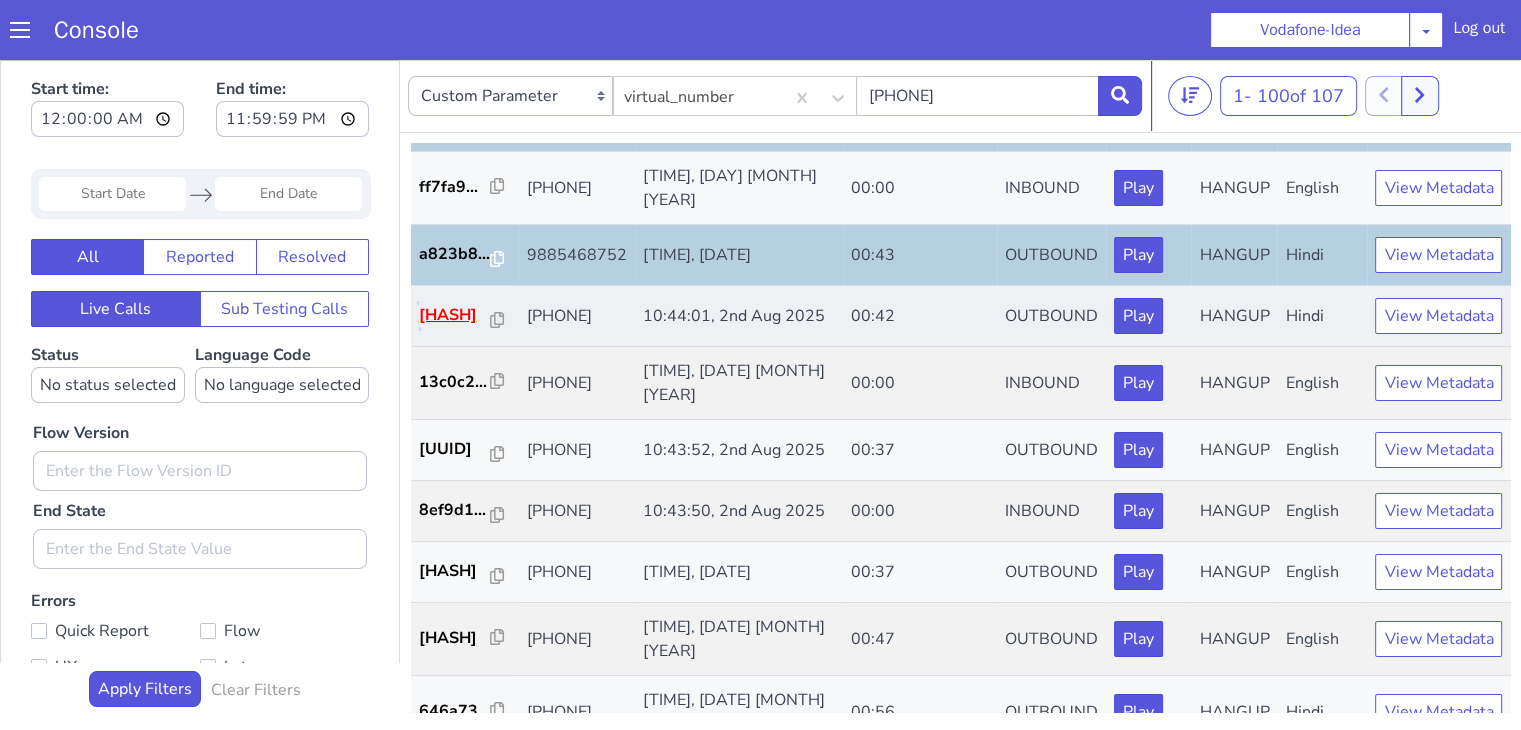 click on "0fa369..." at bounding box center (455, 315) 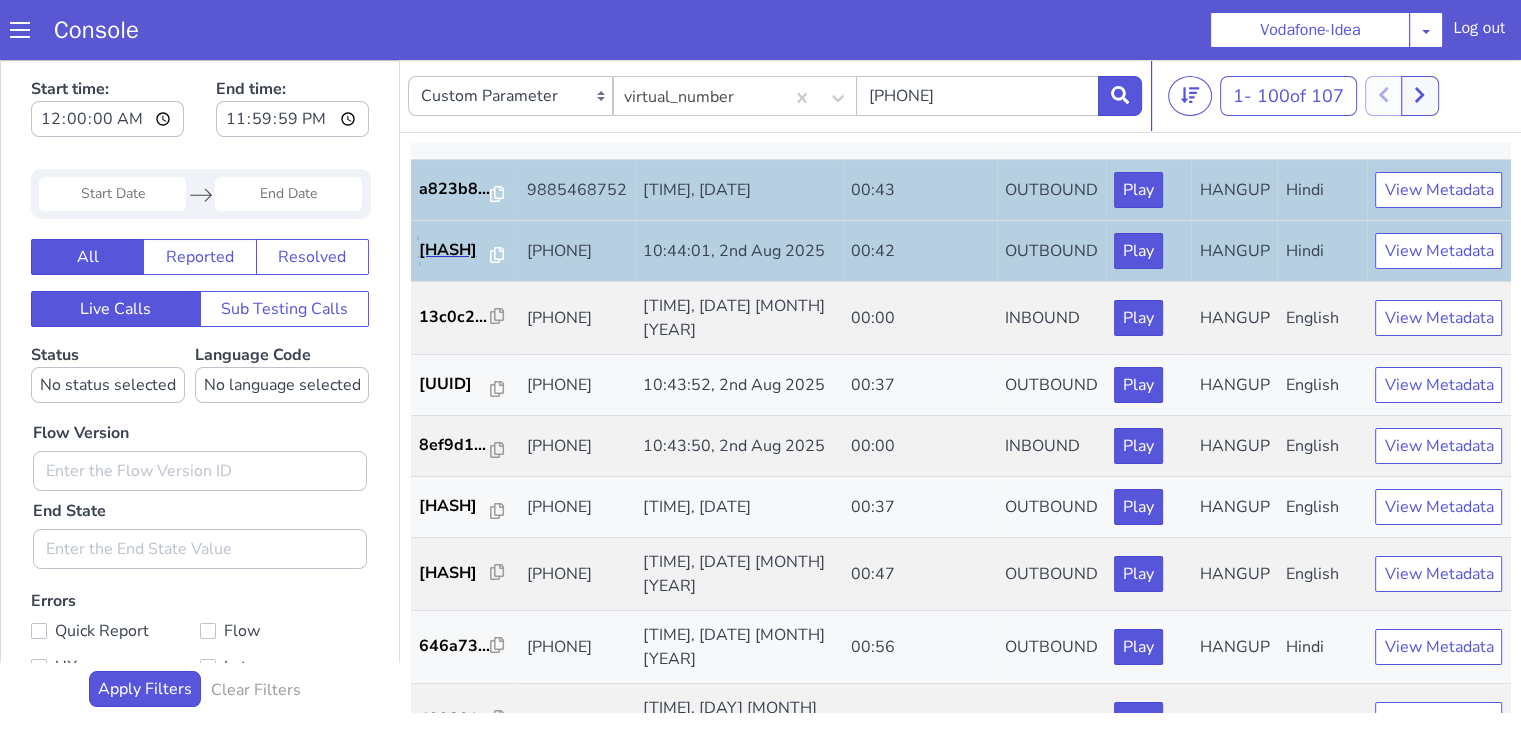 scroll, scrollTop: 300, scrollLeft: 0, axis: vertical 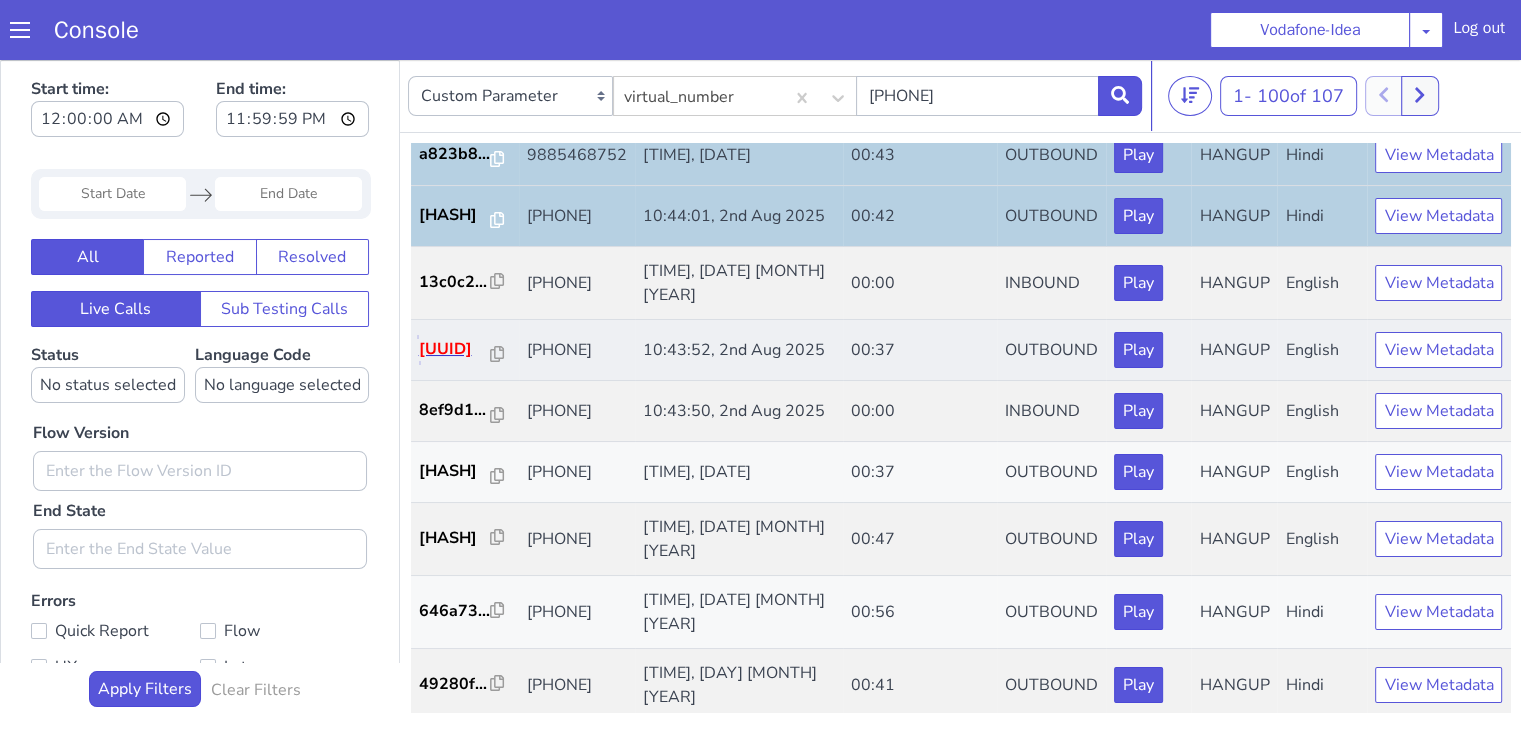 click on "04d02a..." at bounding box center (455, 349) 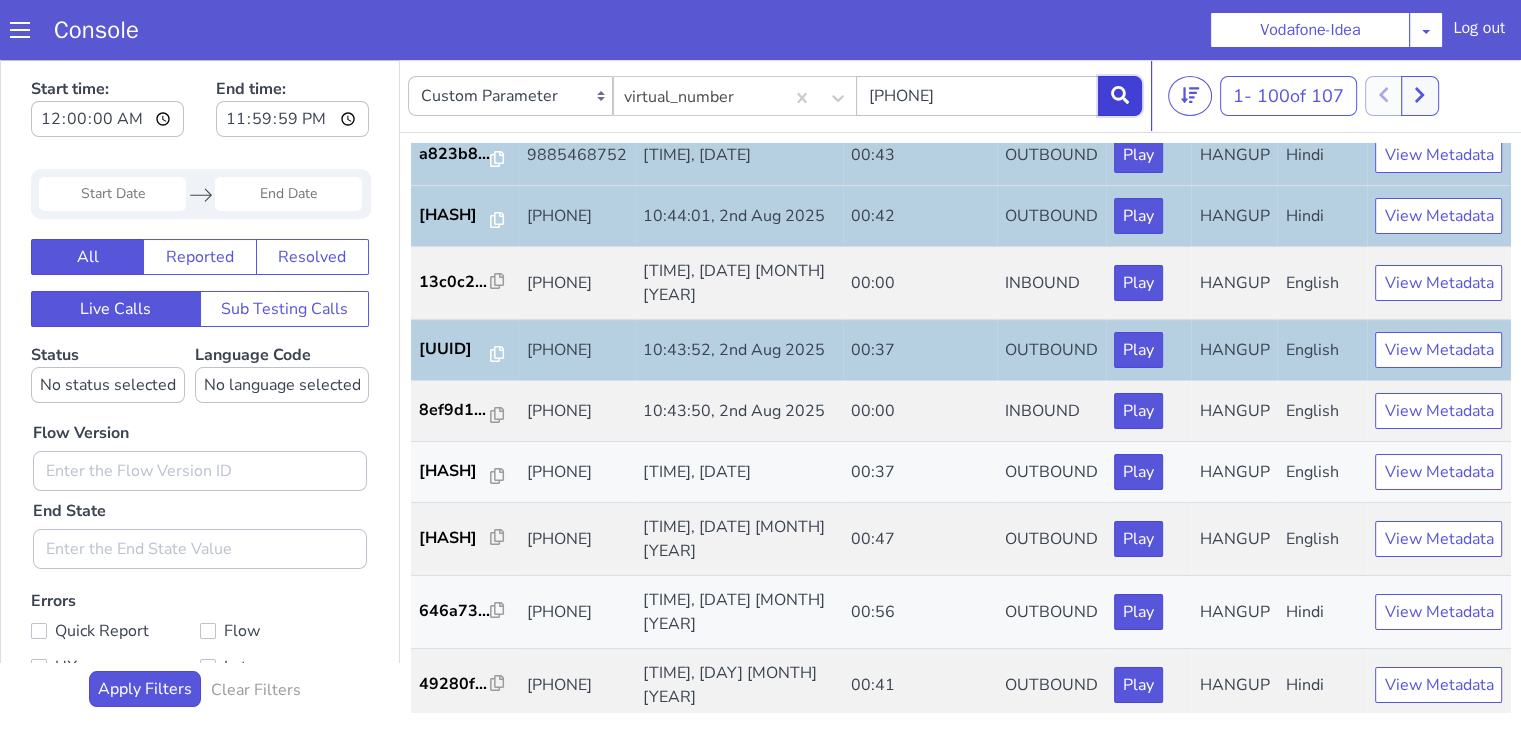 click at bounding box center [1120, 96] 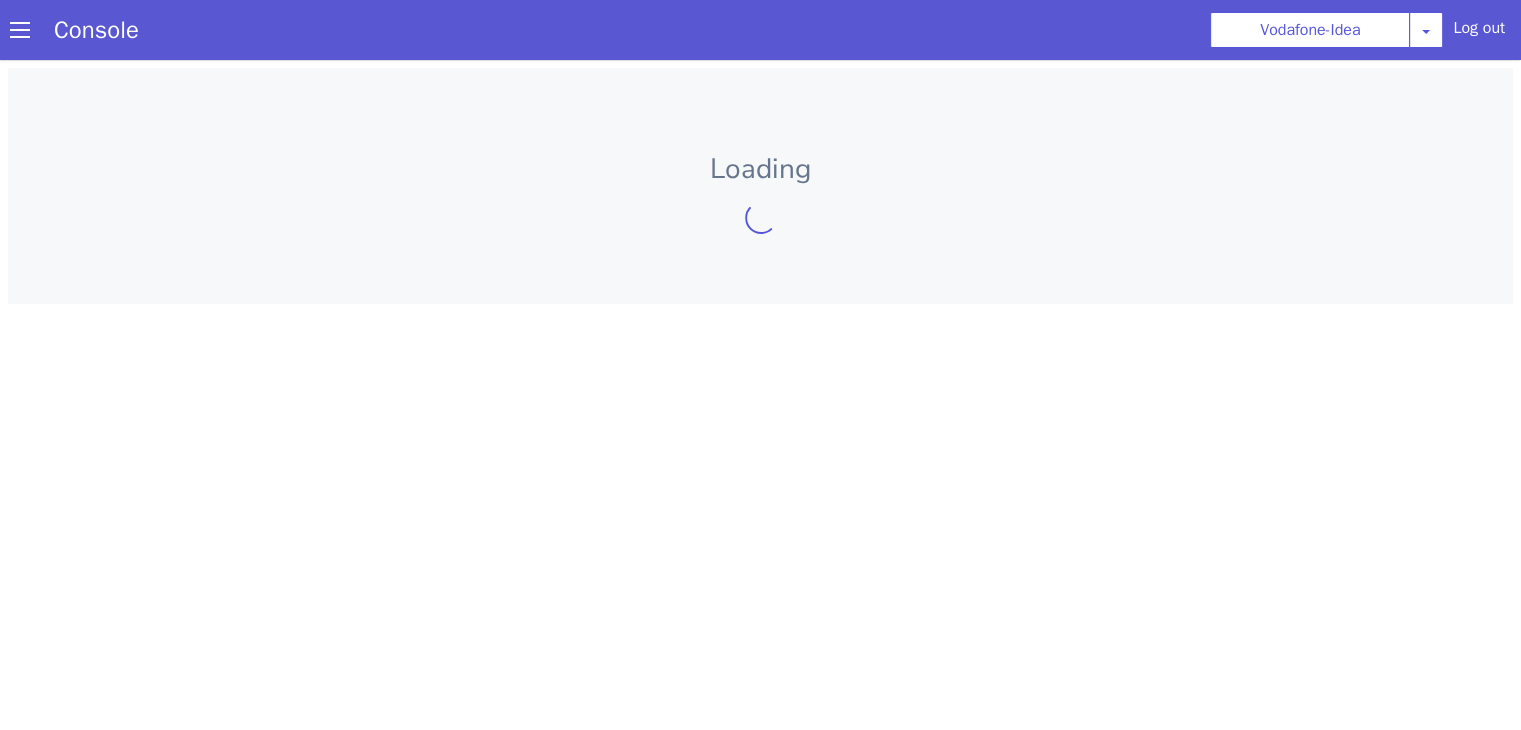 scroll, scrollTop: 0, scrollLeft: 0, axis: both 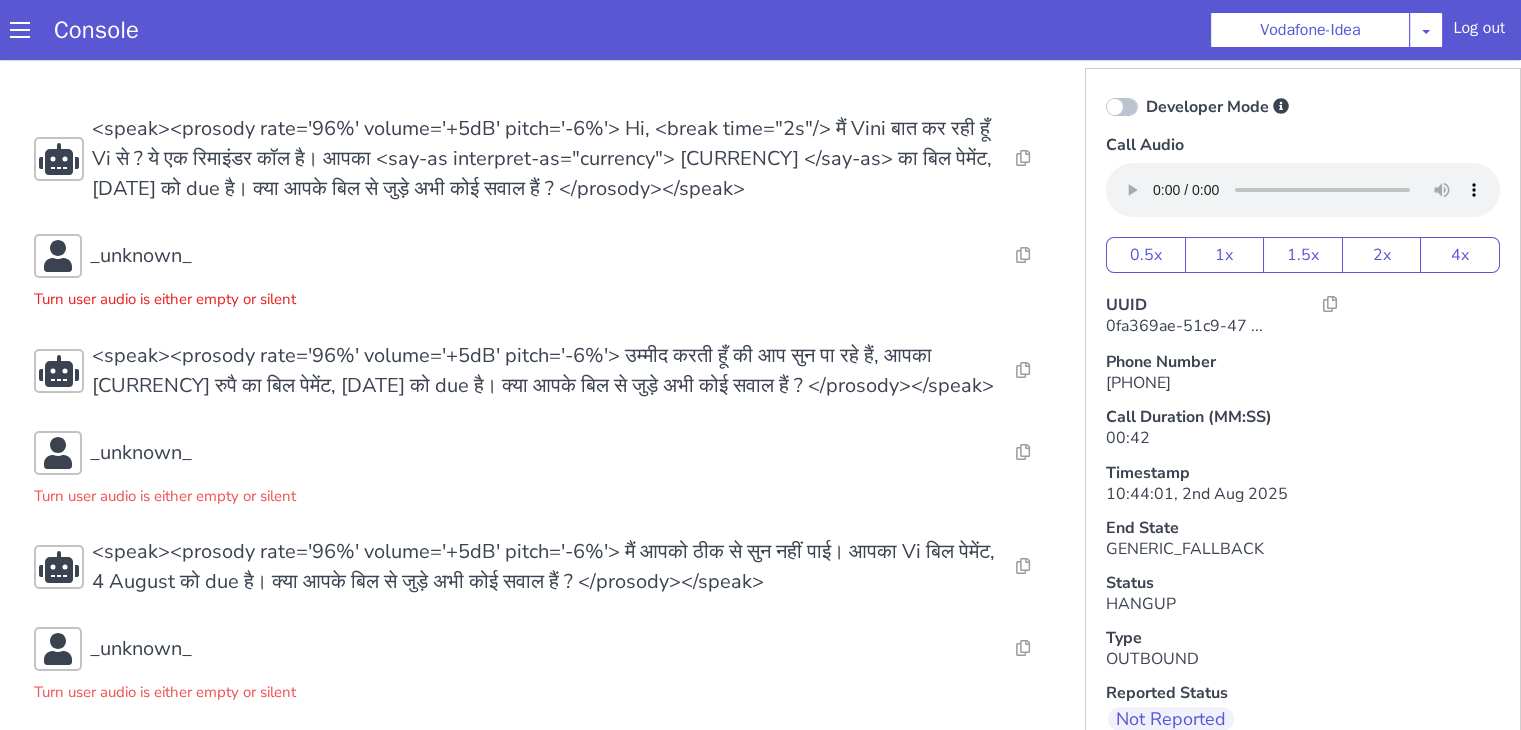 click on "Turn user audio is either empty or silent" at bounding box center [165, 294] 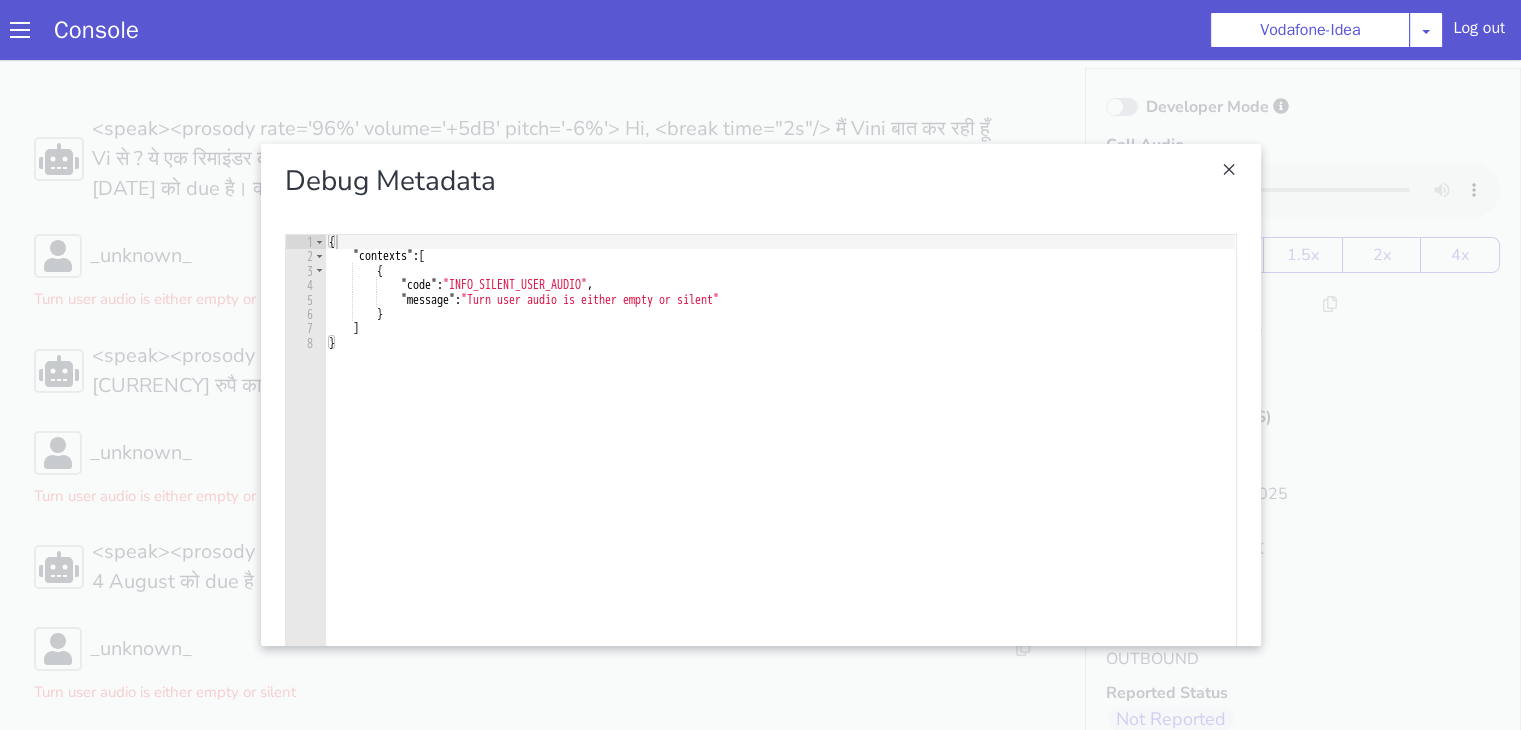 click at bounding box center [760, 395] 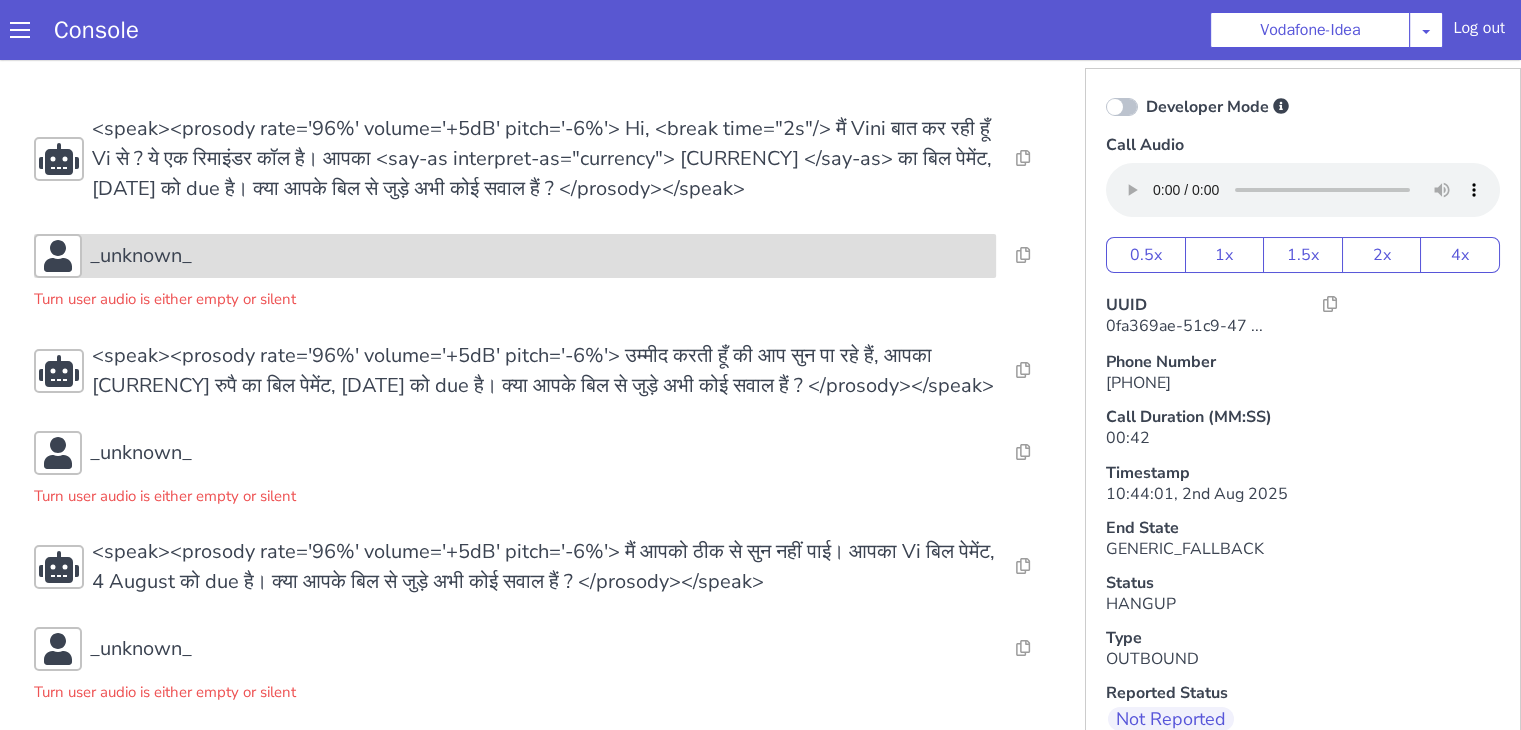 click on "_unknown_" at bounding box center (141, 256) 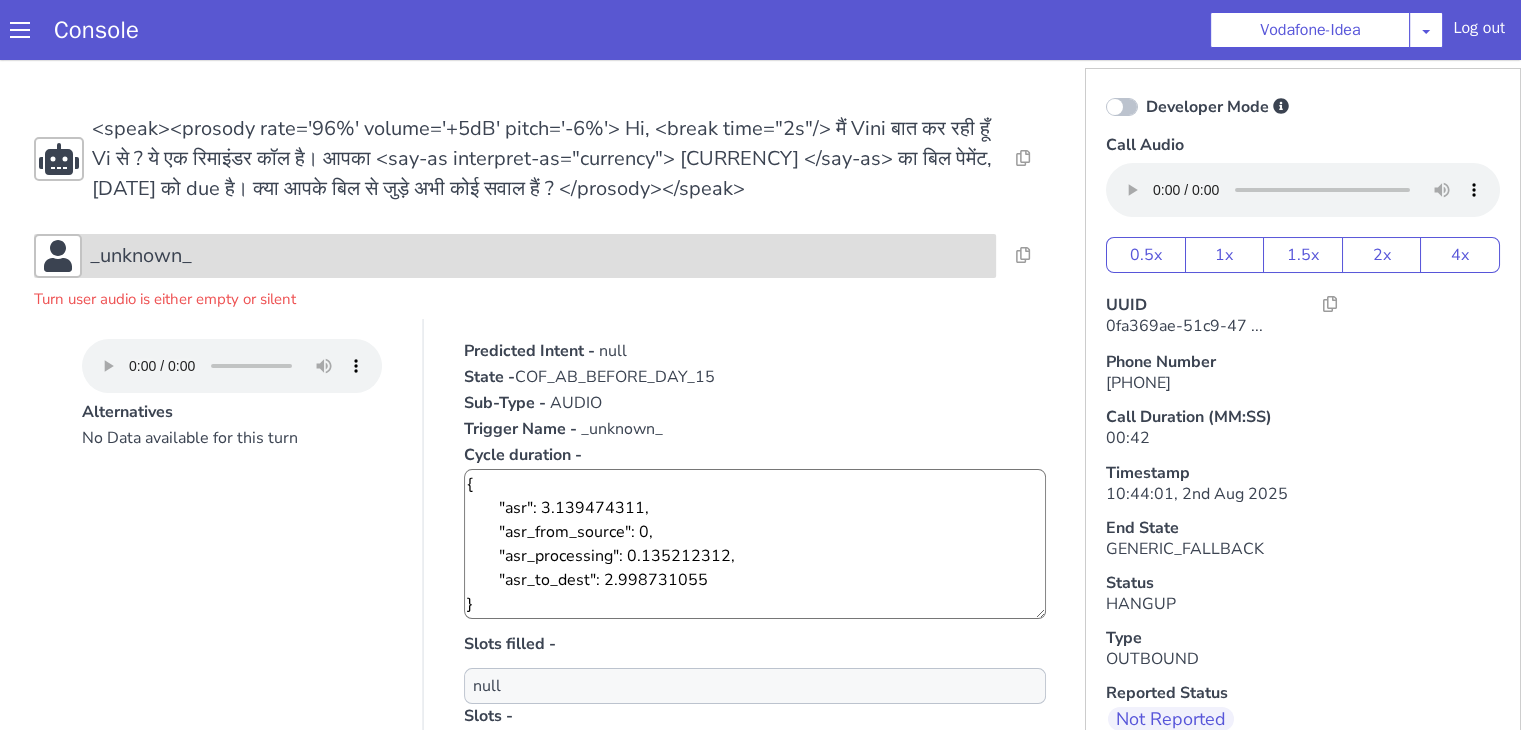 click on "_unknown_" at bounding box center [539, 256] 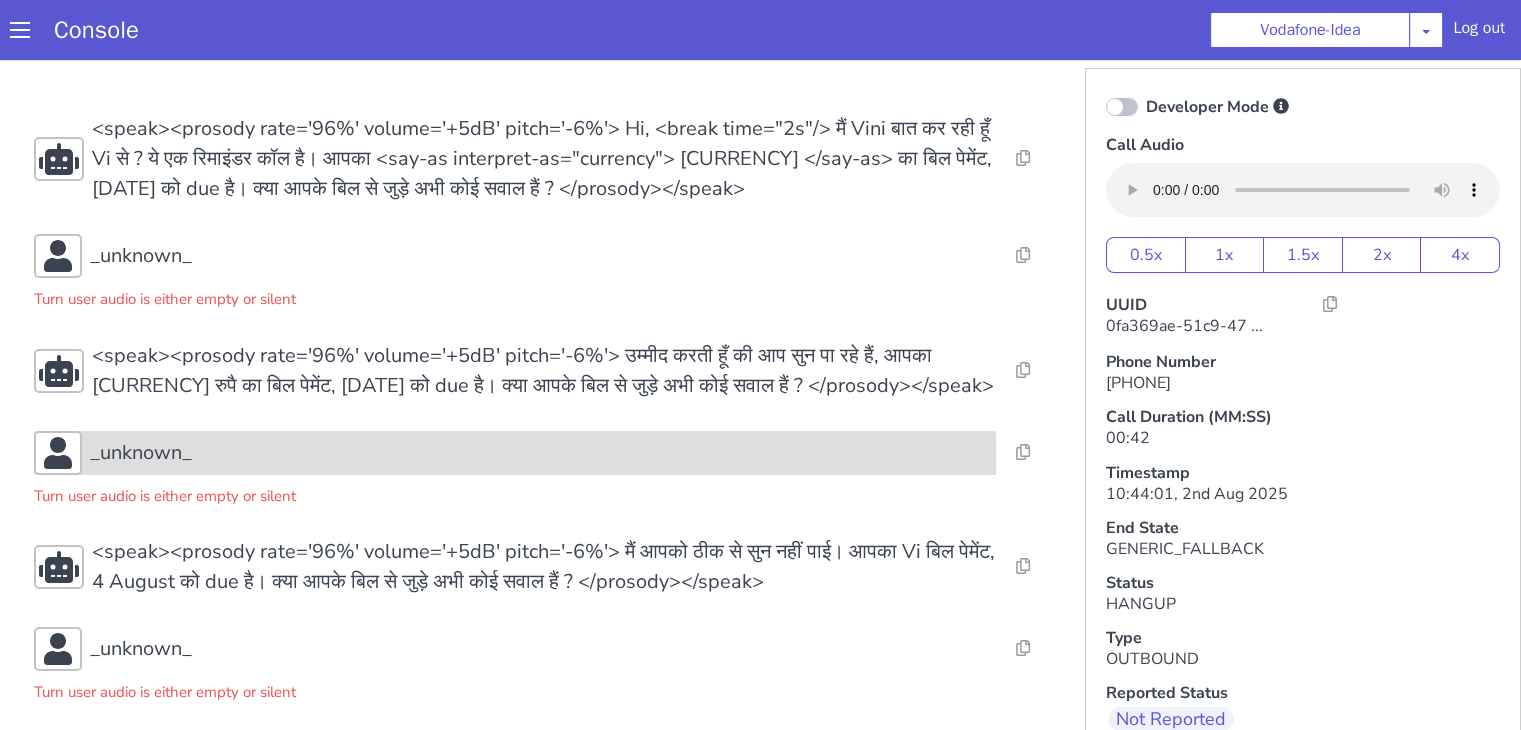 click on "_unknown_" at bounding box center [141, 453] 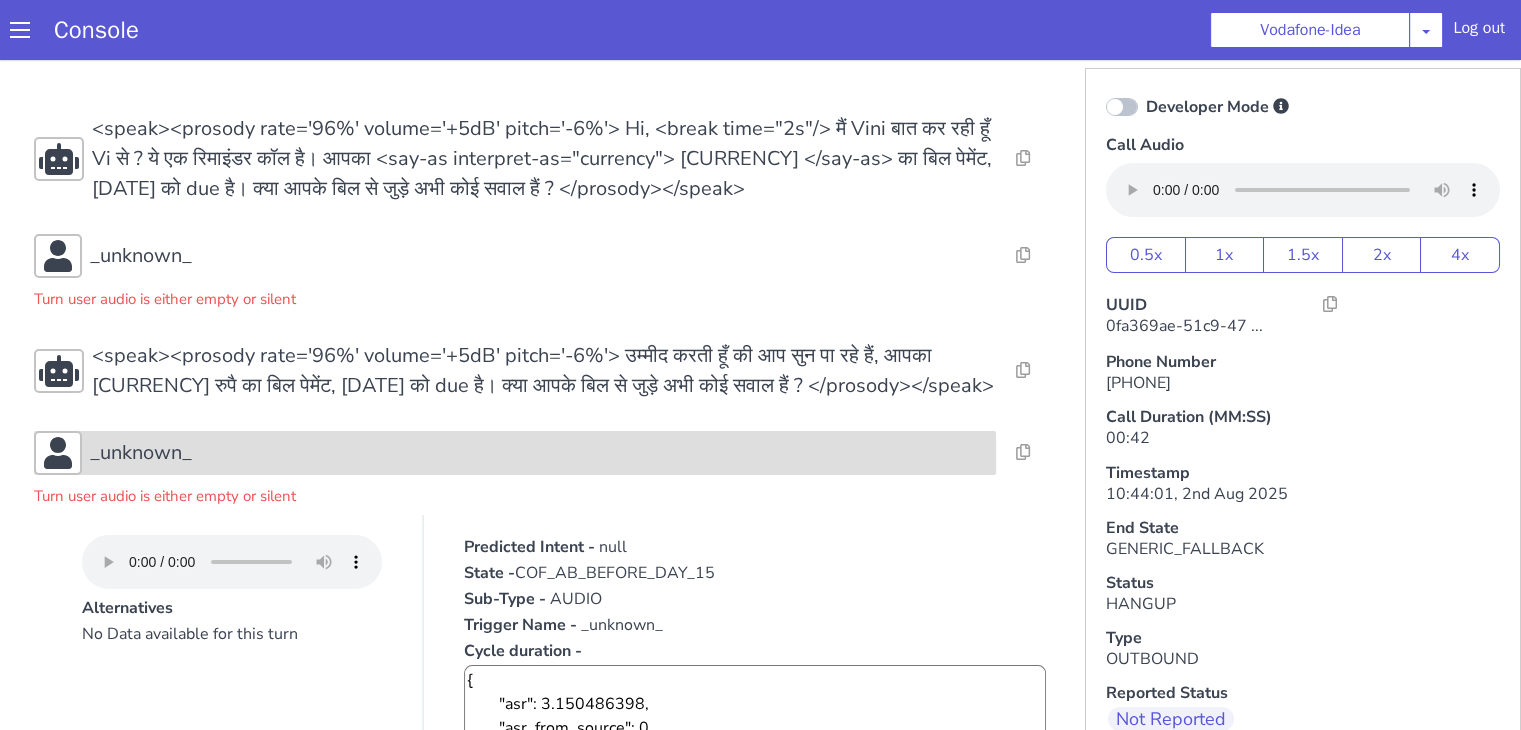 click on "_unknown_" at bounding box center (539, 453) 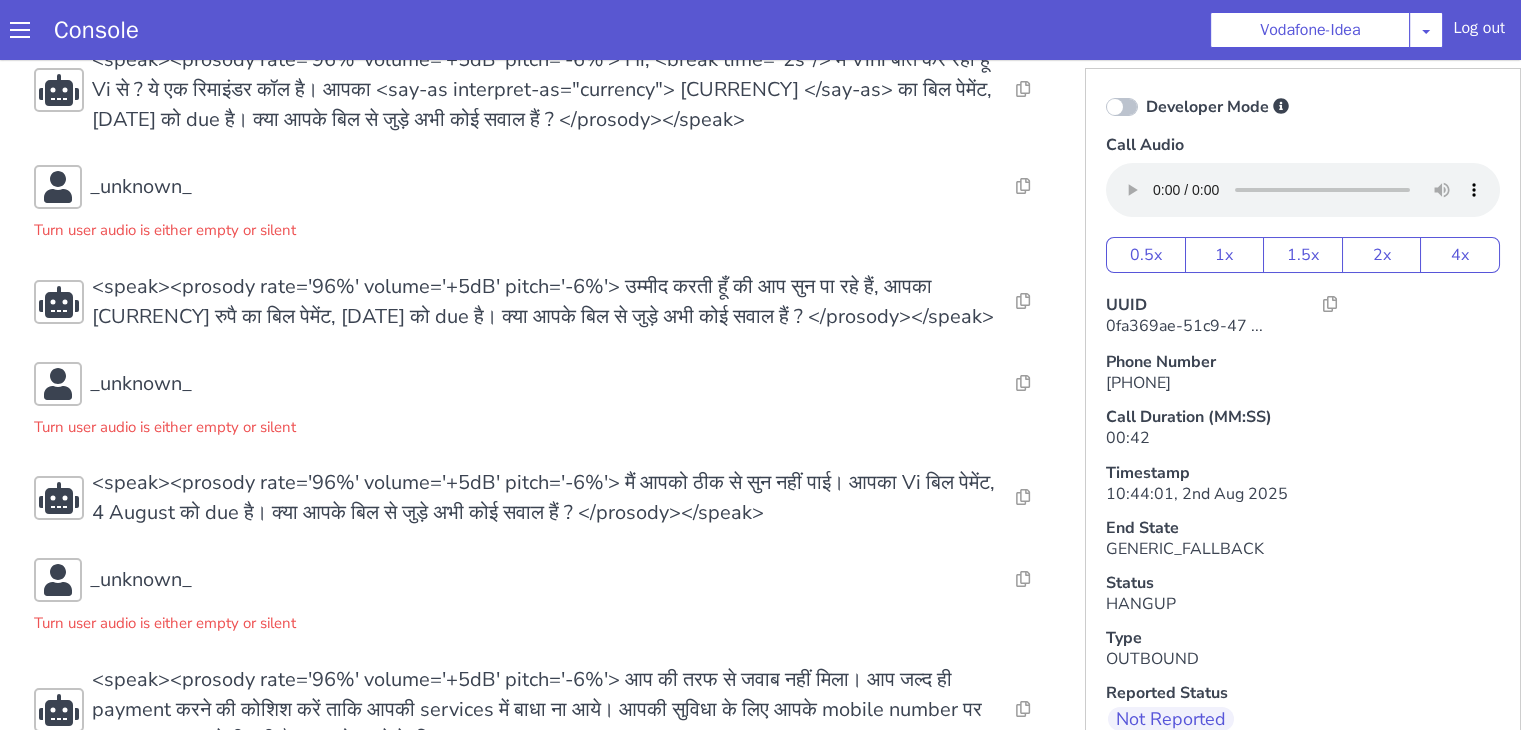 scroll, scrollTop: 129, scrollLeft: 0, axis: vertical 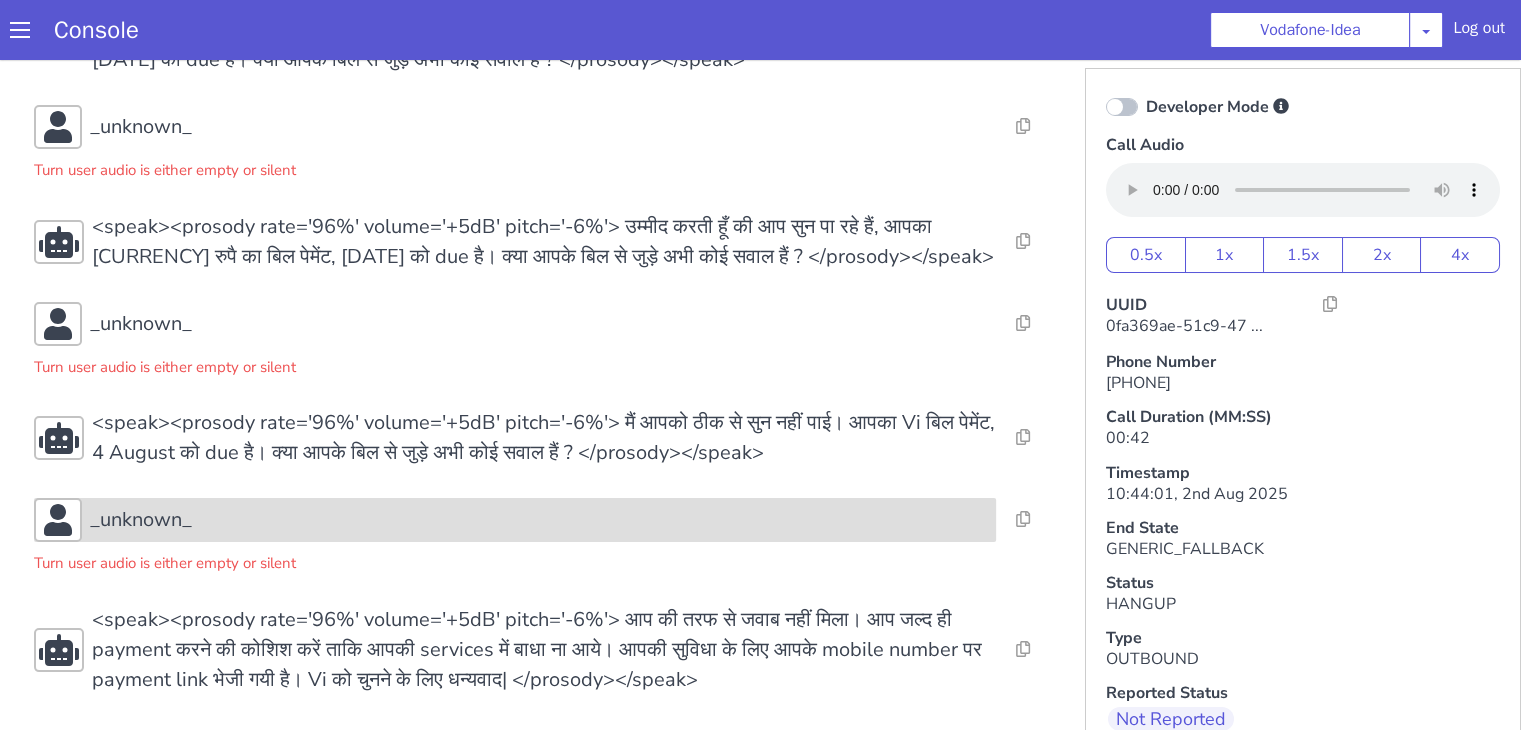 click on "_unknown_" at bounding box center [141, 520] 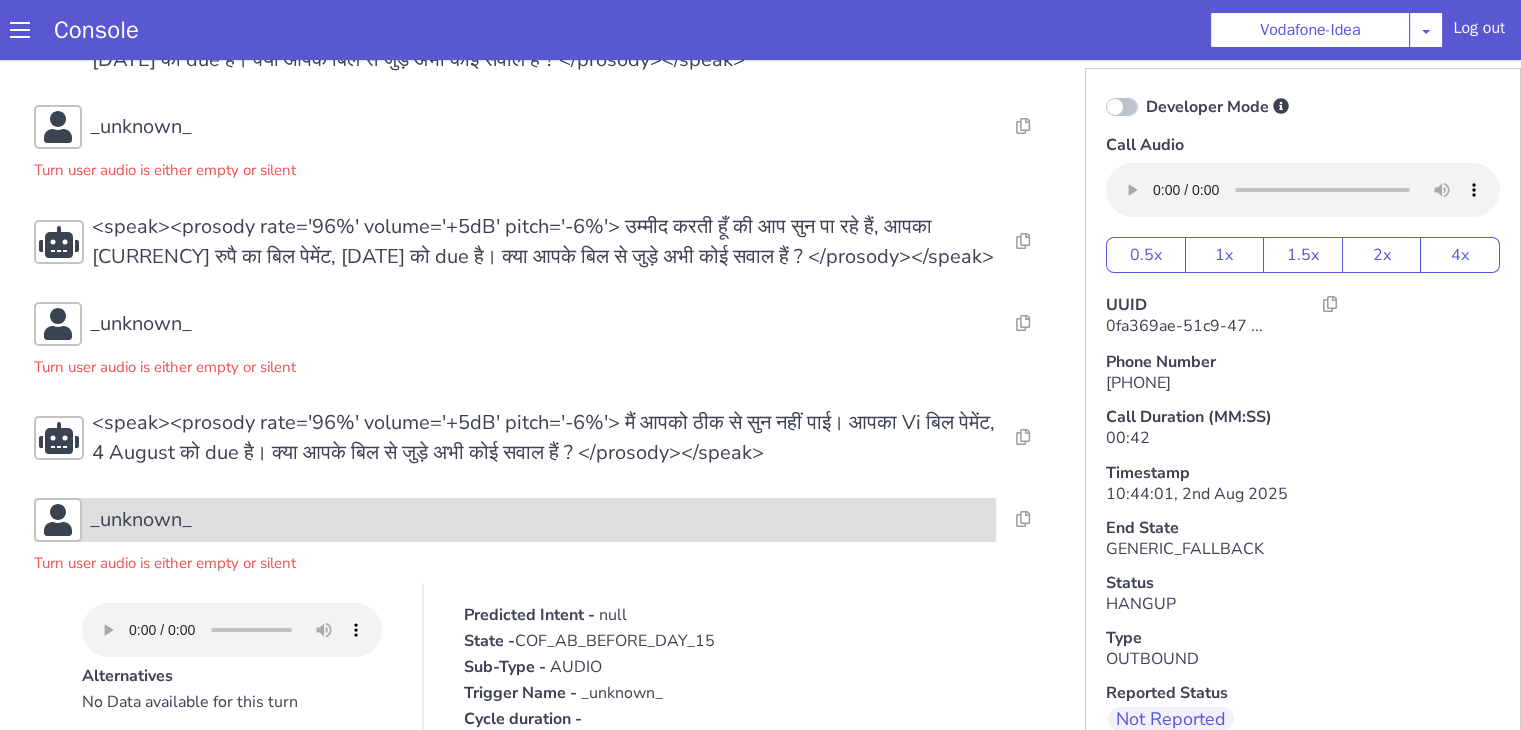 click on "_unknown_" at bounding box center (539, 520) 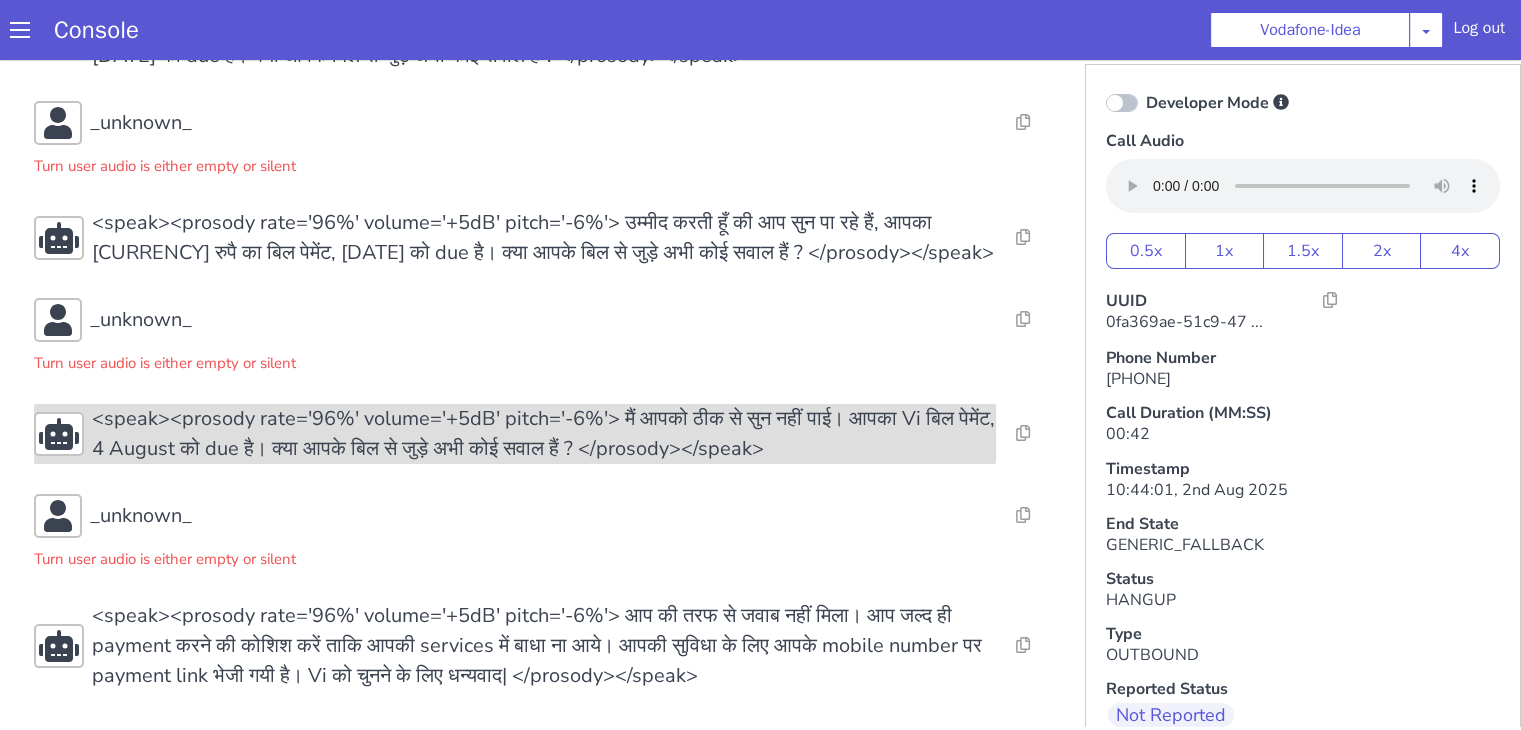 scroll, scrollTop: 5, scrollLeft: 0, axis: vertical 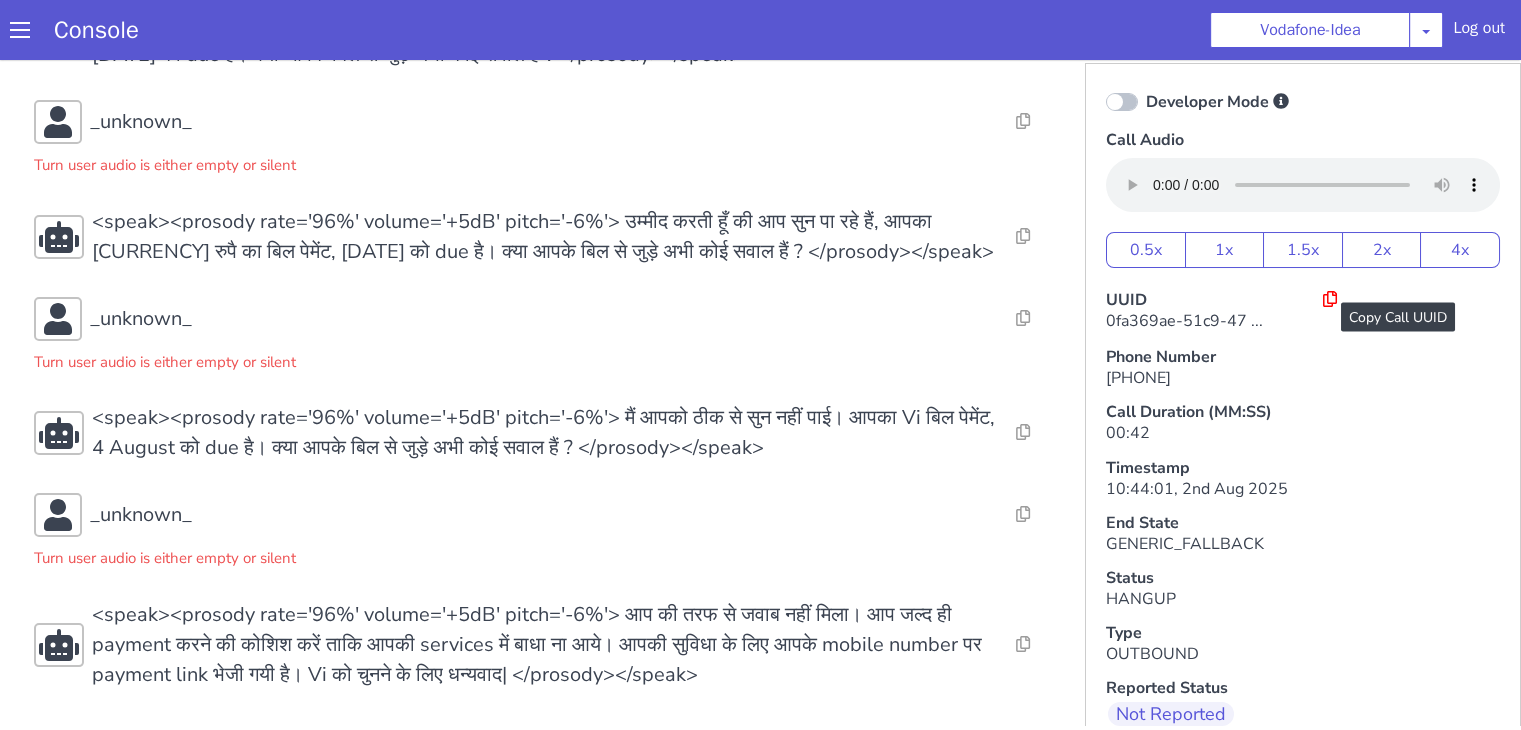 click 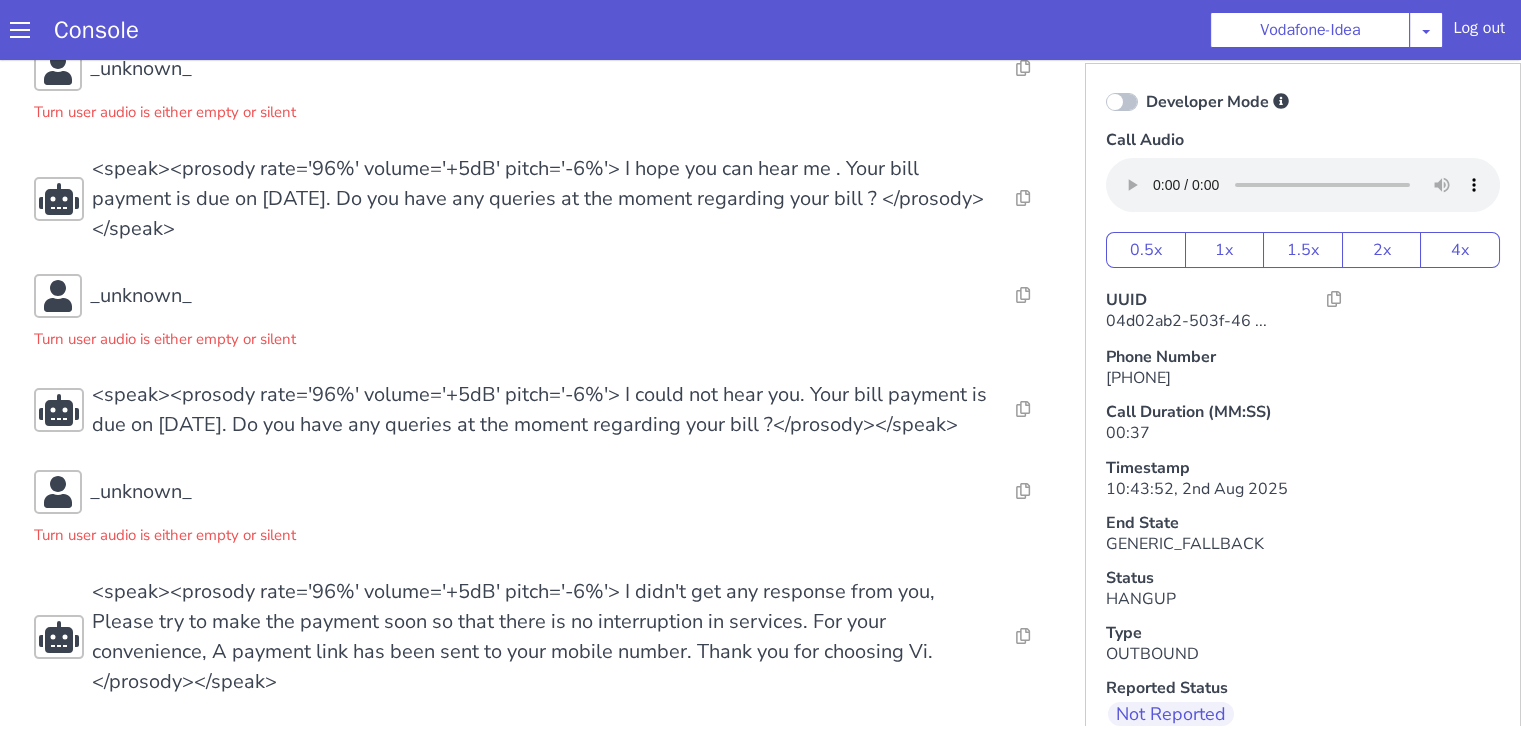 scroll, scrollTop: 219, scrollLeft: 0, axis: vertical 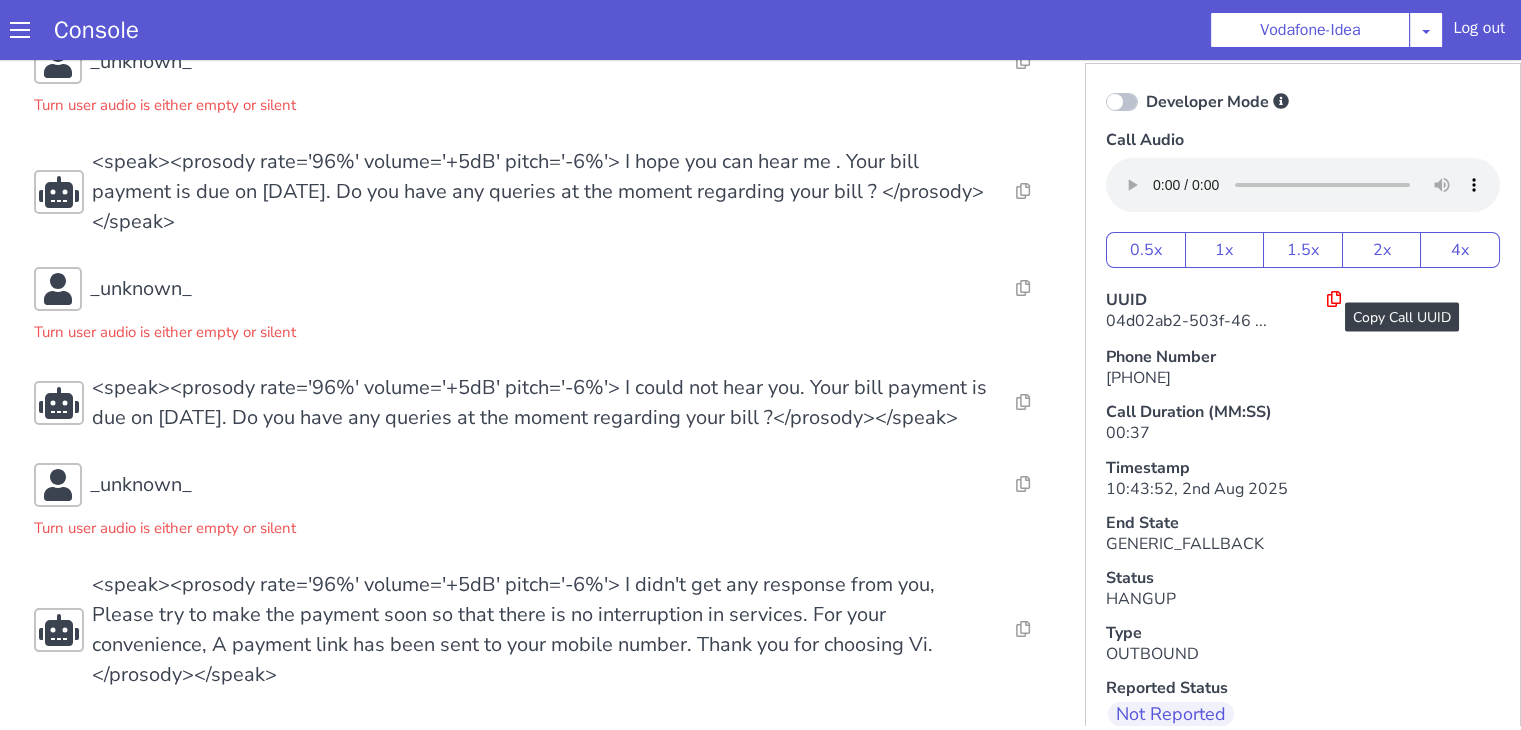 click 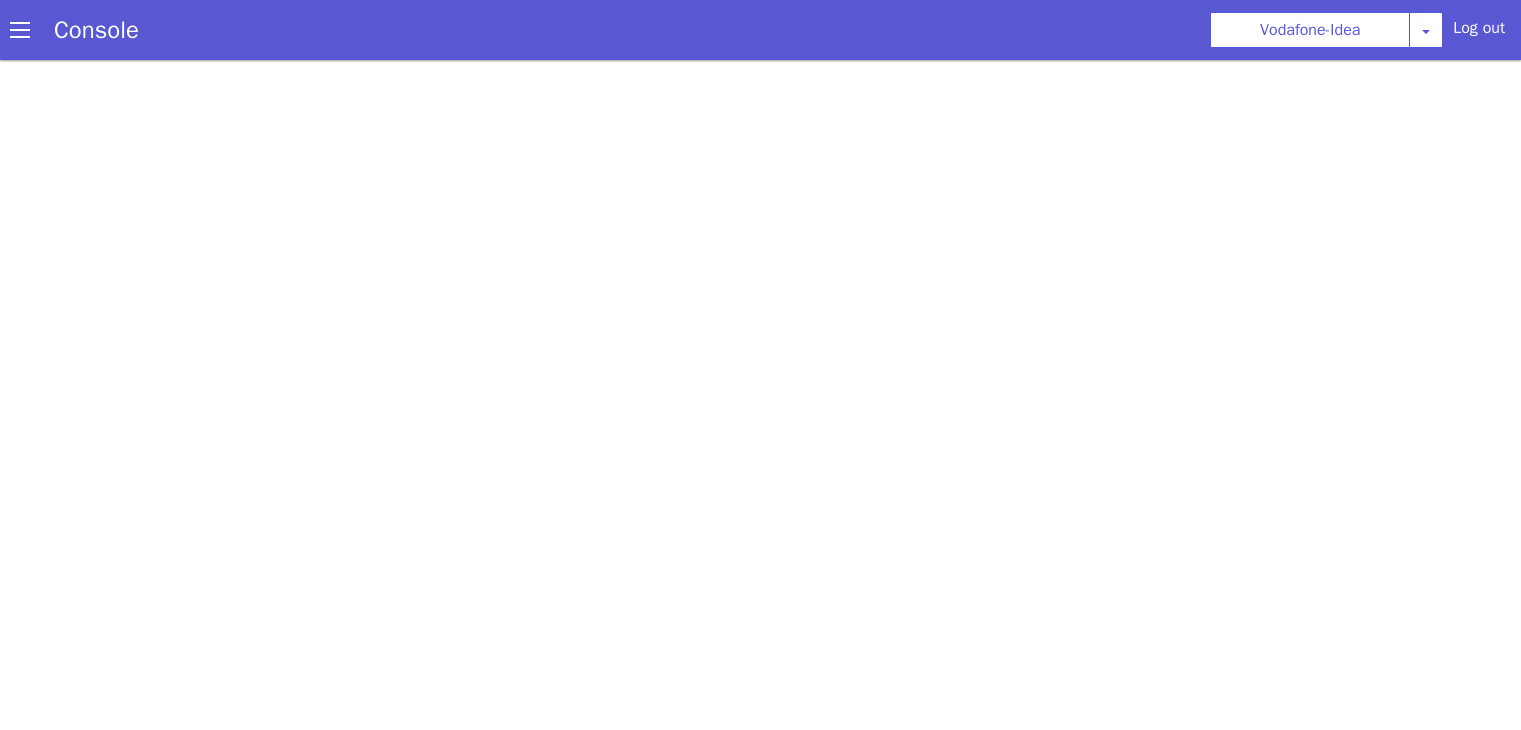 scroll, scrollTop: 0, scrollLeft: 0, axis: both 